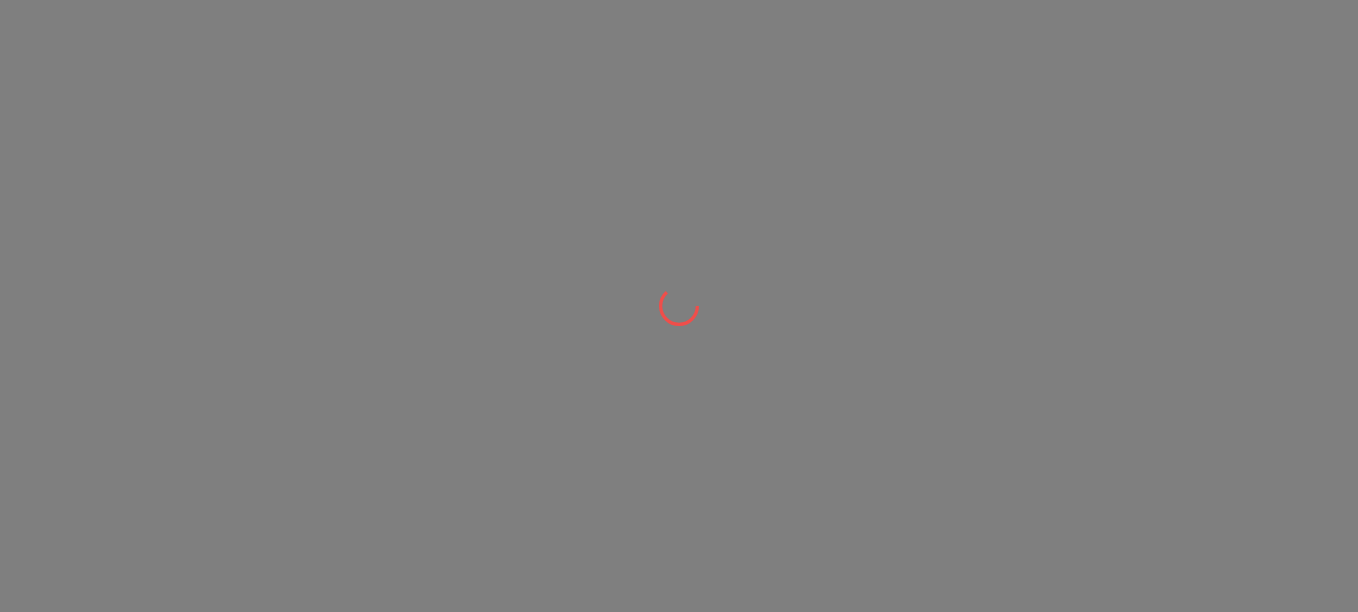scroll, scrollTop: 0, scrollLeft: 0, axis: both 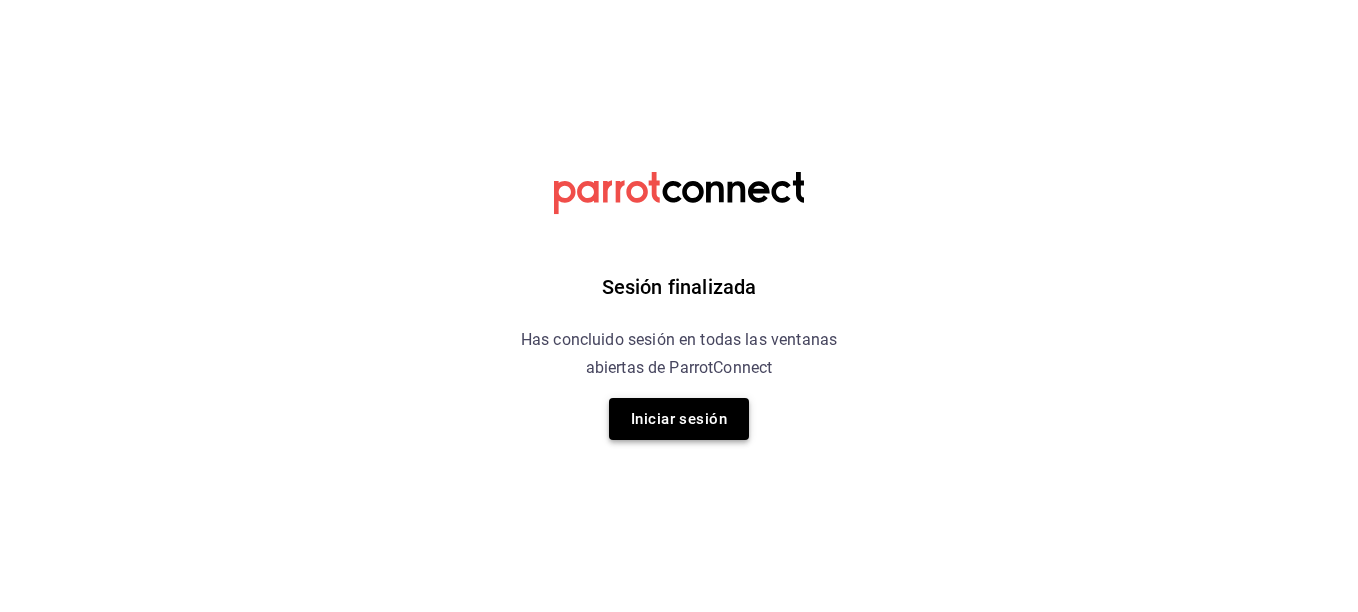 click on "Iniciar sesión" at bounding box center (679, 419) 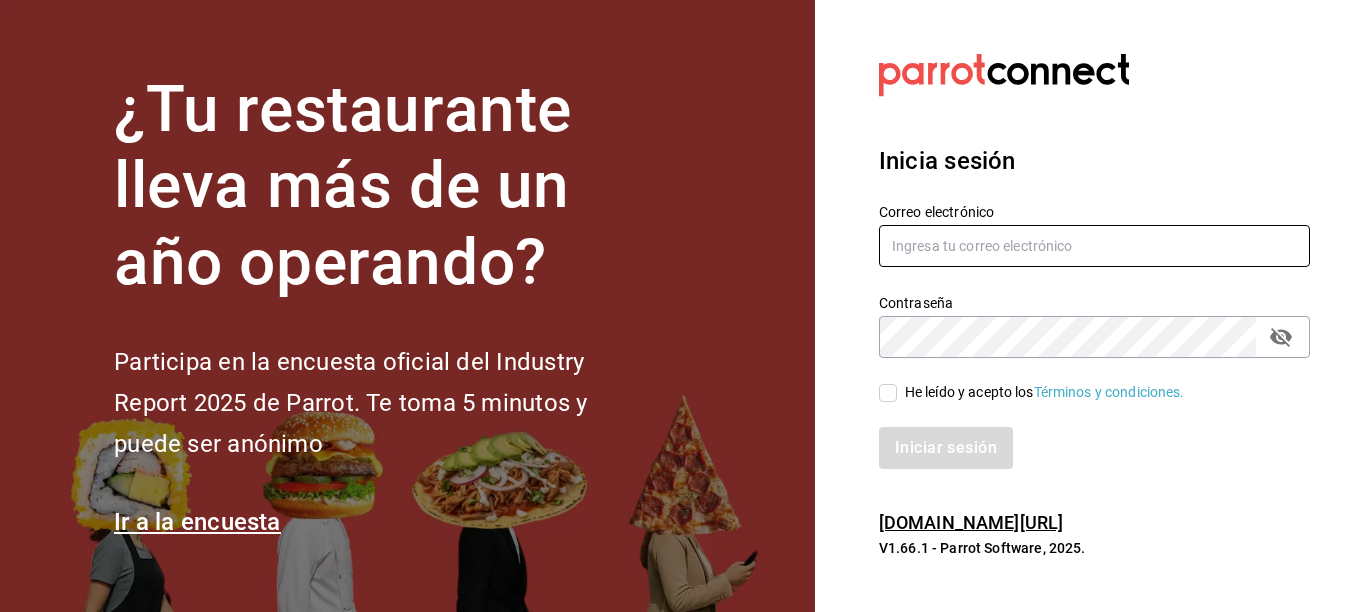 type on "[EMAIL_ADDRESS][DOMAIN_NAME]" 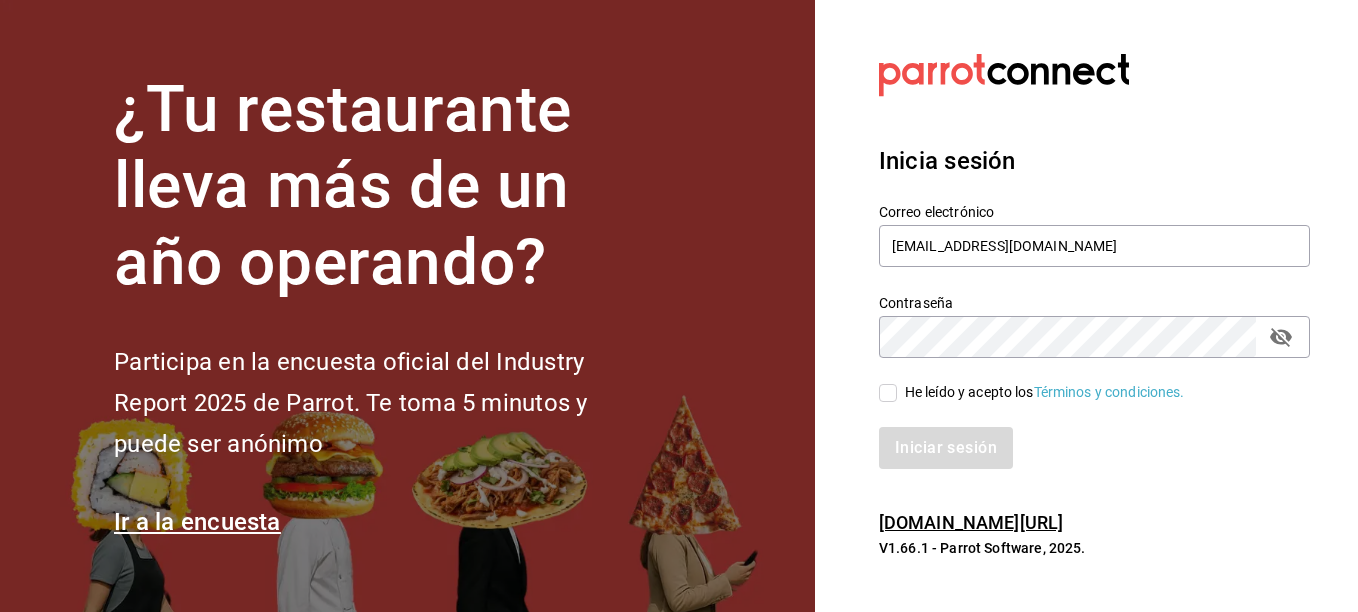 click on "He leído y acepto los  Términos y condiciones." at bounding box center [888, 393] 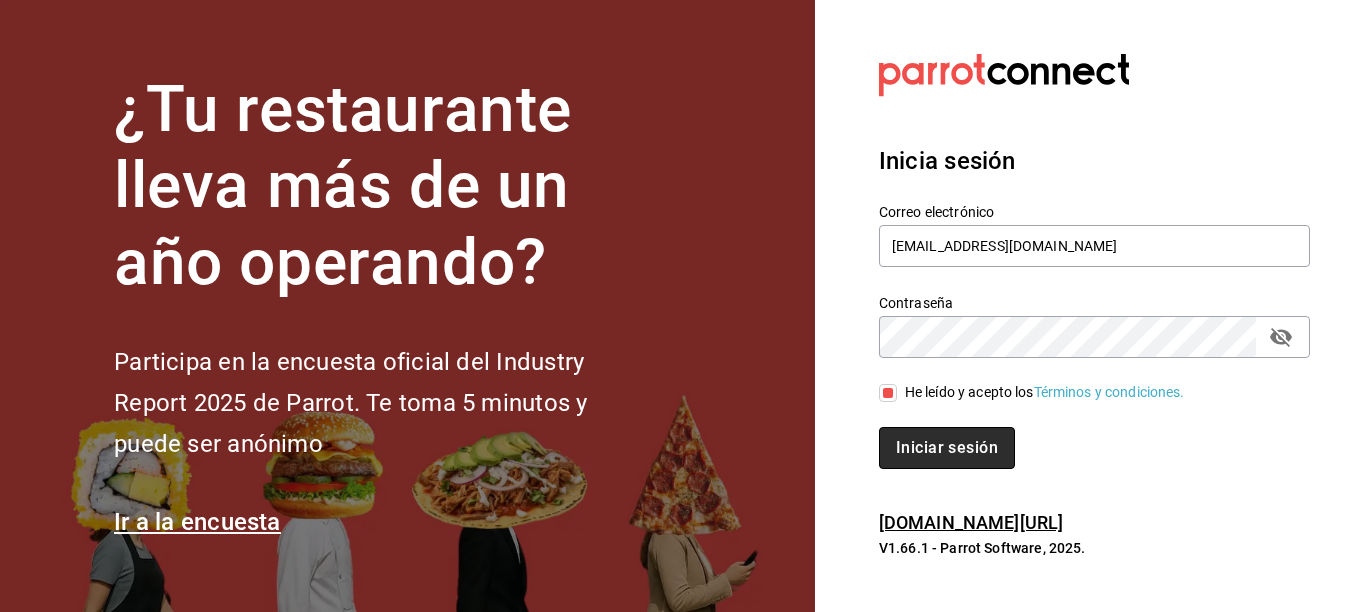 click on "Iniciar sesión" at bounding box center (947, 448) 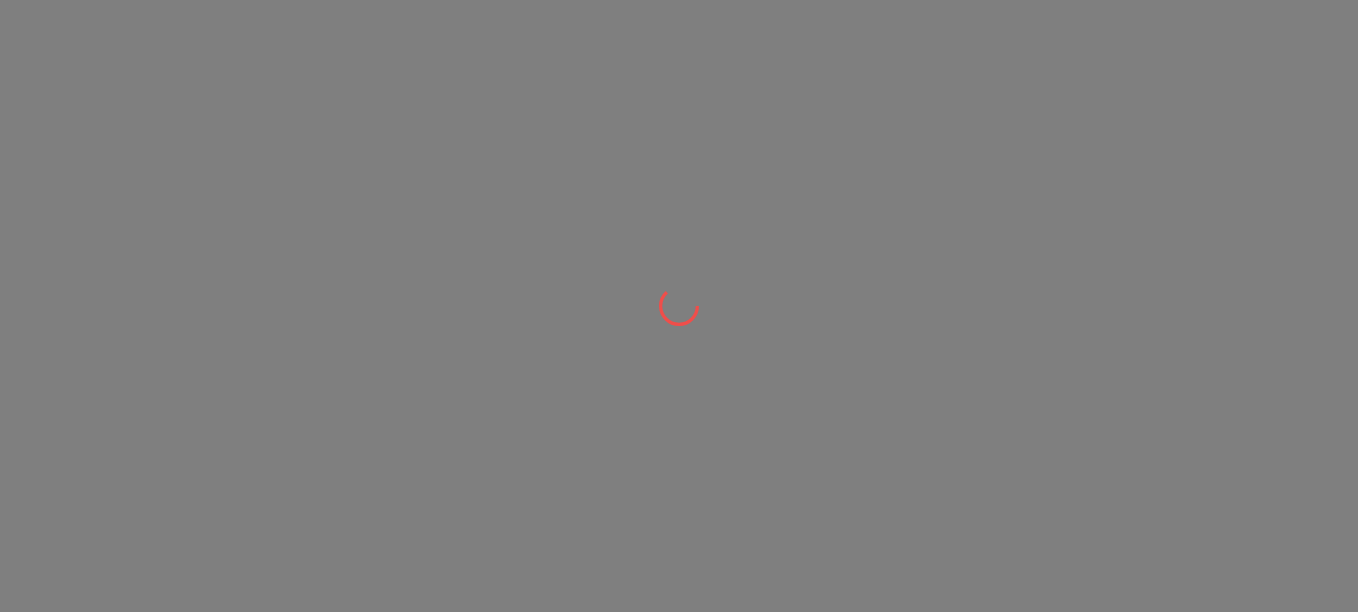 scroll, scrollTop: 0, scrollLeft: 0, axis: both 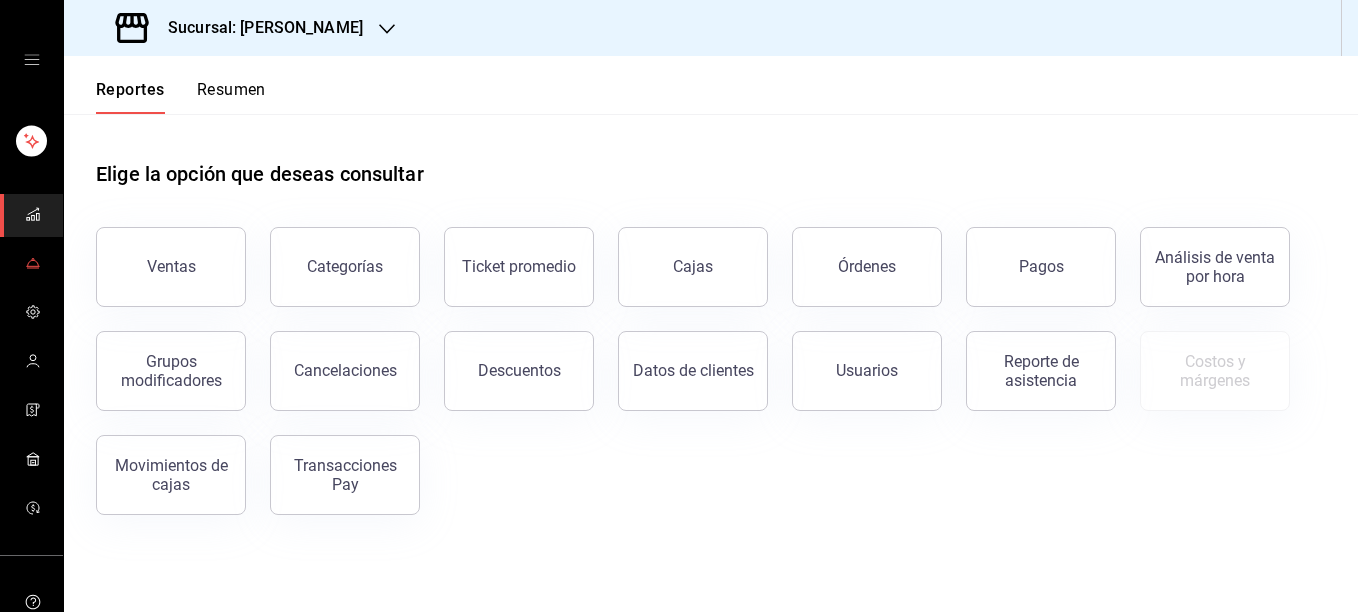 click 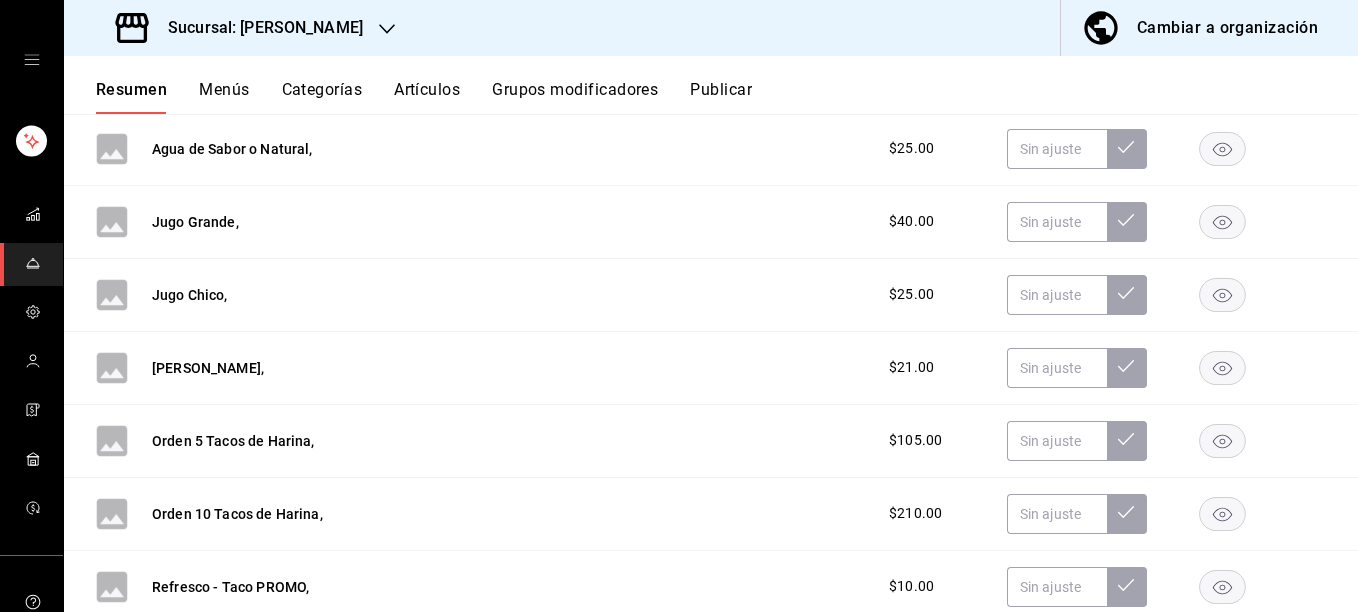 scroll, scrollTop: 0, scrollLeft: 0, axis: both 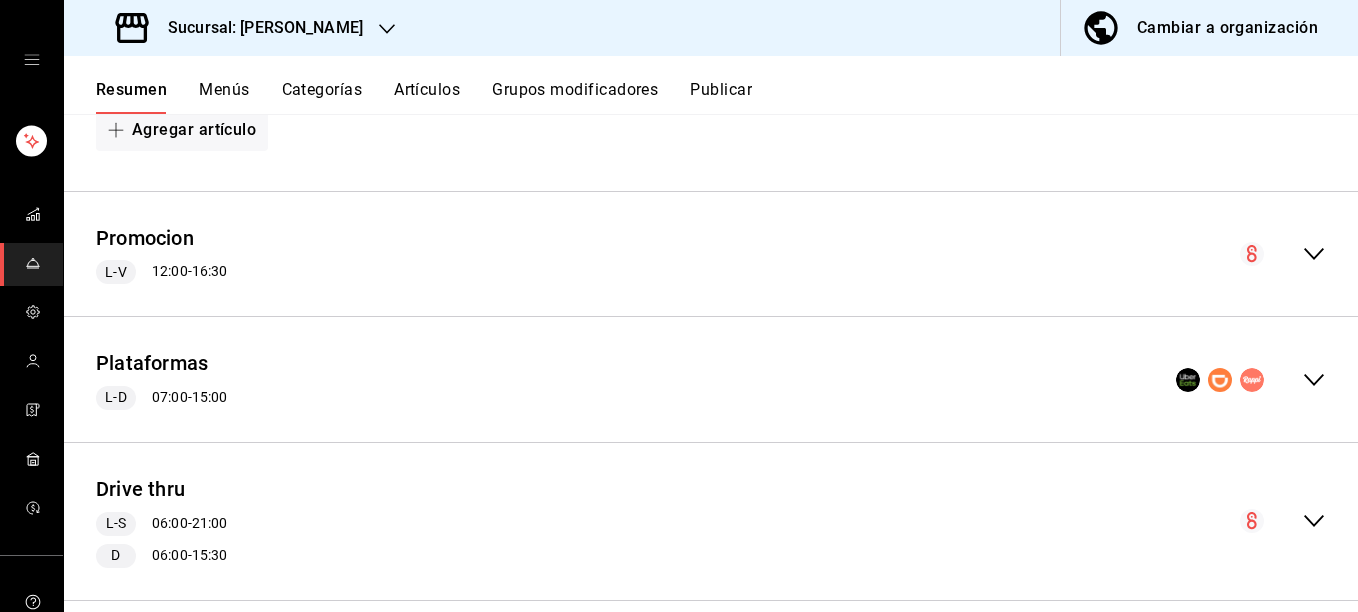 click 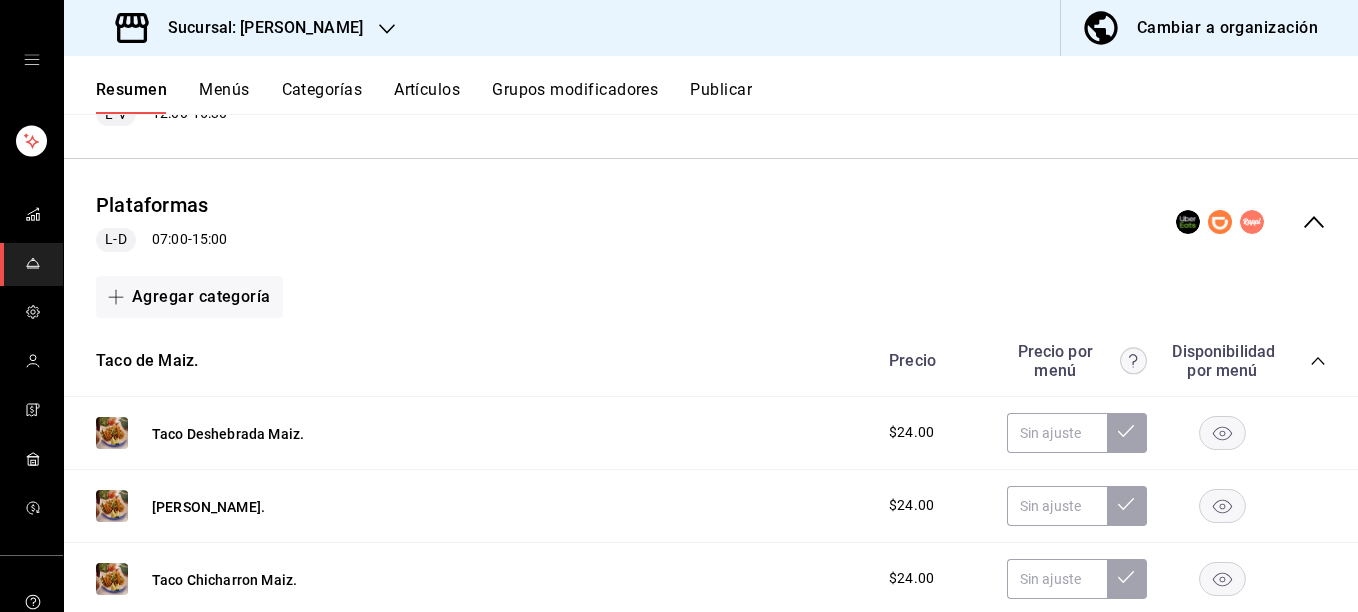 scroll, scrollTop: 2338, scrollLeft: 0, axis: vertical 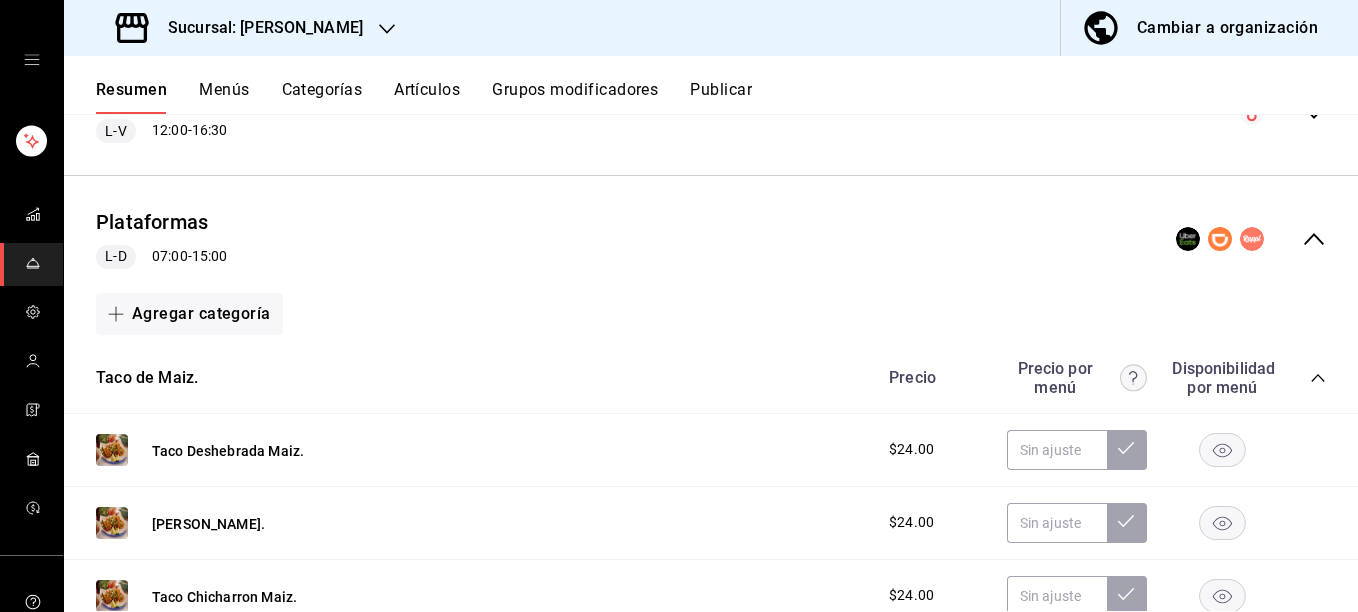 click on "L-D 07:00  -  15:00" at bounding box center (161, 257) 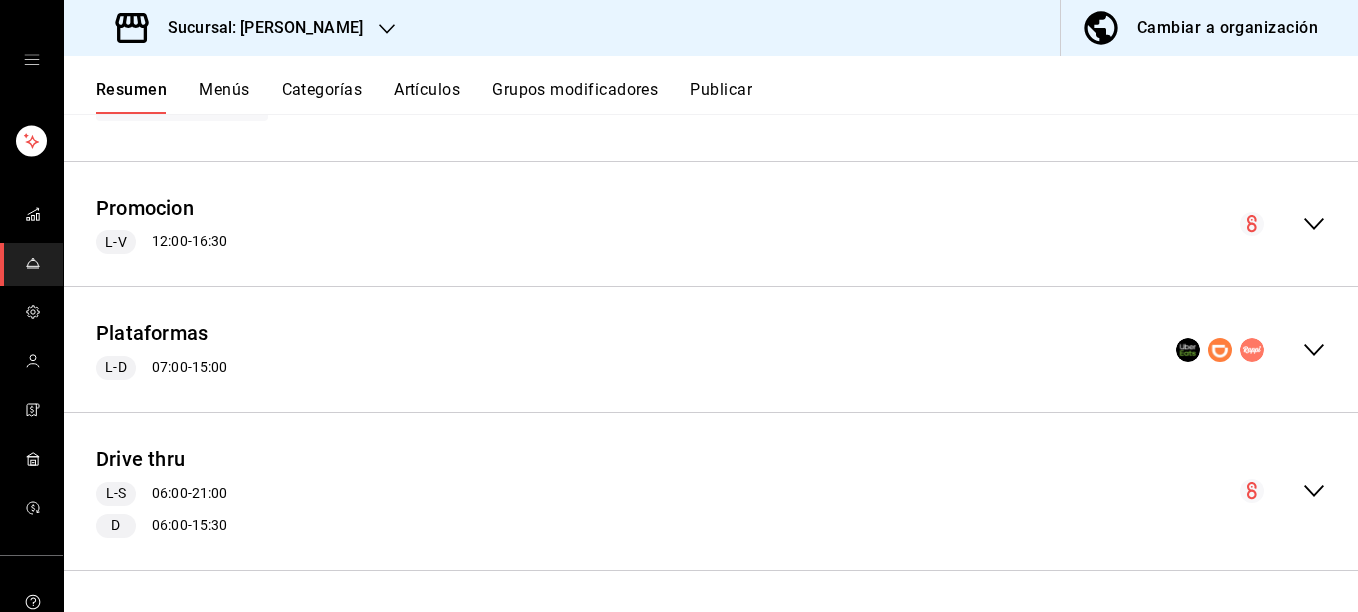 scroll, scrollTop: 2227, scrollLeft: 0, axis: vertical 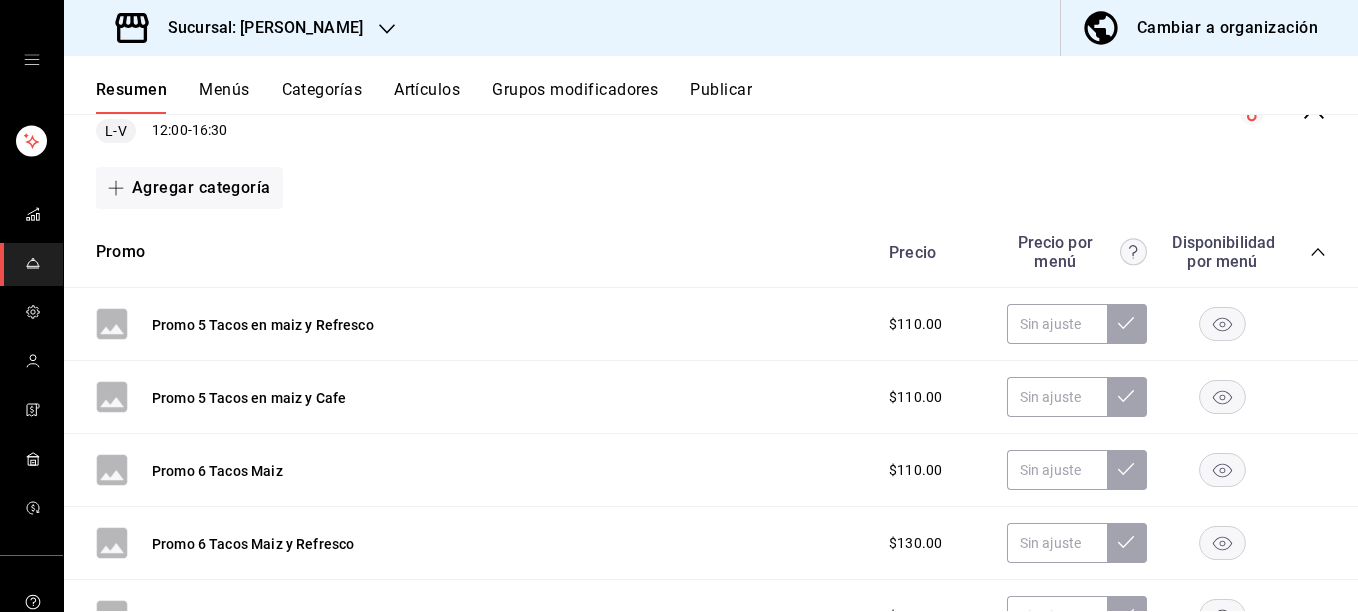 click on "Agregar categoría" at bounding box center [711, 188] 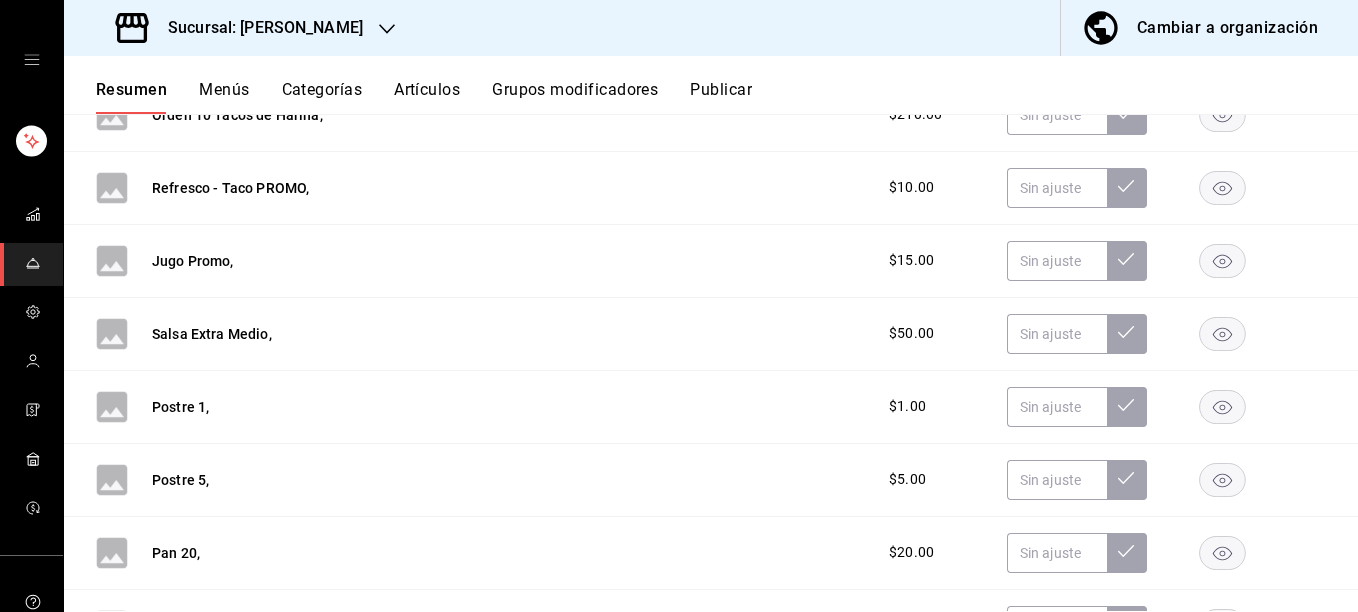 scroll, scrollTop: 756, scrollLeft: 0, axis: vertical 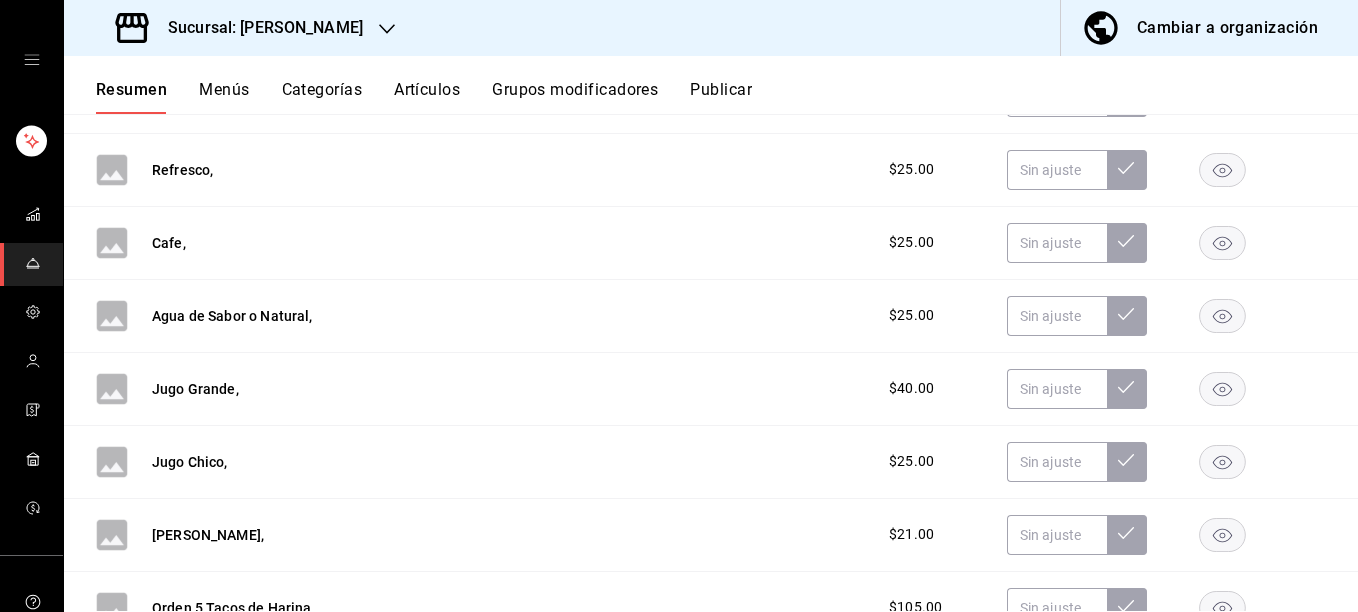 click on "Menús" at bounding box center [224, 97] 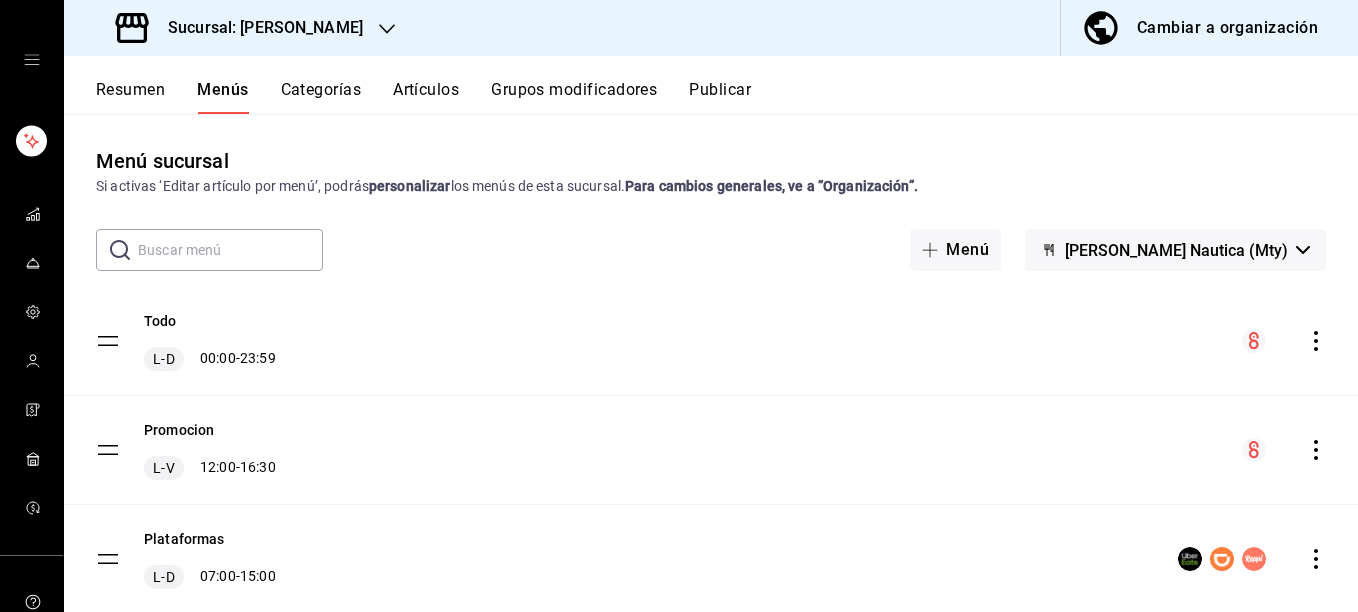 click 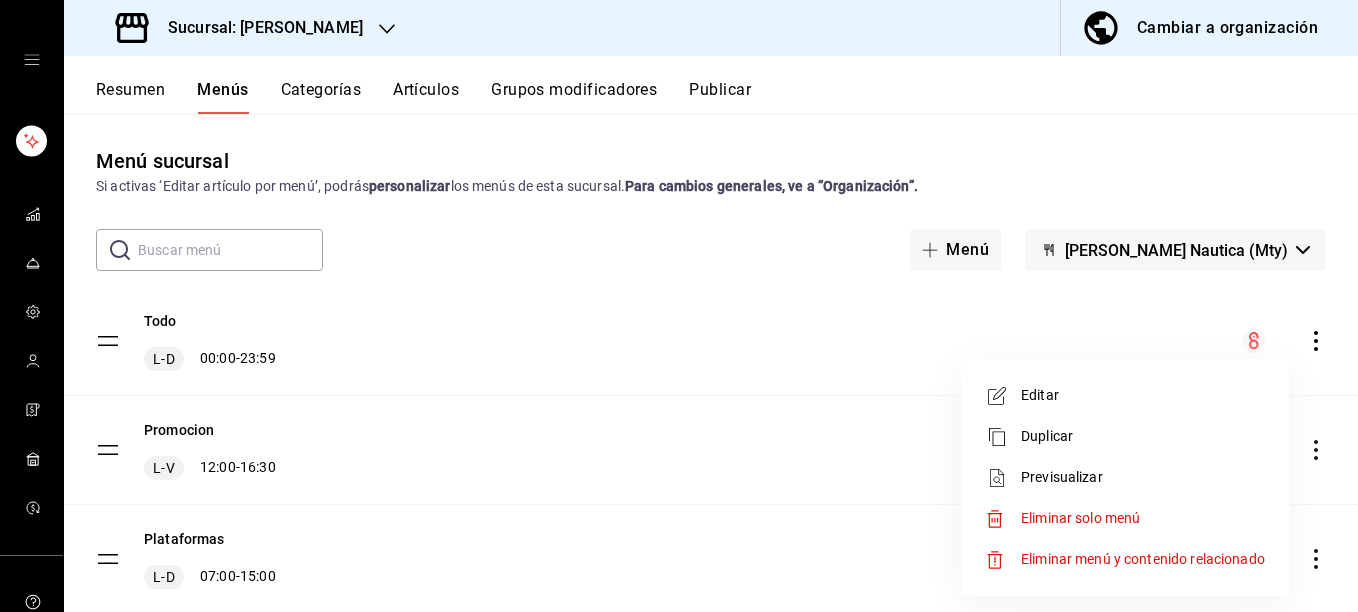 click on "Editar" at bounding box center [1143, 395] 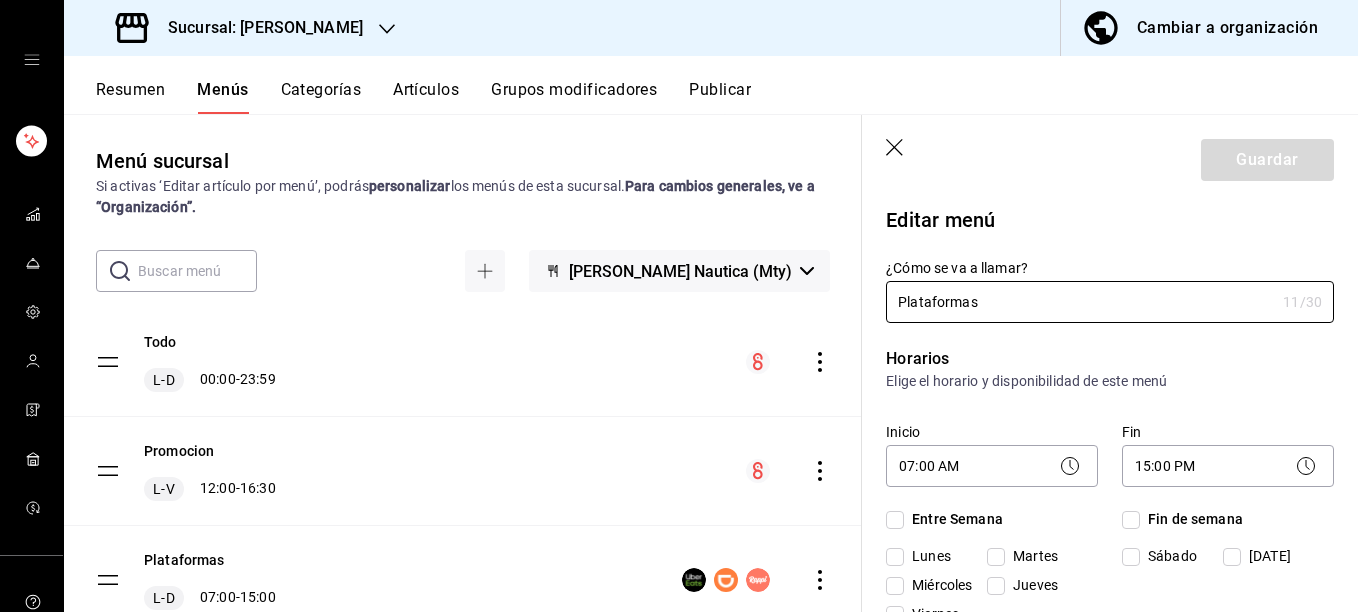 checkbox on "true" 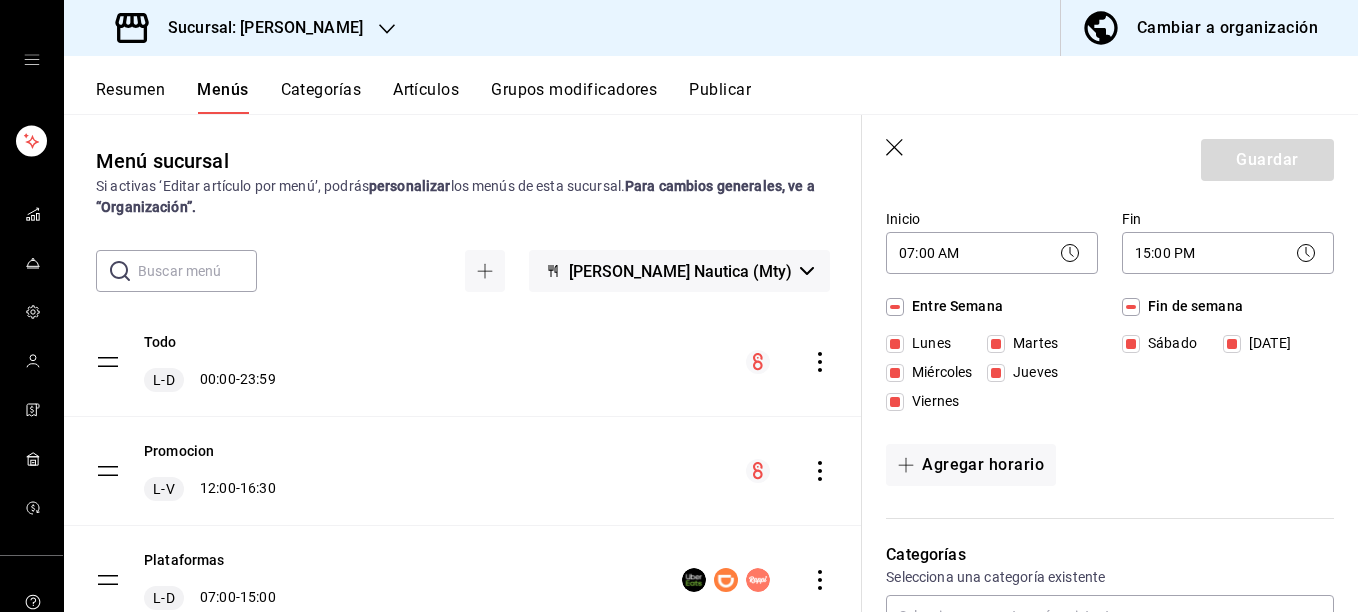 scroll, scrollTop: 189, scrollLeft: 0, axis: vertical 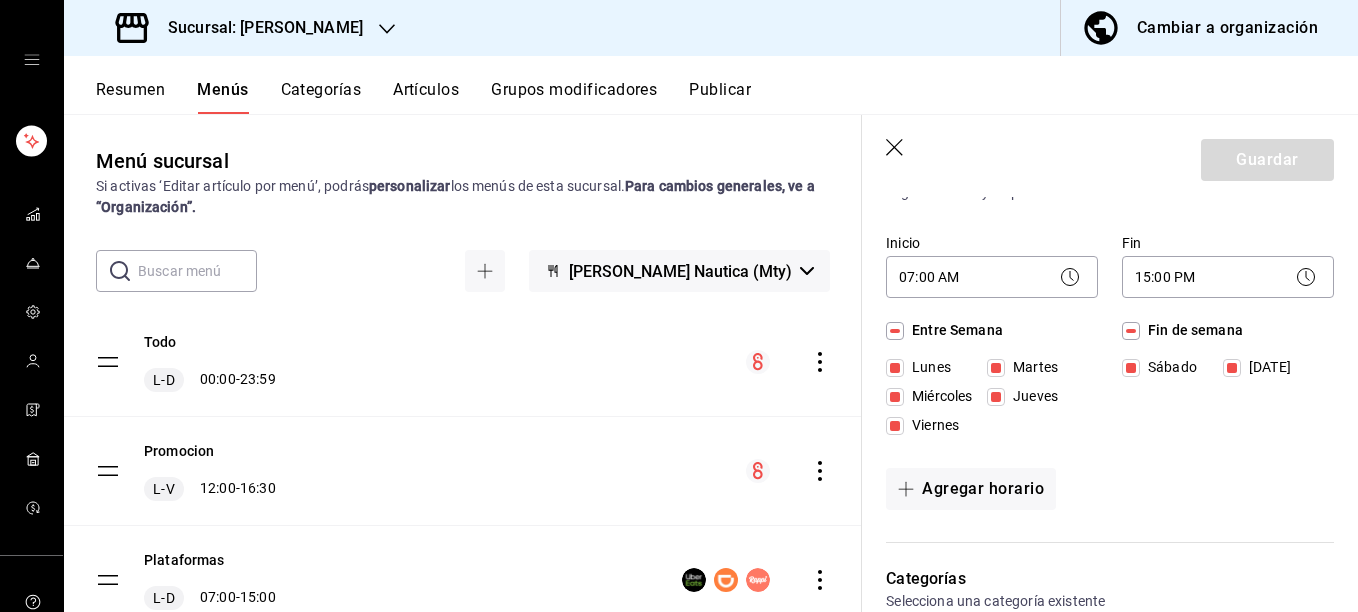click on "Domingo" at bounding box center (1232, 368) 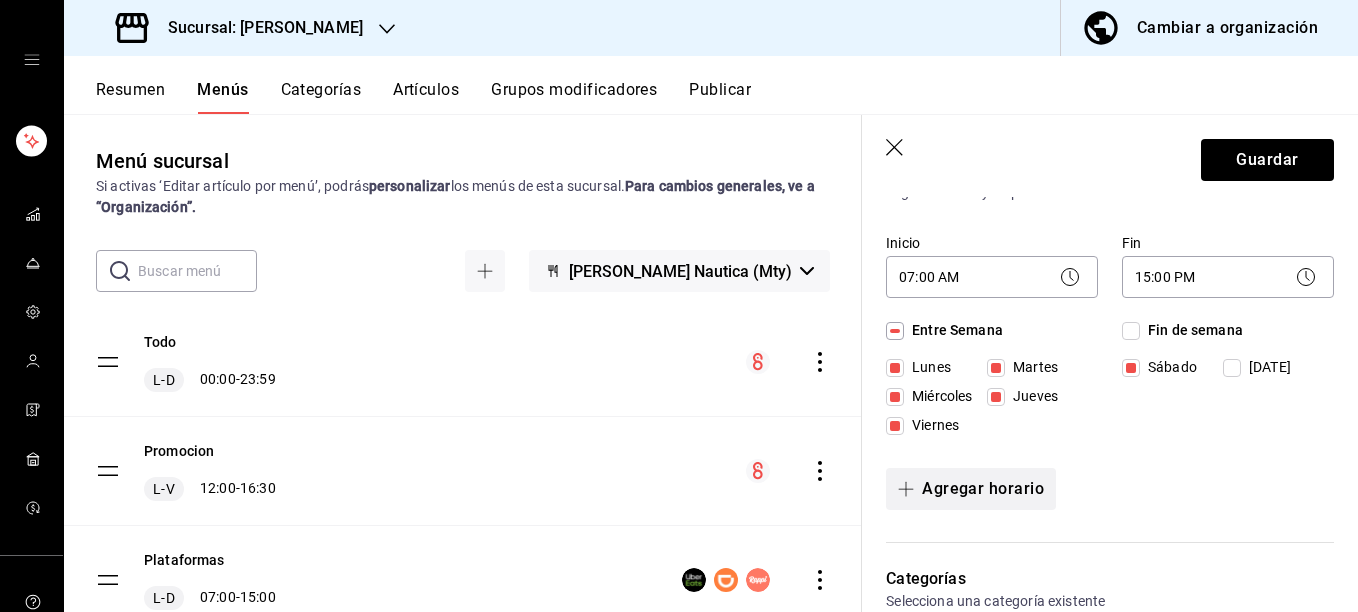 click on "Agregar horario" at bounding box center (971, 489) 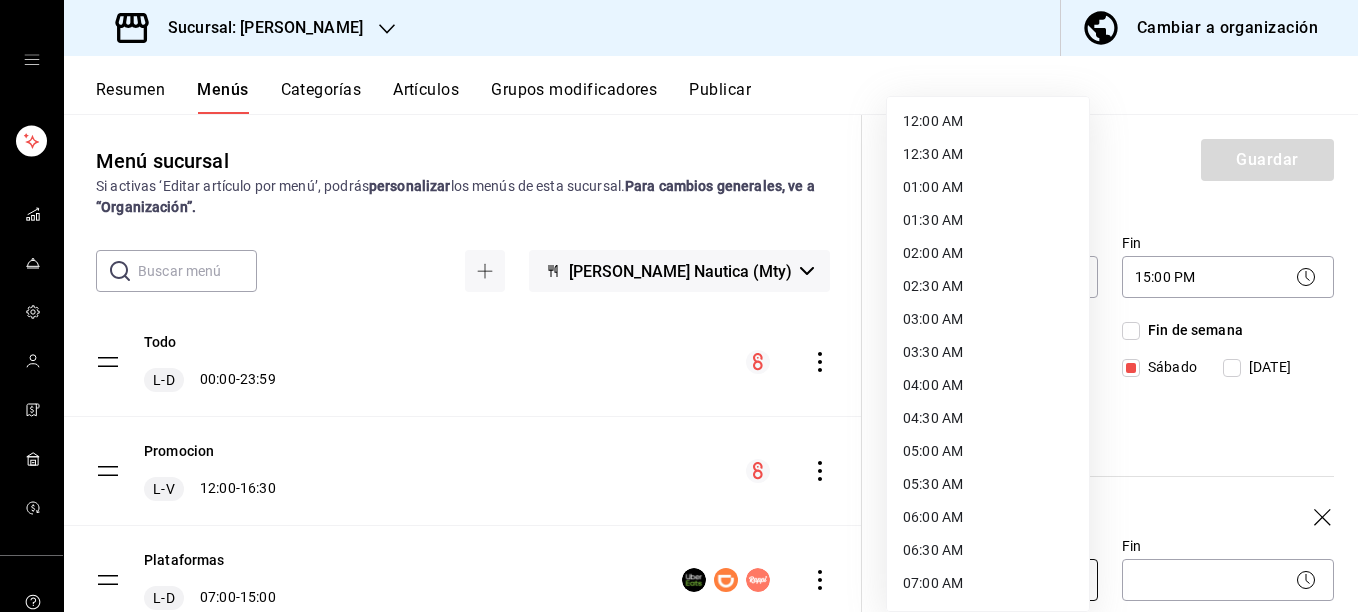 click on "Sucursal: Rosa Nautica Cambiar a organización Resumen Menús Categorías Artículos Grupos modificadores Publicar Menú sucursal Si activas ‘Editar artículo por menú’, podrás  personalizar  los menús de esta sucursal.  Para cambios generales, ve a “Organización”. ​ ​ Rosa Nautica (Mty) Todo L-D 00:00  -  23:59 Promocion L-V 12:00  -  16:30 Plataformas L-D 07:00  -  15:00 Drive thru L-S 06:00  -  21:00 D 06:00  -  15:30 Guardar Editar menú ¿Cómo se va a llamar? Plataformas 11 /30 ¿Cómo se va a llamar? Horarios Elige el horario y disponibilidad de este menú Inicio 07:00 AM 07:00 Fin 15:00 PM 15:00 Entre Semana Lunes Martes Miércoles Jueves Viernes Fin de semana Sábado Domingo Inicio ​ Fin ​ Entre Semana Lunes Martes Miércoles Jueves Viernes Fin de semana Sábado Domingo Agregar horario Categorías Selecciona una categoría existente Taco de Maiz. Extra. Bebida. ¿Dónde se va a mostrar tu menú? Selecciona los canales de venta disponibles Punto de venta Uber Eats DiDi Food Rappi /" at bounding box center (679, 306) 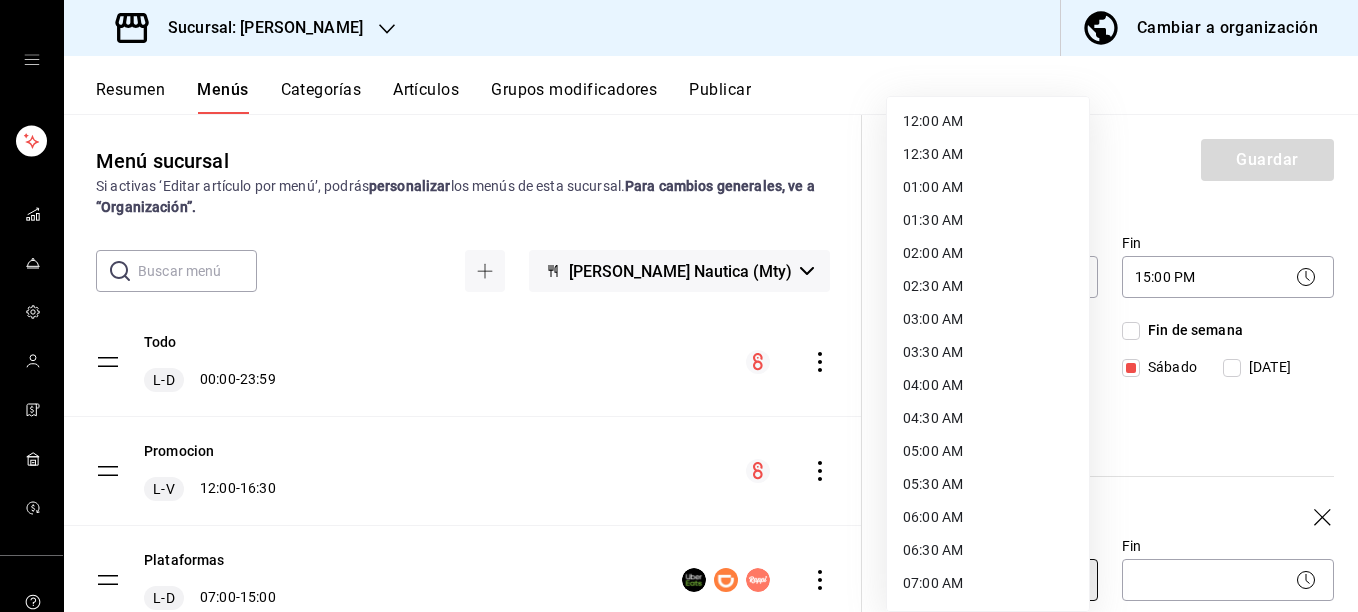 type on "07:00" 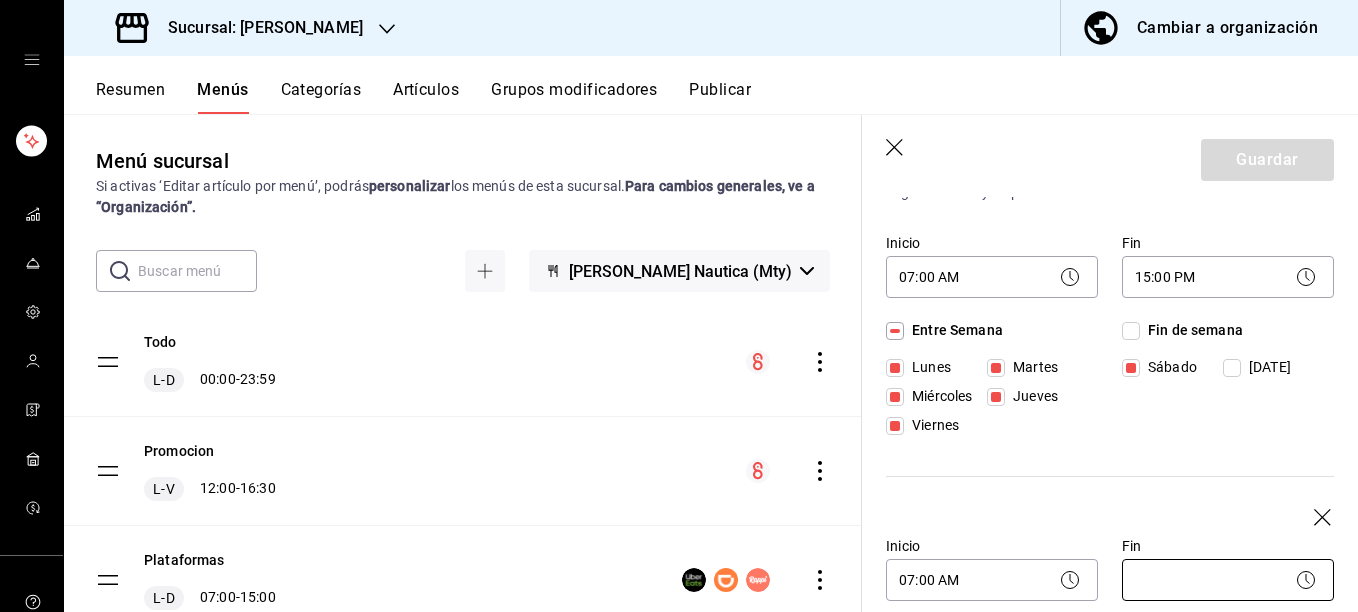 click on "Sucursal: Rosa Nautica Cambiar a organización Resumen Menús Categorías Artículos Grupos modificadores Publicar Menú sucursal Si activas ‘Editar artículo por menú’, podrás  personalizar  los menús de esta sucursal.  Para cambios generales, ve a “Organización”. ​ ​ Rosa Nautica (Mty) Todo L-D 00:00  -  23:59 Promocion L-V 12:00  -  16:30 Plataformas L-D 07:00  -  15:00 Drive thru L-S 06:00  -  21:00 D 06:00  -  15:30 Guardar Editar menú ¿Cómo se va a llamar? Plataformas 11 /30 ¿Cómo se va a llamar? Horarios Elige el horario y disponibilidad de este menú Inicio 07:00 AM 07:00 Fin 15:00 PM 15:00 Entre Semana Lunes Martes Miércoles Jueves Viernes Fin de semana Sábado Domingo Inicio 07:00 AM 07:00 Fin ​ Entre Semana Lunes Martes Miércoles Jueves Viernes Fin de semana Sábado Domingo Agregar horario Categorías Selecciona una categoría existente Taco de Maiz. Extra. Bebida. ¿Dónde se va a mostrar tu menú? Selecciona los canales de venta disponibles Punto de venta Uber Eats Rappi" at bounding box center [679, 306] 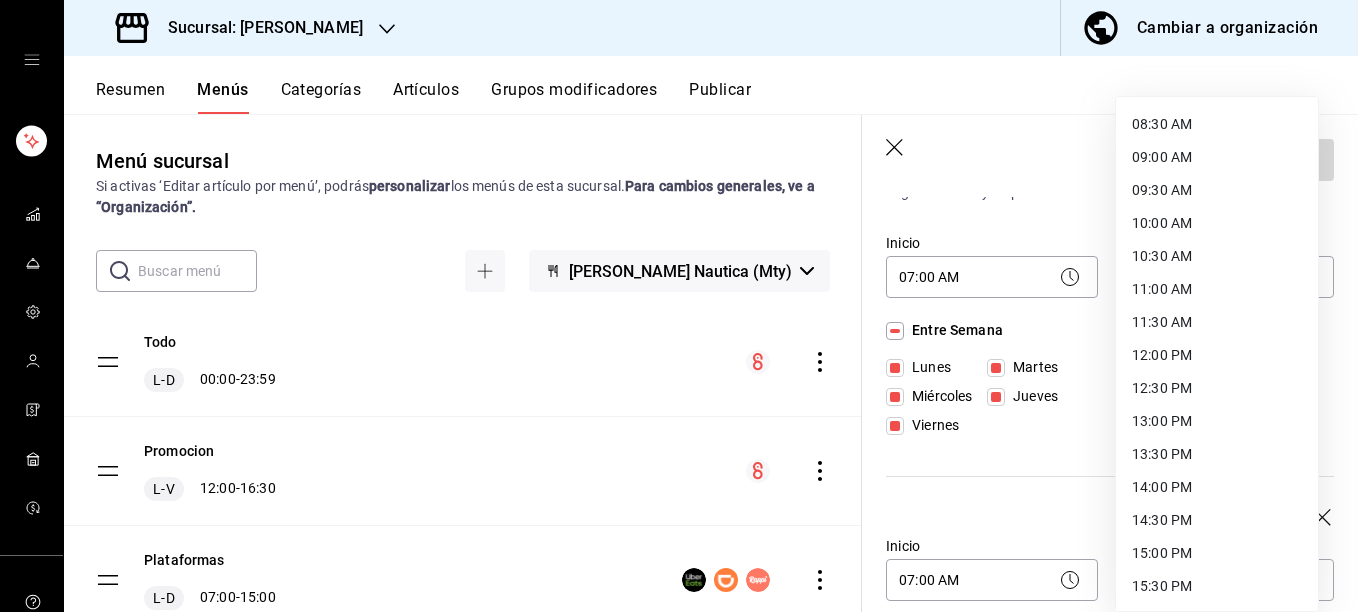 scroll, scrollTop: 669, scrollLeft: 0, axis: vertical 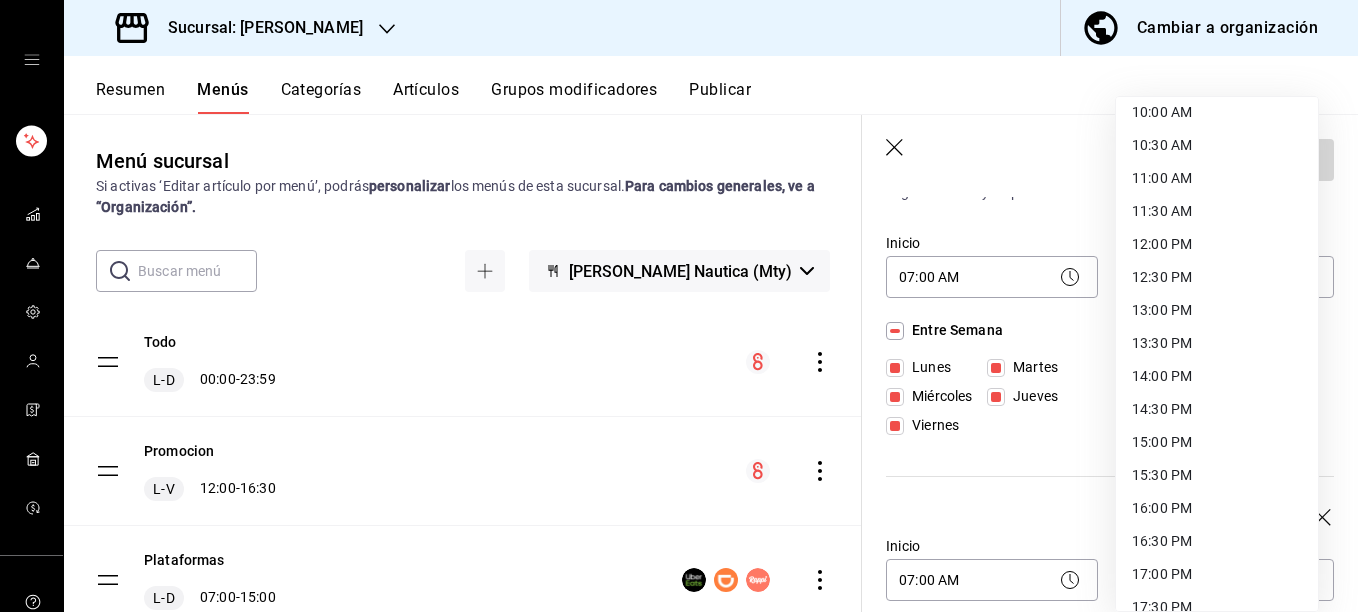 click on "14:00 PM" at bounding box center [1217, 376] 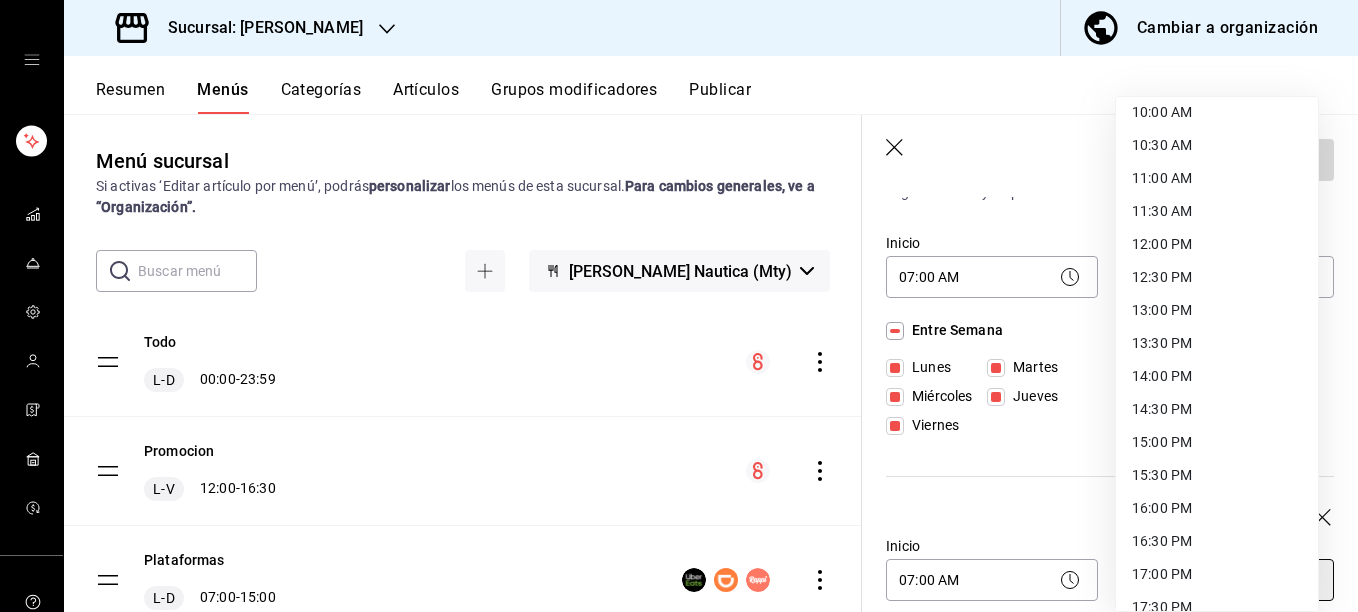type on "14:00" 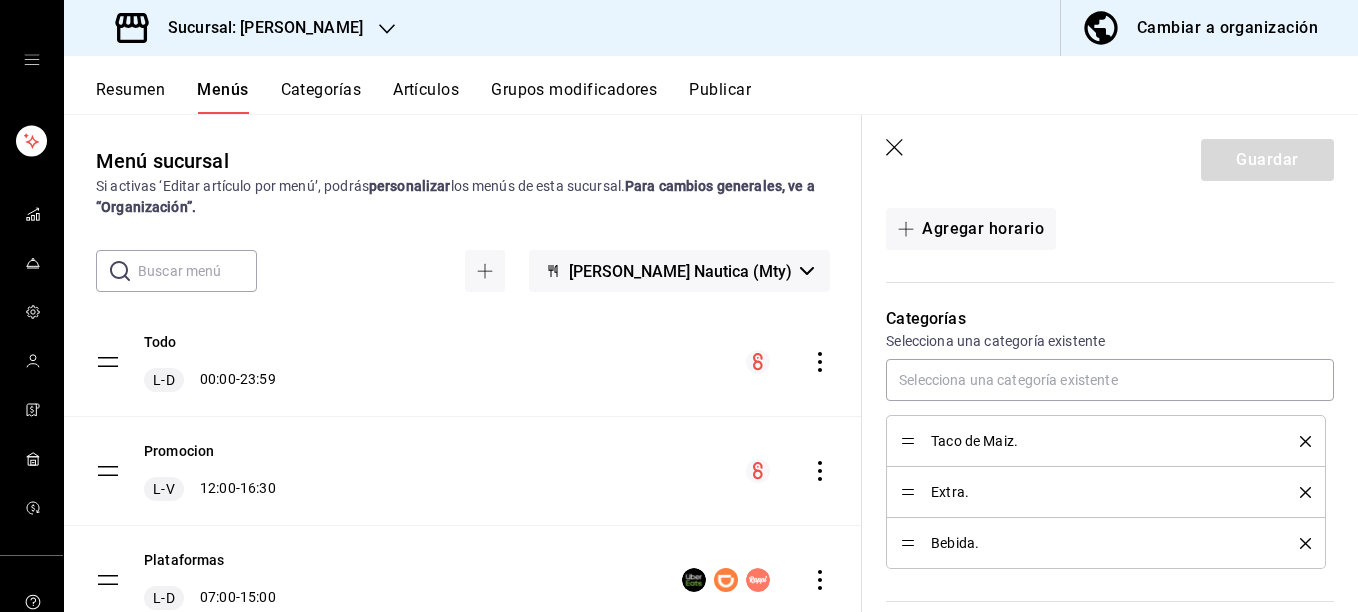 scroll, scrollTop: 609, scrollLeft: 0, axis: vertical 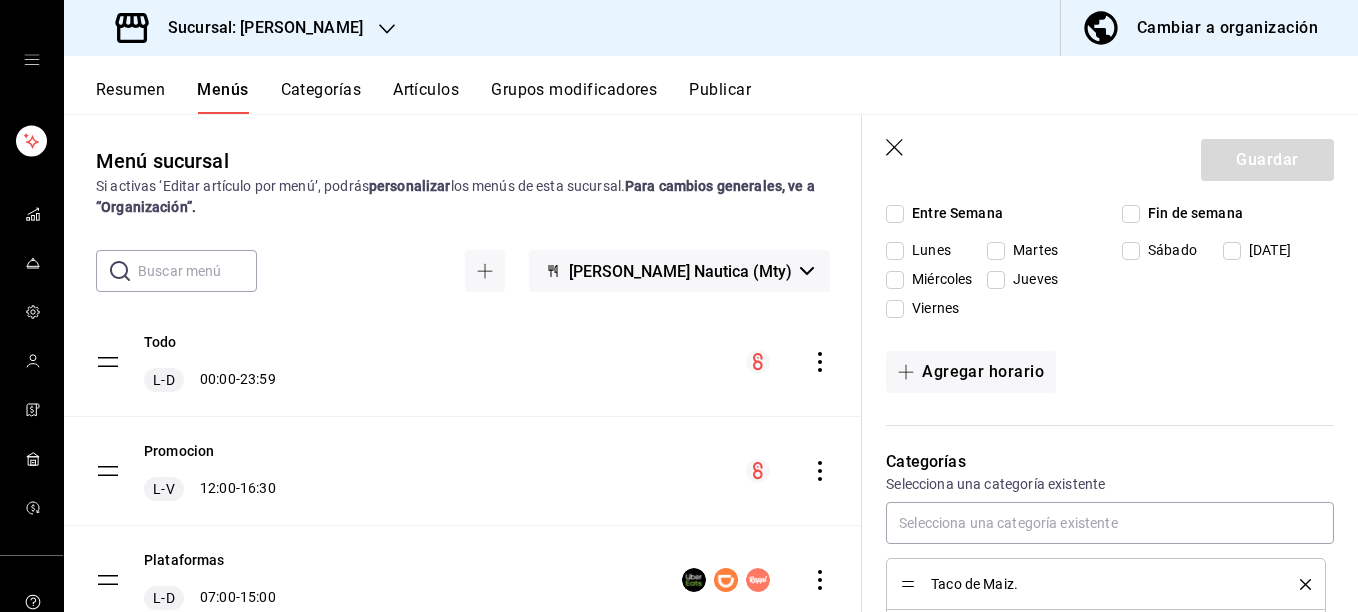 click on "Domingo" at bounding box center (1232, 251) 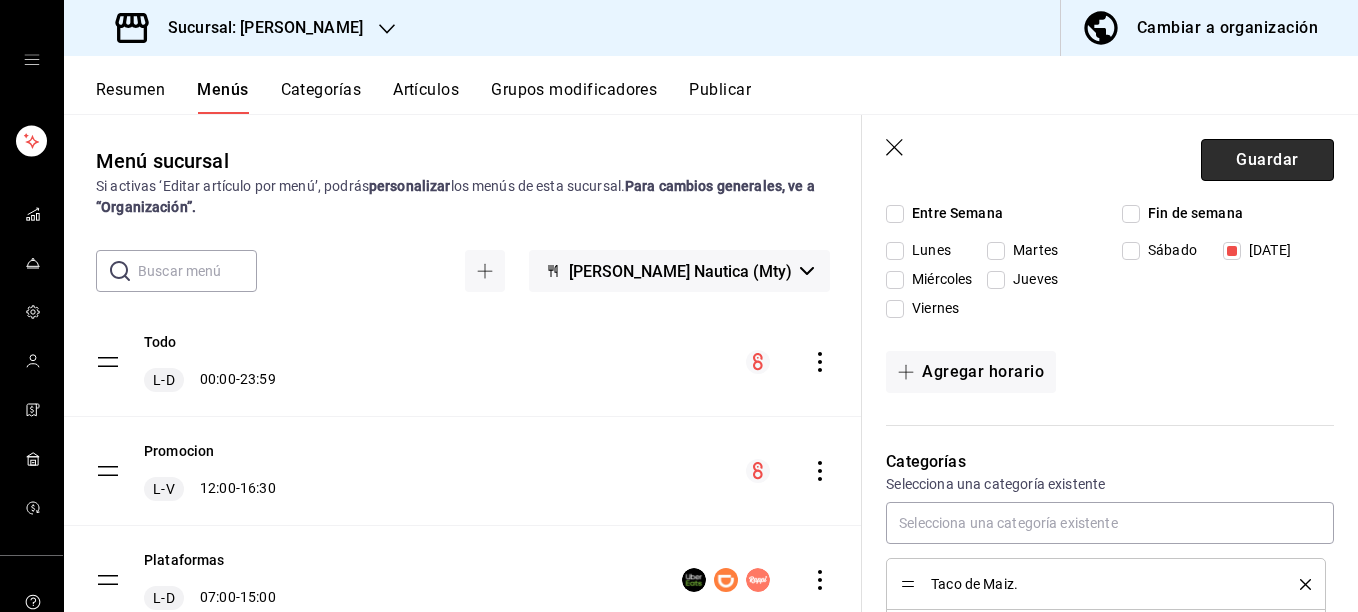 click on "Guardar" at bounding box center [1267, 160] 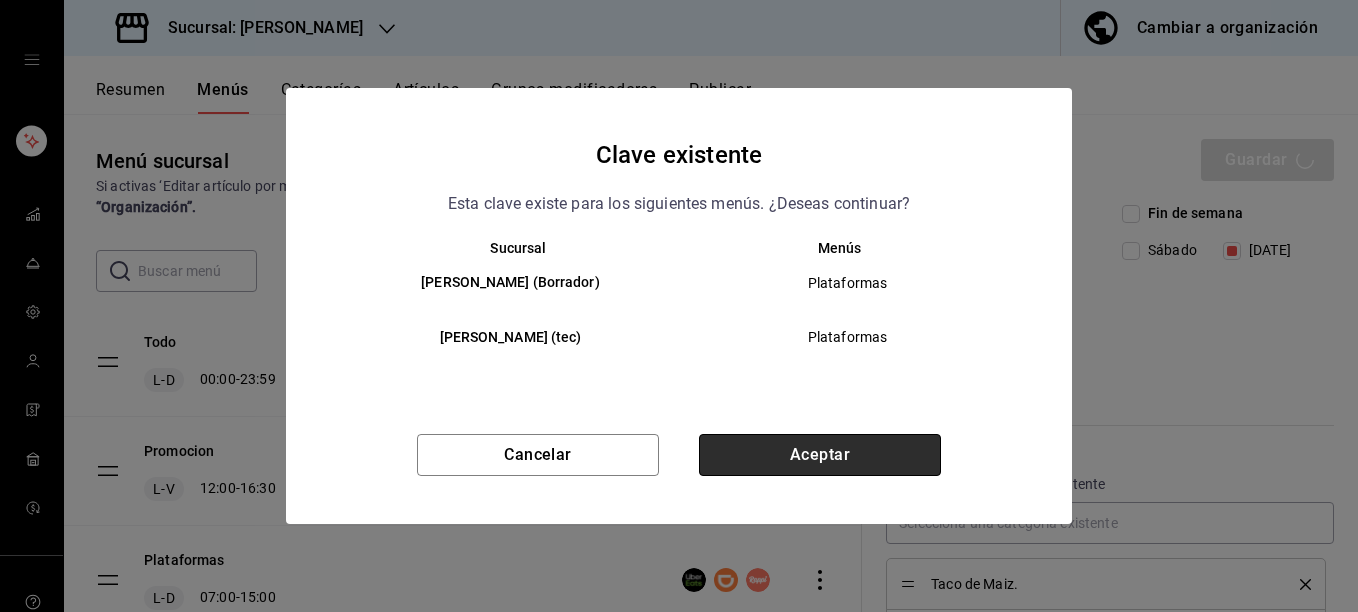 click on "Aceptar" at bounding box center [820, 455] 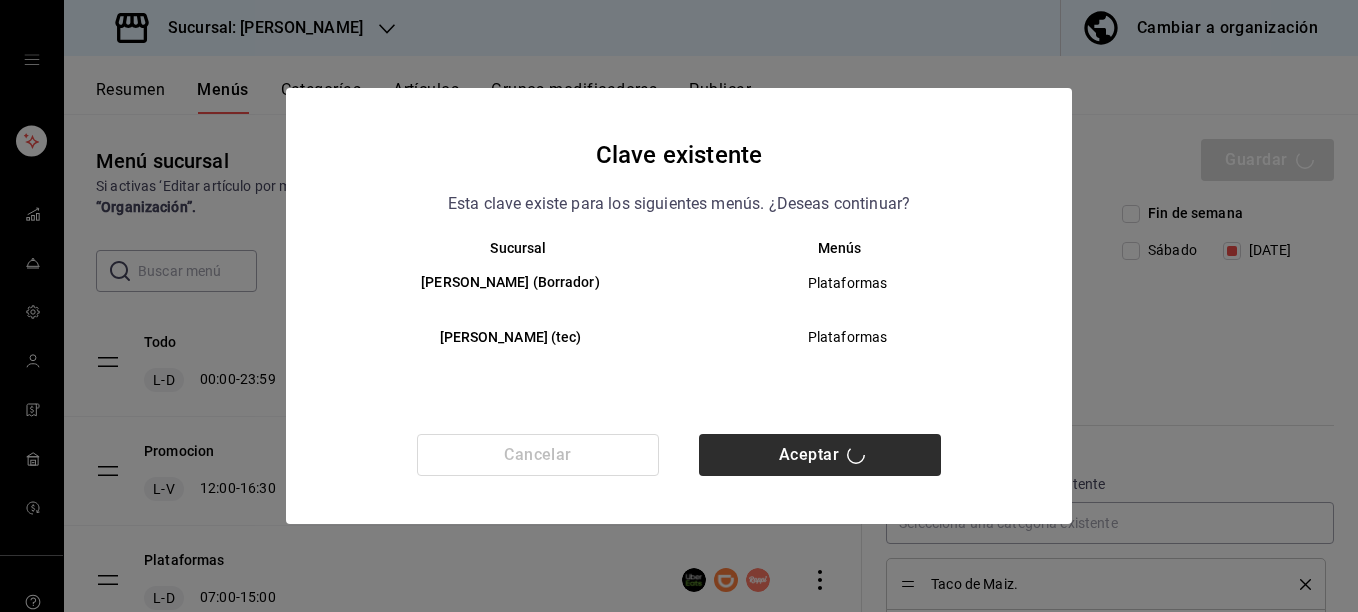 type 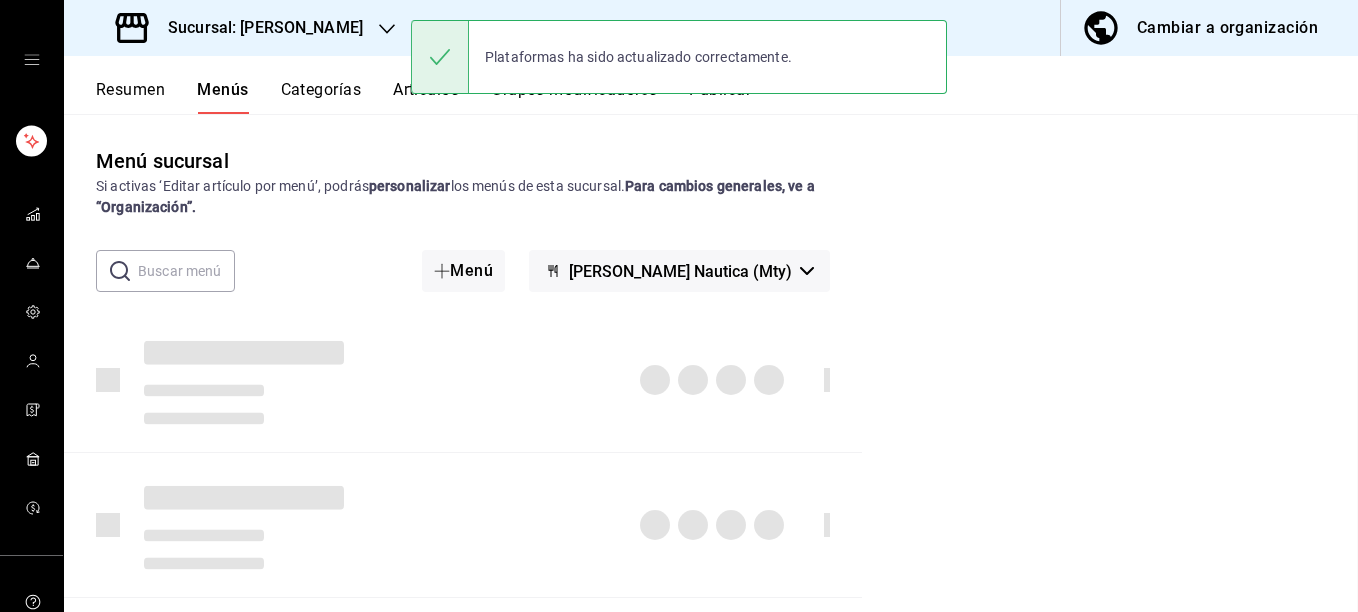 checkbox on "false" 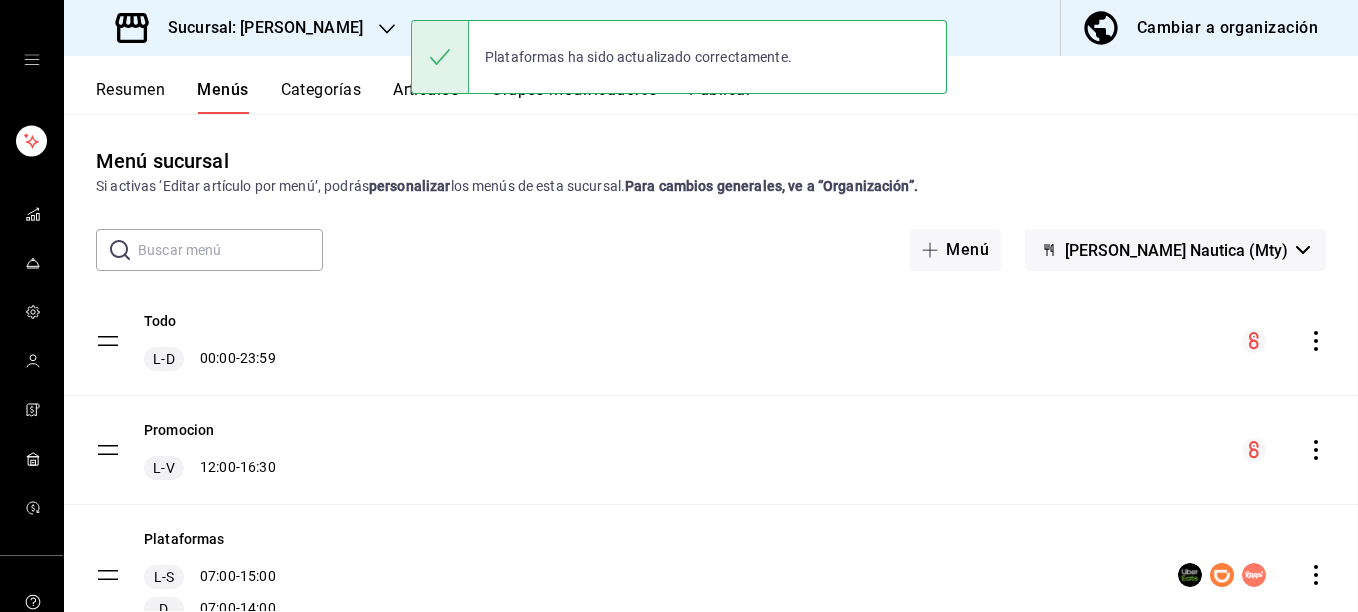 scroll, scrollTop: 0, scrollLeft: 0, axis: both 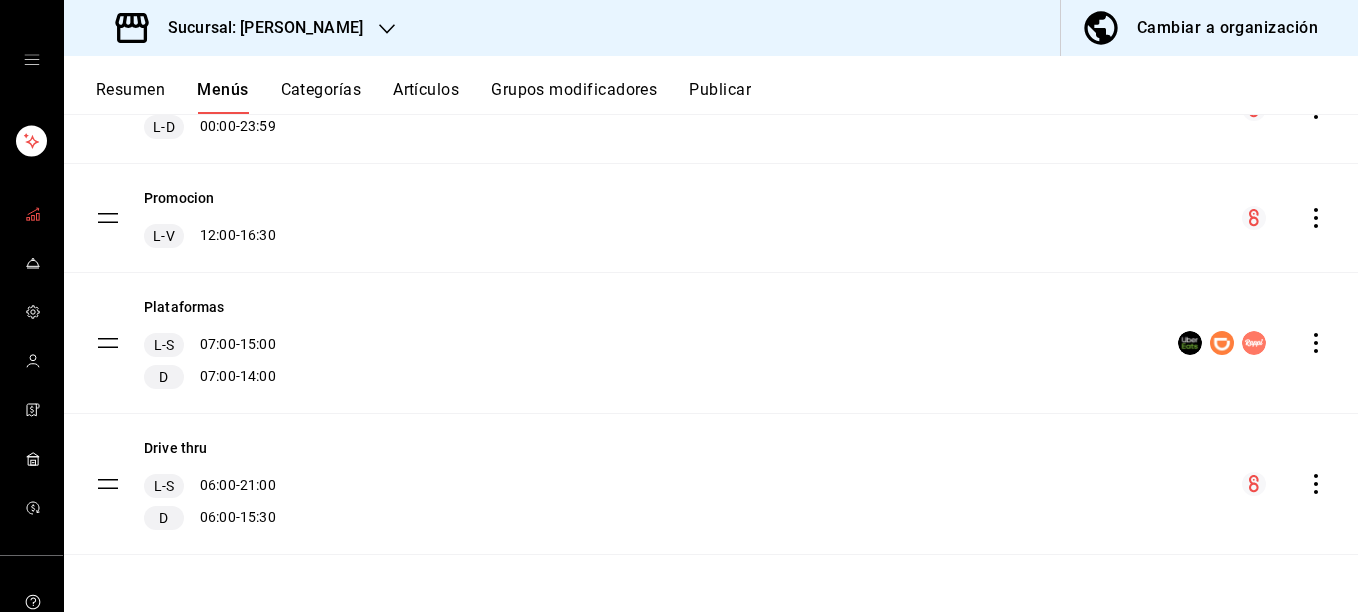 click at bounding box center [33, 215] 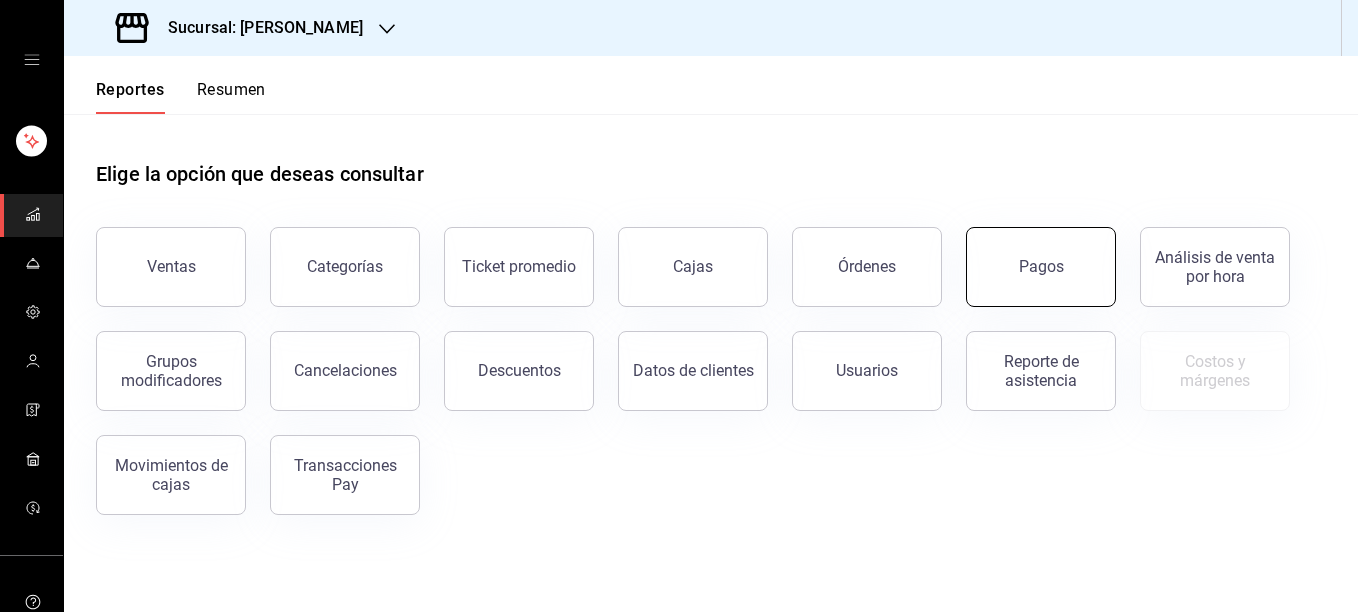 click on "Pagos" at bounding box center [1041, 266] 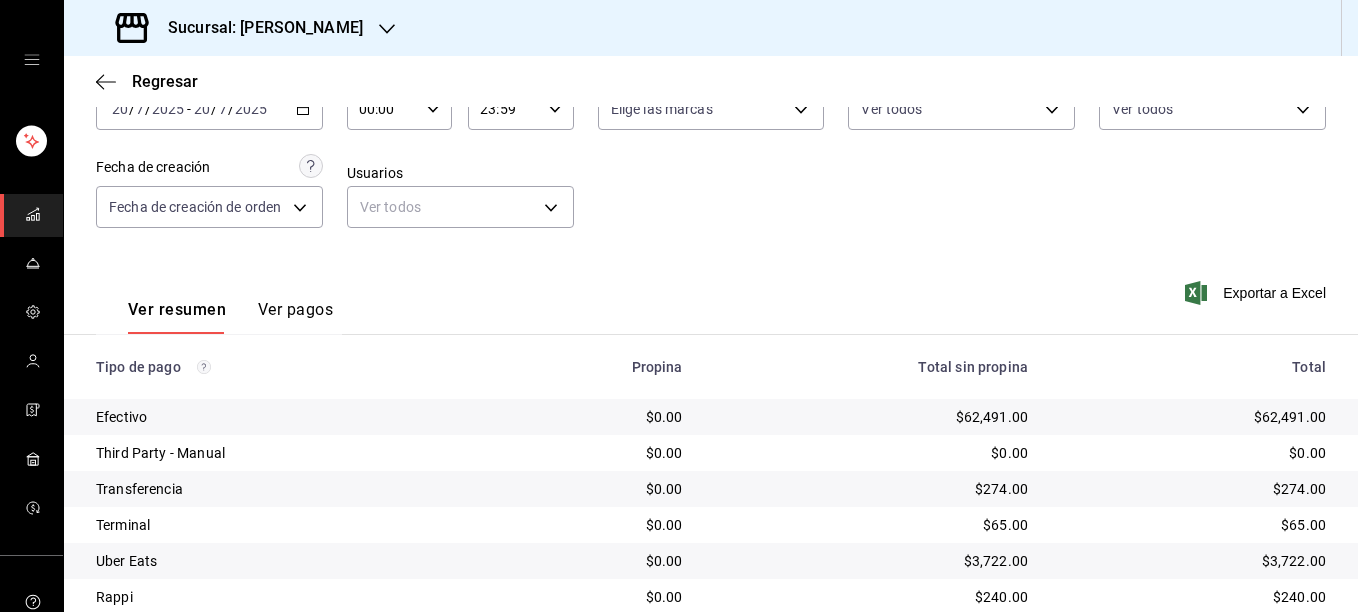scroll, scrollTop: 135, scrollLeft: 0, axis: vertical 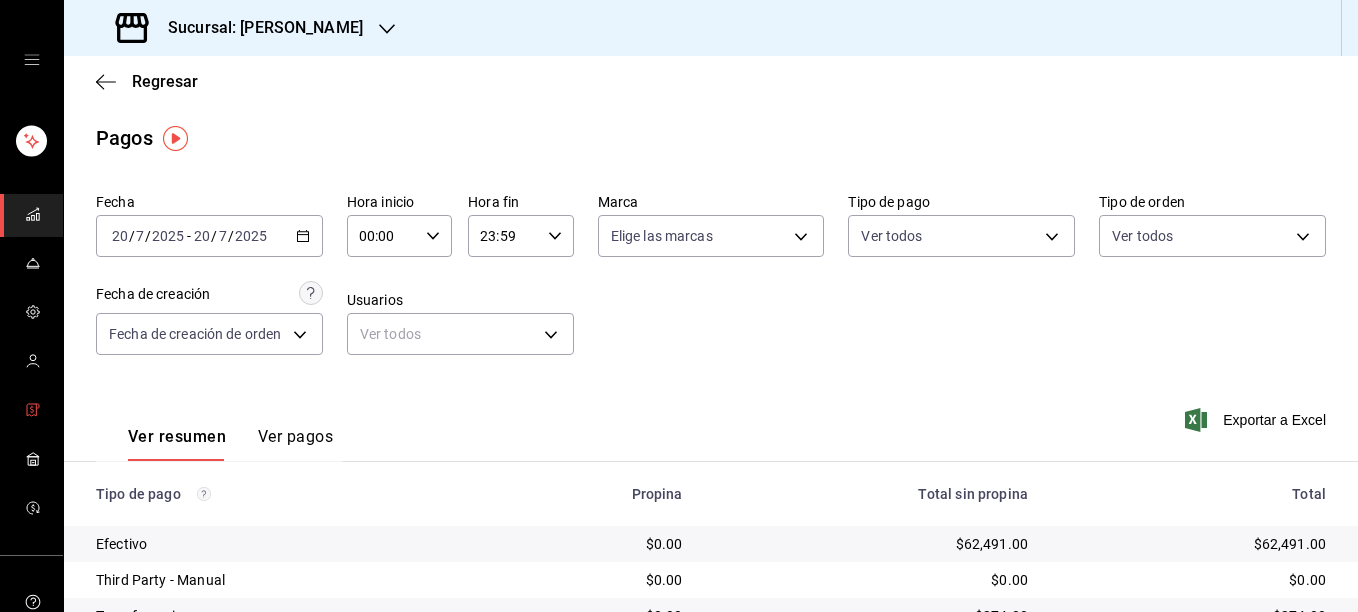 click 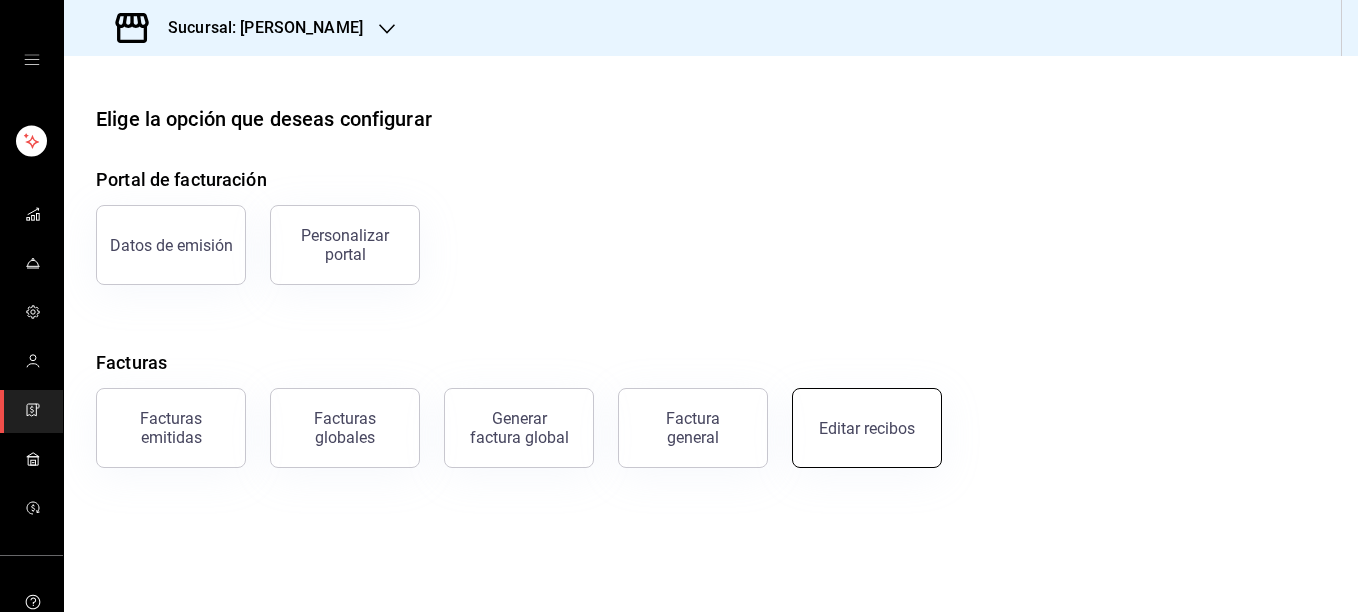 click on "Editar recibos" at bounding box center (867, 428) 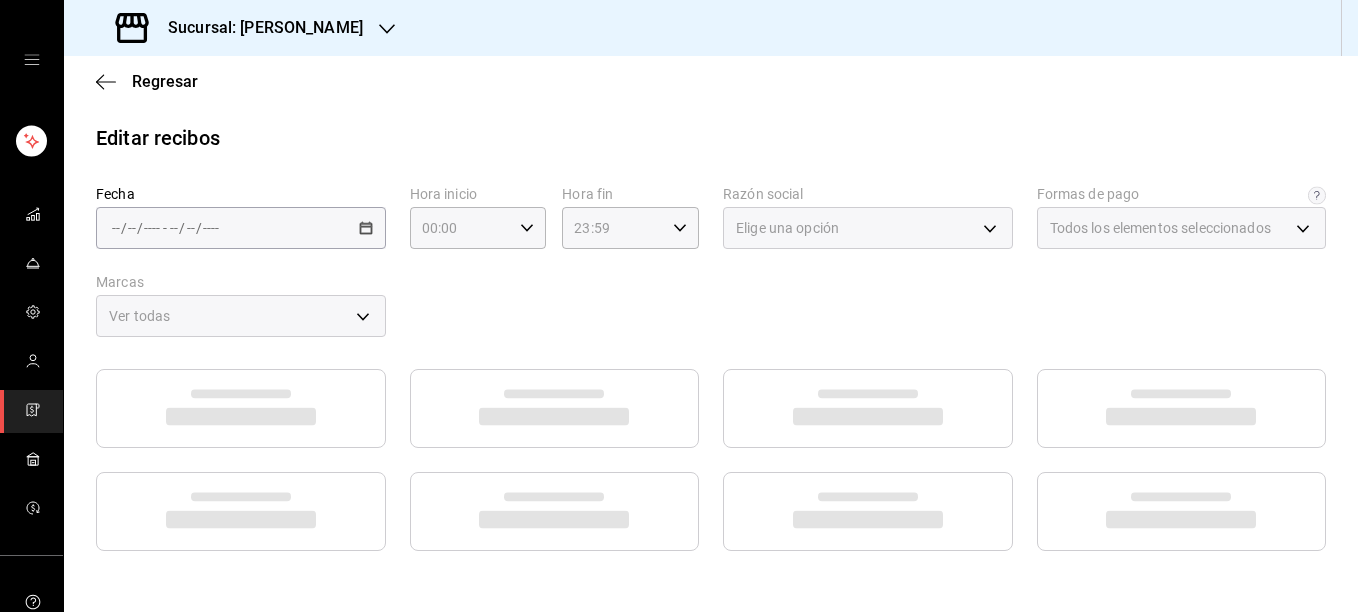 type on "5fd38a5b-7230-49e9-9c15-448a83f49355" 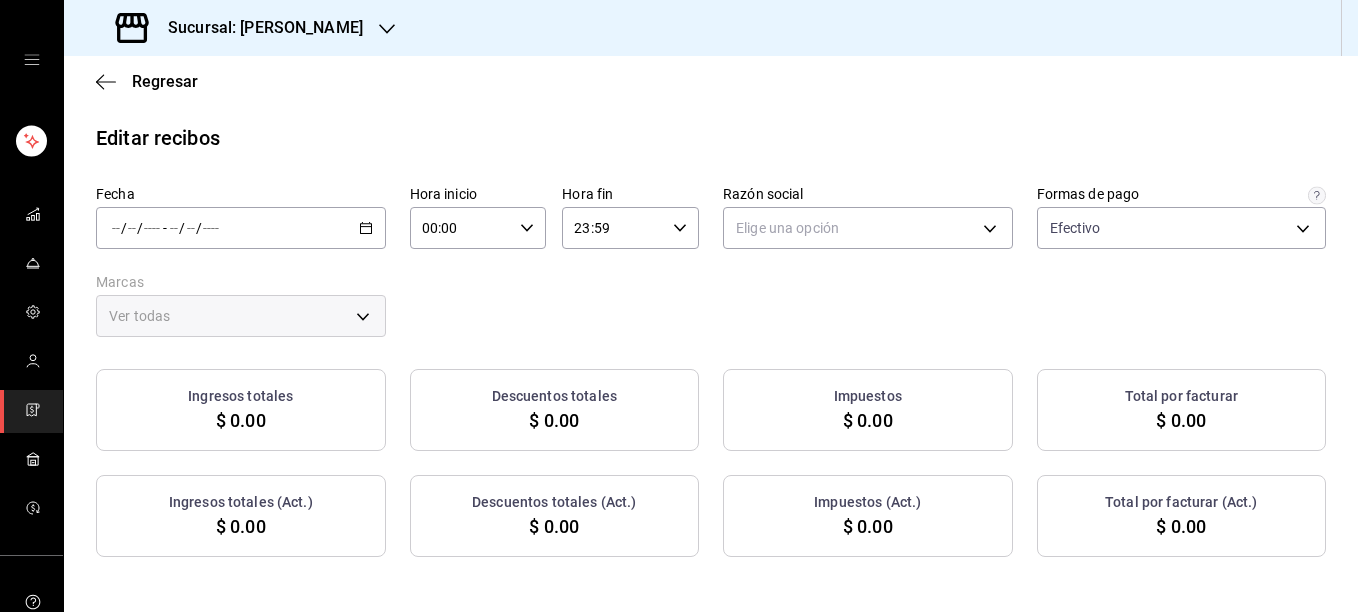 click 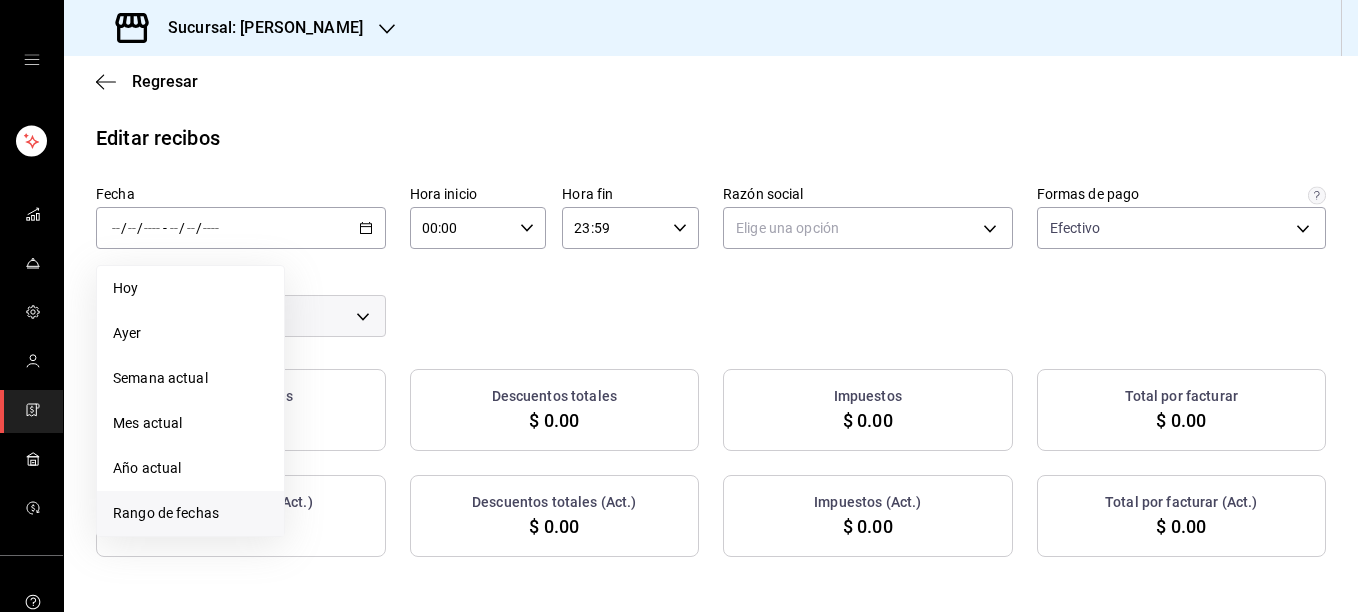 click on "Rango de fechas" at bounding box center [190, 513] 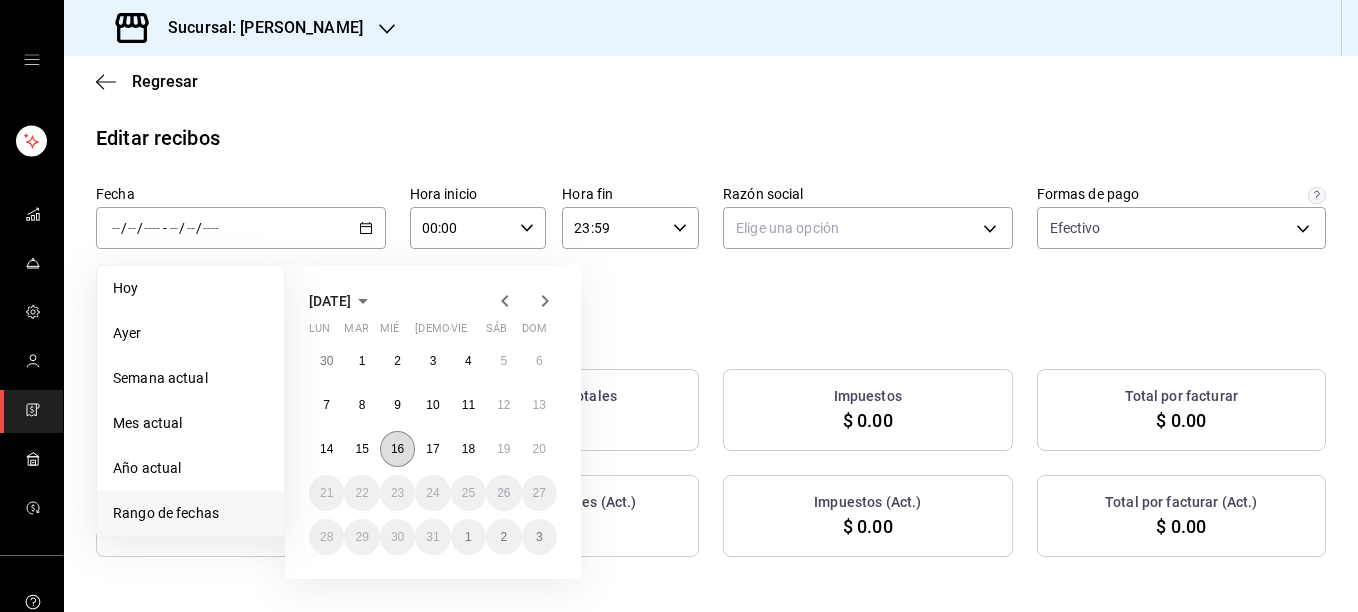 click on "16" at bounding box center [397, 449] 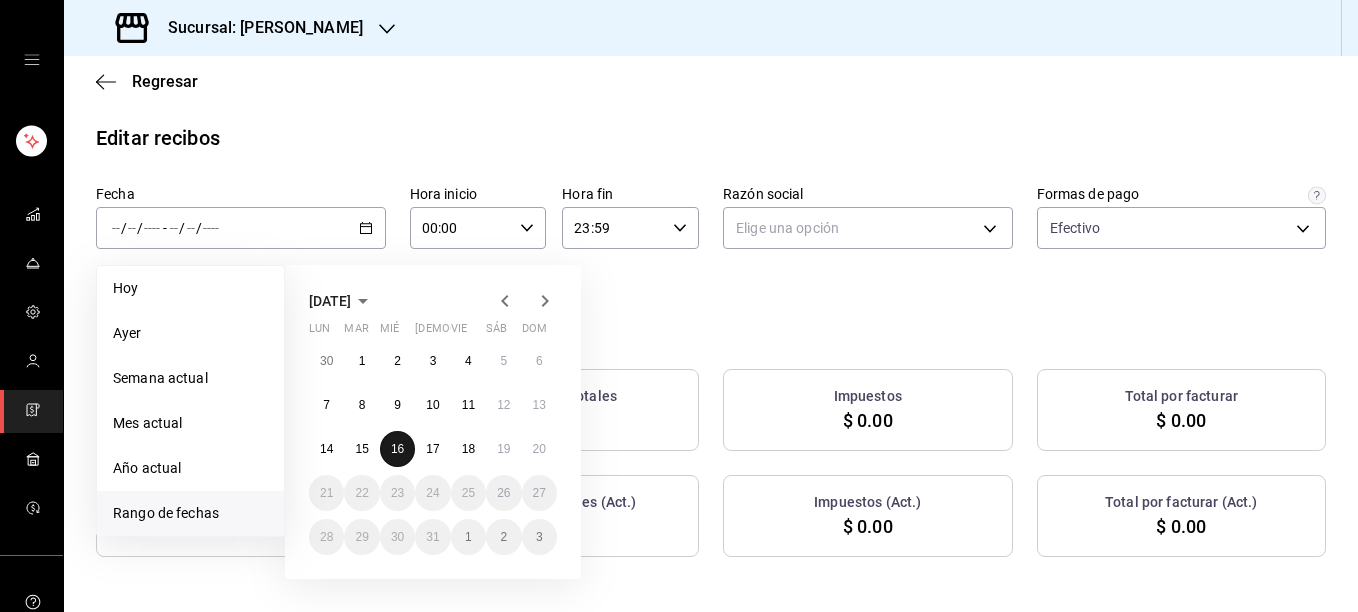 click on "16" at bounding box center (397, 449) 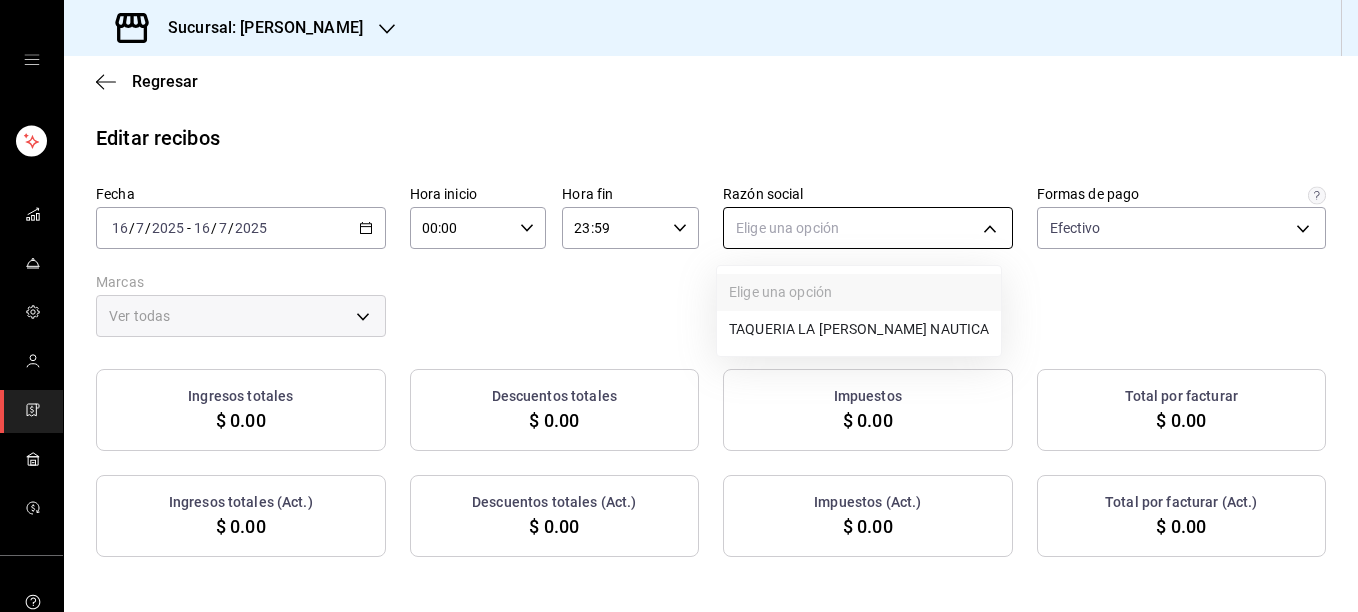 click on "Sucursal: Rosa Nautica Regresar Editar recibos Fecha 2025-07-16 16 / 7 / 2025 - 2025-07-16 16 / 7 / 2025 Hora inicio 00:00 Hora inicio Hora fin 23:59 Hora fin Razón social Elige una opción Formas de pago   Efectivo 5fd38a5b-7230-49e9-9c15-448a83f49355 Marcas Ver todas Ingresos totales $ 0.00 Descuentos totales $ 0.00 Impuestos $ 0.00 Total por facturar $ 0.00 Ingresos totales (Act.) $ 0.00 Descuentos totales (Act.) $ 0.00 Impuestos  (Act.) $ 0.00 Total por facturar (Act.) $ 0.00 No hay información que mostrar GANA 1 MES GRATIS EN TU SUSCRIPCIÓN AQUÍ ¿Recuerdas cómo empezó tu restaurante?
Hoy puedes ayudar a un colega a tener el mismo cambio que tú viviste.
Recomienda Parrot directamente desde tu Portal Administrador.
Es fácil y rápido.
🎁 Por cada restaurante que se una, ganas 1 mes gratis. Visitar centro de ayuda (81) 2046 6363 soporte@parrotsoftware.io Visitar centro de ayuda (81) 2046 6363 soporte@parrotsoftware.io Elige una opción TAQUERIA LA ROSA NAUTICA" at bounding box center (679, 306) 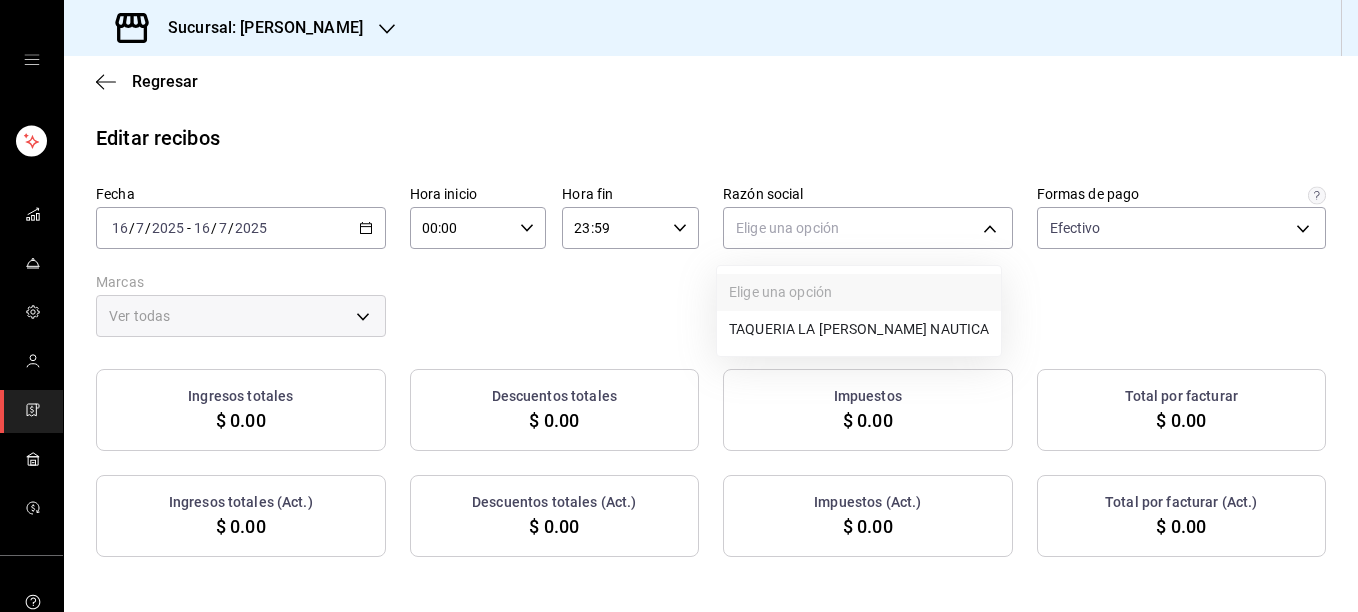 click on "TAQUERIA LA [PERSON_NAME] NAUTICA" at bounding box center [859, 329] 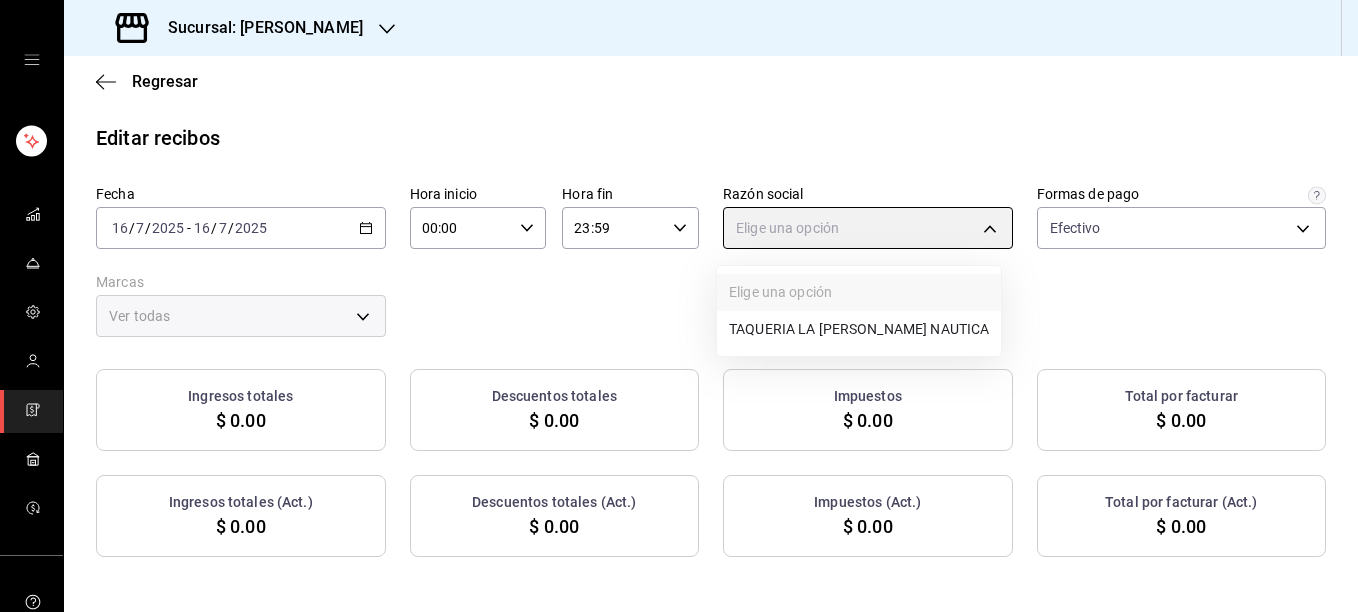 type on "8ae5469c-b252-42ce-8a14-eb66129f127f" 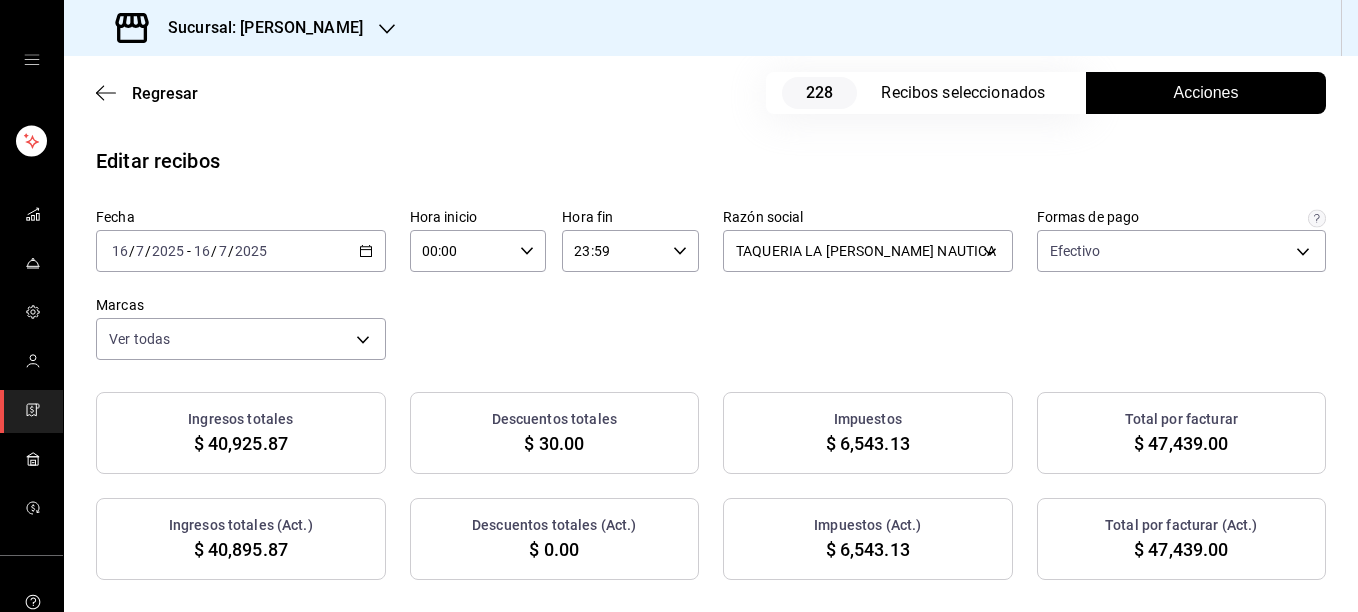 click on "Acciones" at bounding box center (1206, 93) 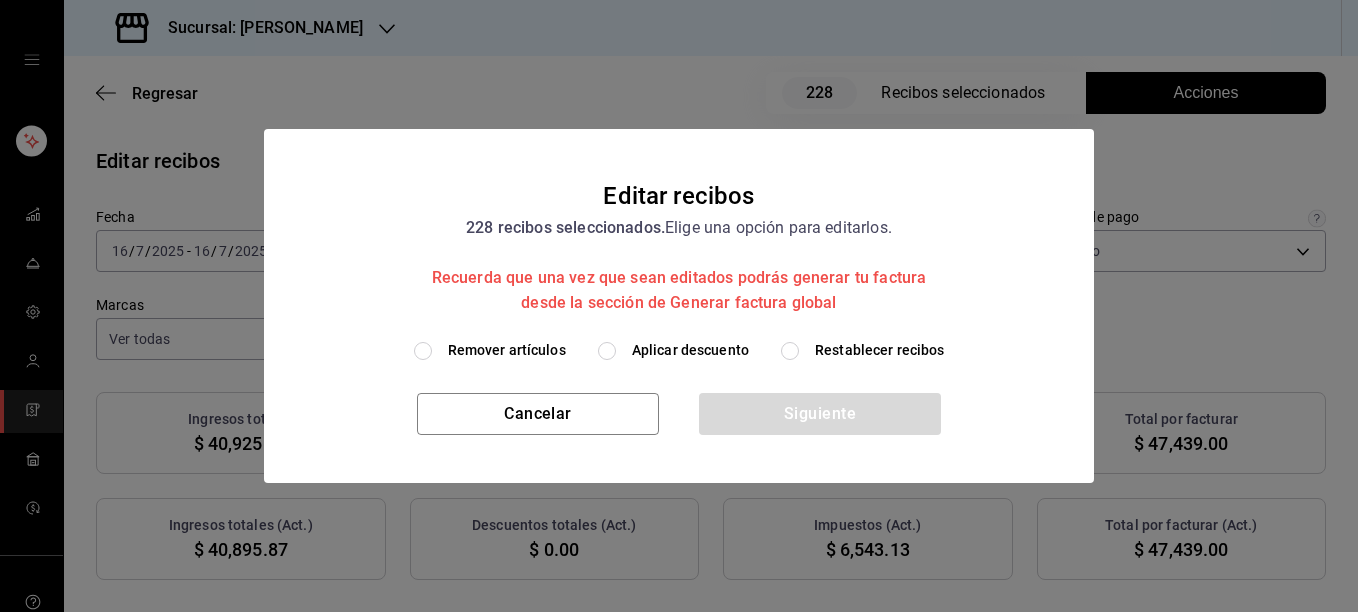 click on "Remover artículos" at bounding box center [507, 350] 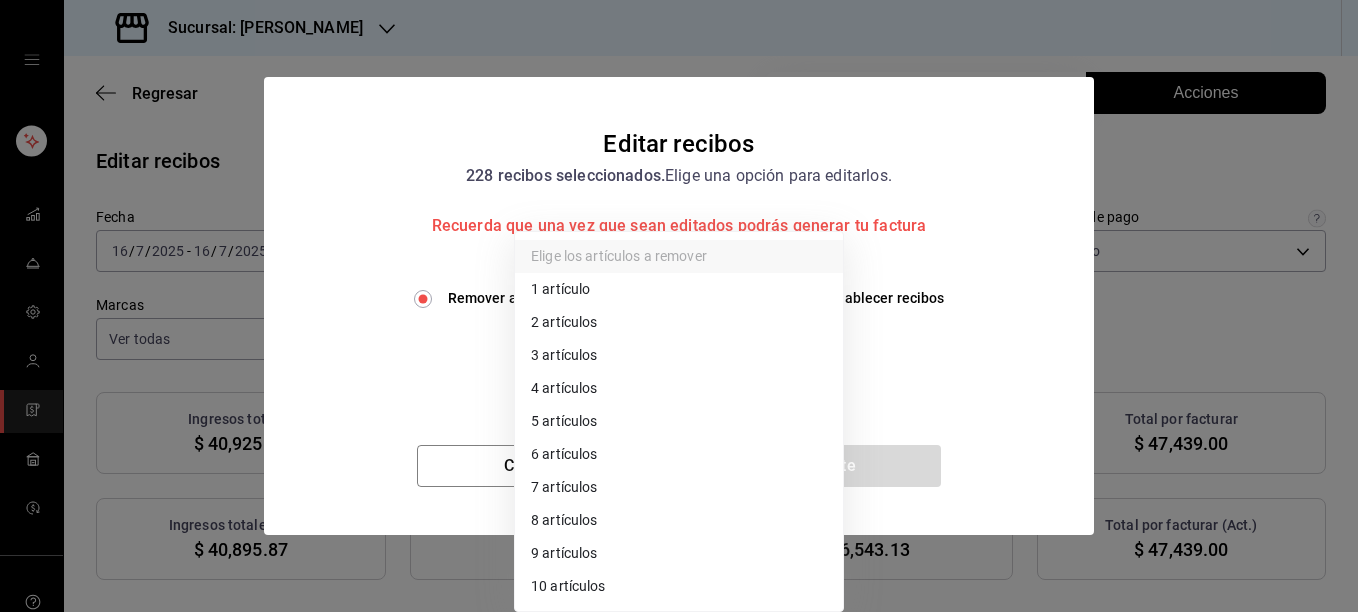 click on "Sucursal: Rosa Nautica Regresar 228 Recibos seleccionados Acciones Editar recibos Fecha 2025-07-16 16 / 7 / 2025 - 2025-07-16 16 / 7 / 2025 Hora inicio 00:00 Hora inicio Hora fin 23:59 Hora fin Razón social TAQUERIA LA ROSA NAUTICA 8ae5469c-b252-42ce-8a14-eb66129f127f Formas de pago   Efectivo 5fd38a5b-7230-49e9-9c15-448a83f49355 Marcas Ver todas e6600c40-0213-48d4-9f06-7294223b882d Ingresos totales $ 40,925.87 Descuentos totales $ 30.00 Impuestos $ 6,543.13 Total por facturar $ 47,439.00 Ingresos totales (Act.) $ 40,895.87 Descuentos totales (Act.) $ 0.00 Impuestos  (Act.) $ 6,543.13 Total por facturar (Act.) $ 47,439.00 Editar recibos Quita la selección a los recibos que no quieras editar. Act. # de recibo Artículos (Orig.) Artículos (Act.) Subtotal (Orig.) Subtotal (Act.) Descuento total (Orig.) Descuento total (Act.) Impuestos (Orig.) Impuestos (Act.) Total (Orig.) Total (Act.) No C7C1607256DAC2 1 1 $94.83 $94.83 $0.00 $0.00 $15.17 $15.17 $110.00 $110.00 No 1FF16072534F8B 3 3 $284.48 $284.48 $0.00 No" at bounding box center [679, 306] 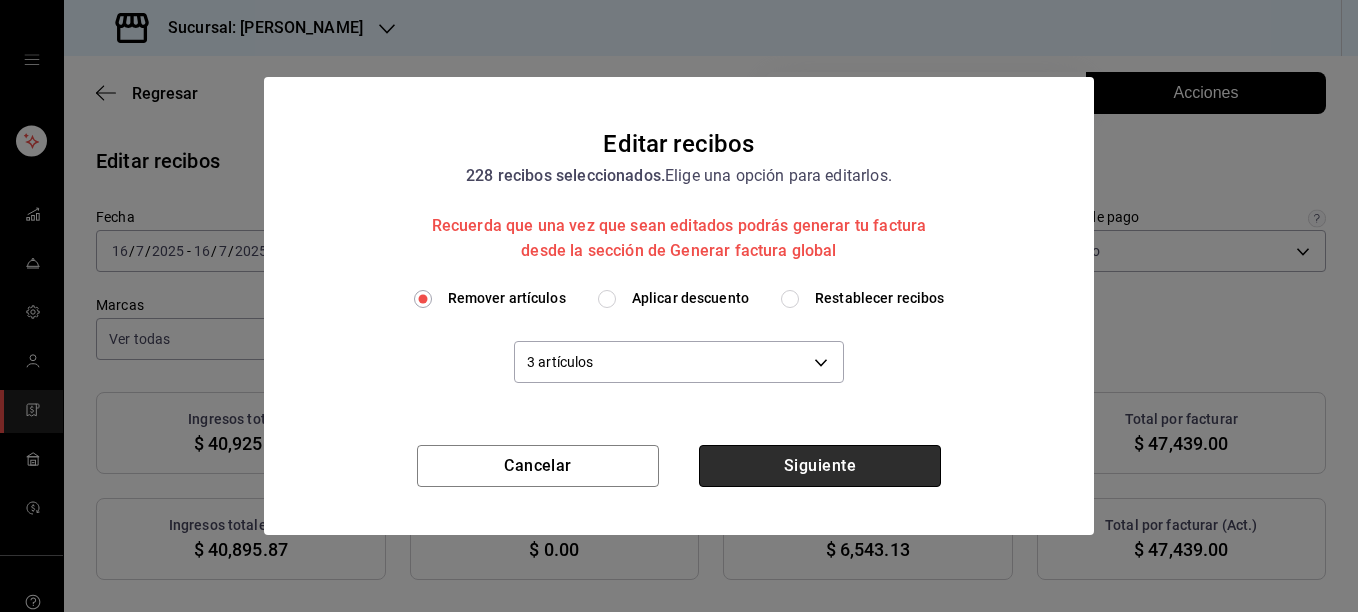 click on "Siguiente" at bounding box center (820, 466) 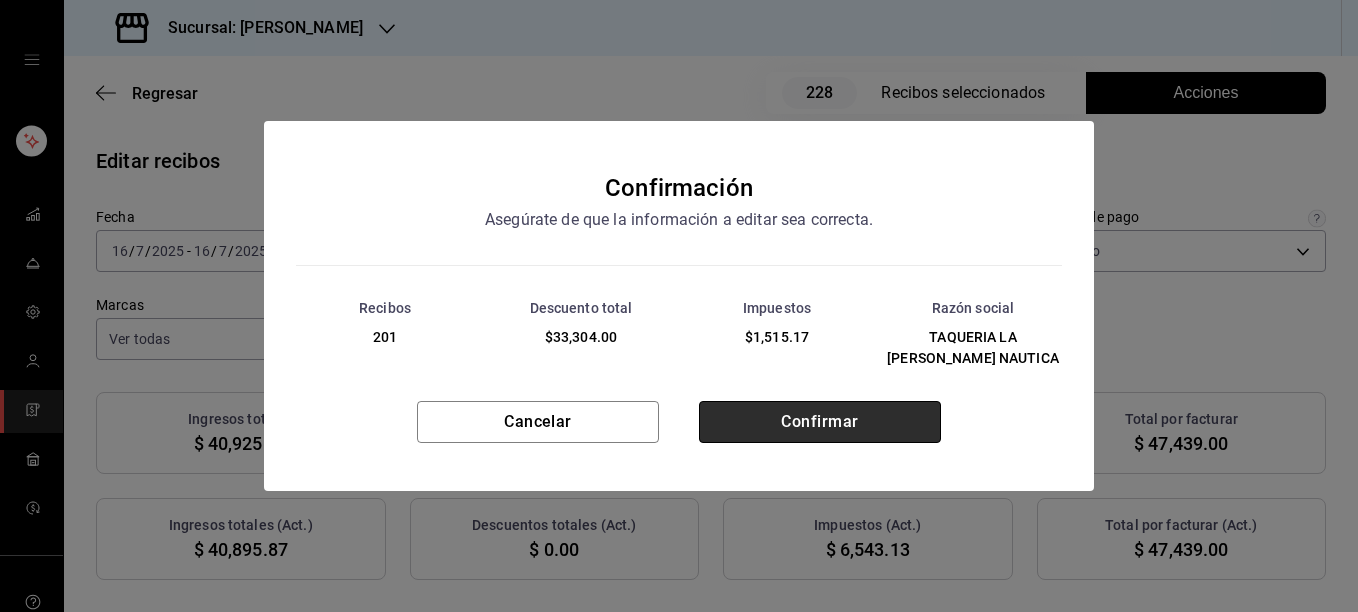click on "Confirmar" at bounding box center [820, 422] 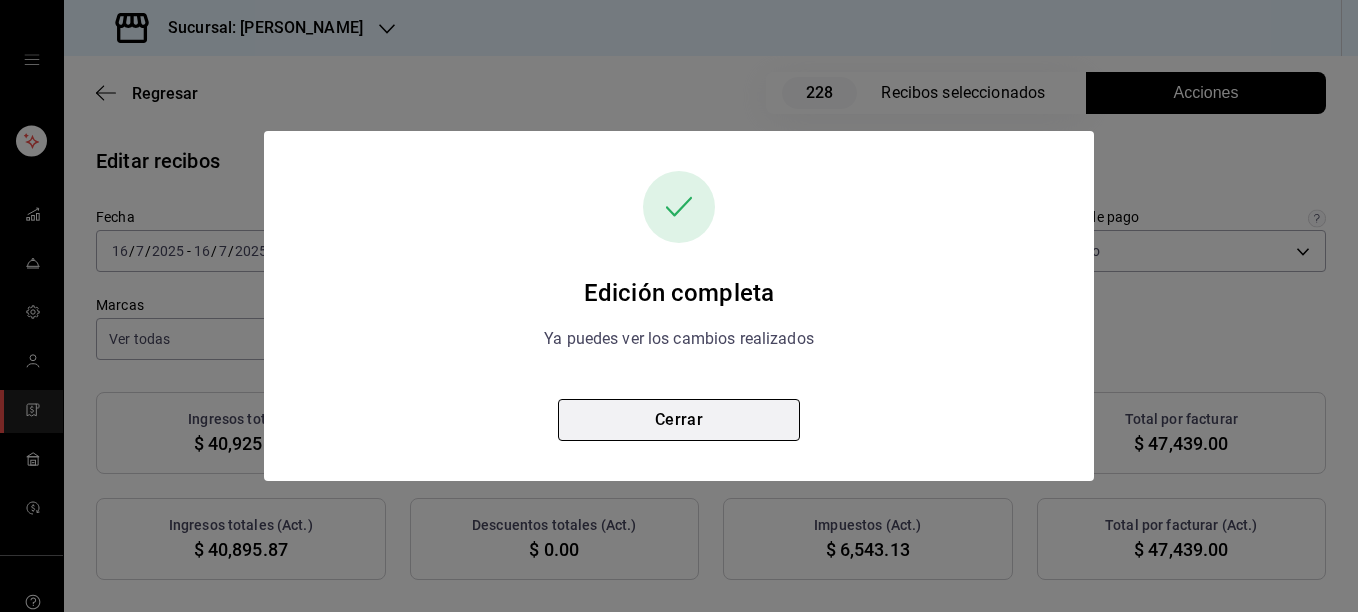 click on "Cerrar" at bounding box center (679, 420) 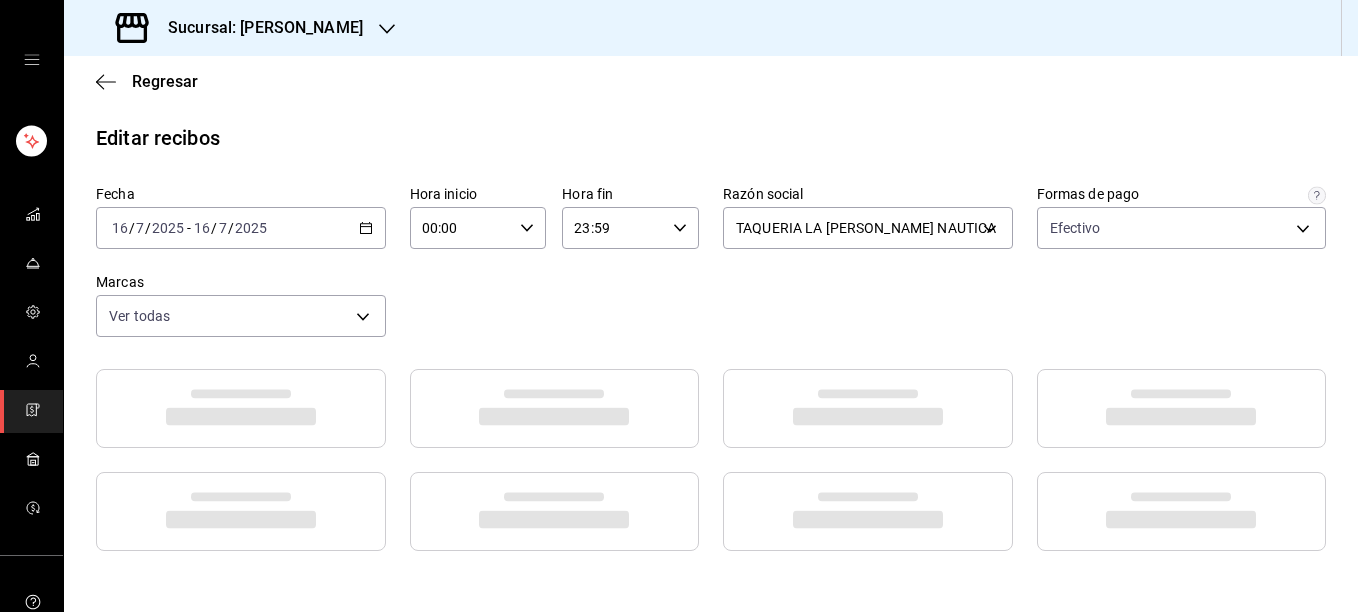 click on "Fecha 2025-07-16 16 / 7 / 2025 - 2025-07-16 16 / 7 / 2025 Hora inicio 00:00 Hora inicio Hora fin 23:59 Hora fin Razón social TAQUERIA LA ROSA NAUTICA 8ae5469c-b252-42ce-8a14-eb66129f127f Formas de pago   Efectivo 5fd38a5b-7230-49e9-9c15-448a83f49355 Marcas Ver todas e6600c40-0213-48d4-9f06-7294223b882d" at bounding box center [711, 261] 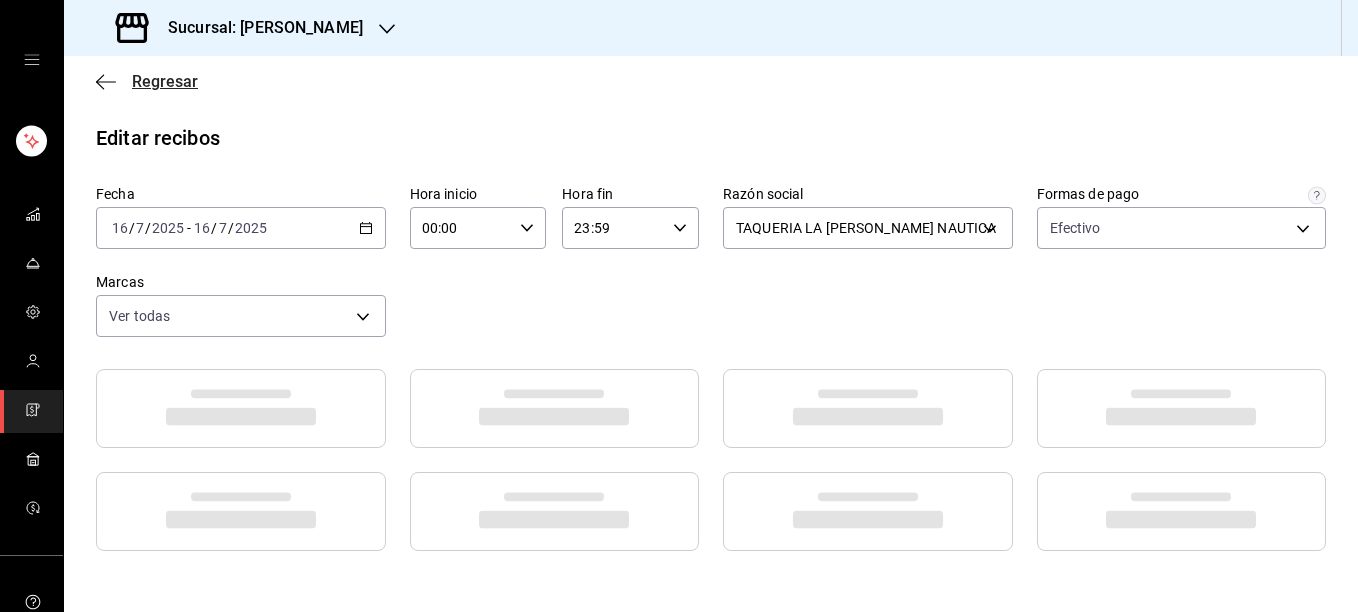 click 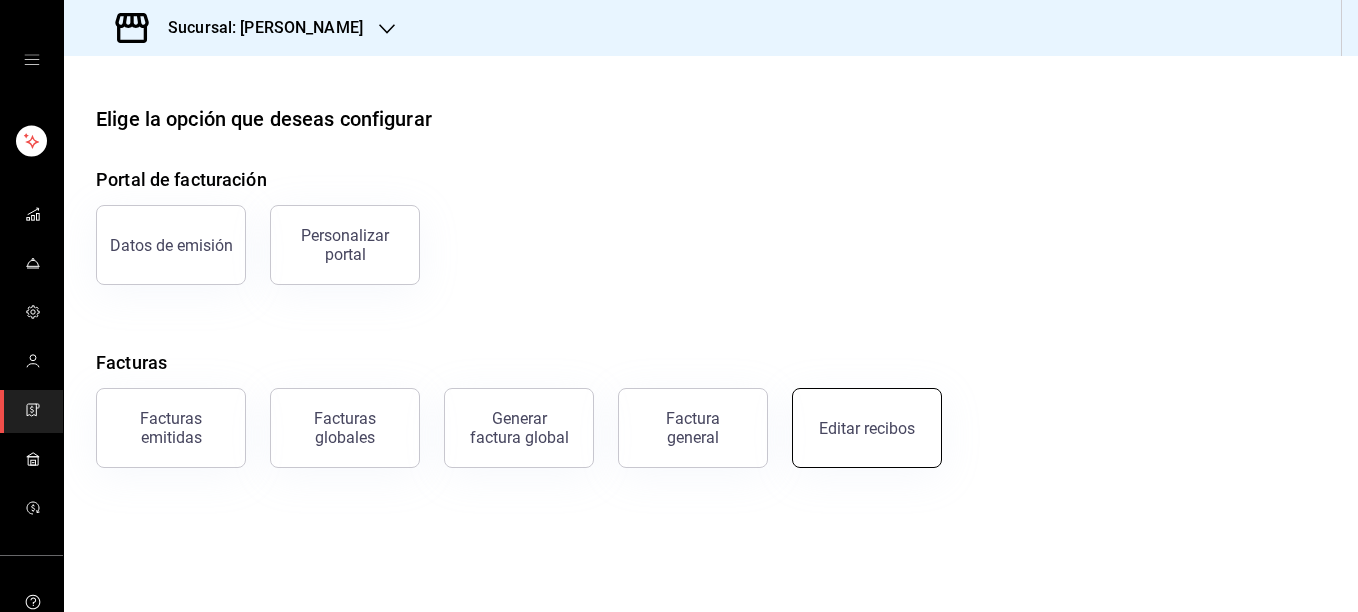 click on "Editar recibos" at bounding box center [867, 428] 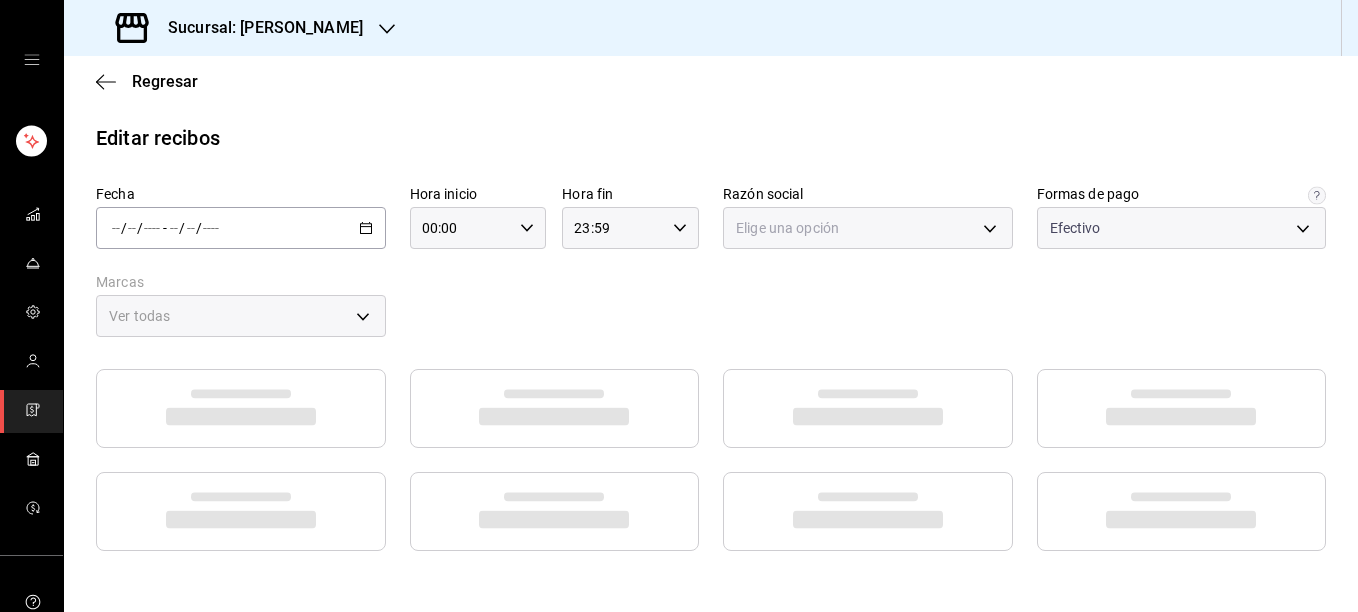 type on "5fd38a5b-7230-49e9-9c15-448a83f49355" 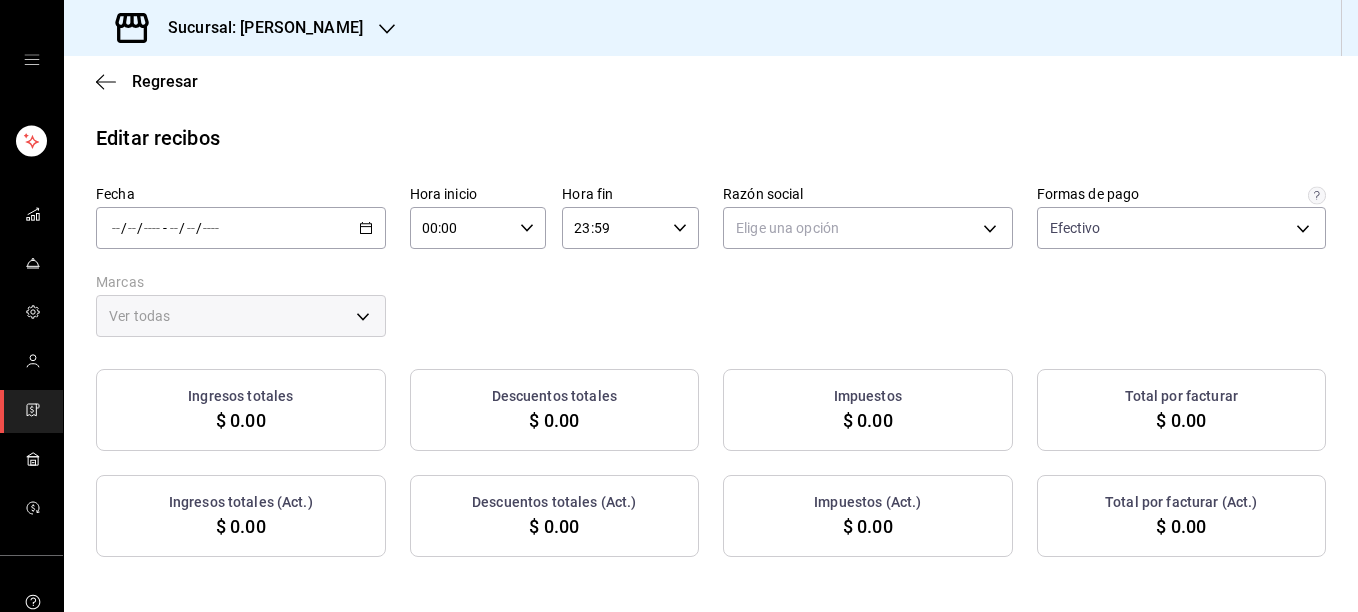 click on "/ / - / /" at bounding box center [241, 228] 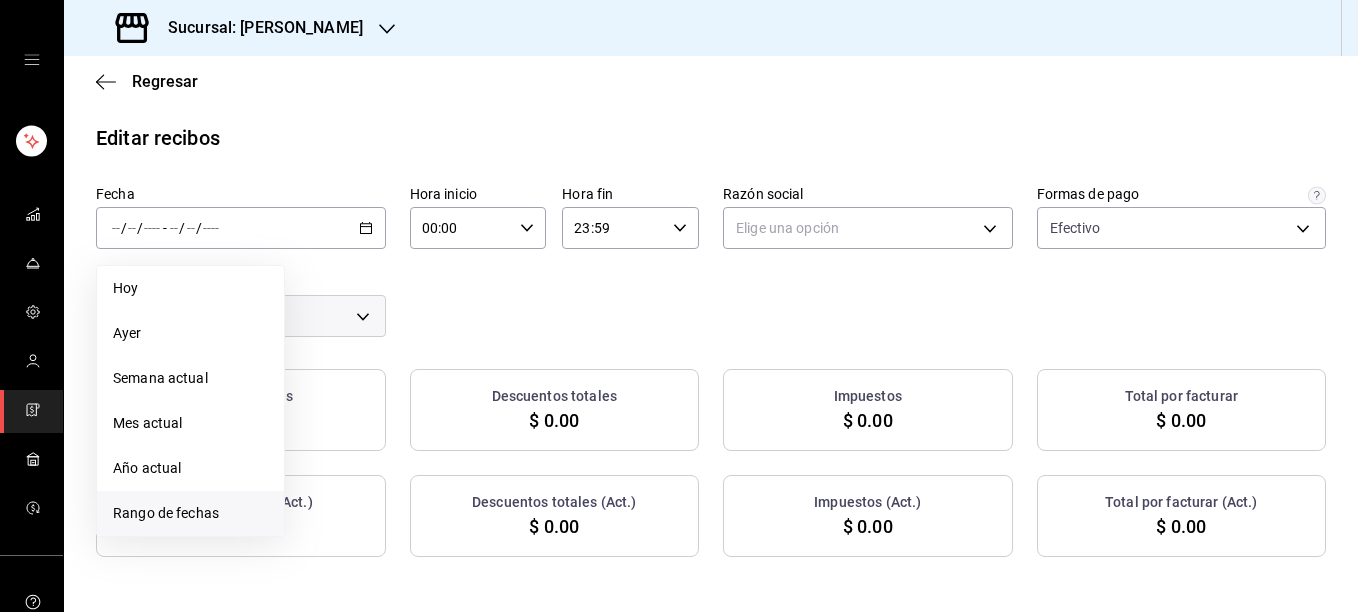 click on "Rango de fechas" at bounding box center [190, 513] 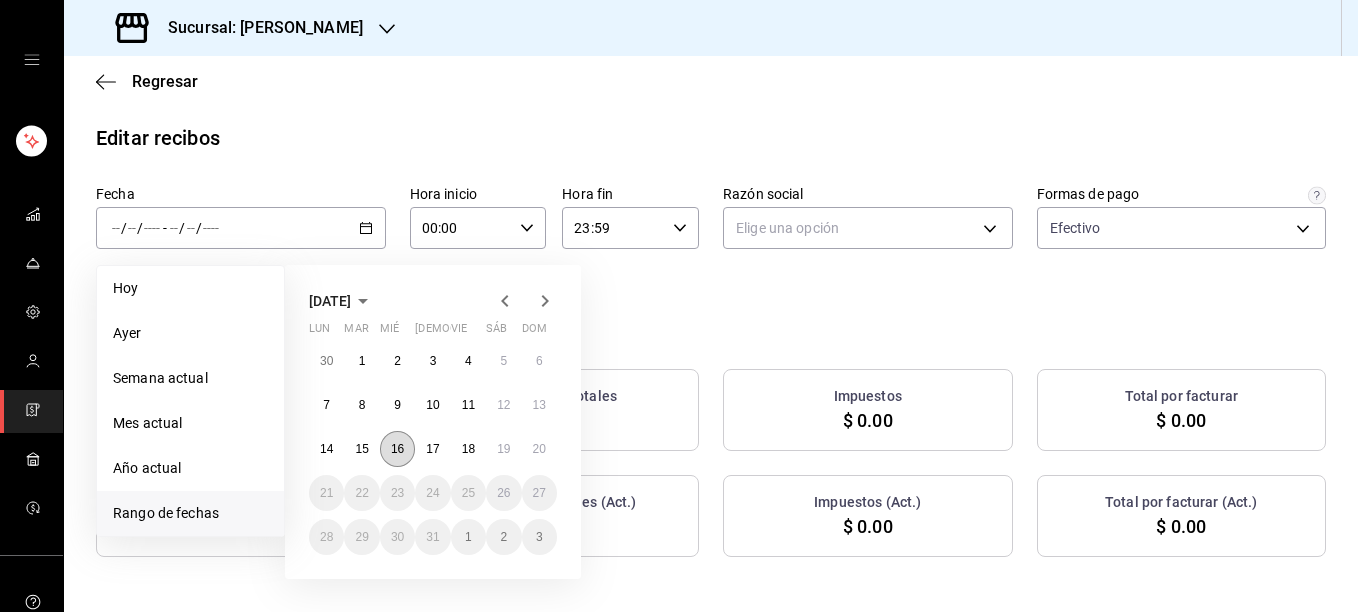 click on "16" at bounding box center [397, 449] 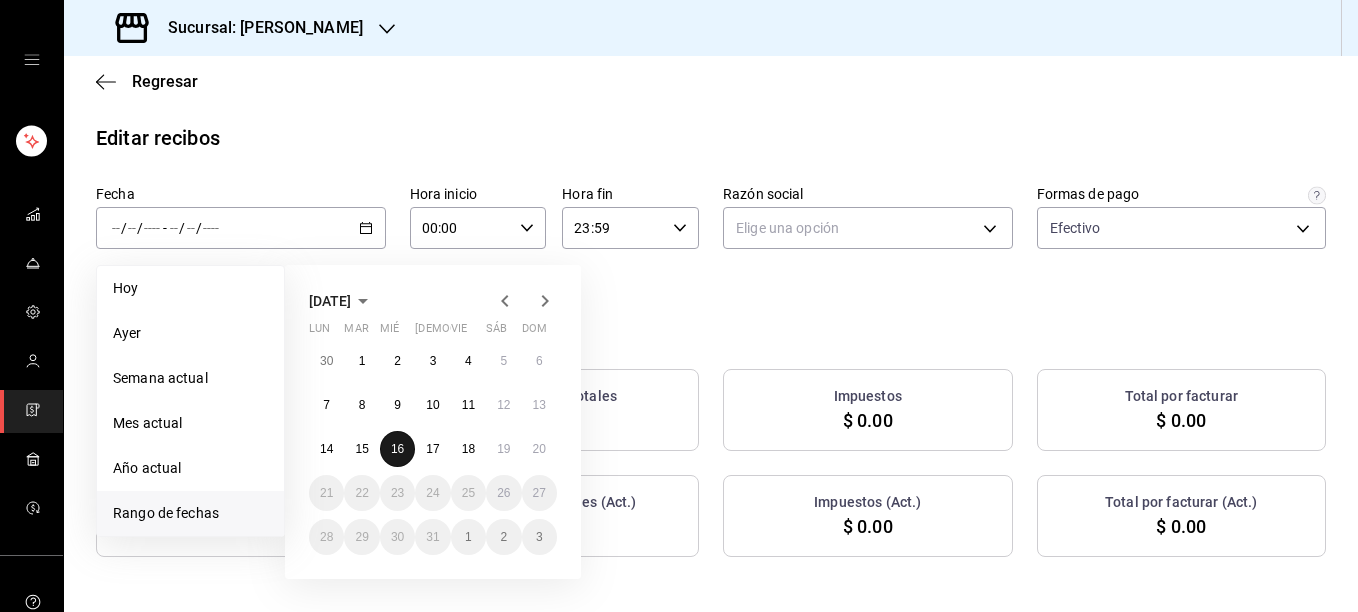 click on "16" at bounding box center [397, 449] 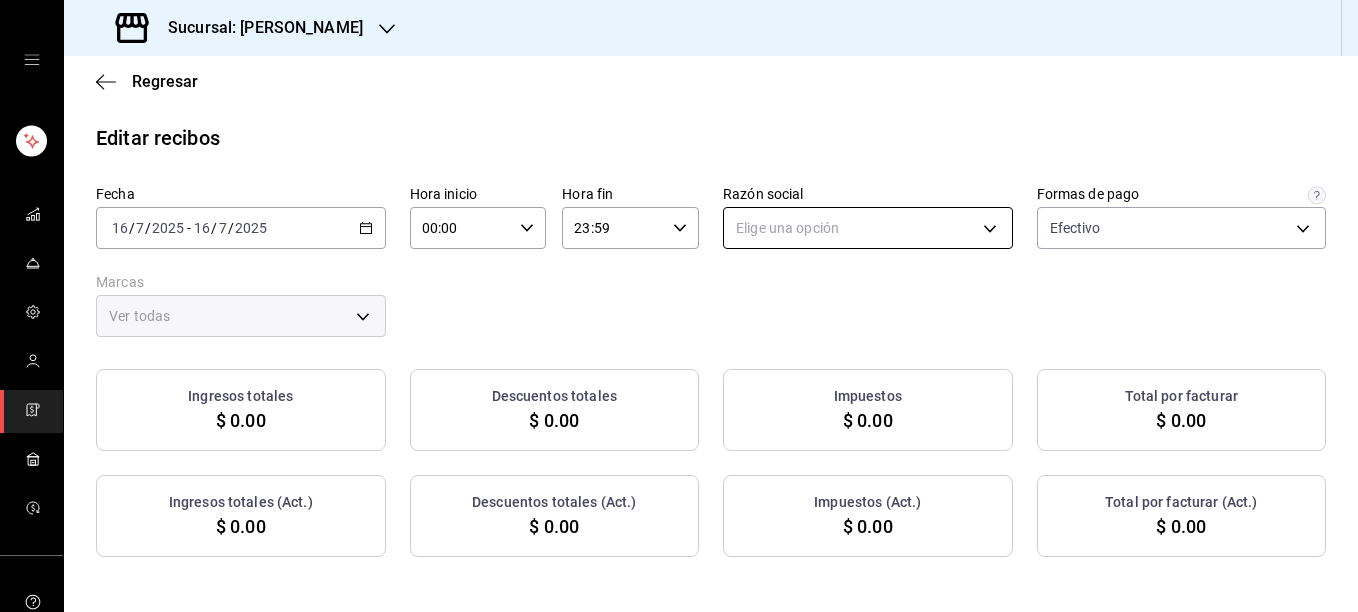 click on "Sucursal: [PERSON_NAME] Regresar Editar recibos Fecha [DATE] [DATE] - [DATE] [DATE] Hora inicio 00:00 Hora inicio Hora fin 23:59 Hora fin Razón social Elige una opción Formas de pago   Efectivo 5fd38a5b-7230-49e9-9c15-448a83f49355 Marcas Ver todas Ingresos totales $ 0.00 Descuentos totales $ 0.00 Impuestos $ 0.00 Total por facturar $ 0.00 Ingresos totales (Act.) $ 0.00 Descuentos totales (Act.) $ 0.00 Impuestos  (Act.) $ 0.00 Total por facturar (Act.) $ 0.00 No hay información que mostrar GANA 1 MES GRATIS EN TU SUSCRIPCIÓN AQUÍ ¿Recuerdas cómo empezó tu restaurante?
[PERSON_NAME] puedes ayudar a un colega a tener el mismo cambio que tú viviste.
Recomienda Parrot directamente desde tu Portal Administrador.
Es fácil y rápido.
🎁 Por cada restaurante que se una, ganas 1 mes gratis. Visitar centro de ayuda [PHONE_NUMBER] [EMAIL_ADDRESS][DOMAIN_NAME] Visitar centro de ayuda [PHONE_NUMBER] [EMAIL_ADDRESS][DOMAIN_NAME]" at bounding box center [679, 306] 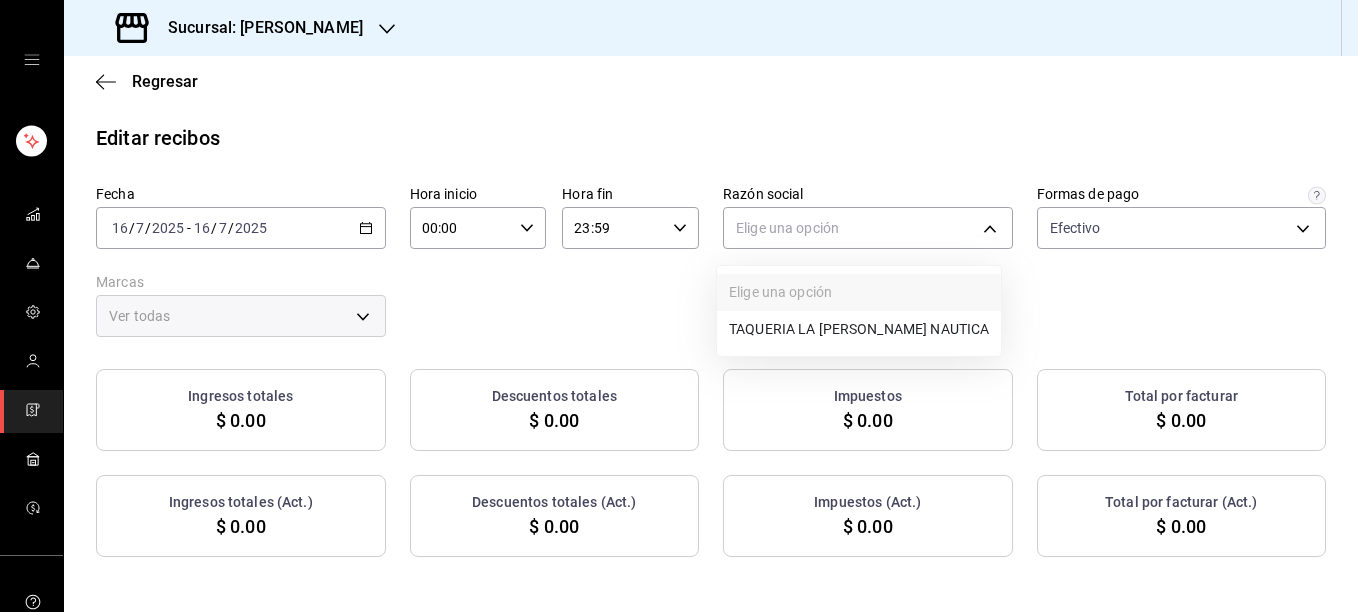 click on "TAQUERIA LA [PERSON_NAME] NAUTICA" at bounding box center [859, 329] 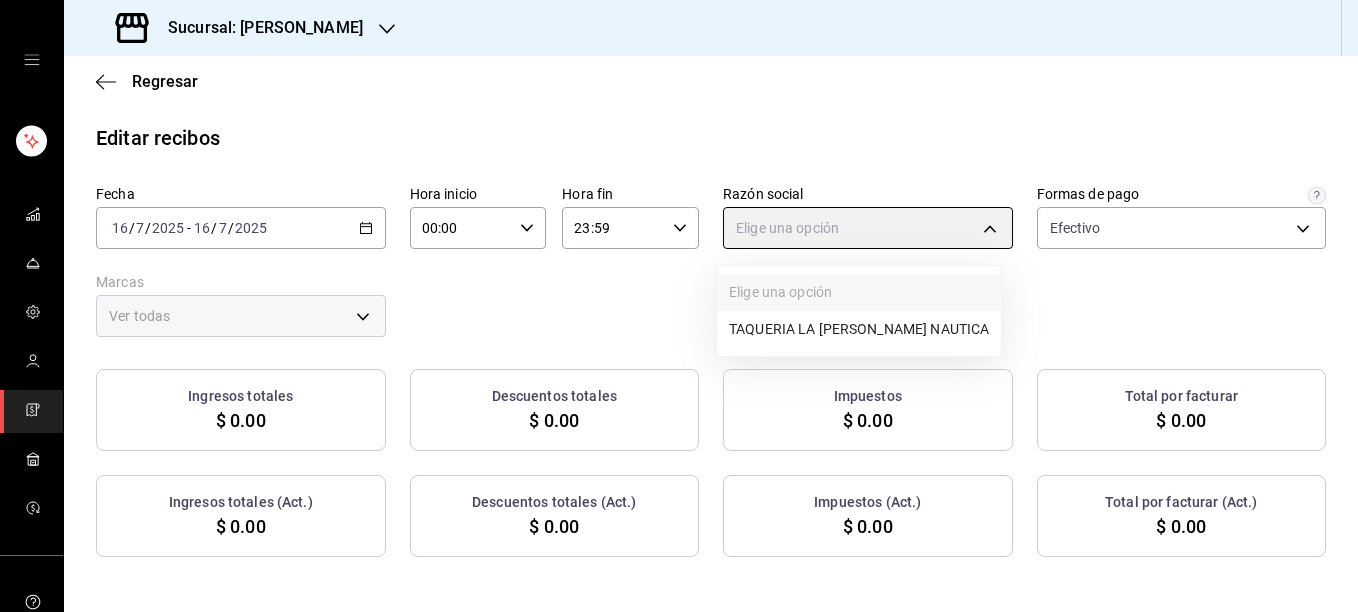 type on "8ae5469c-b252-42ce-8a14-eb66129f127f" 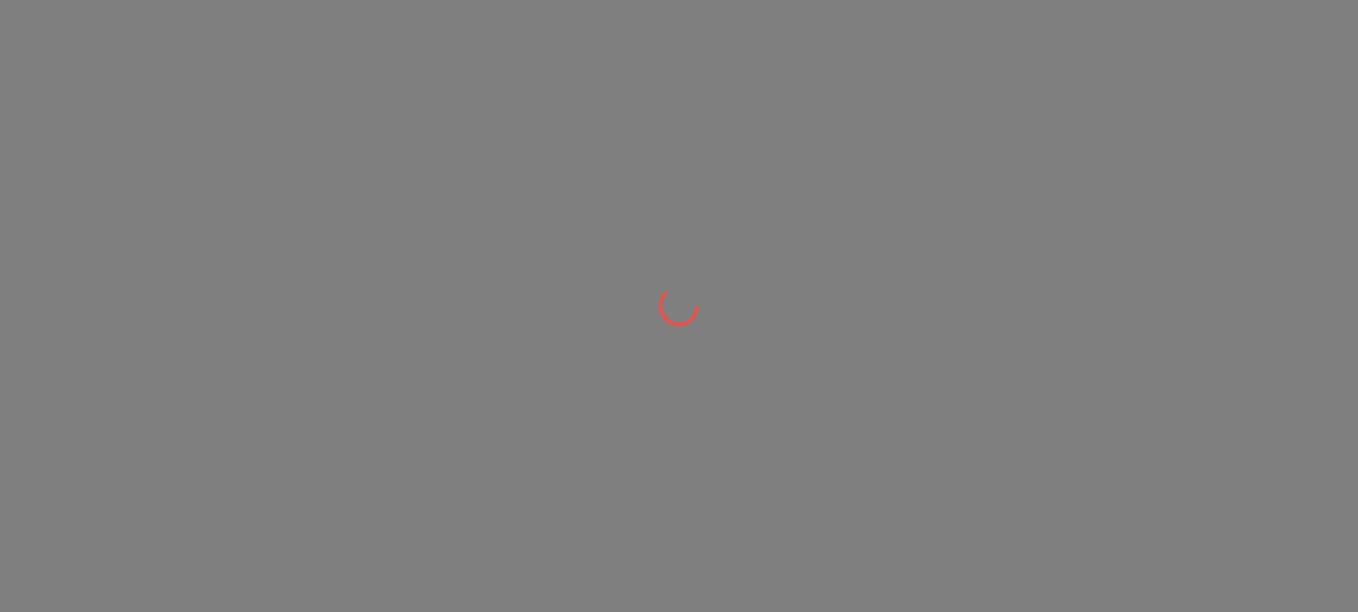 scroll, scrollTop: 0, scrollLeft: 0, axis: both 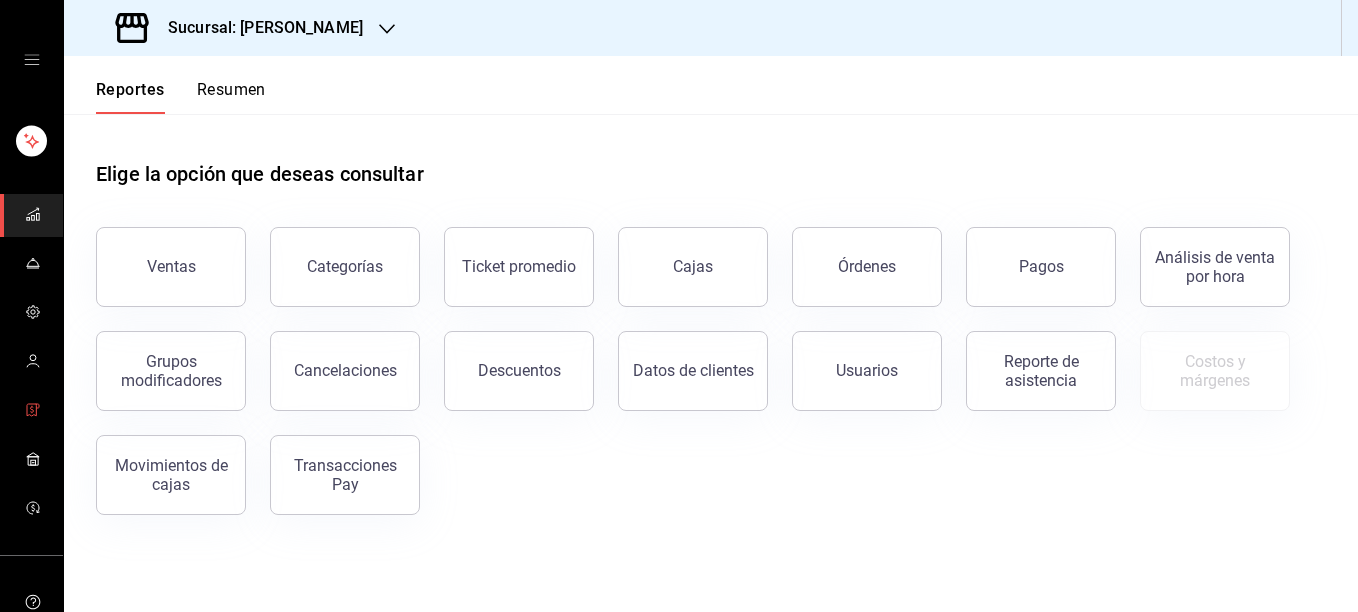 click 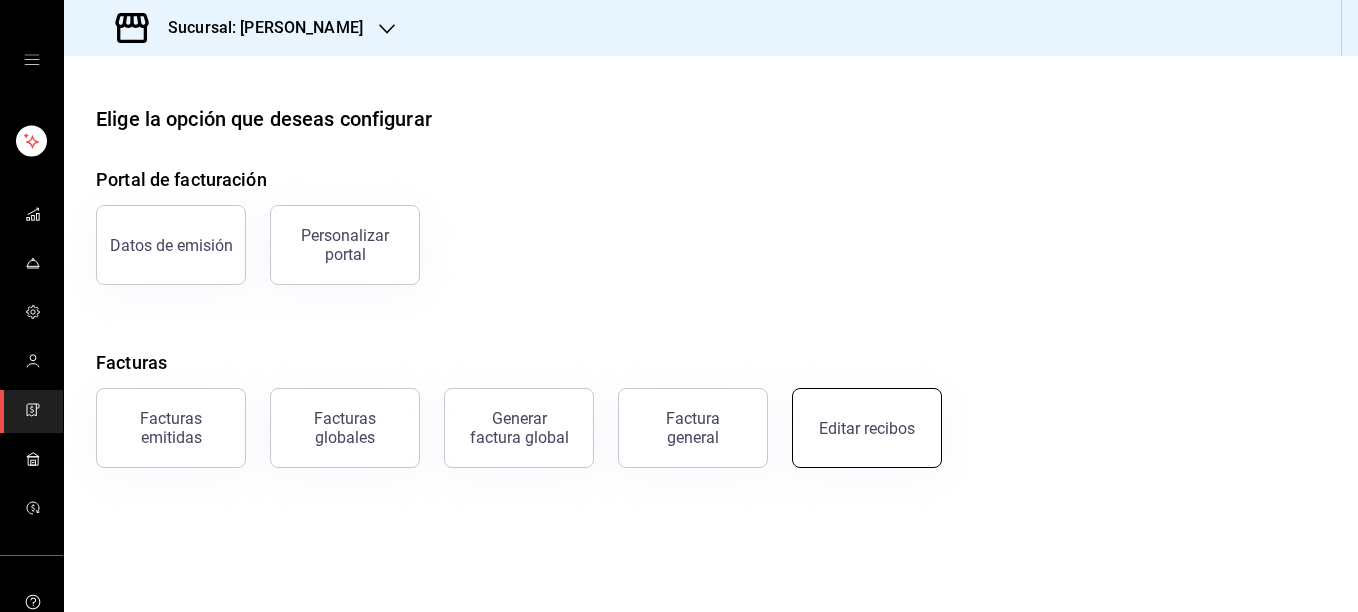 click on "Editar recibos" at bounding box center [867, 428] 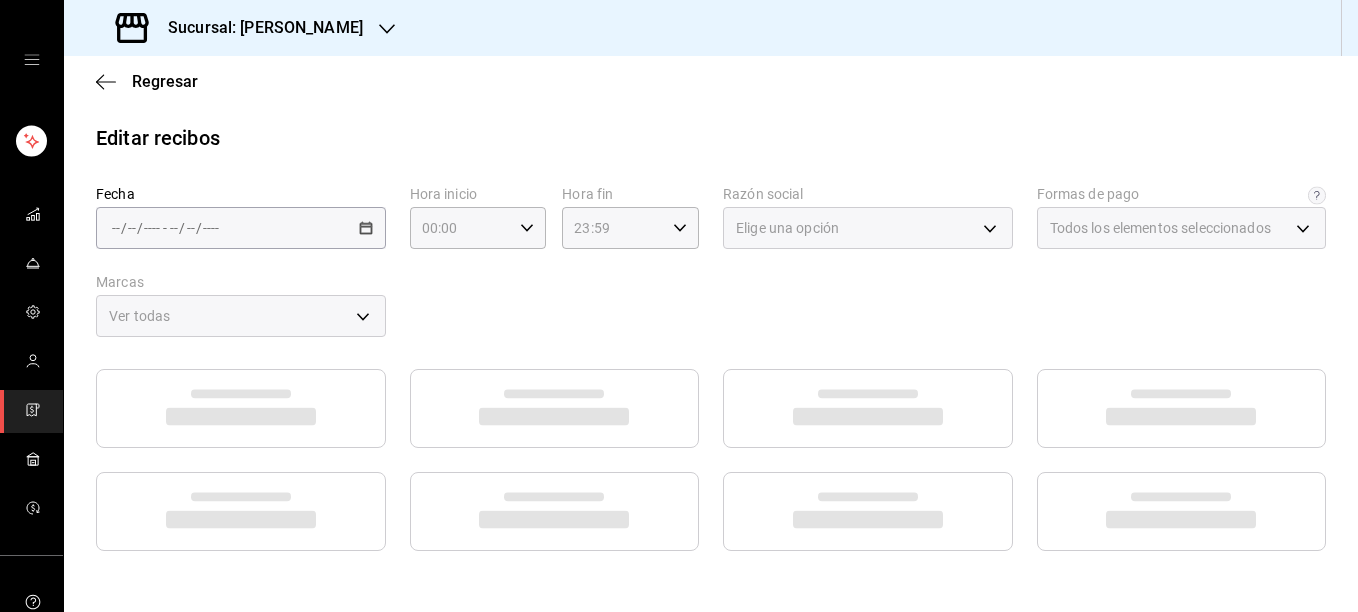 type on "5fd38a5b-7230-49e9-9c15-448a83f49355" 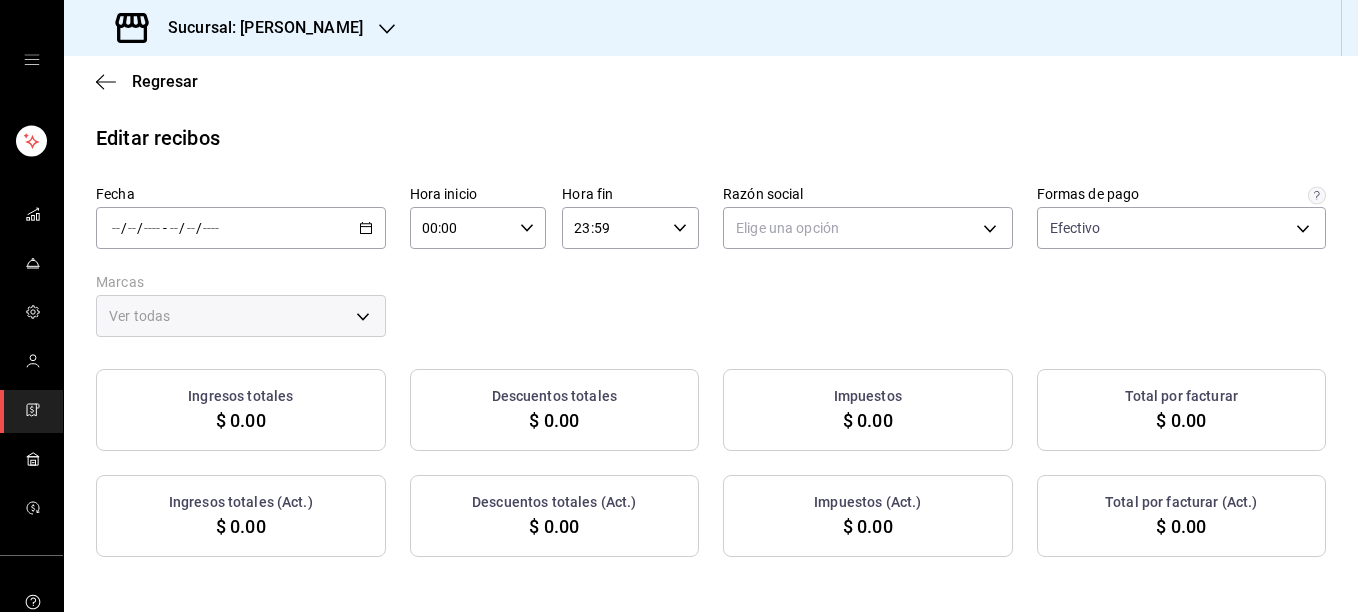 click 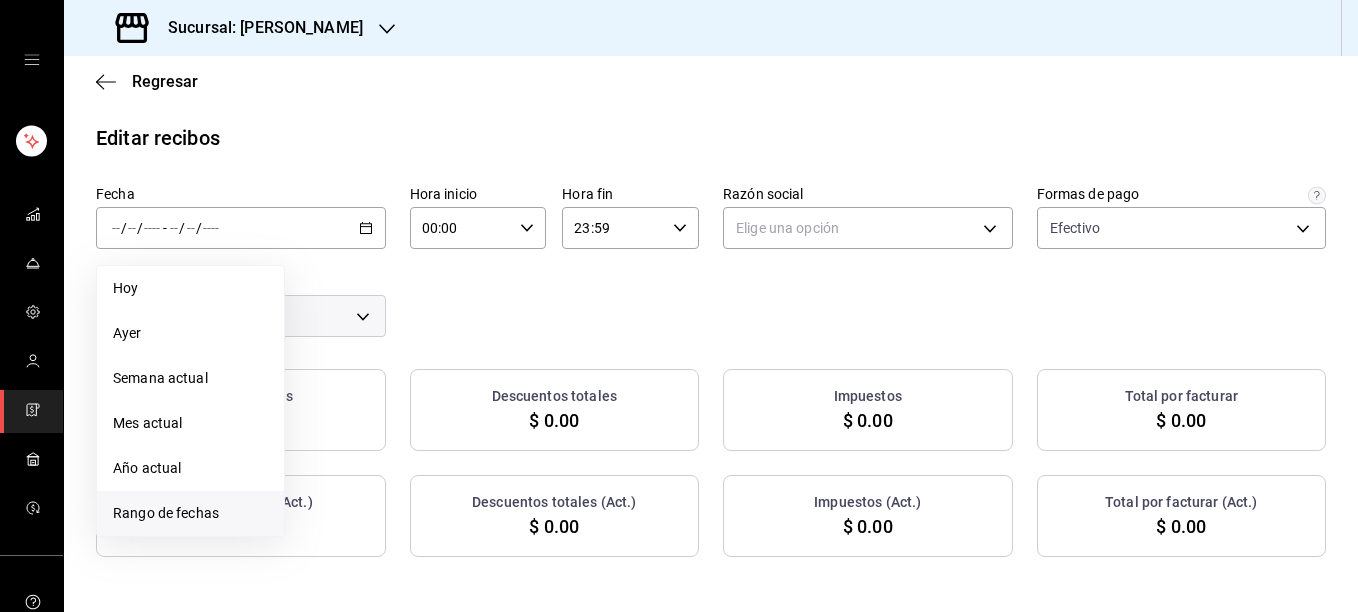 click on "Rango de fechas" at bounding box center (190, 513) 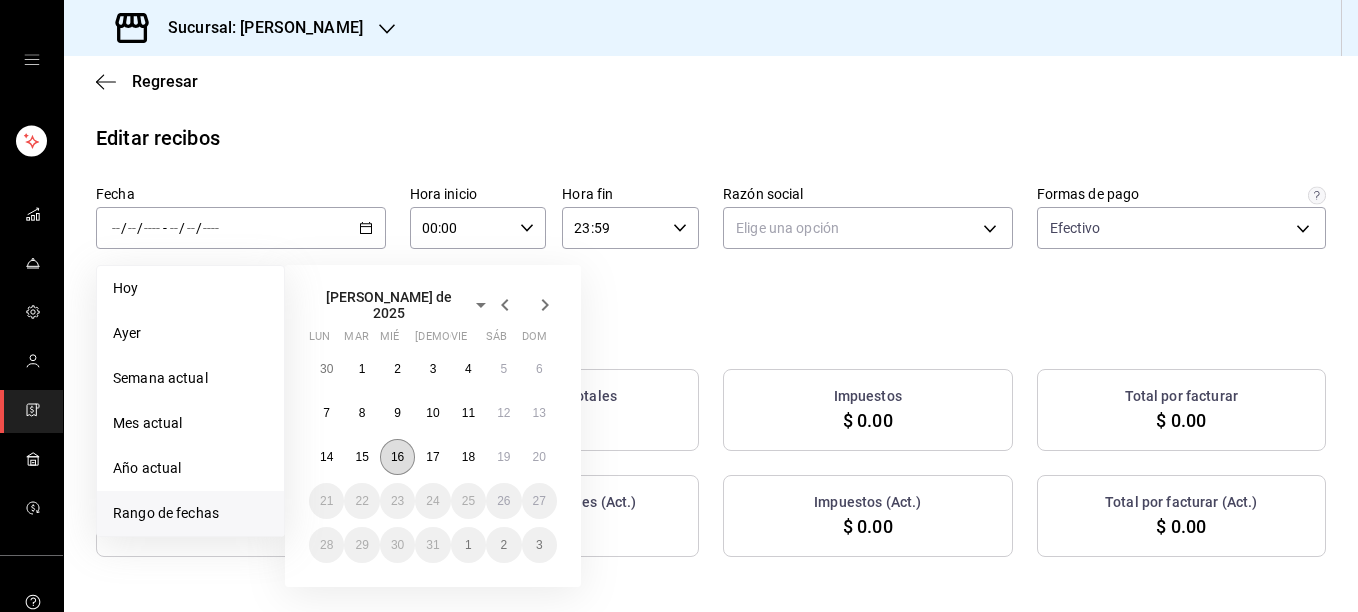 click on "16" at bounding box center [397, 457] 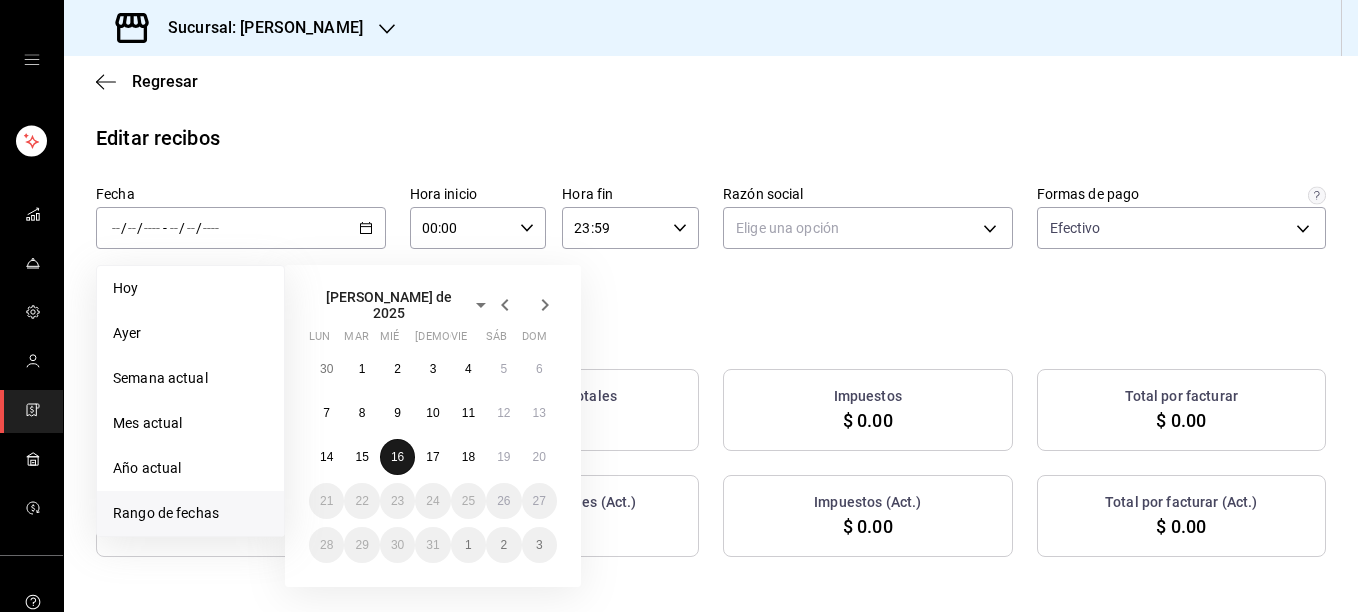click on "16" at bounding box center (397, 457) 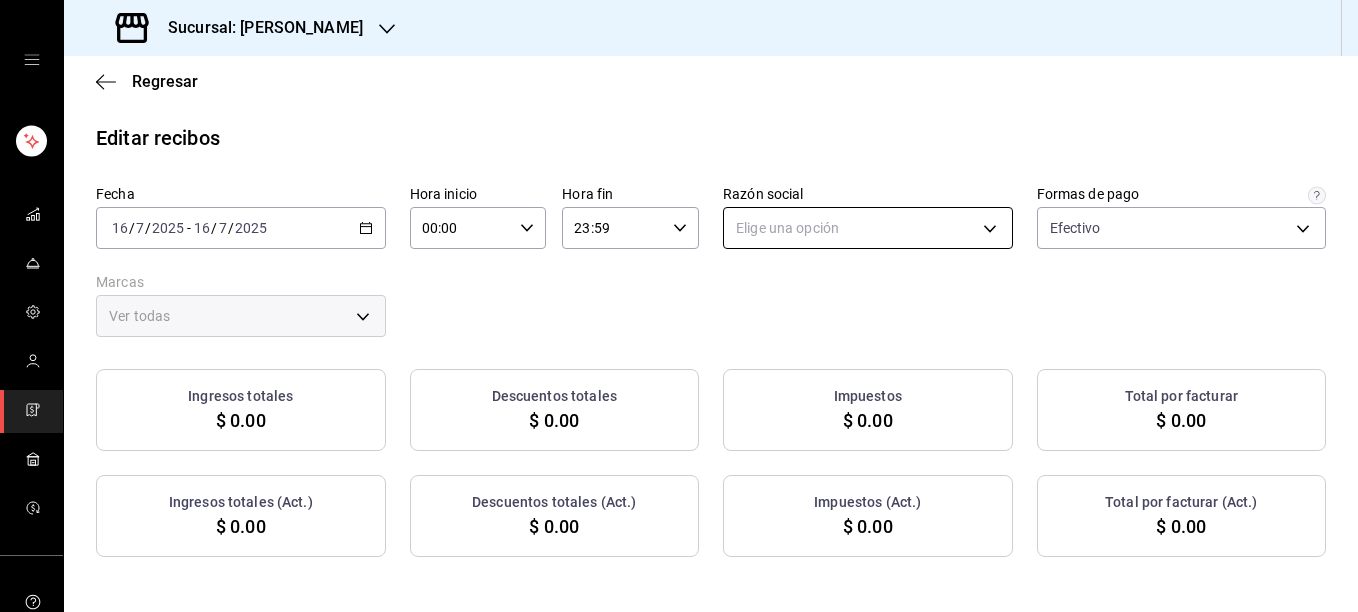click on "Sucursal: [PERSON_NAME] Regresar Editar recibos Fecha [DATE] [DATE] - [DATE] [DATE] Hora inicio 00:00 Hora inicio Hora fin 23:59 Hora fin Razón social Elige una opción Formas de pago   Efectivo 5fd38a5b-7230-49e9-9c15-448a83f49355 Marcas Ver todas Ingresos totales $ 0.00 Descuentos totales $ 0.00 Impuestos $ 0.00 Total por facturar $ 0.00 Ingresos totales (Act.) $ 0.00 Descuentos totales (Act.) $ 0.00 Impuestos  (Act.) $ 0.00 Total por facturar (Act.) $ 0.00 No hay información que mostrar GANA 1 MES GRATIS EN TU SUSCRIPCIÓN AQUÍ ¿Recuerdas cómo empezó tu restaurante?
[PERSON_NAME] puedes ayudar a un colega a tener el mismo cambio que tú viviste.
Recomienda Parrot directamente desde tu Portal Administrador.
Es fácil y rápido.
🎁 Por cada restaurante que se una, ganas 1 mes gratis. Visitar centro de ayuda [PHONE_NUMBER] [EMAIL_ADDRESS][DOMAIN_NAME] Visitar centro de ayuda [PHONE_NUMBER] [EMAIL_ADDRESS][DOMAIN_NAME]" at bounding box center [679, 306] 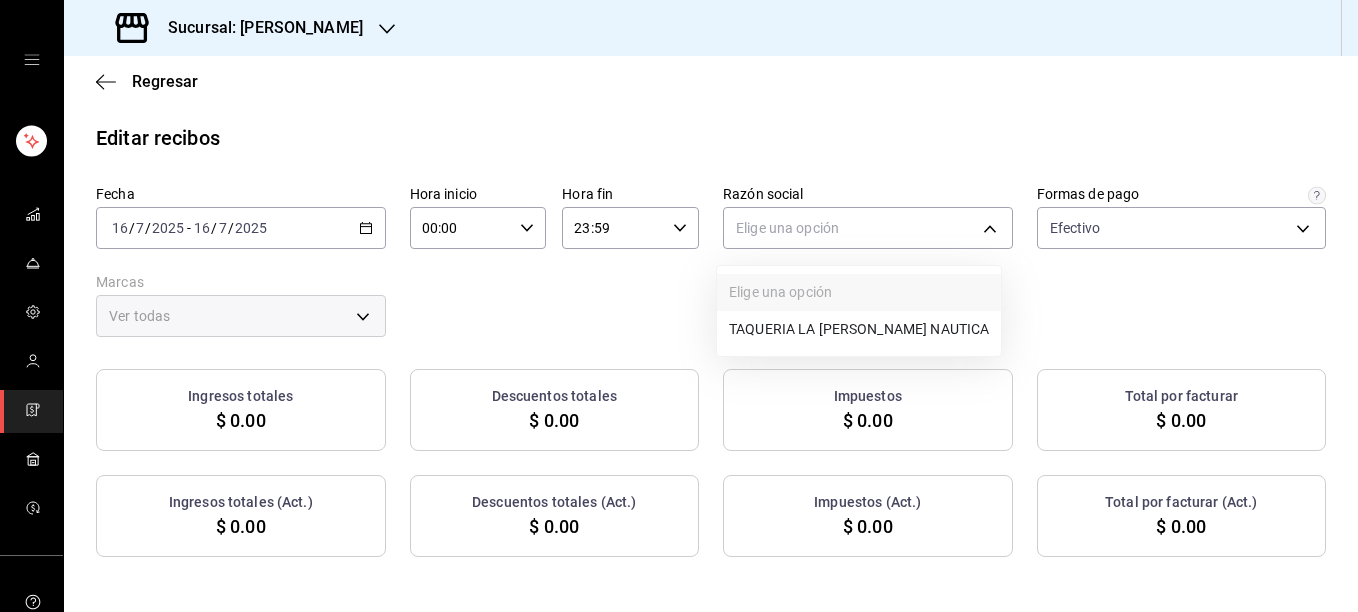 click on "TAQUERIA LA [PERSON_NAME] NAUTICA" at bounding box center [859, 329] 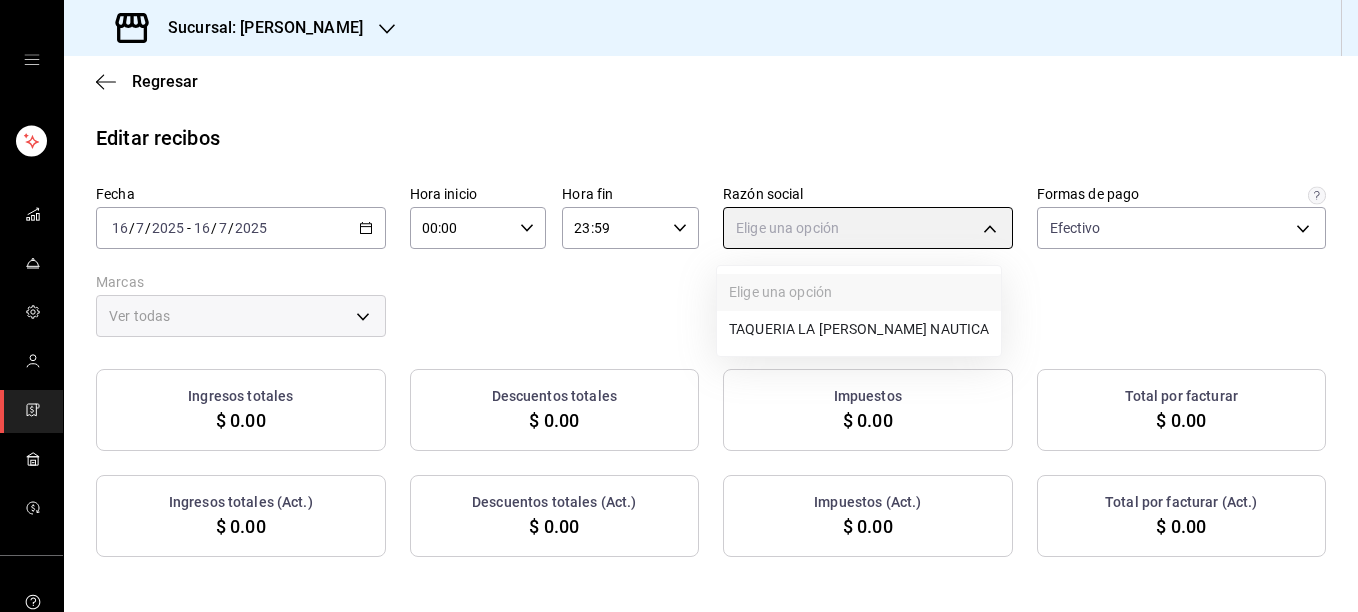 type on "8ae5469c-b252-42ce-8a14-eb66129f127f" 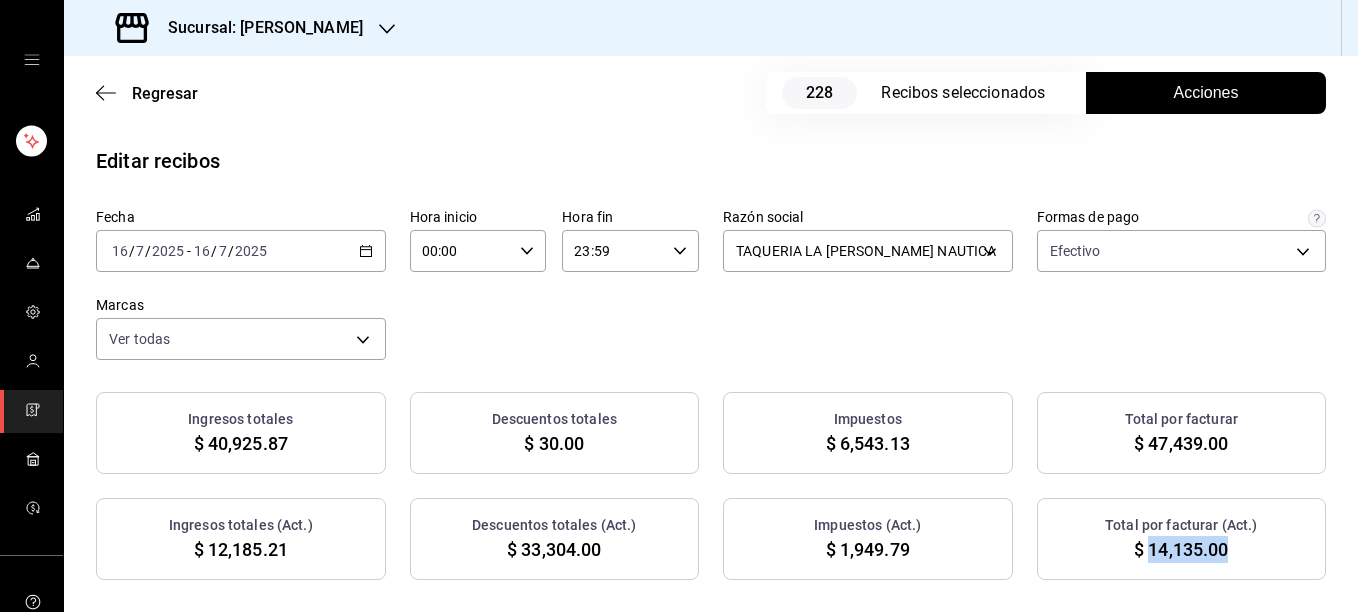 drag, startPoint x: 1135, startPoint y: 548, endPoint x: 1218, endPoint y: 550, distance: 83.02409 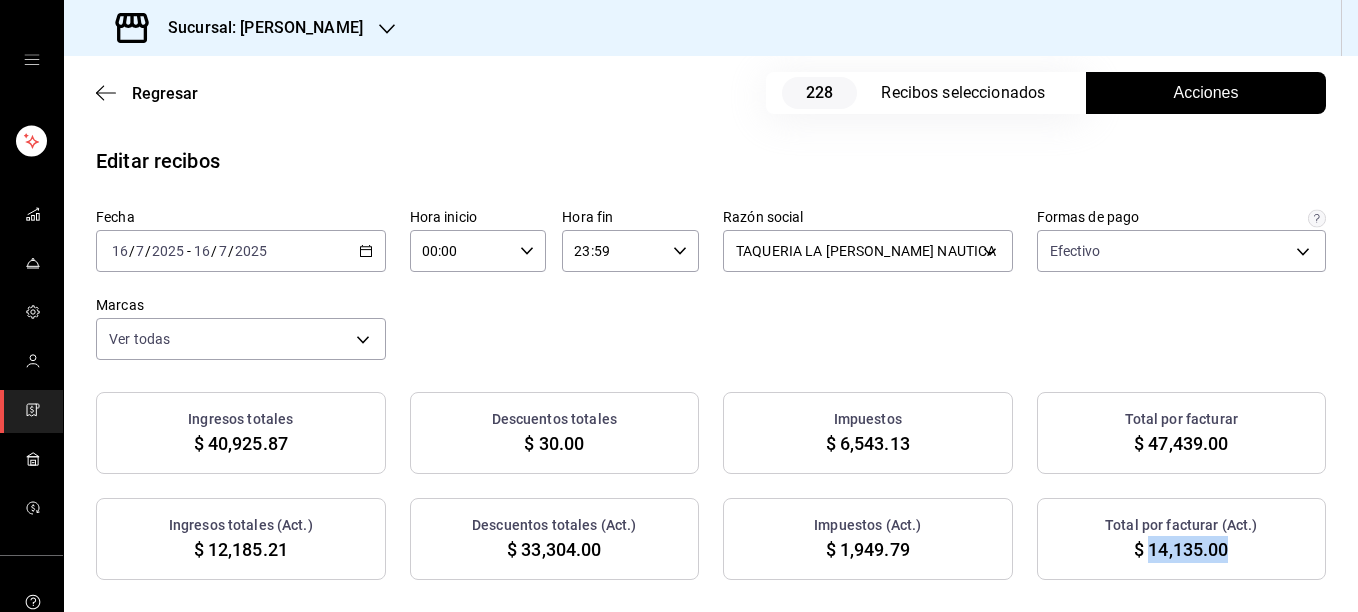 click 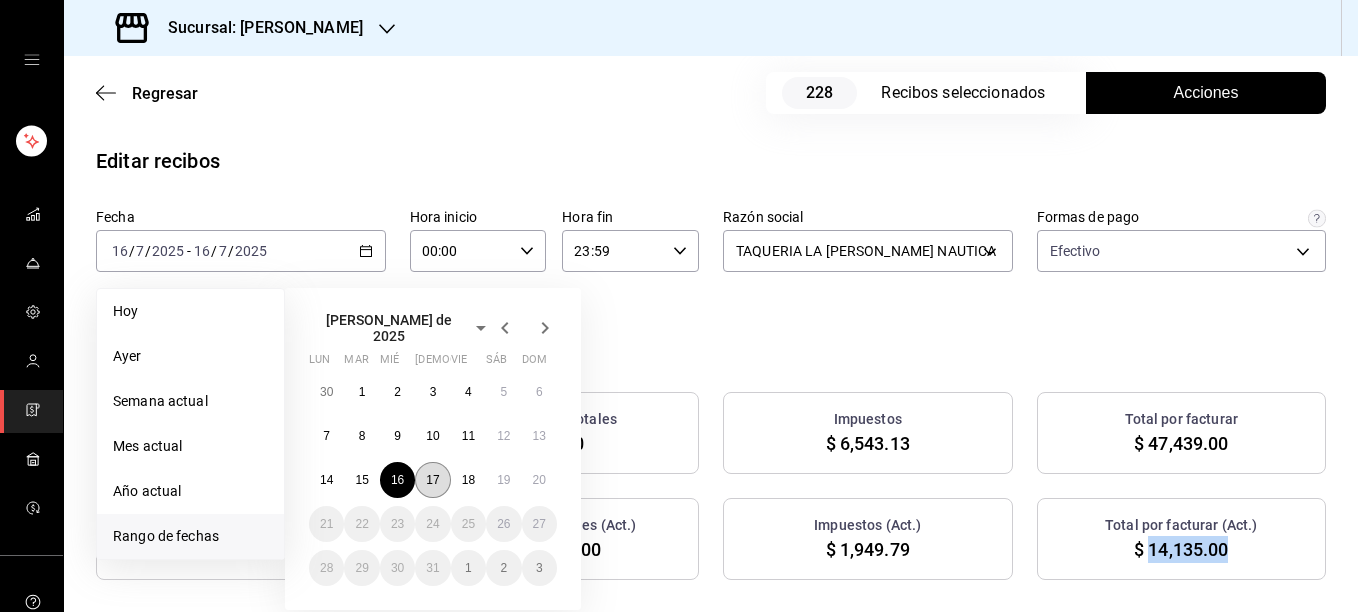 click on "17" at bounding box center [432, 480] 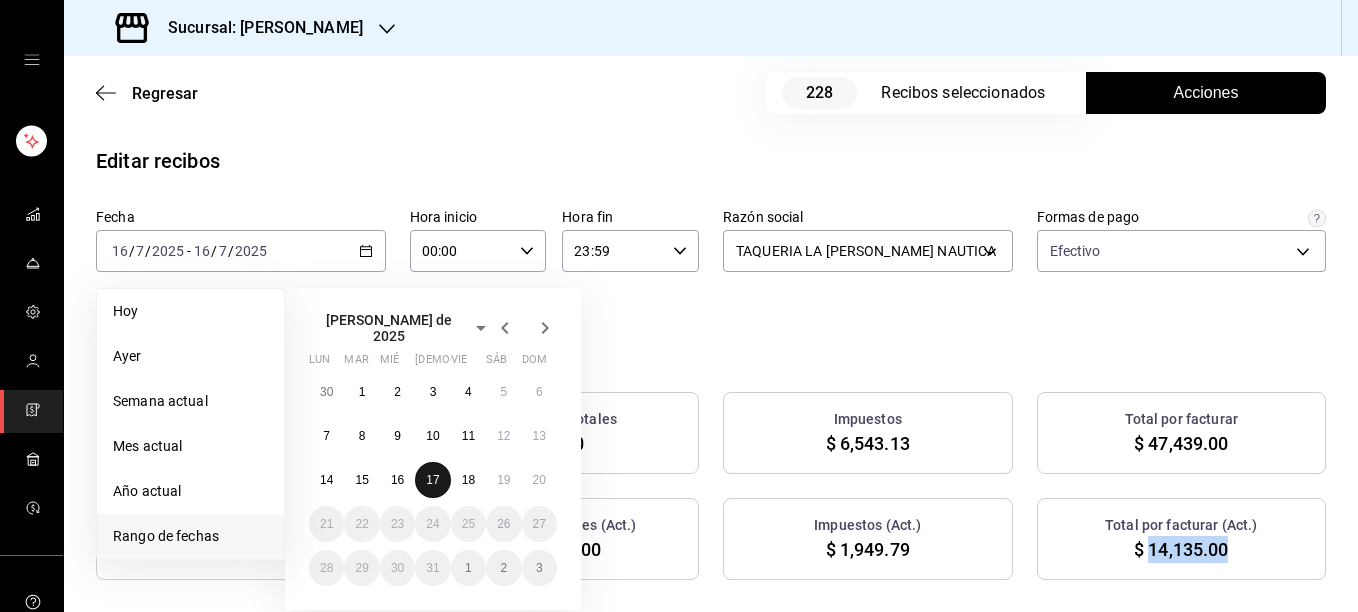 click on "17" at bounding box center (432, 480) 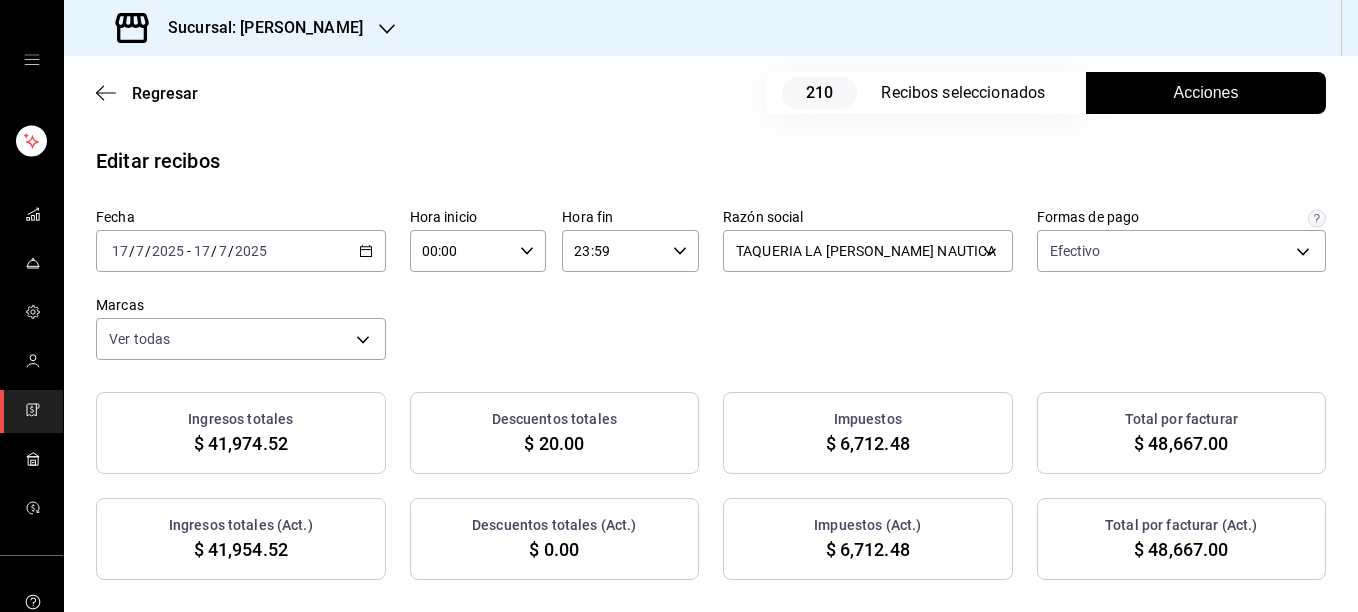 click on "Acciones" at bounding box center [1206, 93] 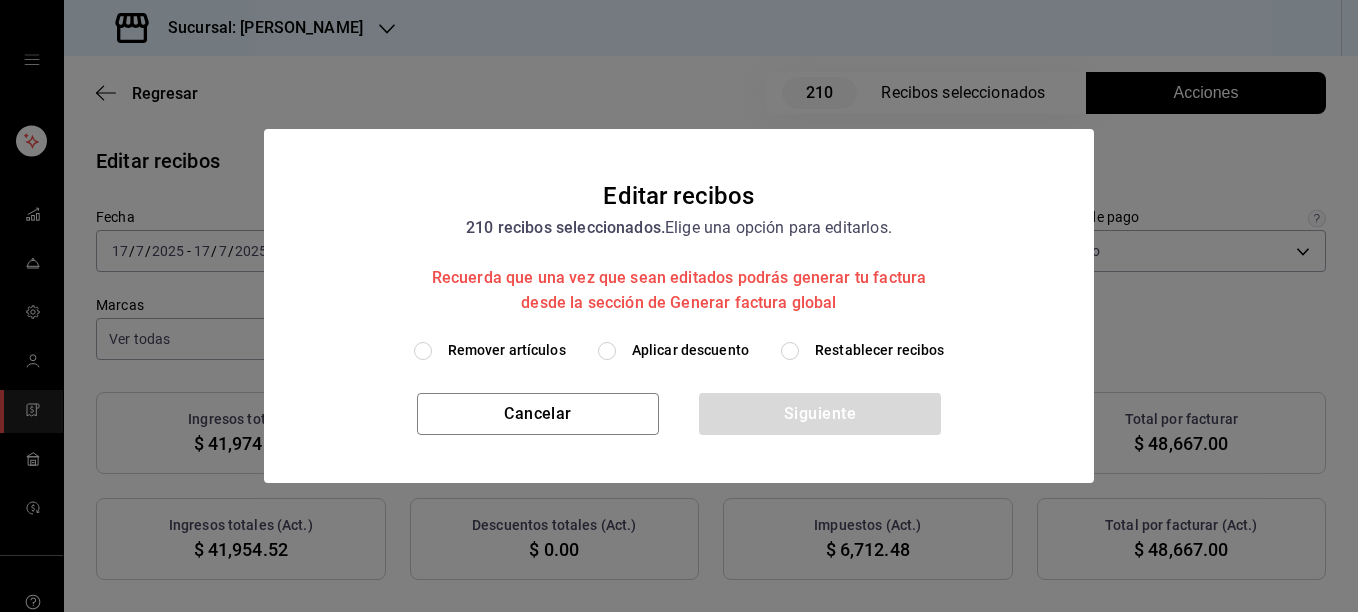 click on "Remover artículos" at bounding box center [507, 350] 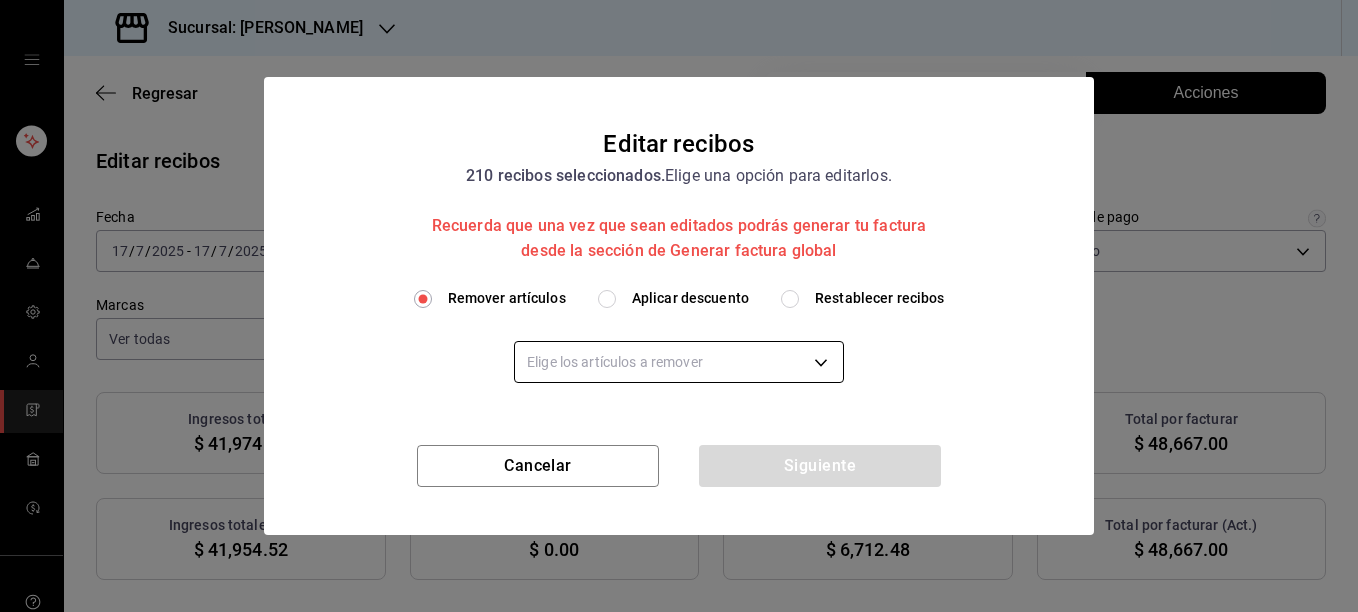 click on "Sucursal: [PERSON_NAME] Regresar 210 Recibos seleccionados Acciones Editar recibos Fecha [DATE] [DATE] - [DATE] [DATE] Hora inicio 00:00 Hora inicio Hora fin 23:59 Hora fin Razón social TAQUERIA LA [PERSON_NAME] NAUTICA 8ae5469c-b252-42ce-8a14-eb66129f127f Formas de pago   Efectivo 5fd38a5b-7230-49e9-9c15-448a83f49355 Marcas Ver todas e6600c40-0213-48d4-9f06-7294223b882d Ingresos totales $ 41,974.52 Descuentos totales $ 20.00 Impuestos $ 6,712.48 Total por facturar $ 48,667.00 Ingresos totales (Act.) $ 41,954.52 Descuentos totales (Act.) $ 0.00 Impuestos  (Act.) $ 6,712.48 Total por facturar (Act.) $ 48,667.00 Editar recibos Quita la selección a los recibos que no quieras editar. Act. # de recibo Artículos (Orig.) Artículos (Act.) Subtotal (Orig.) Subtotal (Act.) Descuento total (Orig.) Descuento total (Act.) Impuestos (Orig.) Impuestos (Act.) Total (Orig.) Total (Act.) No A1E1707252BF64 5 5 $168.10 $168.10 $0.00 $0.00 $26.90 $26.90 $195.00 $195.00 No 71A17072585E4B 2 2 $189.66 $189.66 $0.00 8" at bounding box center (679, 306) 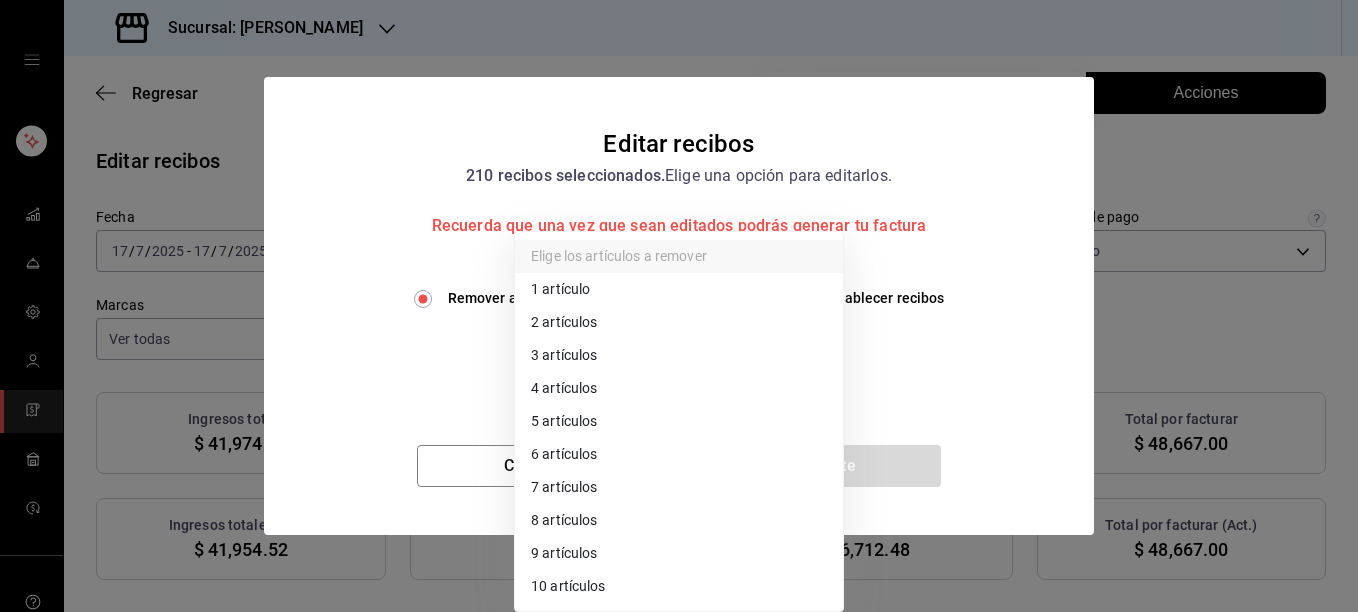 click on "3 artículos" at bounding box center [679, 355] 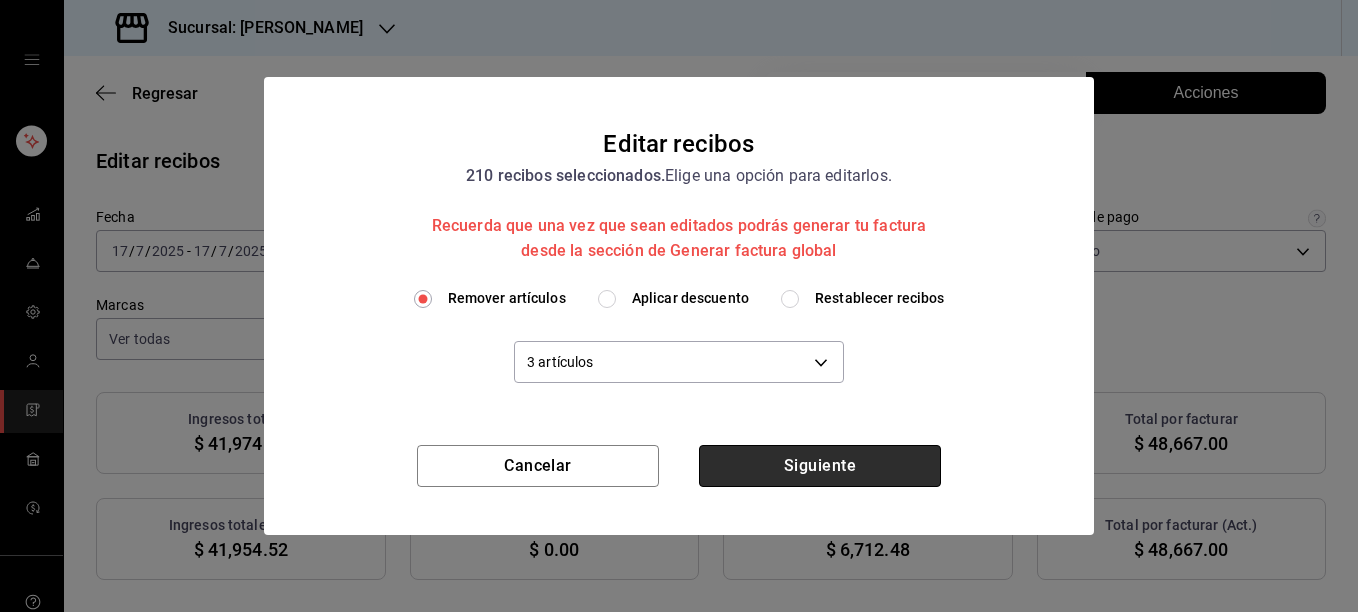 click on "Siguiente" at bounding box center [820, 466] 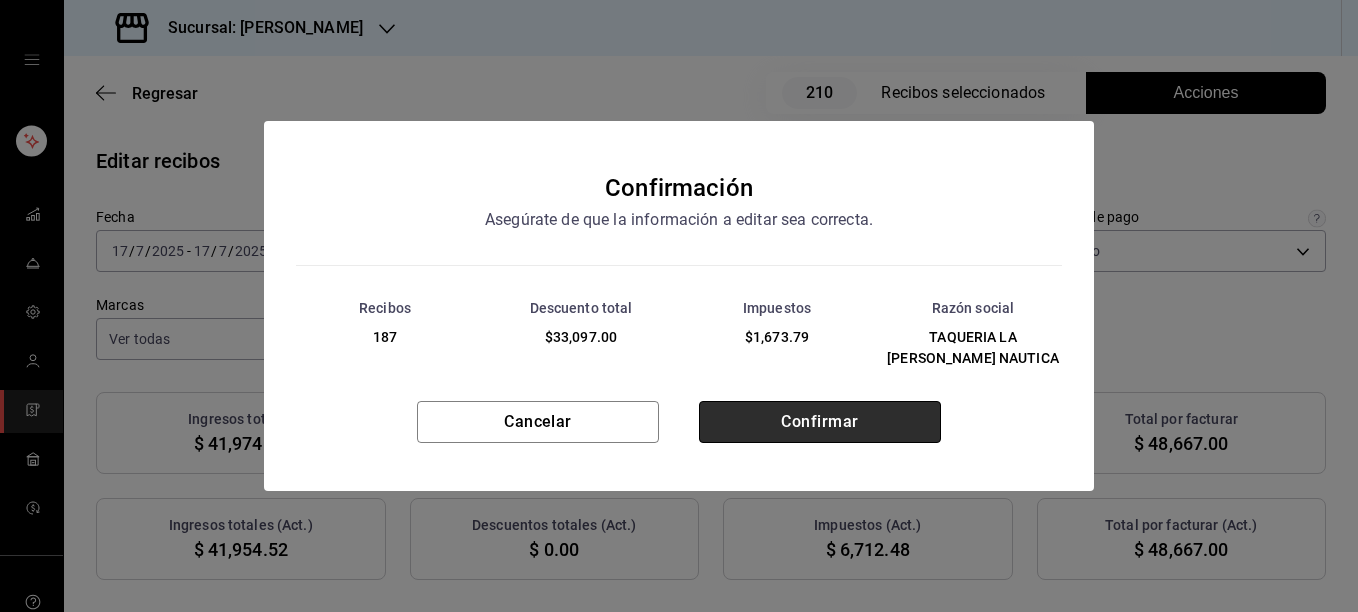 click on "Confirmar" at bounding box center (820, 422) 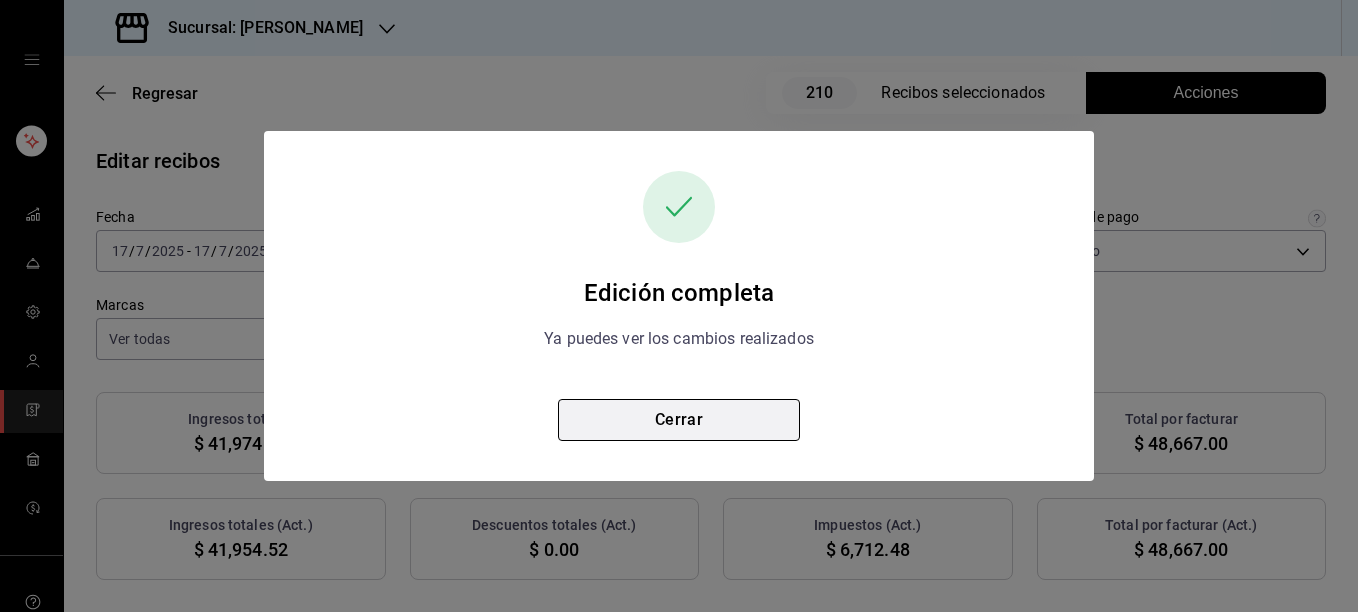 click on "Cerrar" at bounding box center [679, 420] 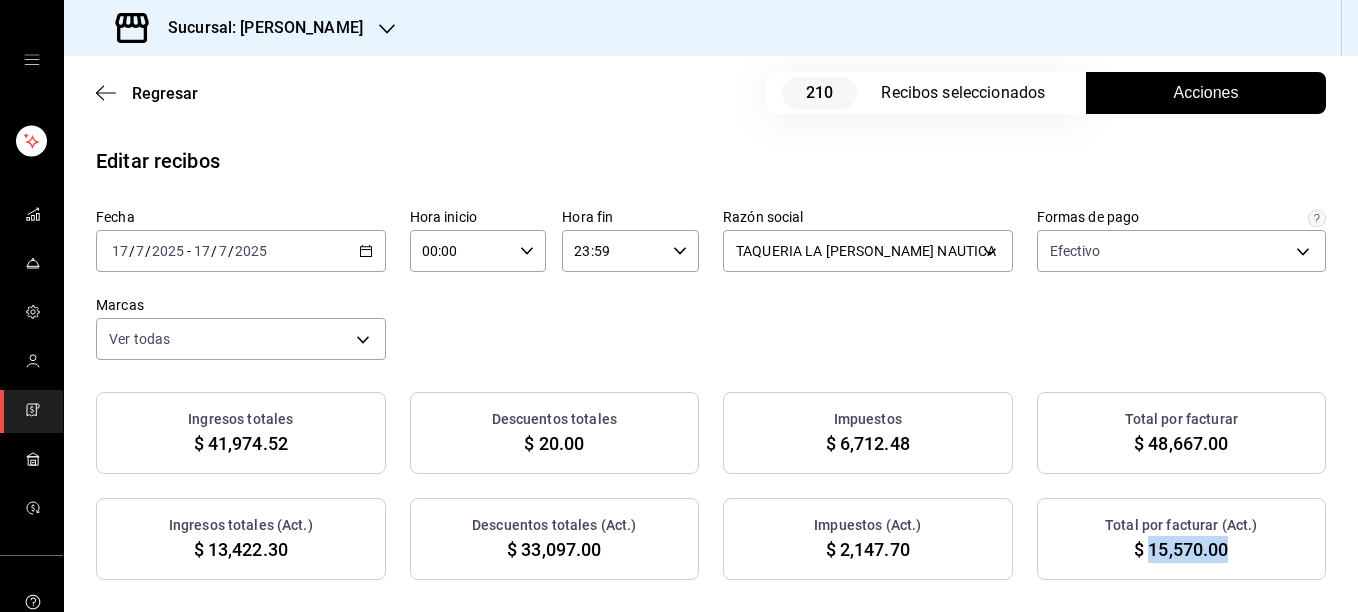 drag, startPoint x: 1133, startPoint y: 554, endPoint x: 1213, endPoint y: 557, distance: 80.05623 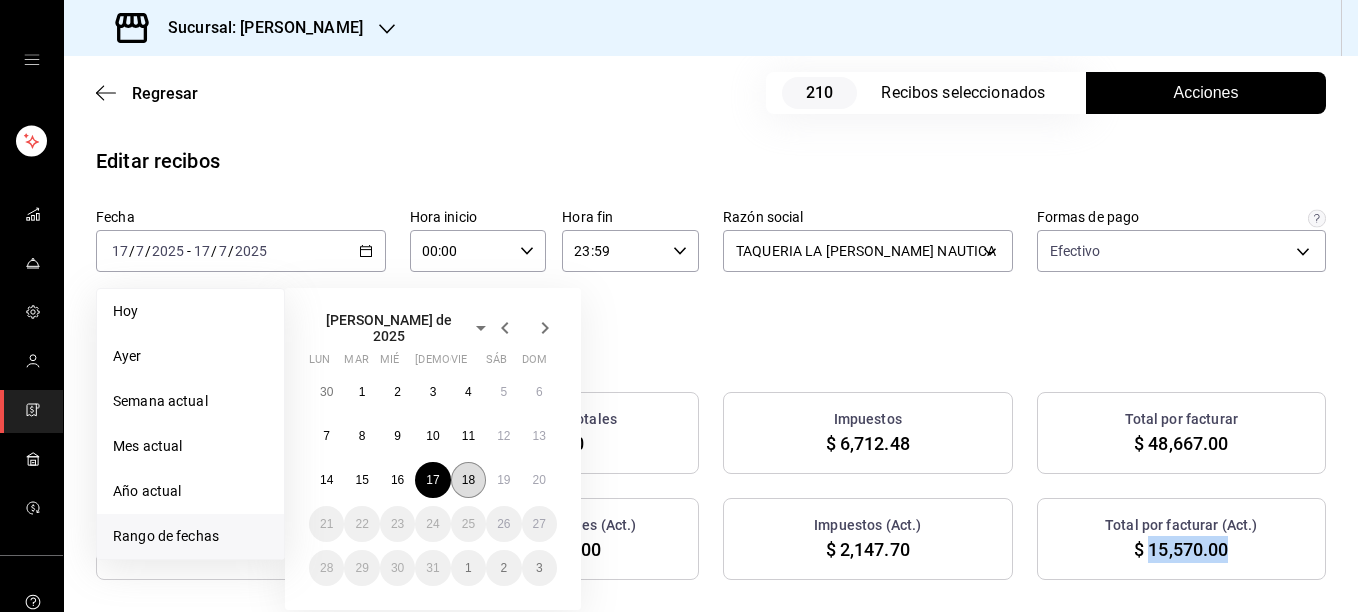 click on "18" at bounding box center [468, 480] 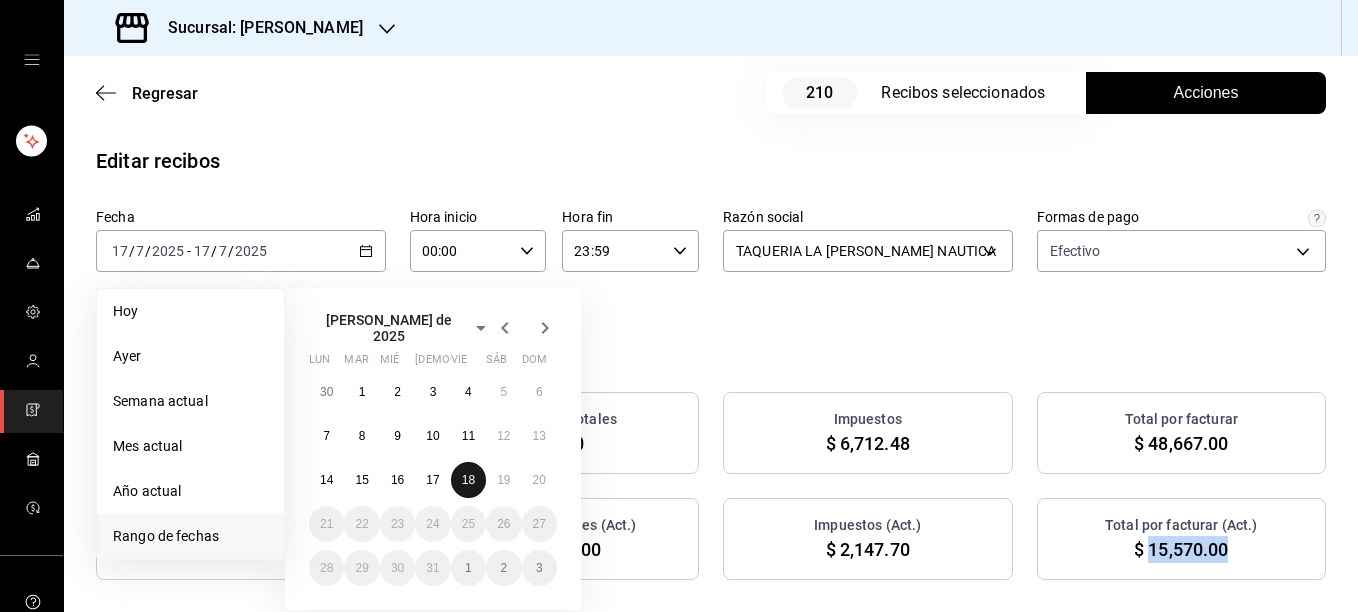 click on "18" at bounding box center [468, 480] 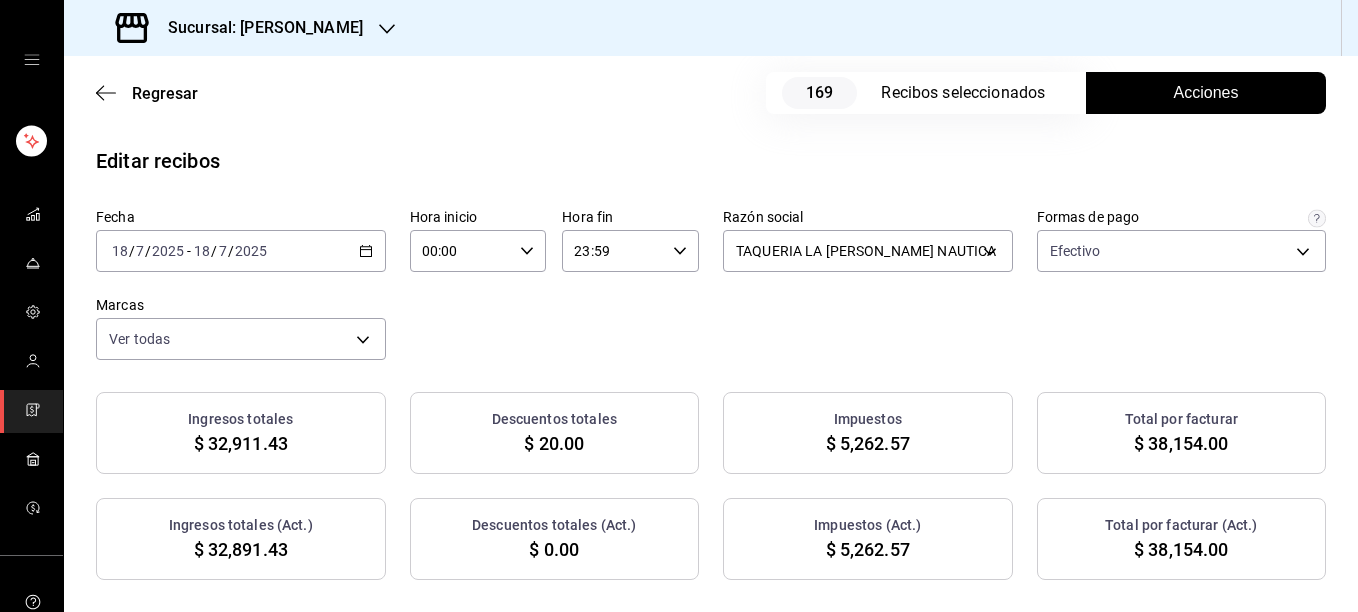 click on "Acciones" at bounding box center [1206, 93] 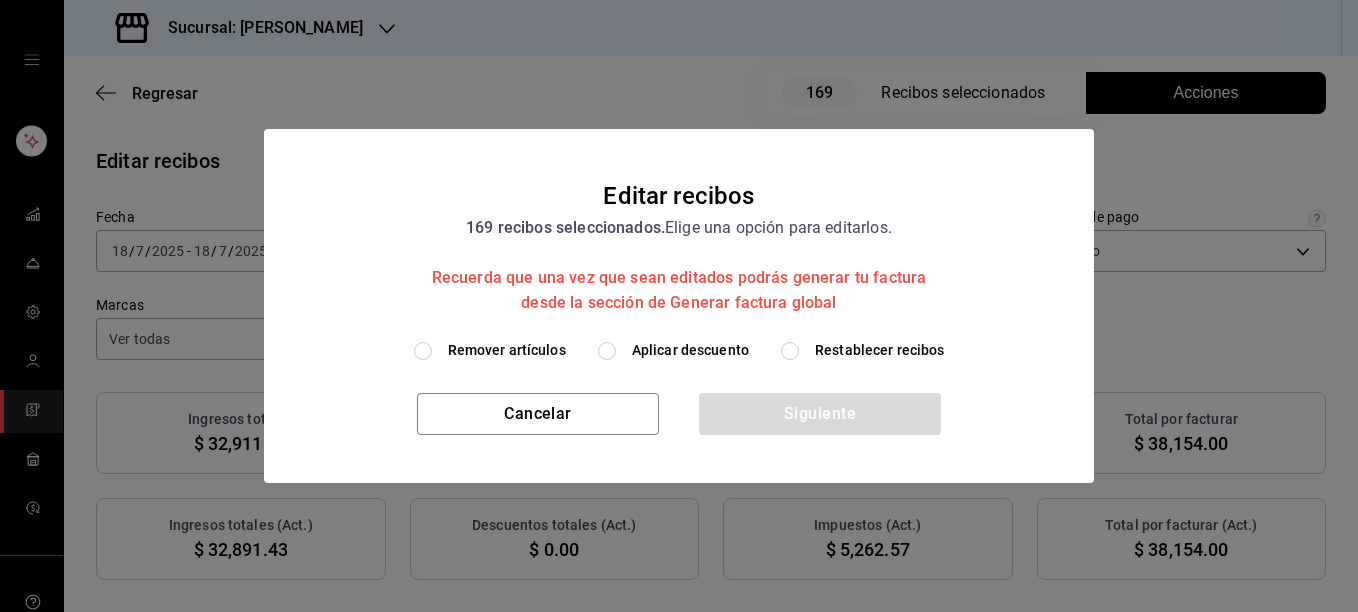 click on "Remover artículos" at bounding box center [507, 350] 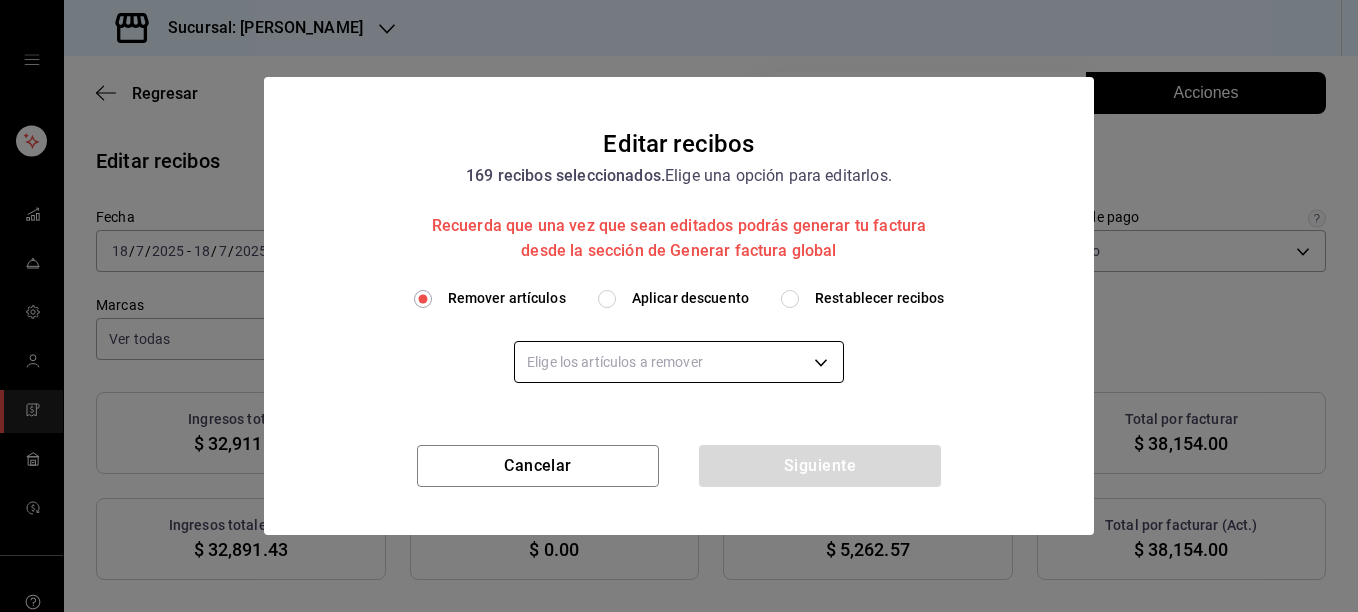 click on "Sucursal: [PERSON_NAME] Regresar 169 Recibos seleccionados Acciones Editar recibos Fecha [DATE] [DATE] - [DATE] [DATE] Hora inicio 00:00 Hora inicio Hora fin 23:59 Hora fin Razón social TAQUERIA LA [PERSON_NAME] NAUTICA 8ae5469c-b252-42ce-8a14-eb66129f127f Formas de pago   Efectivo 5fd38a5b-7230-49e9-9c15-448a83f49355 Marcas Ver todas e6600c40-0213-48d4-9f06-7294223b882d Ingresos totales $ 32,911.43 Descuentos totales $ 20.00 Impuestos $ 5,262.57 Total por facturar $ 38,154.00 Ingresos totales (Act.) $ 32,891.43 Descuentos totales (Act.) $ 0.00 Impuestos  (Act.) $ 5,262.57 Total por facturar (Act.) $ 38,154.00 Editar recibos Quita la selección a los recibos que no quieras editar. Act. # de recibo Artículos (Orig.) Artículos (Act.) Subtotal (Orig.) Subtotal (Act.) Descuento total (Orig.) Descuento total (Act.) Impuestos (Orig.) Impuestos (Act.) Total (Orig.) Total (Act.) No CA2180725EABFF 1 1 $94.83 $94.83 $0.00 $0.00 $15.17 $15.17 $110.00 $110.00 No BFA1807250F3B1 10 10 $215.52 $215.52 $0.00 3" at bounding box center [679, 306] 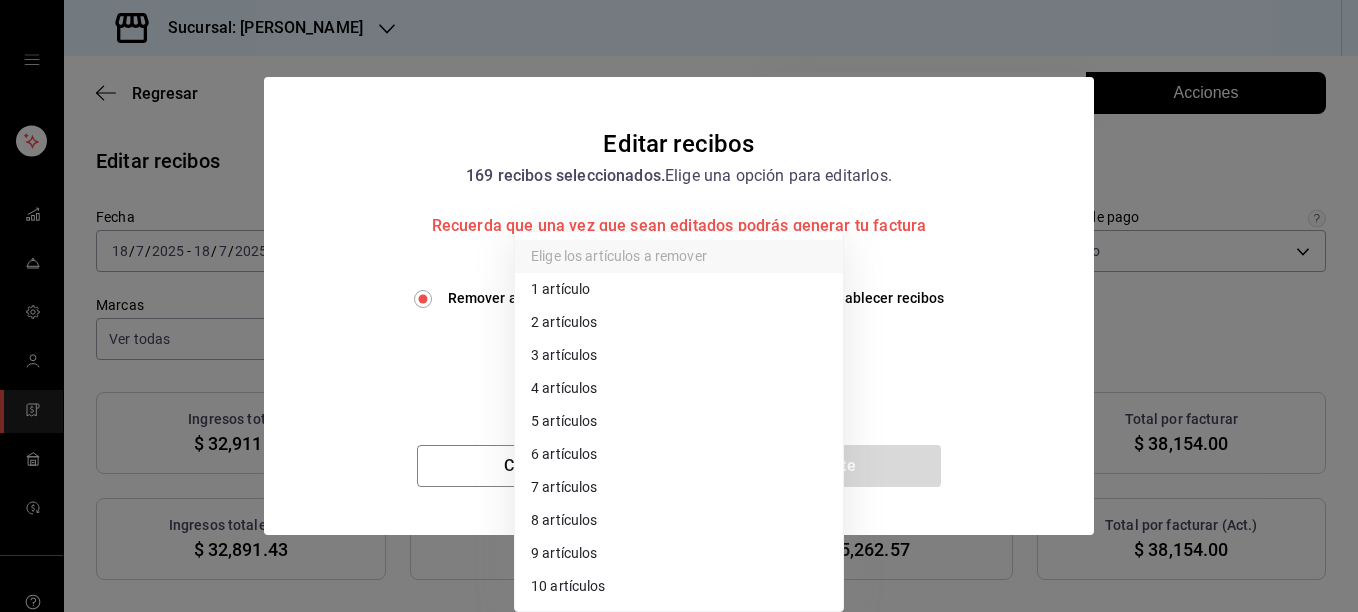 click on "3 artículos" at bounding box center [679, 355] 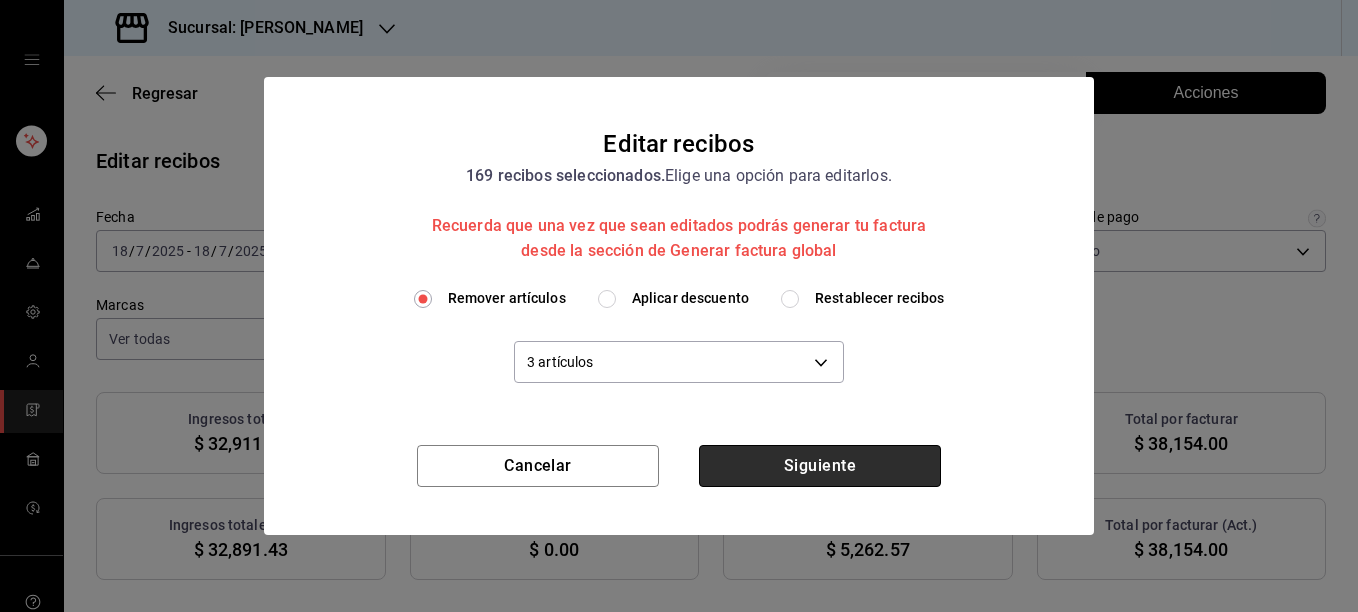 click on "Siguiente" at bounding box center (820, 466) 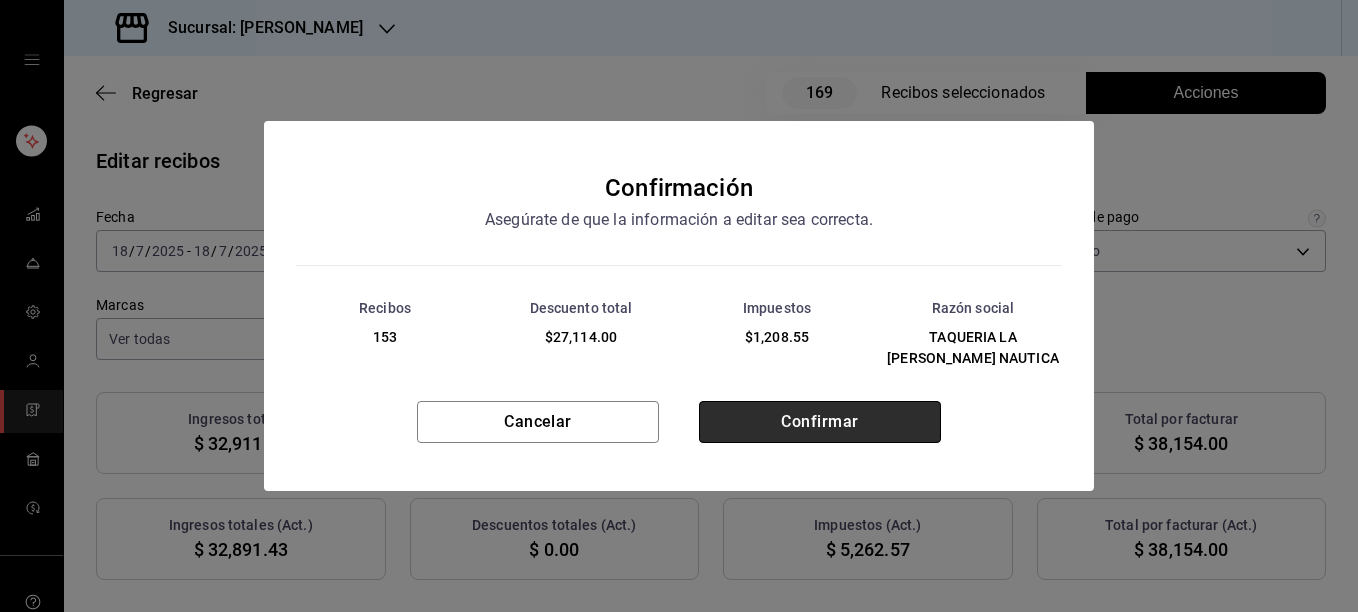 click on "Confirmar" at bounding box center (820, 422) 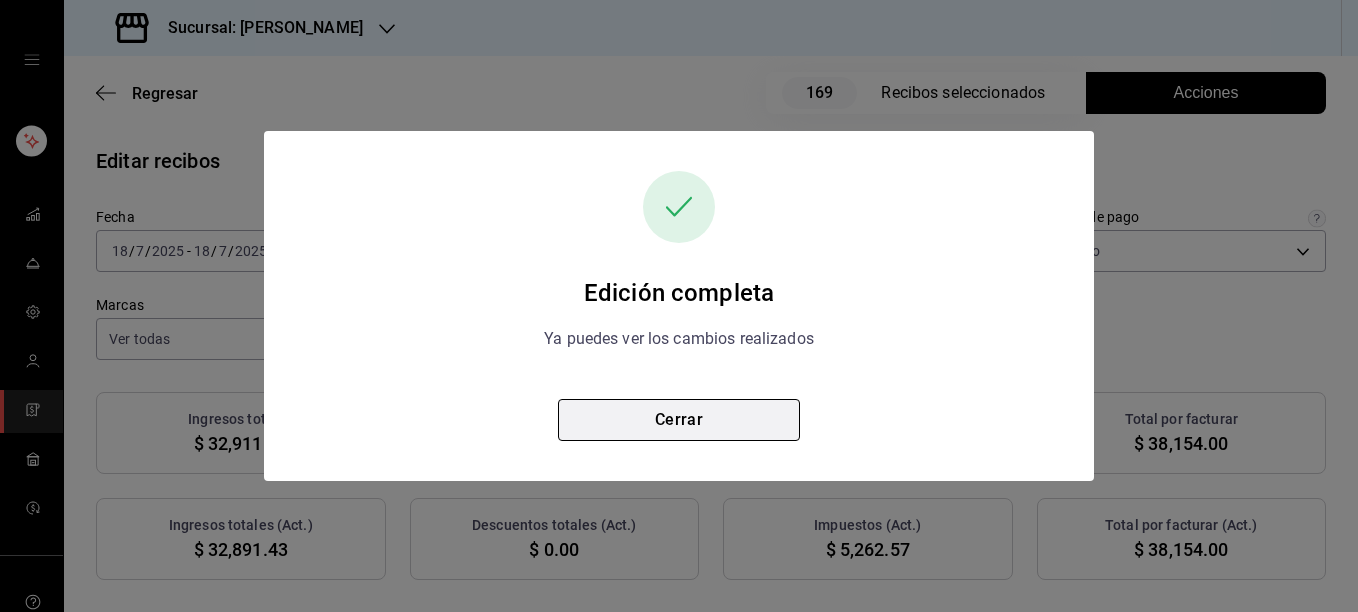 click on "Cerrar" at bounding box center (679, 420) 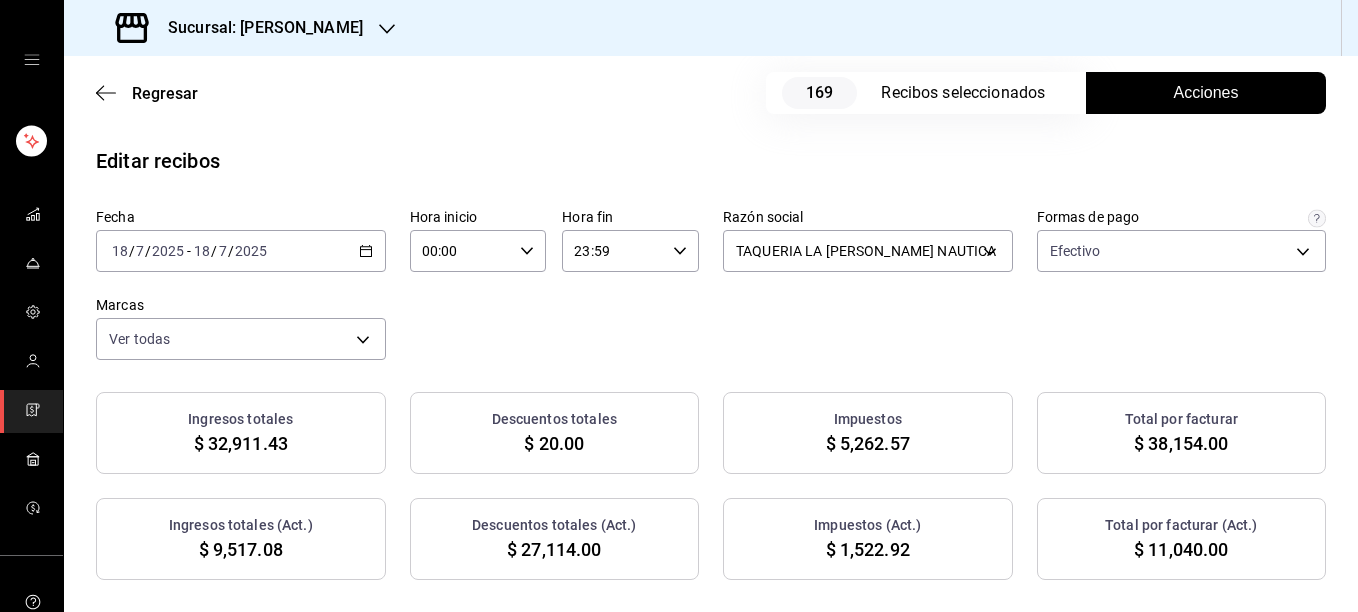 click on "Acciones" at bounding box center (1206, 93) 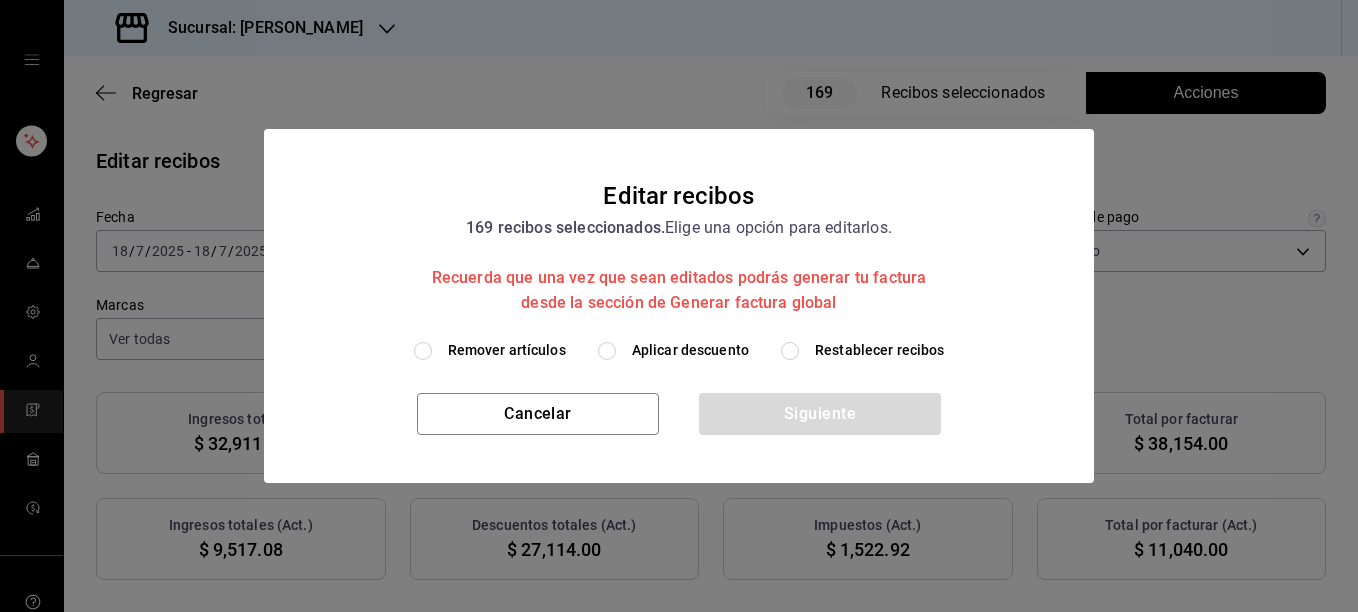 click on "Restablecer recibos" at bounding box center (880, 350) 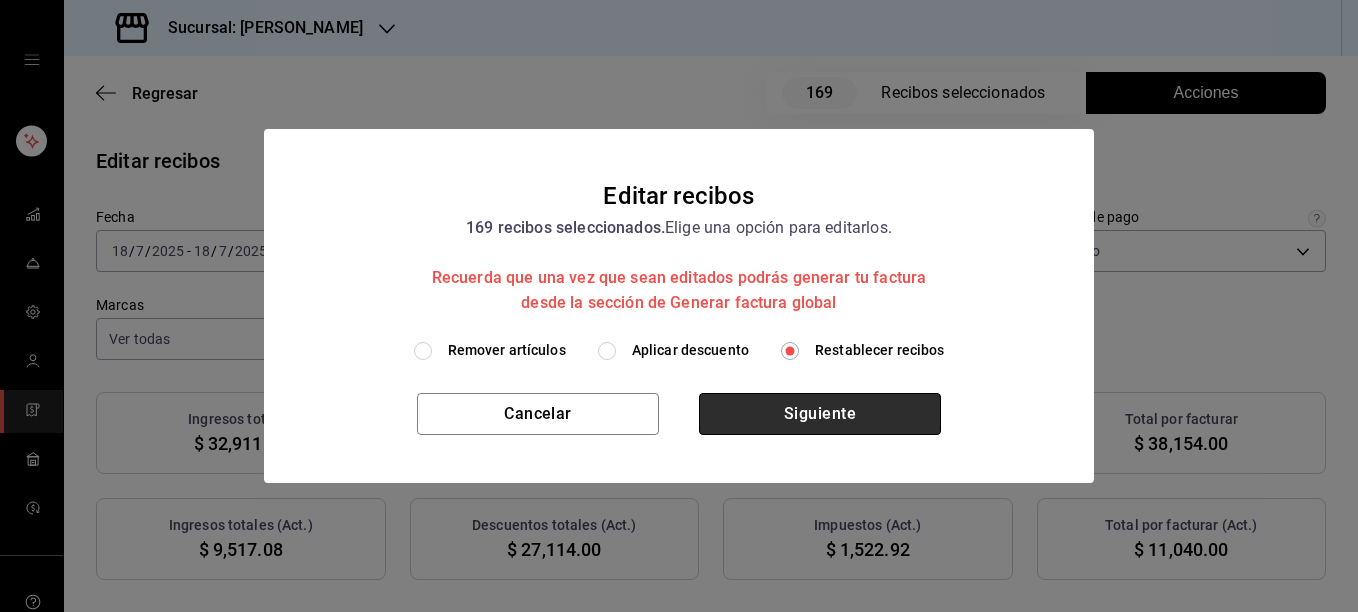 click on "Siguiente" at bounding box center [820, 414] 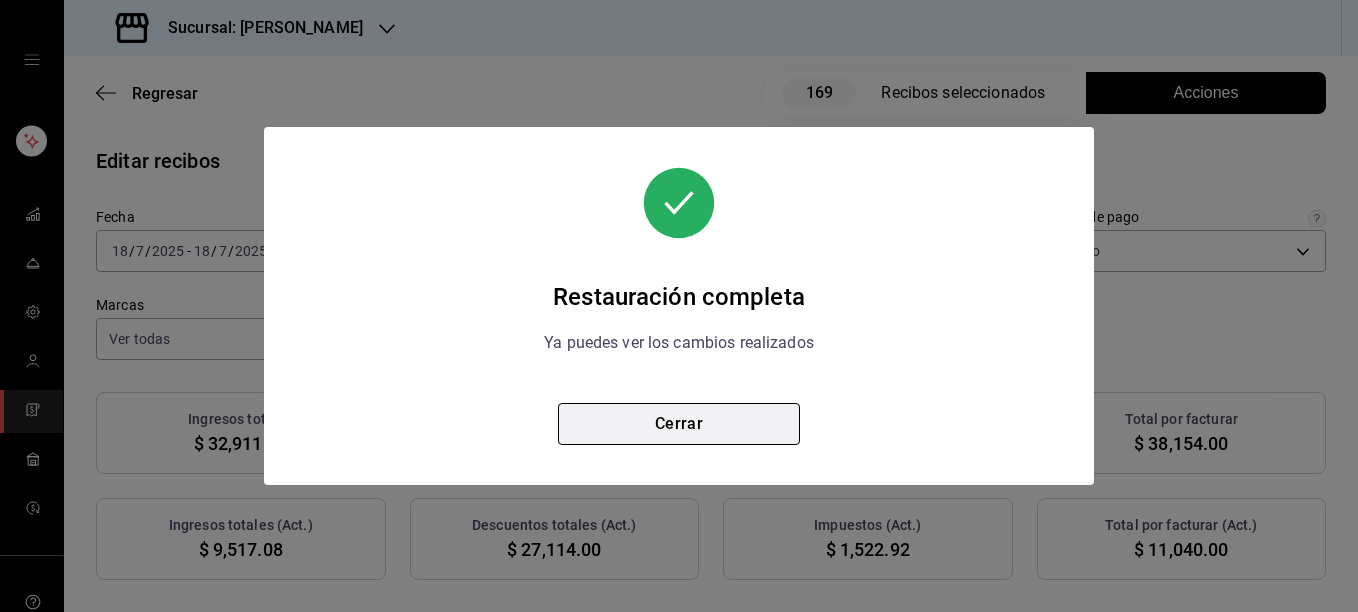 click on "Cerrar" at bounding box center [679, 424] 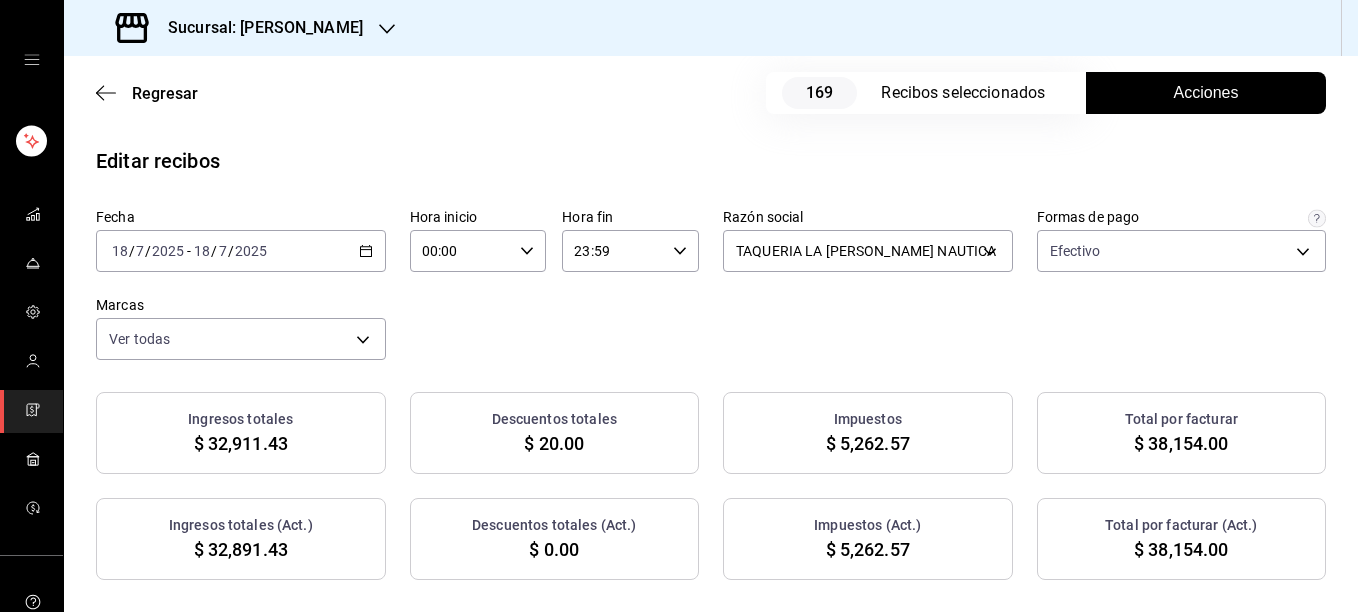 click on "Acciones" at bounding box center [1206, 93] 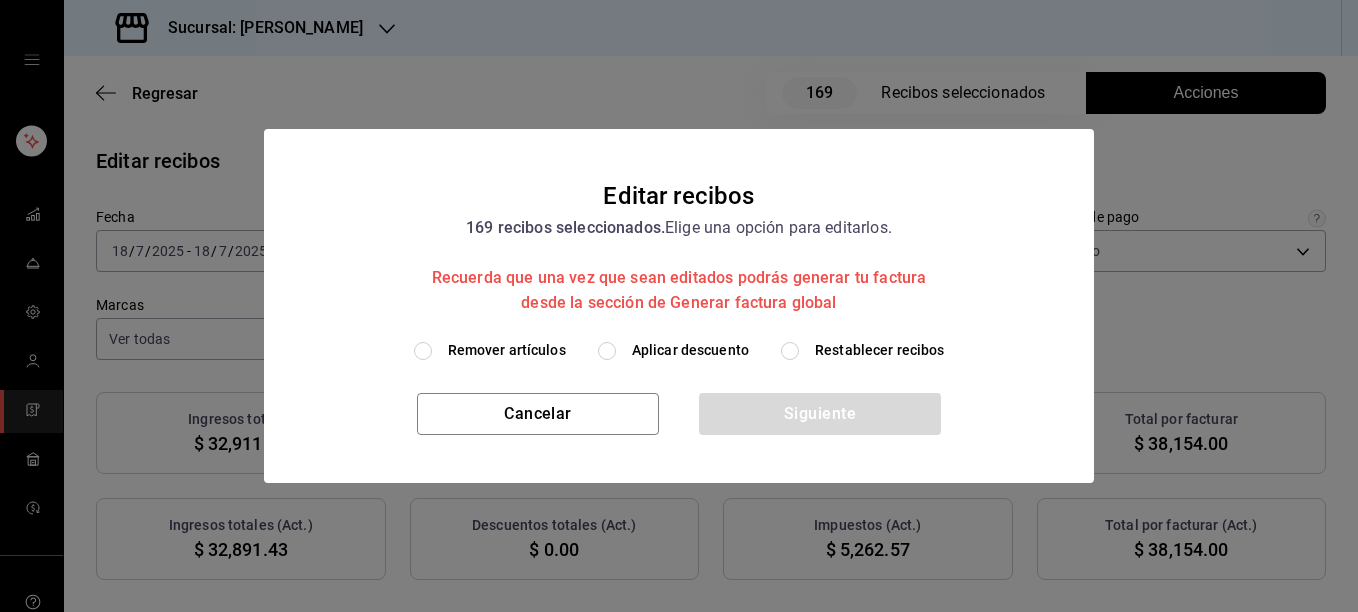 click on "Remover artículos" at bounding box center (507, 350) 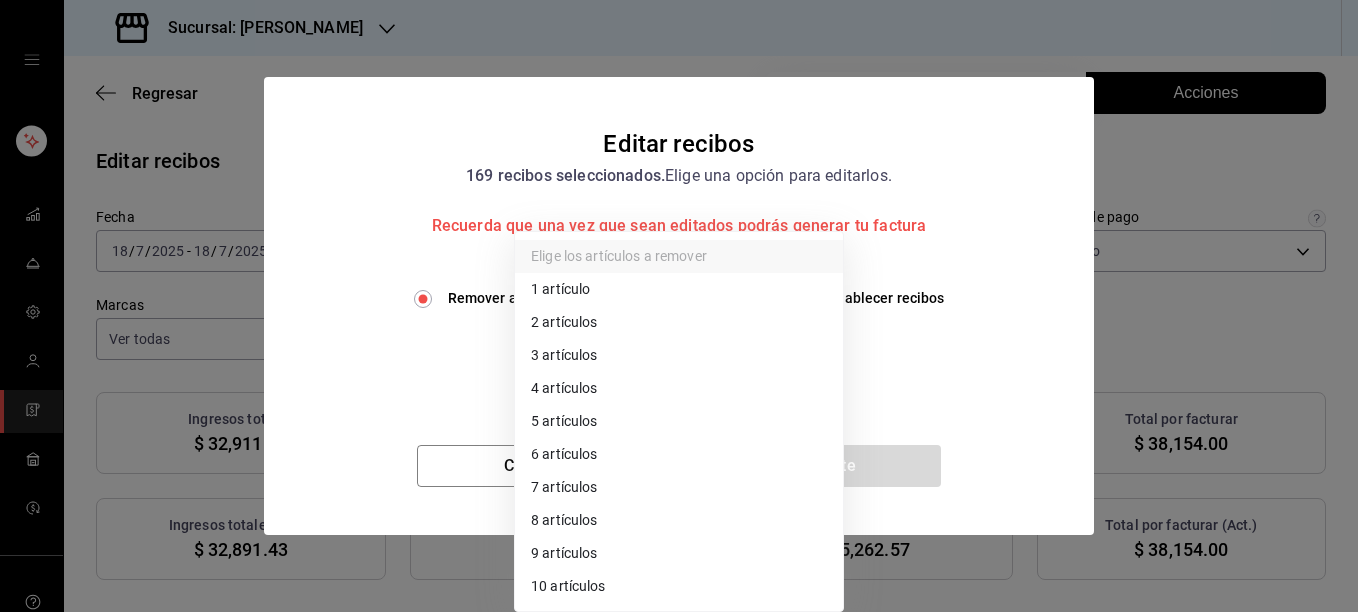 click on "Sucursal: [PERSON_NAME] Regresar 169 Recibos seleccionados Acciones Editar recibos Fecha [DATE] [DATE] - [DATE] [DATE] Hora inicio 00:00 Hora inicio Hora fin 23:59 Hora fin Razón social TAQUERIA LA [PERSON_NAME] NAUTICA 8ae5469c-b252-42ce-8a14-eb66129f127f Formas de pago   Efectivo 5fd38a5b-7230-49e9-9c15-448a83f49355 Marcas Ver todas e6600c40-0213-48d4-9f06-7294223b882d Ingresos totales $ 32,911.43 Descuentos totales $ 20.00 Impuestos $ 5,262.57 Total por facturar $ 38,154.00 Ingresos totales (Act.) $ 32,891.43 Descuentos totales (Act.) $ 0.00 Impuestos  (Act.) $ 5,262.57 Total por facturar (Act.) $ 38,154.00 Editar recibos Quita la selección a los recibos que no quieras editar. Act. # de recibo Artículos (Orig.) Artículos (Act.) Subtotal (Orig.) Subtotal (Act.) Descuento total (Orig.) Descuento total (Act.) Impuestos (Orig.) Impuestos (Act.) Total (Orig.) Total (Act.) No CA2180725EABFF 1 1 $94.83 $94.83 $0.00 $0.00 $15.17 $15.17 $110.00 $110.00 No BFA1807250F3B1 10 10 $215.52 $215.52 $0.00 3" at bounding box center [679, 306] 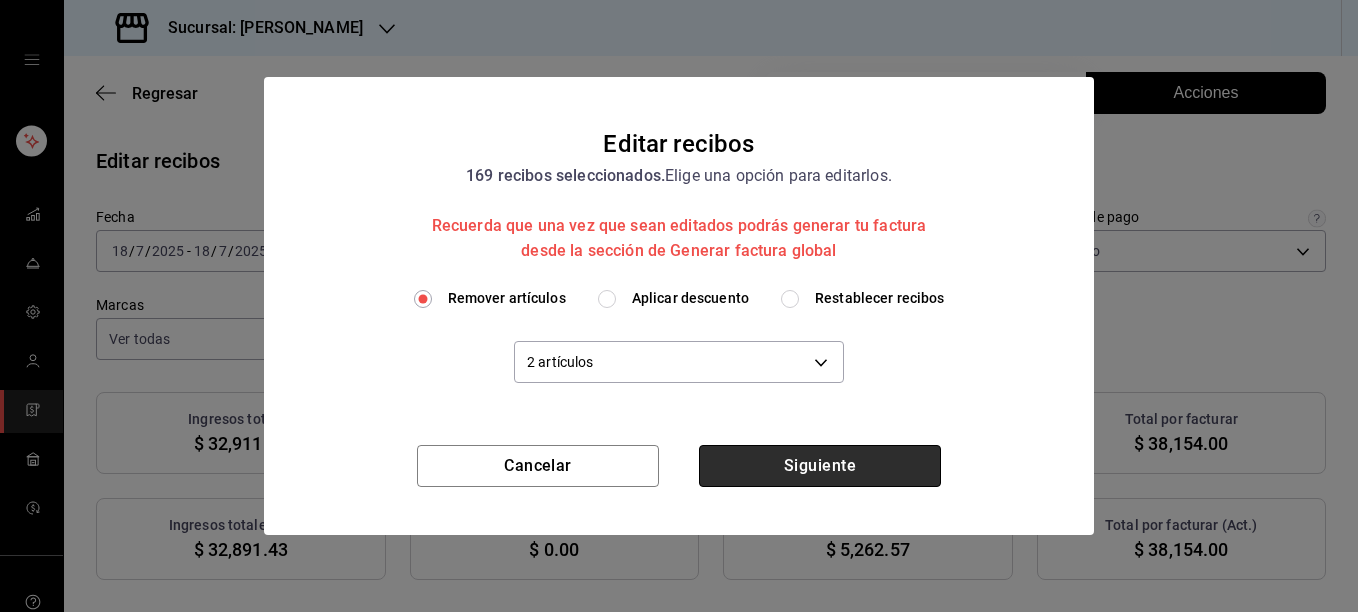 click on "Siguiente" at bounding box center [820, 466] 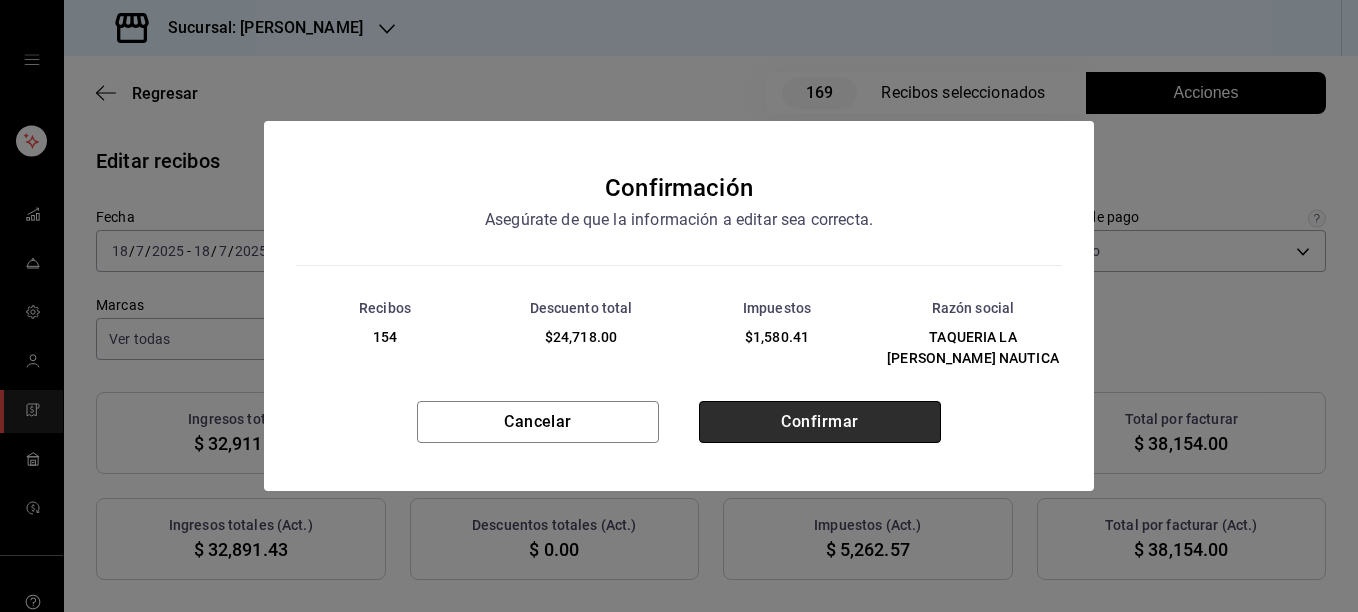 click on "Confirmar" at bounding box center (820, 422) 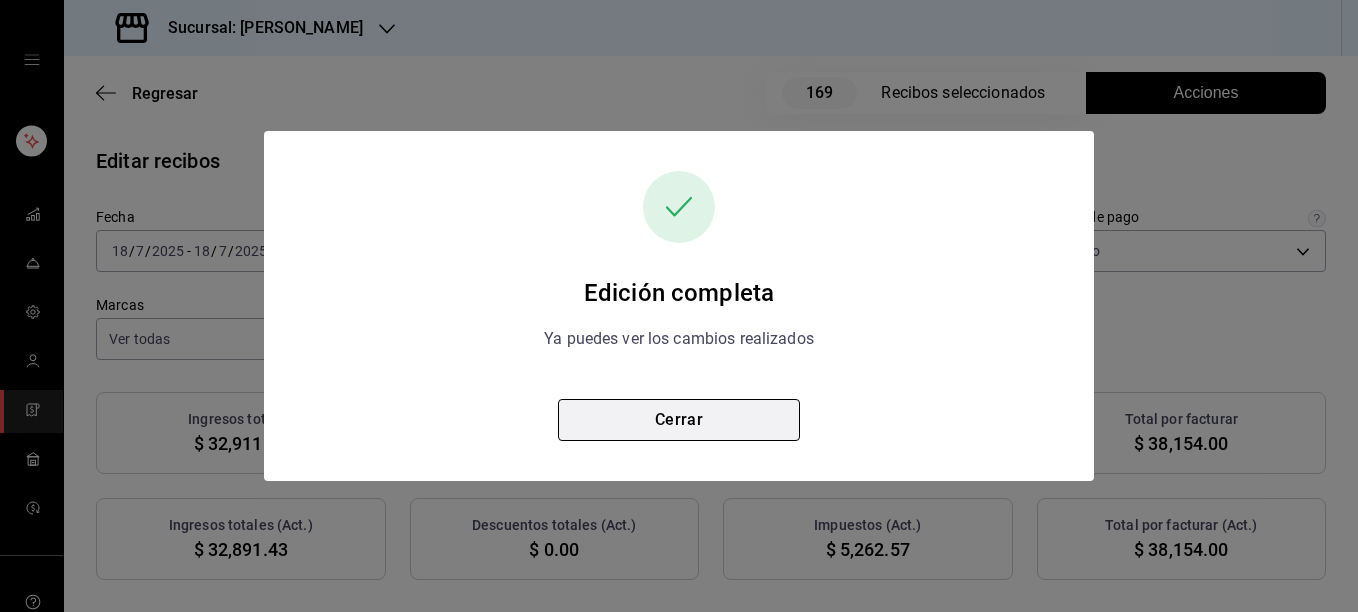 click on "Cerrar" at bounding box center [679, 420] 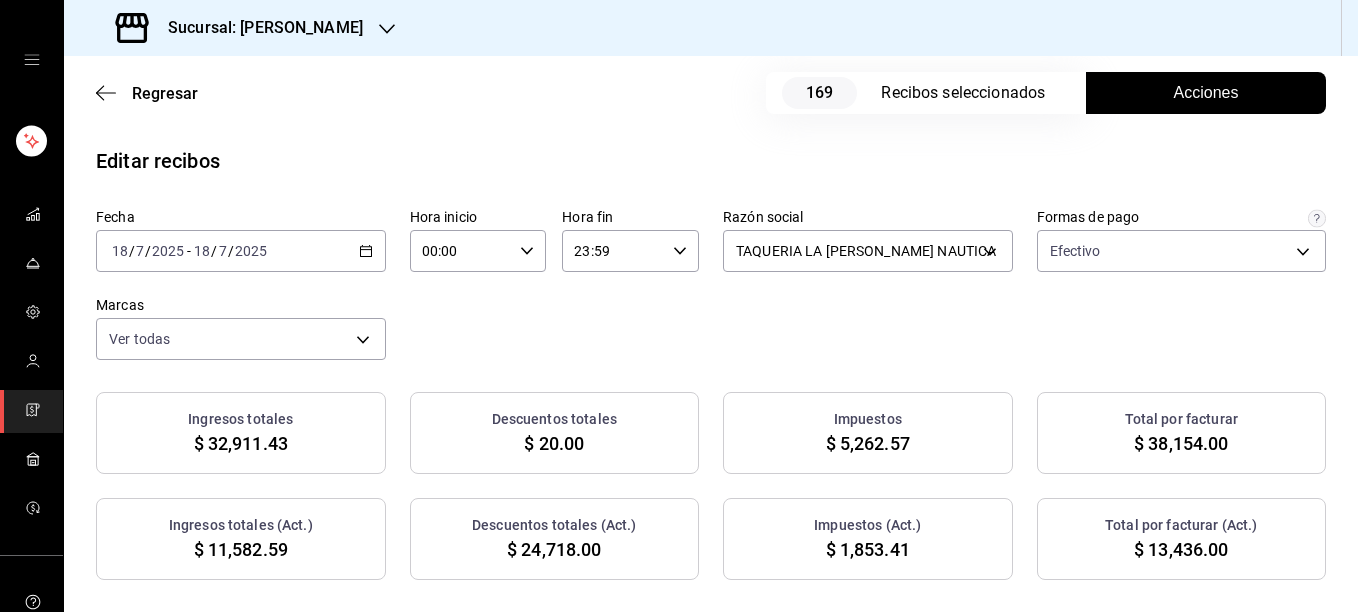 click on "Acciones" at bounding box center [1206, 93] 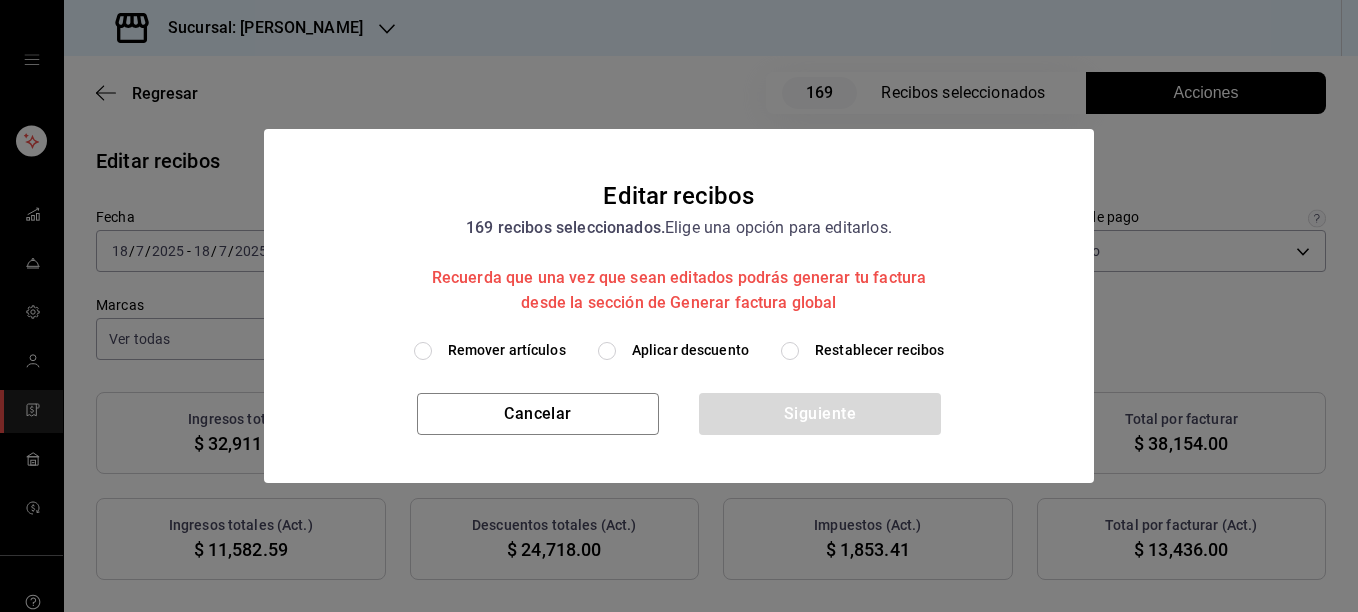 click on "Restablecer recibos" at bounding box center [880, 350] 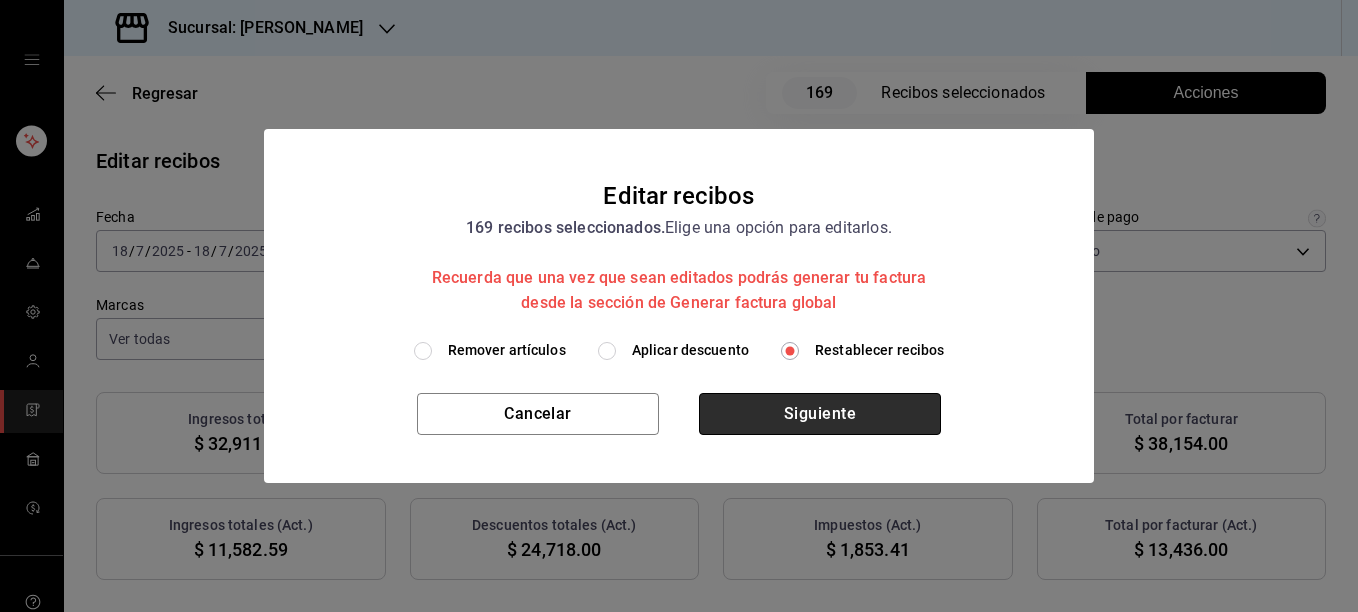 click on "Siguiente" at bounding box center (820, 414) 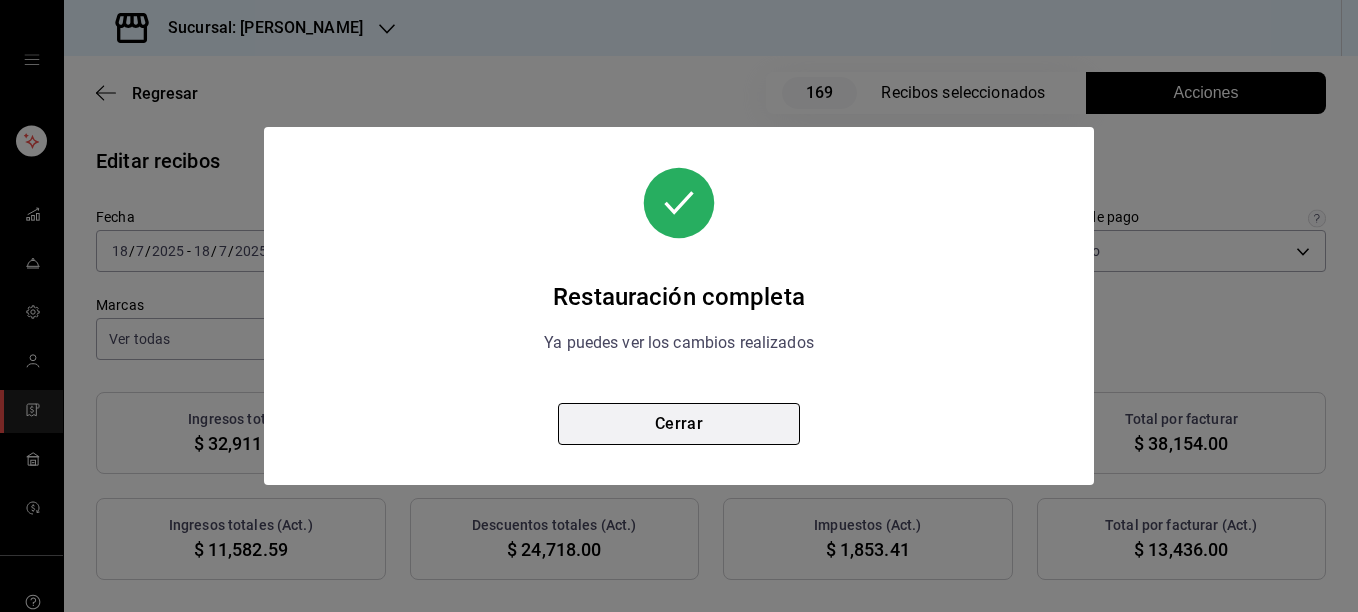 click on "Cerrar" at bounding box center (679, 424) 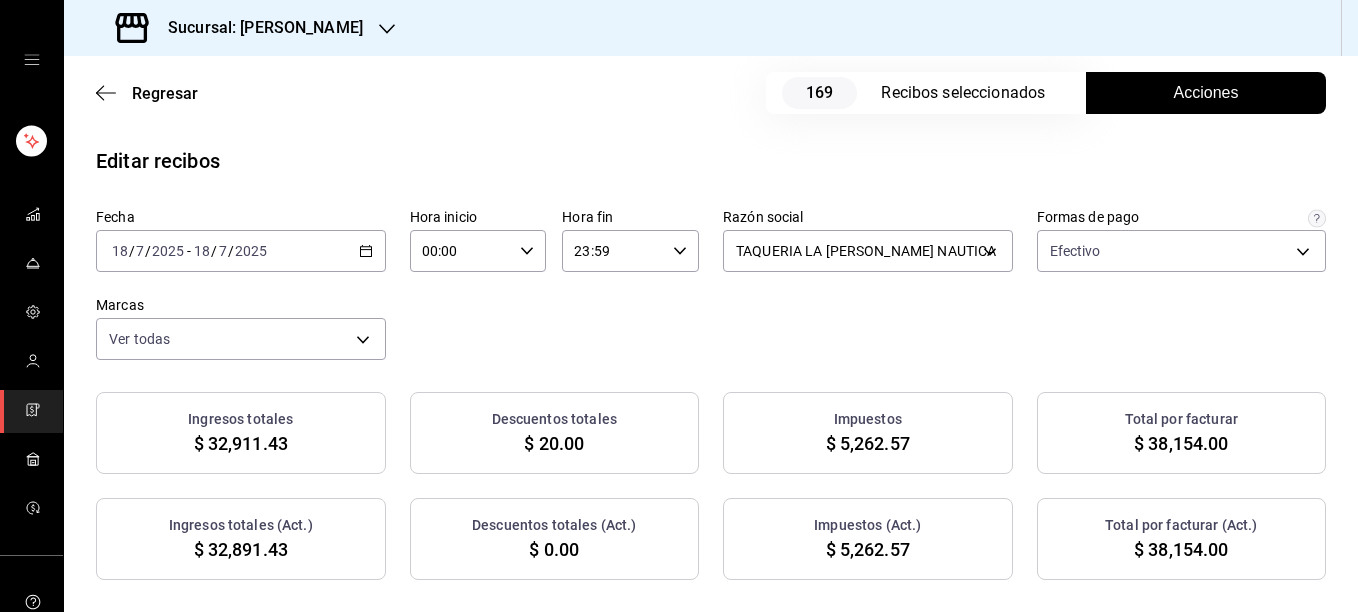 click on "Acciones" at bounding box center (1206, 93) 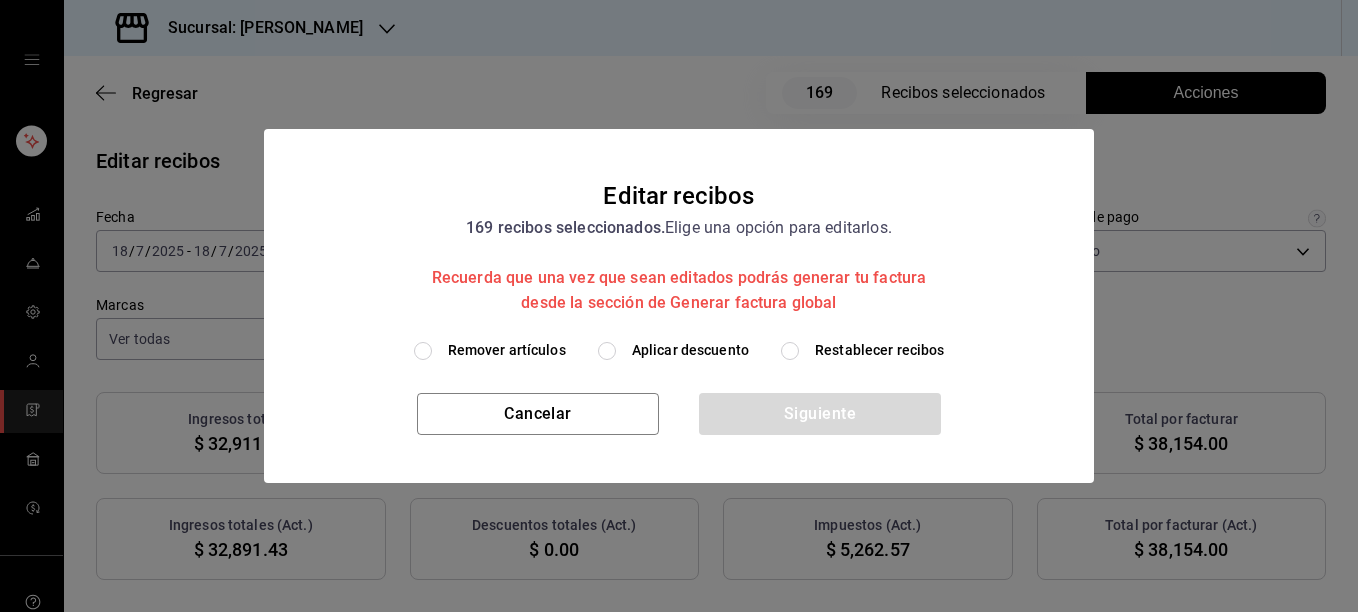 click on "Remover artículos" at bounding box center [507, 350] 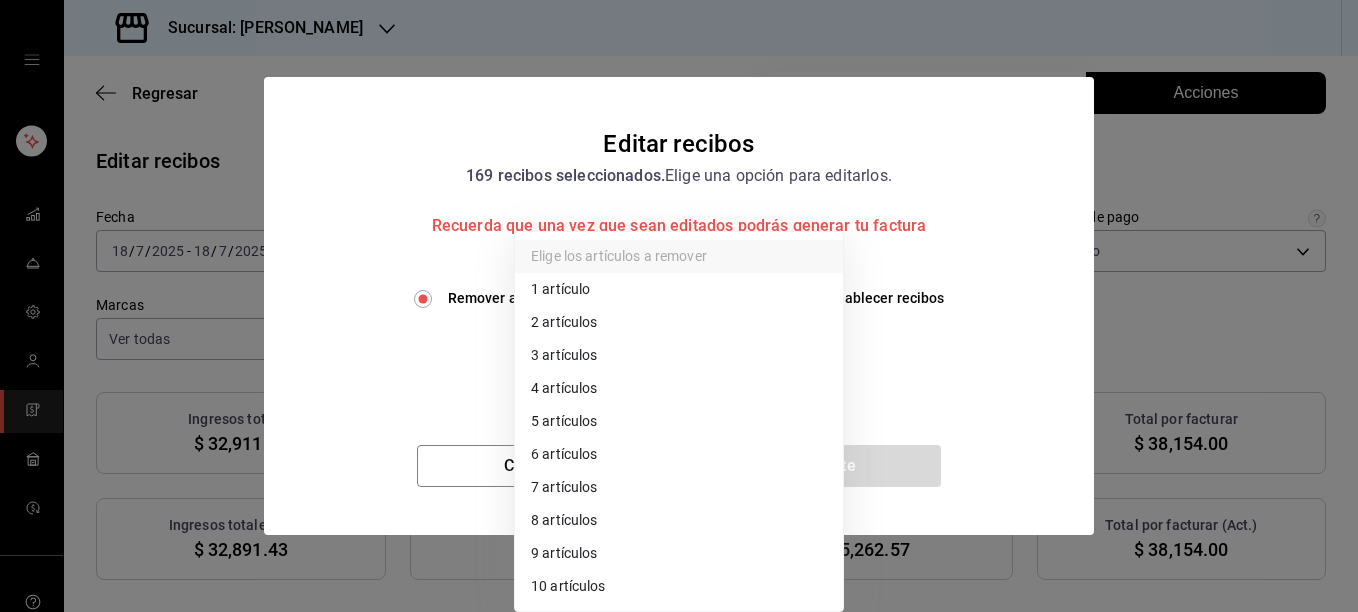 click on "Sucursal: [PERSON_NAME] Regresar 169 Recibos seleccionados Acciones Editar recibos Fecha [DATE] [DATE] - [DATE] [DATE] Hora inicio 00:00 Hora inicio Hora fin 23:59 Hora fin Razón social TAQUERIA LA [PERSON_NAME] NAUTICA 8ae5469c-b252-42ce-8a14-eb66129f127f Formas de pago   Efectivo 5fd38a5b-7230-49e9-9c15-448a83f49355 Marcas Ver todas e6600c40-0213-48d4-9f06-7294223b882d Ingresos totales $ 32,911.43 Descuentos totales $ 20.00 Impuestos $ 5,262.57 Total por facturar $ 38,154.00 Ingresos totales (Act.) $ 32,891.43 Descuentos totales (Act.) $ 0.00 Impuestos  (Act.) $ 5,262.57 Total por facturar (Act.) $ 38,154.00 Editar recibos Quita la selección a los recibos que no quieras editar. Act. # de recibo Artículos (Orig.) Artículos (Act.) Subtotal (Orig.) Subtotal (Act.) Descuento total (Orig.) Descuento total (Act.) Impuestos (Orig.) Impuestos (Act.) Total (Orig.) Total (Act.) No CA2180725EABFF 1 1 $94.83 $94.83 $0.00 $0.00 $15.17 $15.17 $110.00 $110.00 No BFA1807250F3B1 10 10 $215.52 $215.52 $0.00 3" at bounding box center [679, 306] 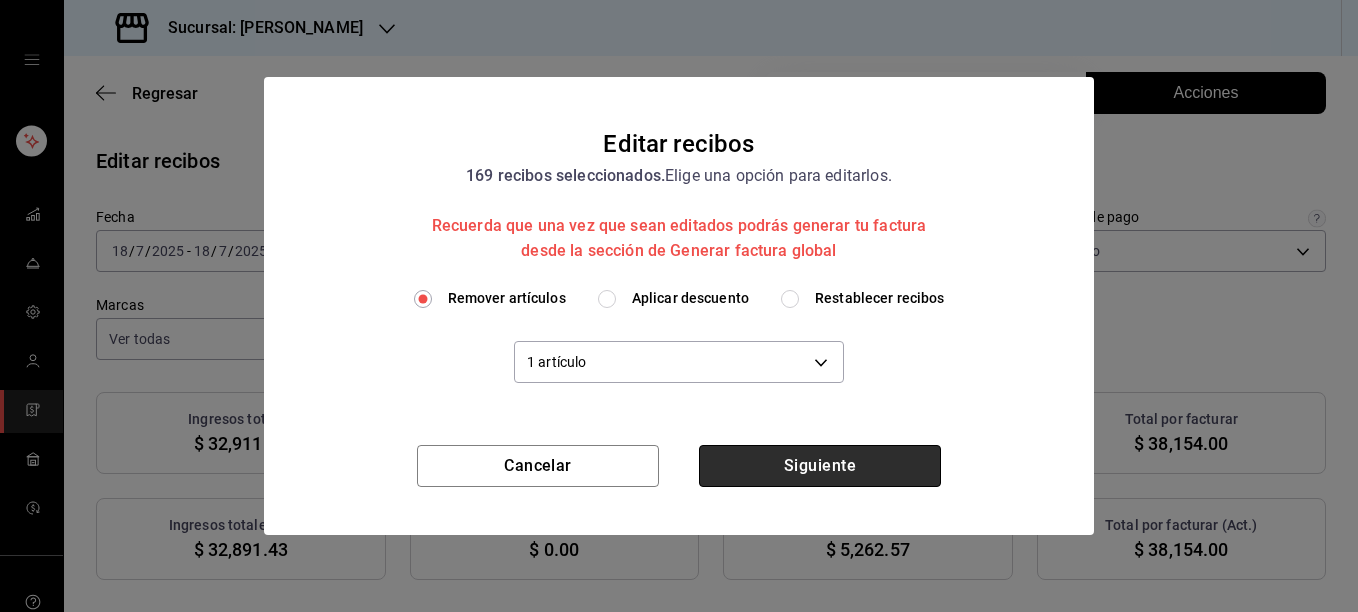 click on "Siguiente" at bounding box center [820, 466] 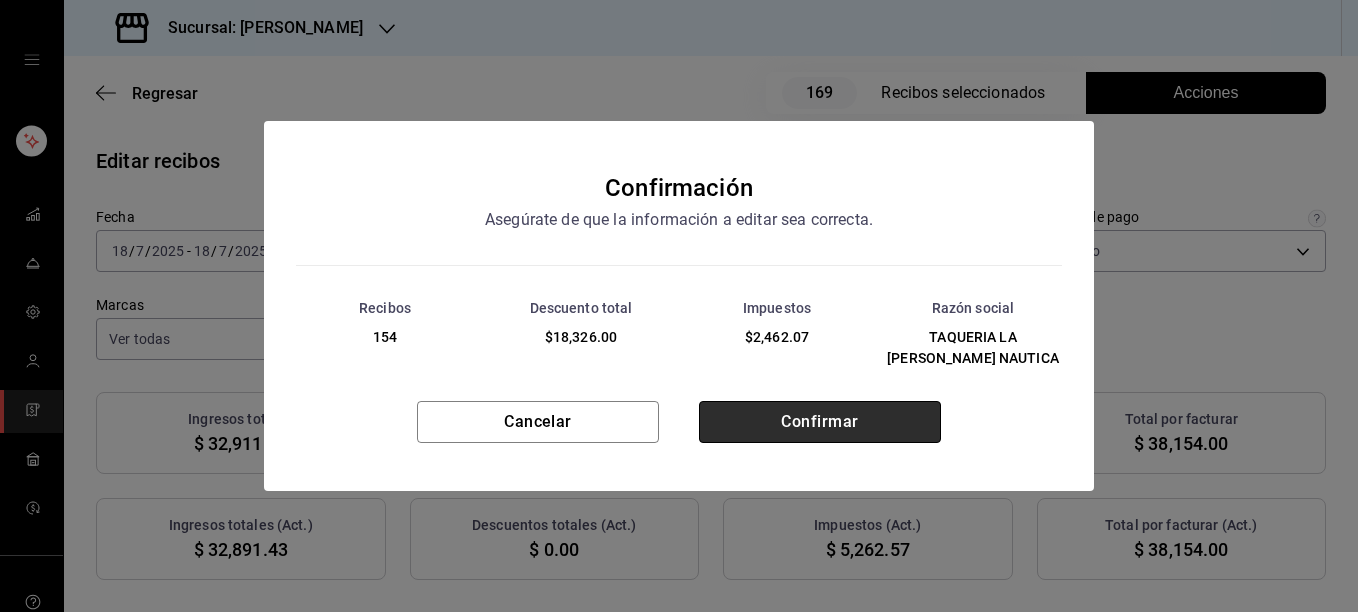 click on "Confirmar" at bounding box center [820, 422] 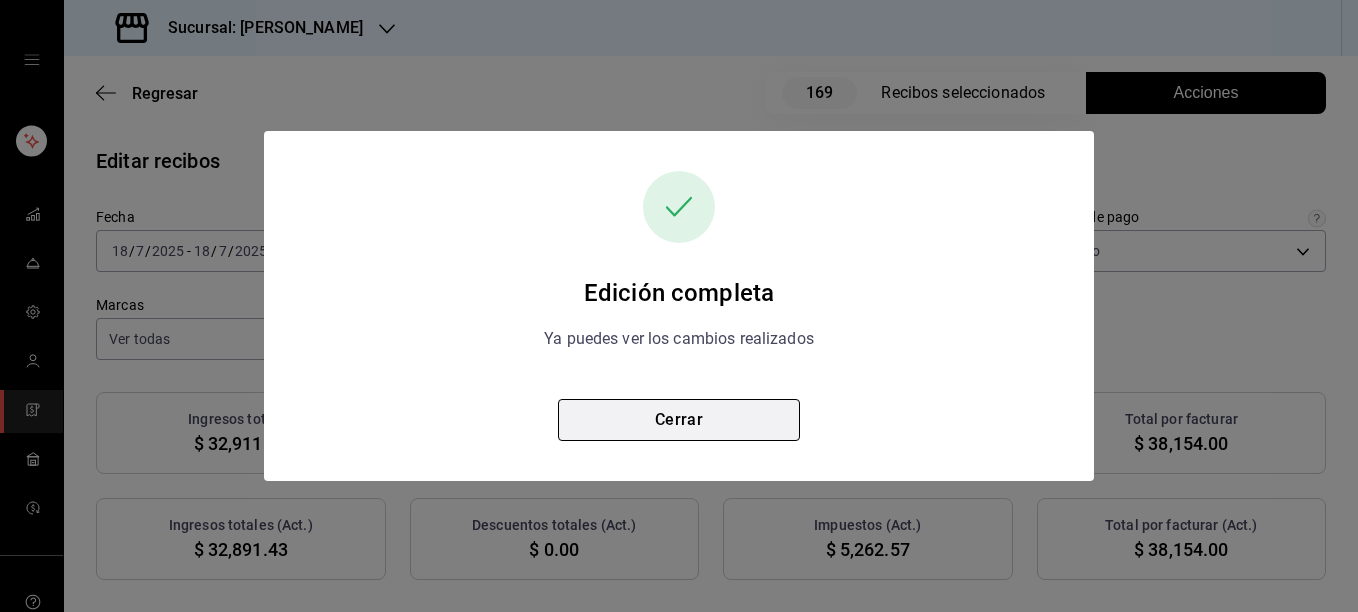click on "Cerrar" at bounding box center [679, 420] 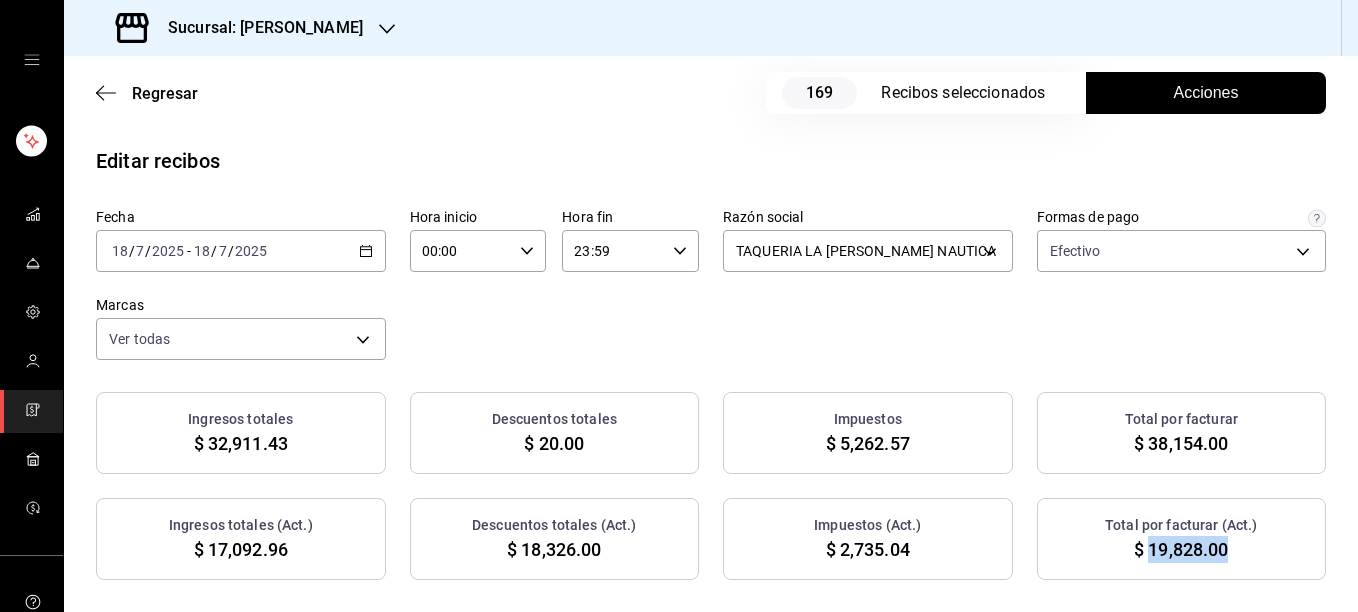 drag, startPoint x: 1133, startPoint y: 542, endPoint x: 1214, endPoint y: 555, distance: 82.036575 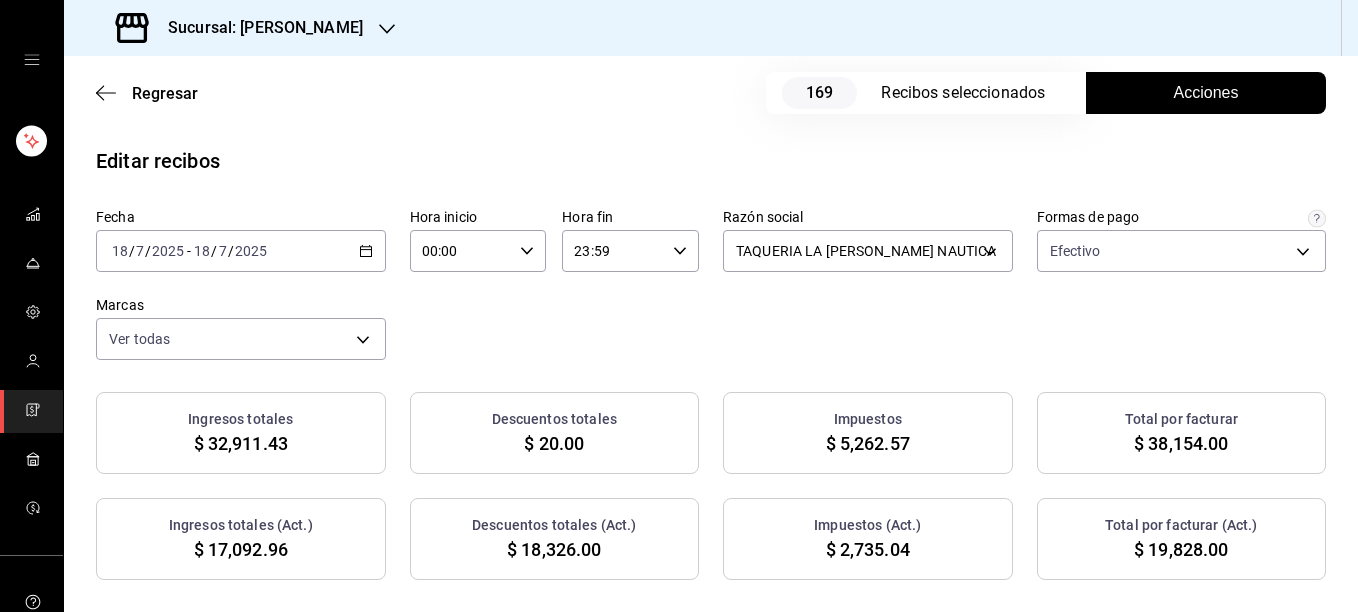 click on "[DATE] [DATE] - [DATE] [DATE]" at bounding box center (241, 251) 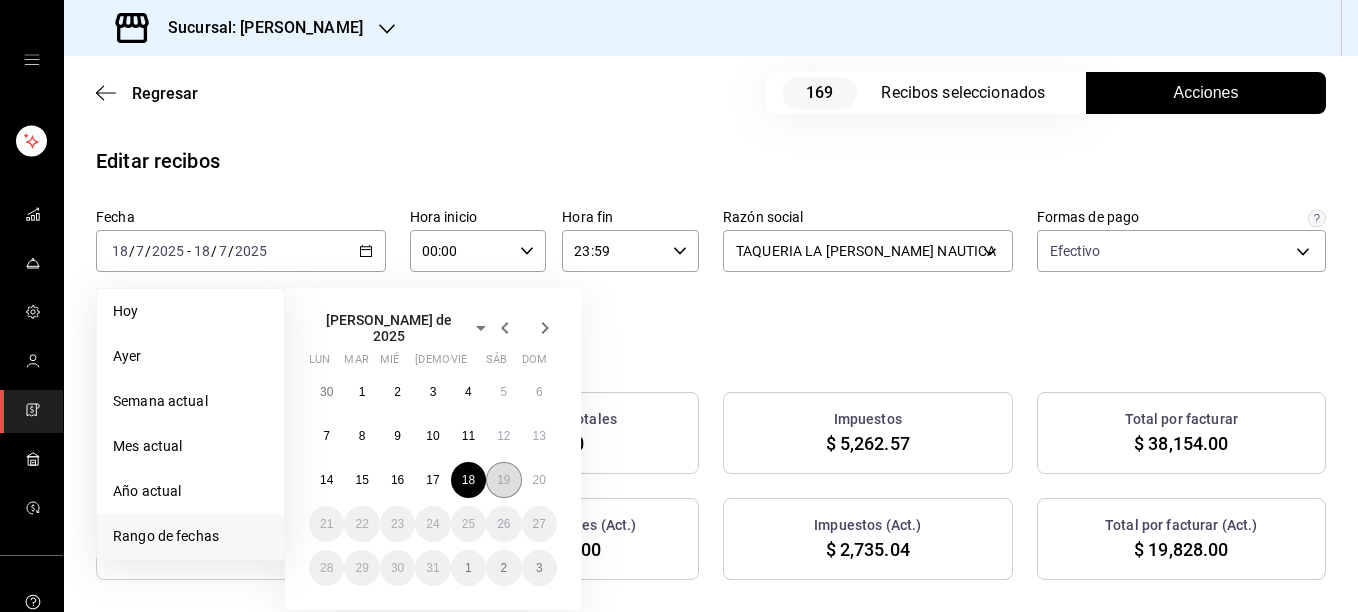 click on "19" at bounding box center (503, 480) 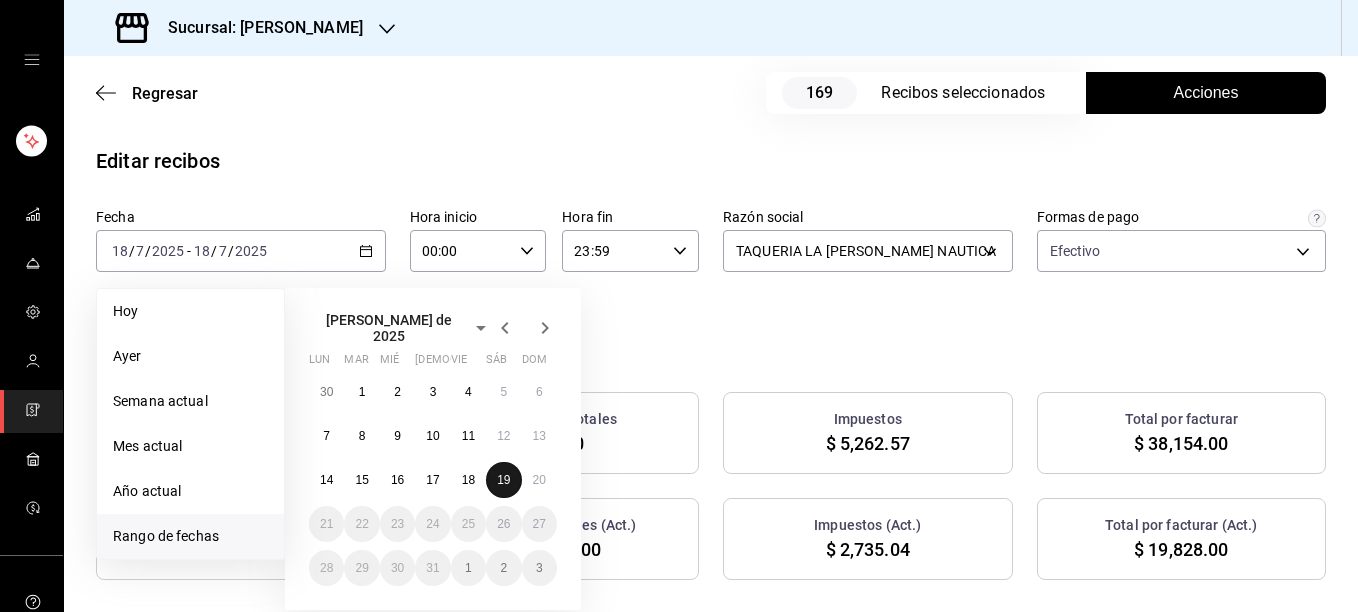 click on "19" at bounding box center [503, 480] 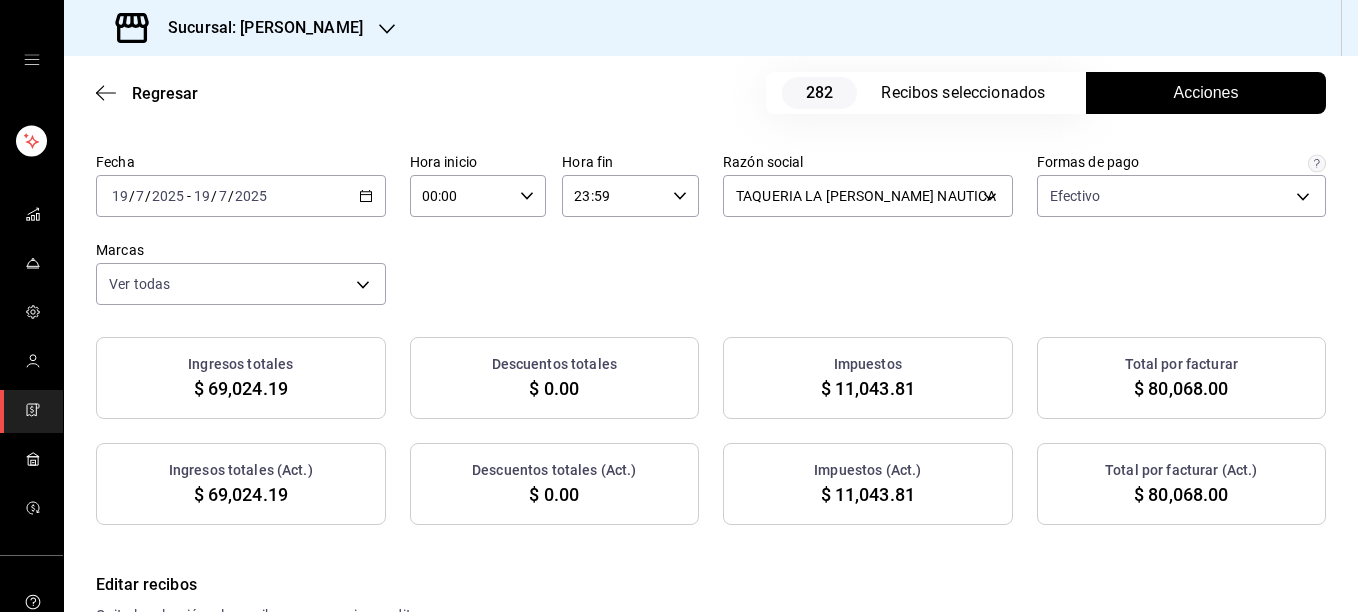 scroll, scrollTop: 78, scrollLeft: 0, axis: vertical 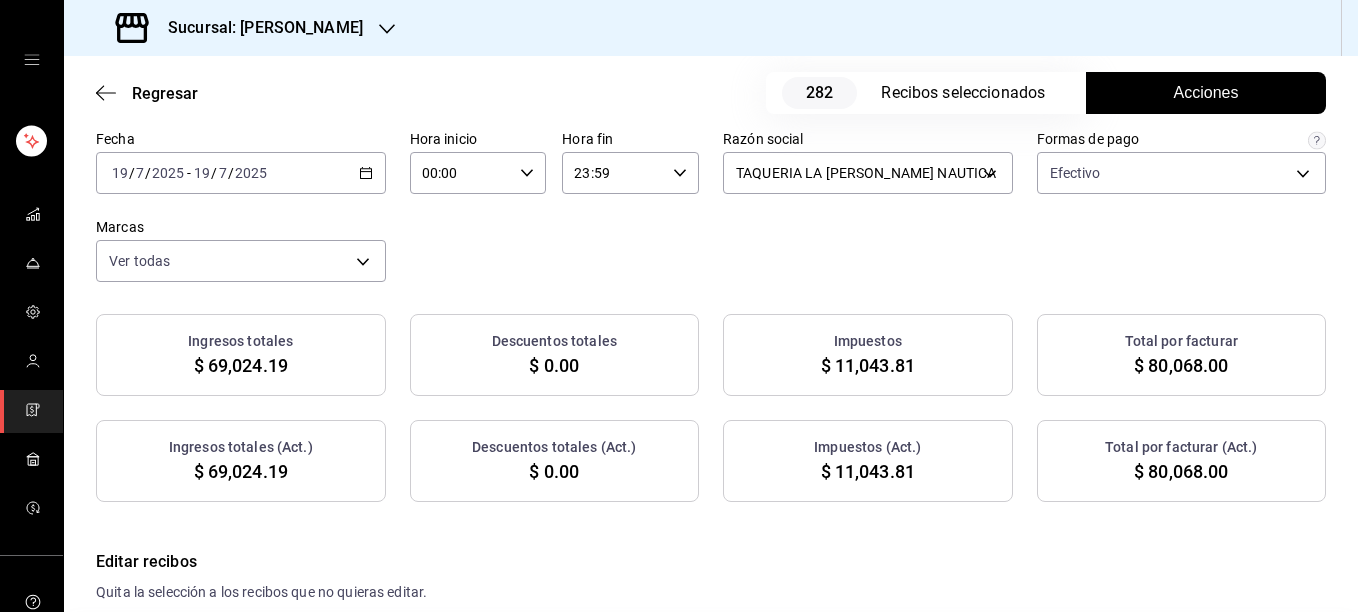 click on "Acciones" at bounding box center [1206, 93] 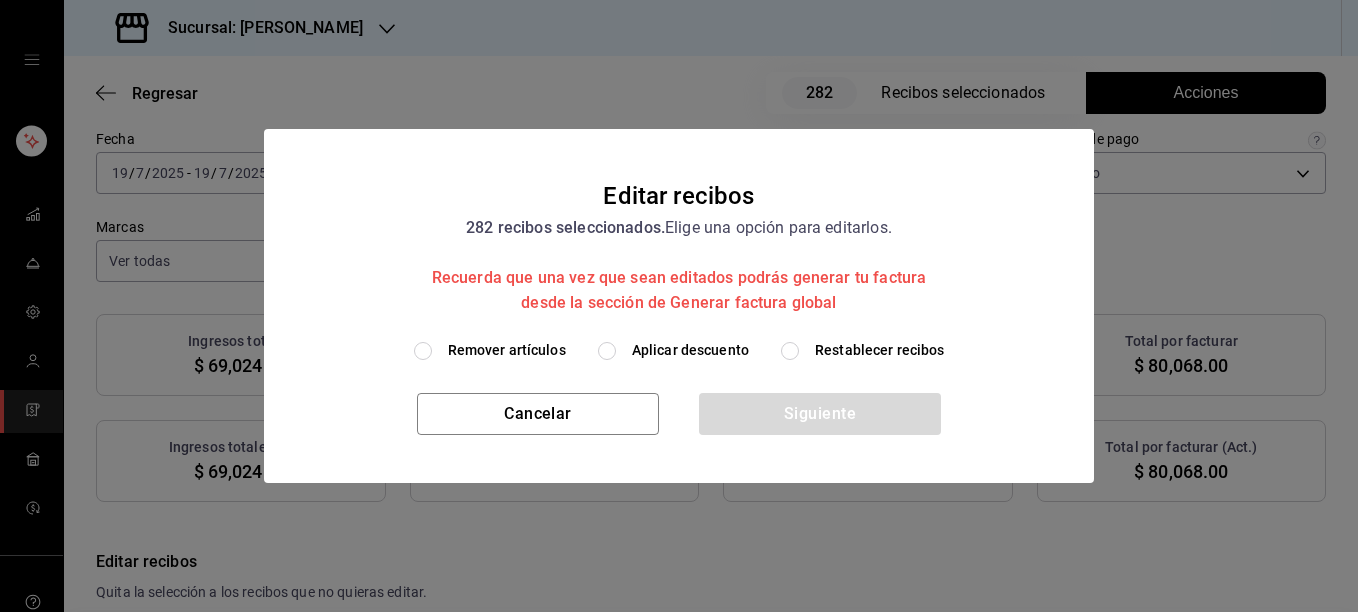 click on "Remover artículos" at bounding box center [507, 350] 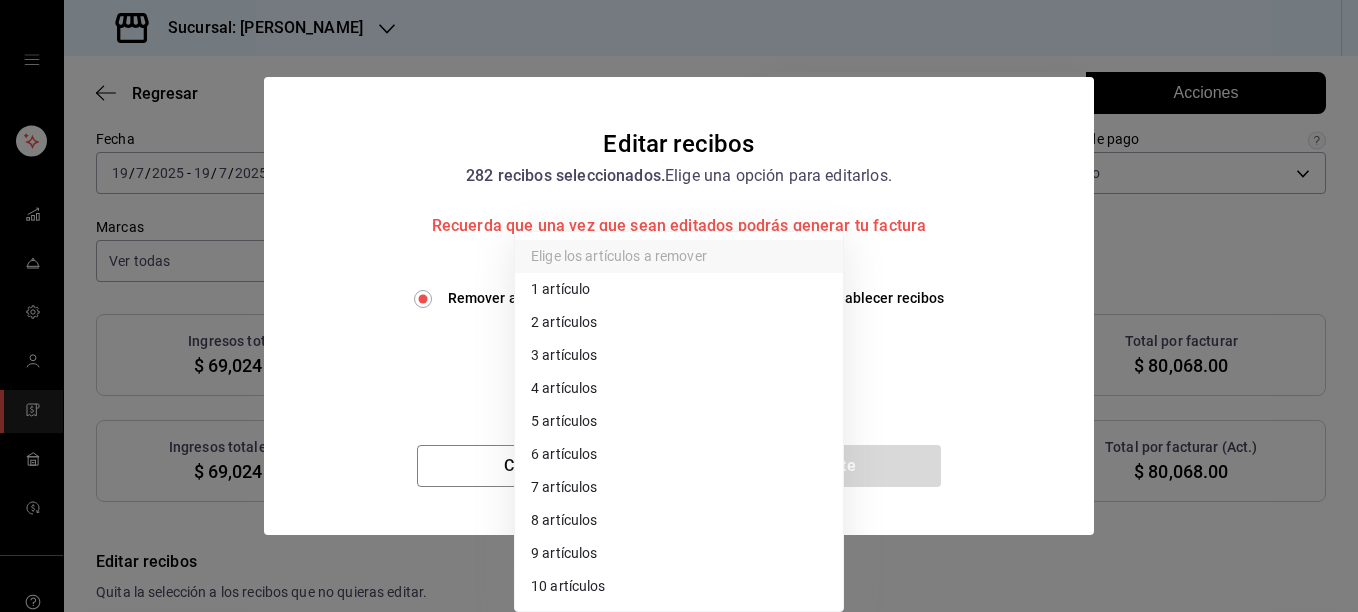 click on "Sucursal: [PERSON_NAME] Regresar 282 Recibos seleccionados Acciones Editar recibos Fecha [DATE] [DATE] - [DATE] [DATE] Hora inicio 00:00 Hora inicio Hora fin 23:59 Hora fin Razón social TAQUERIA LA [PERSON_NAME] NAUTICA 8ae5469c-b252-42ce-8a14-eb66129f127f Formas de pago   Efectivo 5fd38a5b-7230-49e9-9c15-448a83f49355 Marcas Ver todas e6600c40-0213-48d4-9f06-7294223b882d Ingresos totales $ 69,024.19 Descuentos totales $ 0.00 Impuestos $ 11,043.81 Total por facturar $ 80,068.00 Ingresos totales (Act.) $ 69,024.19 Descuentos totales (Act.) $ 0.00 Impuestos  (Act.) $ 11,043.81 Total por facturar (Act.) $ 80,068.00 Editar recibos Quita la selección a los recibos que no quieras editar. Act. # de recibo Artículos (Orig.) Artículos (Act.) Subtotal (Orig.) Subtotal (Act.) Descuento total (Orig.) Descuento total (Act.) Impuestos (Orig.) Impuestos (Act.) Total (Orig.) Total (Act.) No 4B2190725A0E19 4 4 $215.52 $215.52 $0.00 $0.00 $34.48 $34.48 $250.00 $250.00 No 6FF190725F5673 6 6 $323.28 $323.28 $0.00" at bounding box center [679, 306] 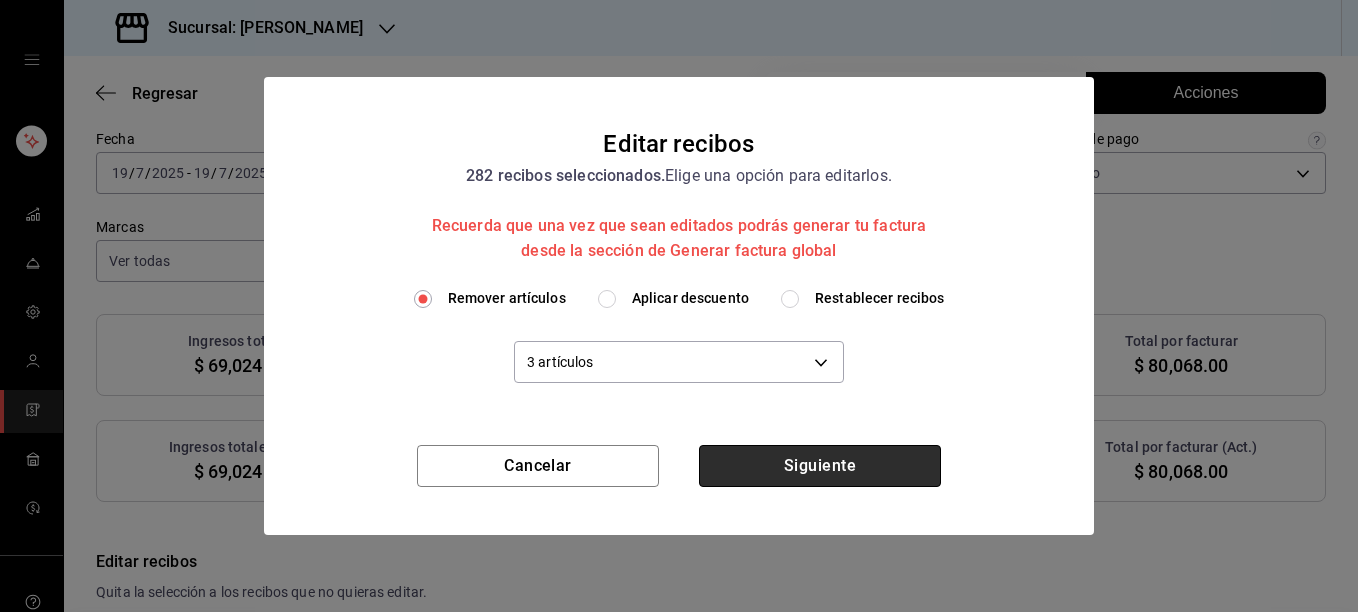 click on "Siguiente" at bounding box center (820, 466) 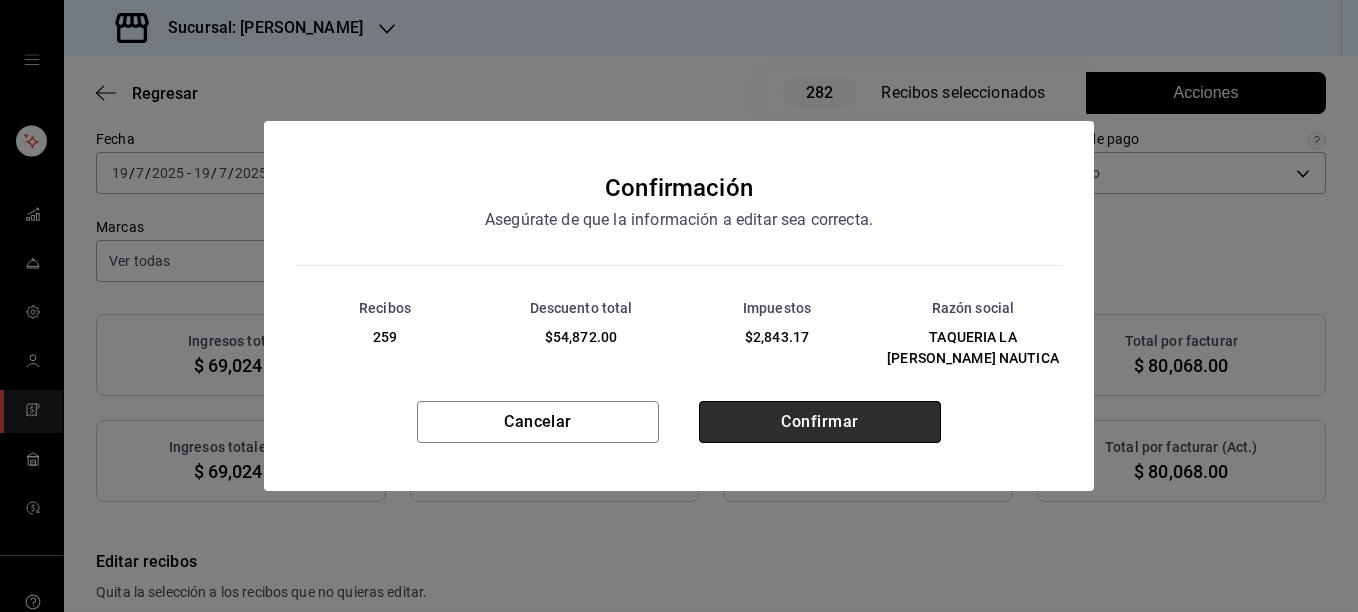 click on "Confirmar" at bounding box center [820, 422] 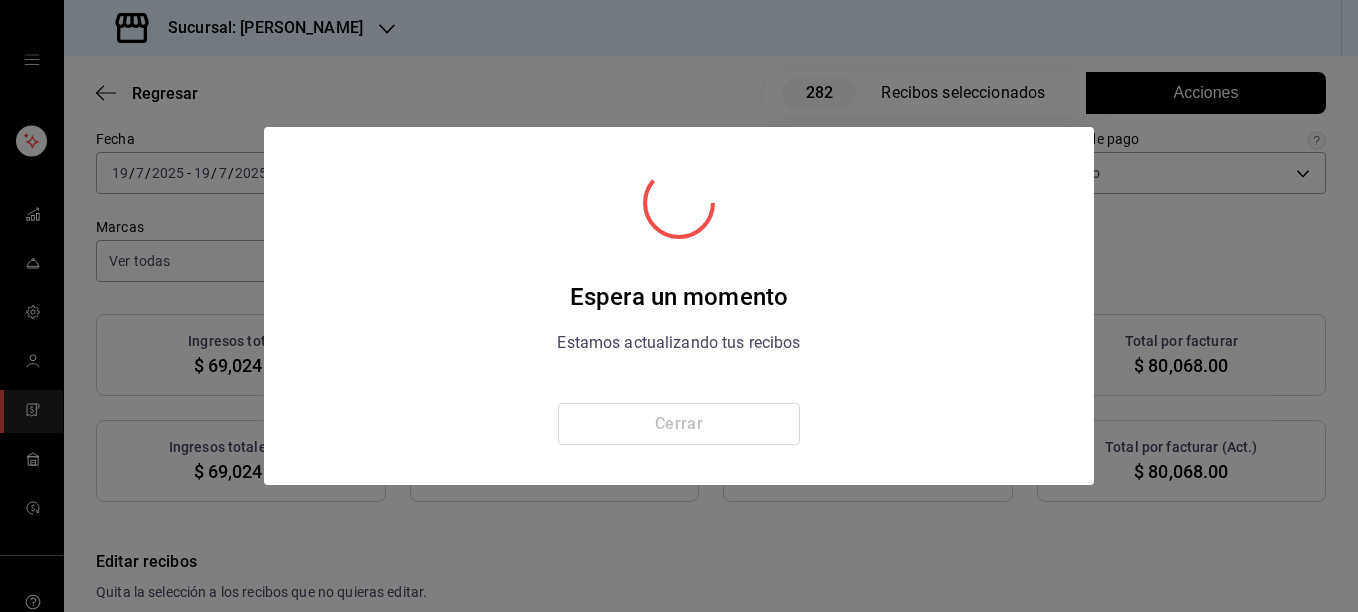 click on "Cerrar" at bounding box center [679, 424] 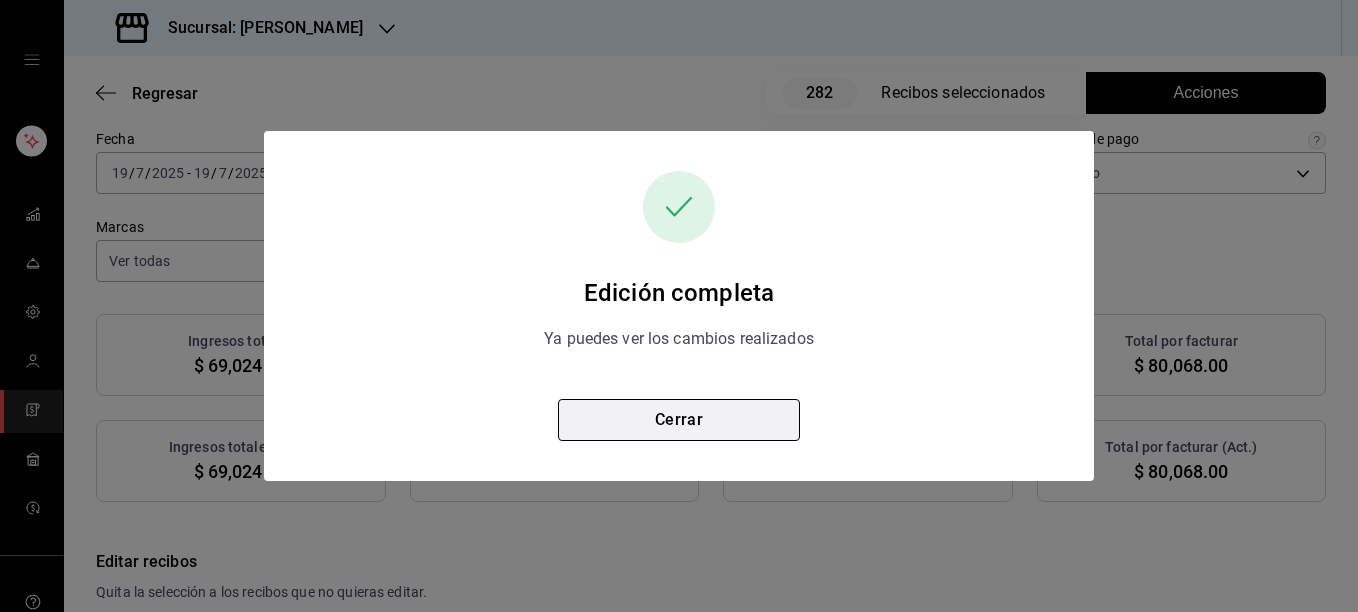 click on "Cerrar" at bounding box center [679, 420] 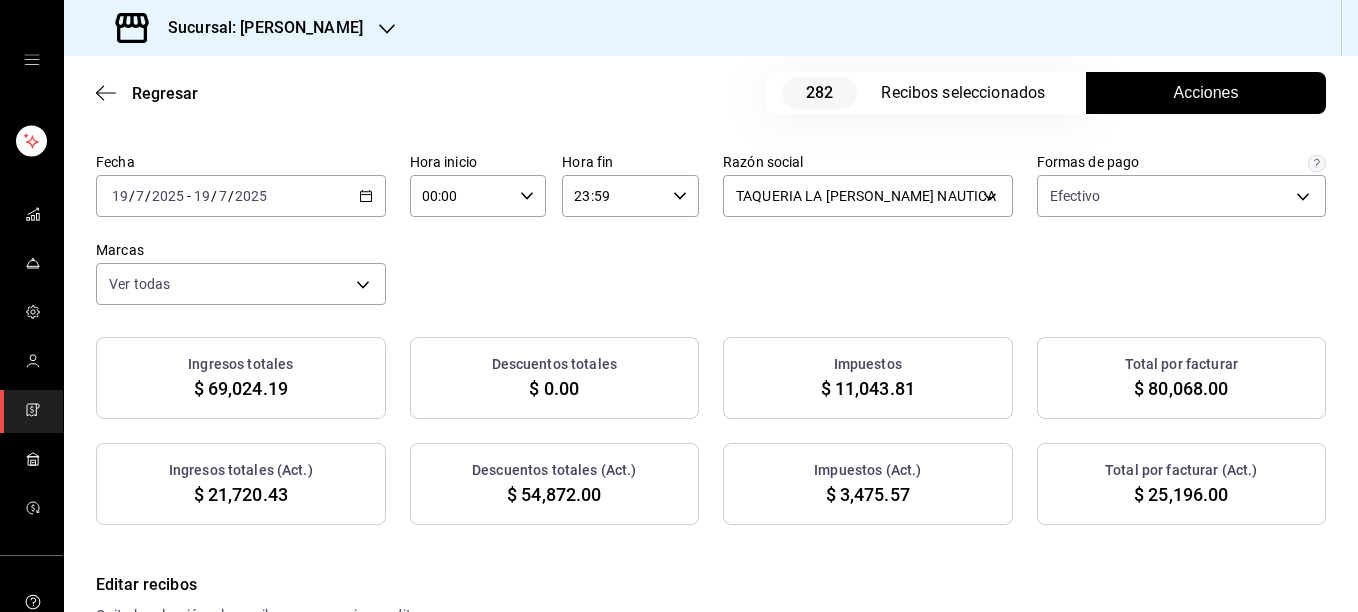 scroll, scrollTop: 78, scrollLeft: 0, axis: vertical 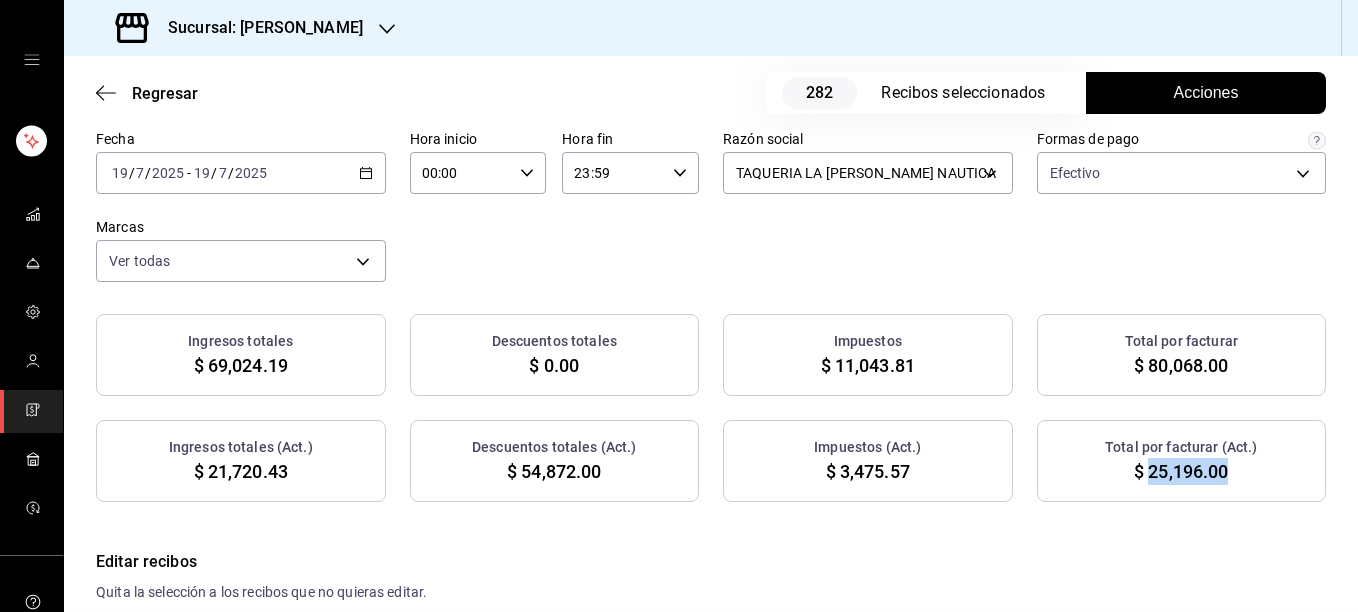 drag, startPoint x: 1134, startPoint y: 474, endPoint x: 1215, endPoint y: 483, distance: 81.49847 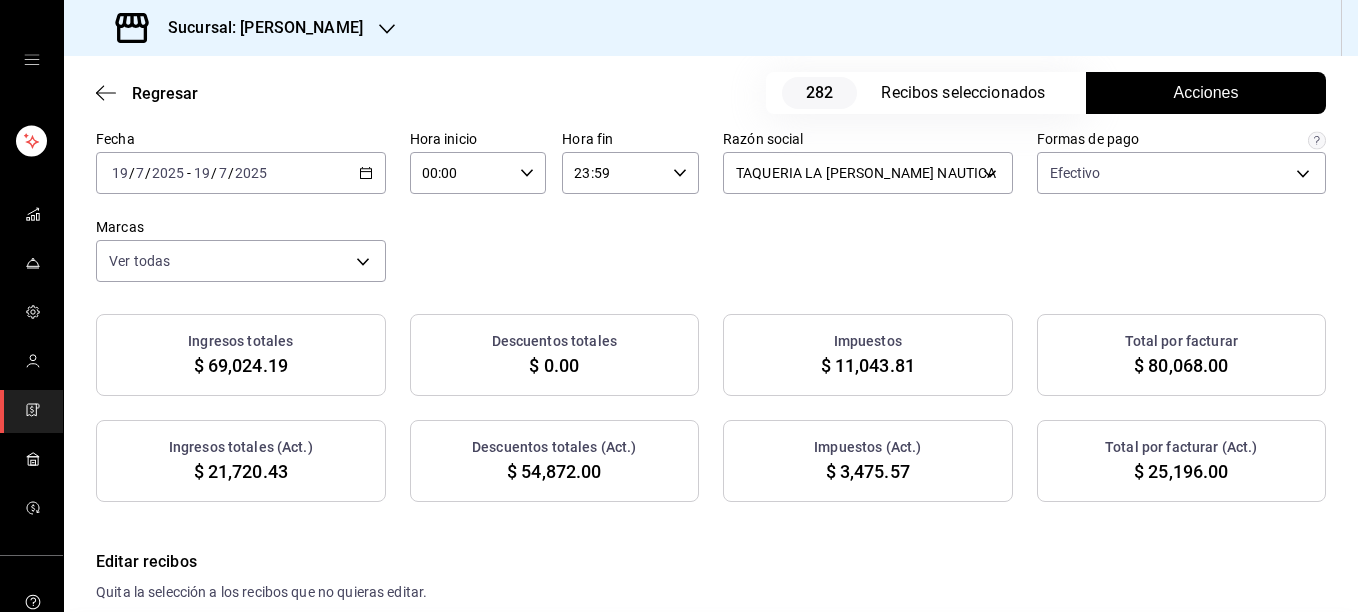 click on "[DATE] [DATE] - [DATE] [DATE]" at bounding box center [241, 173] 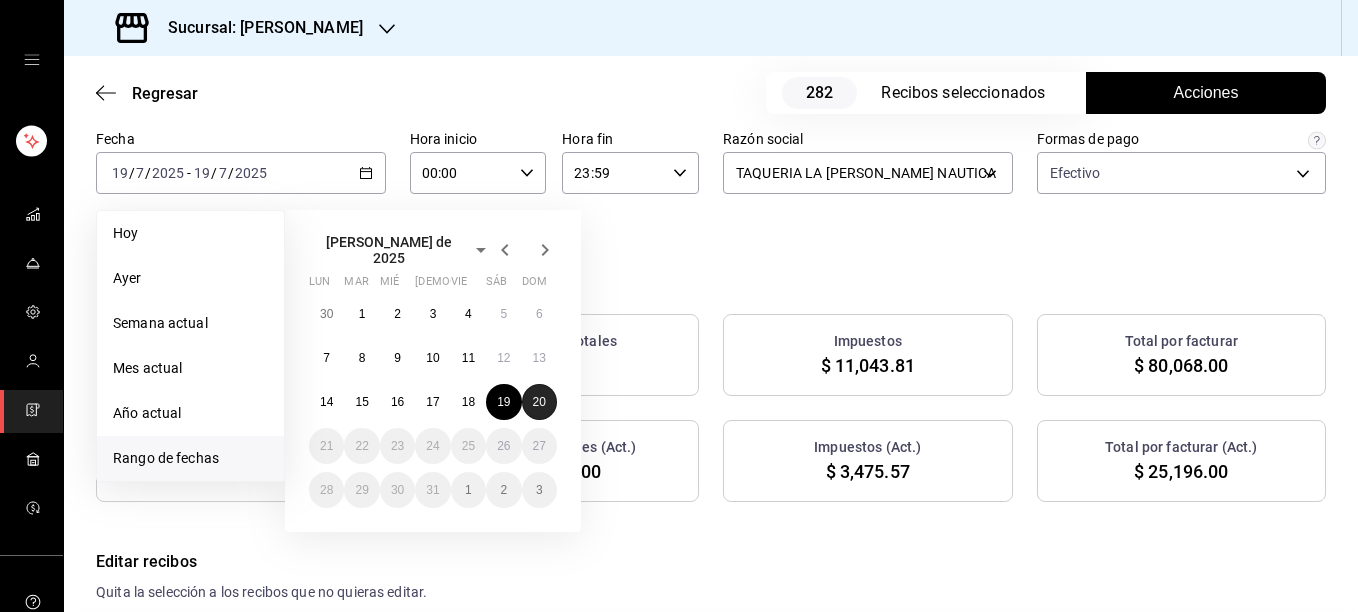 click on "20" at bounding box center [539, 402] 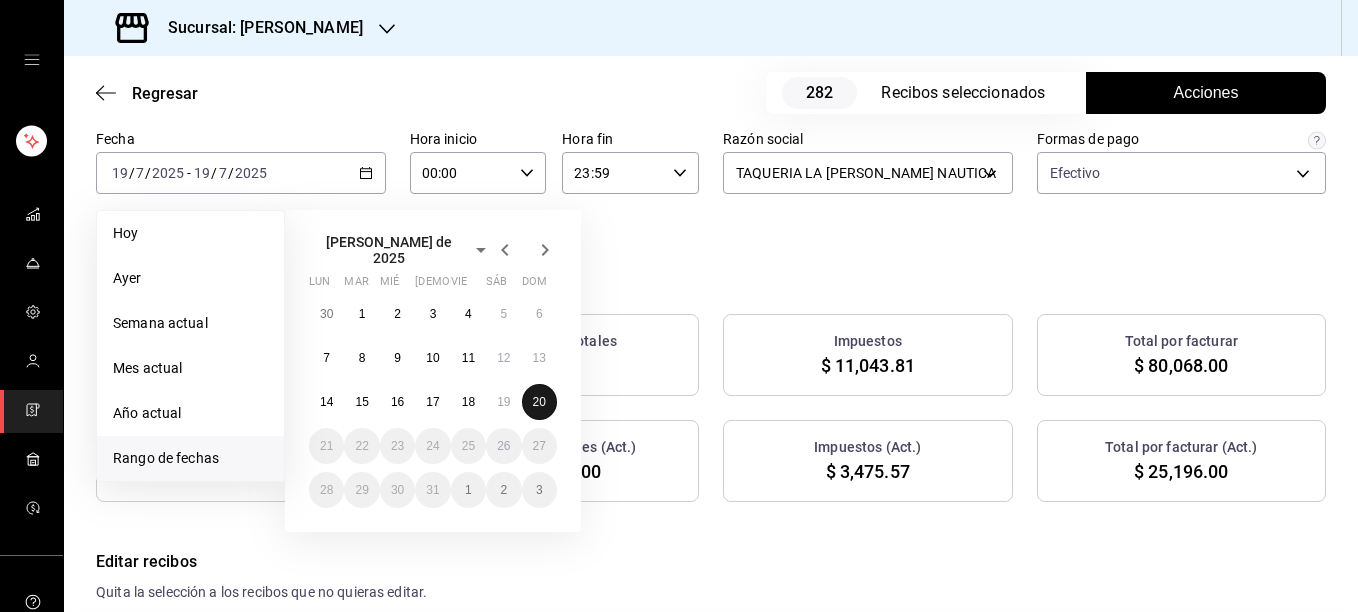 click on "20" at bounding box center (539, 402) 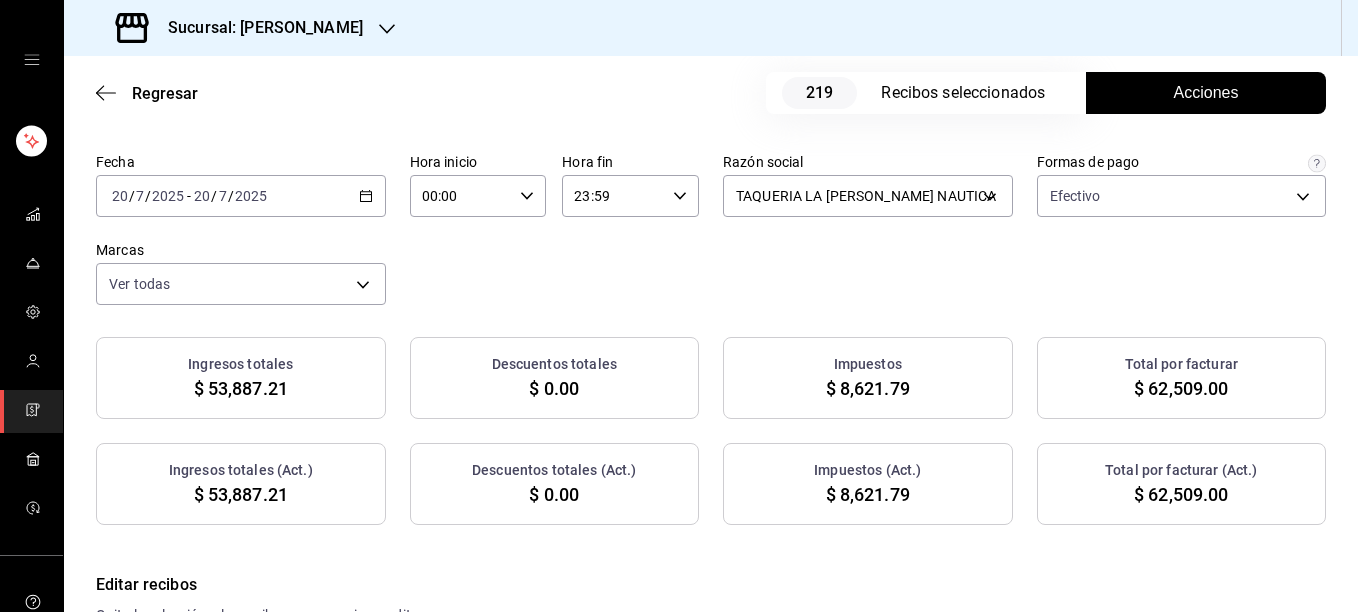 scroll, scrollTop: 78, scrollLeft: 0, axis: vertical 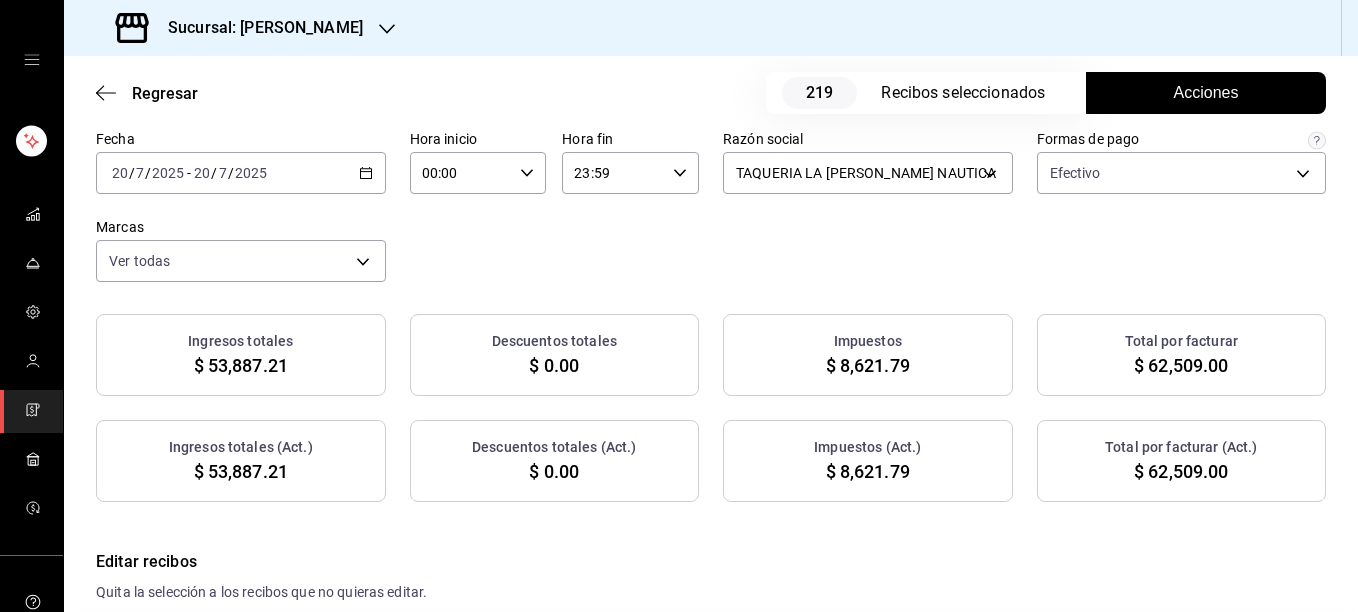 click on "Acciones" at bounding box center [1206, 93] 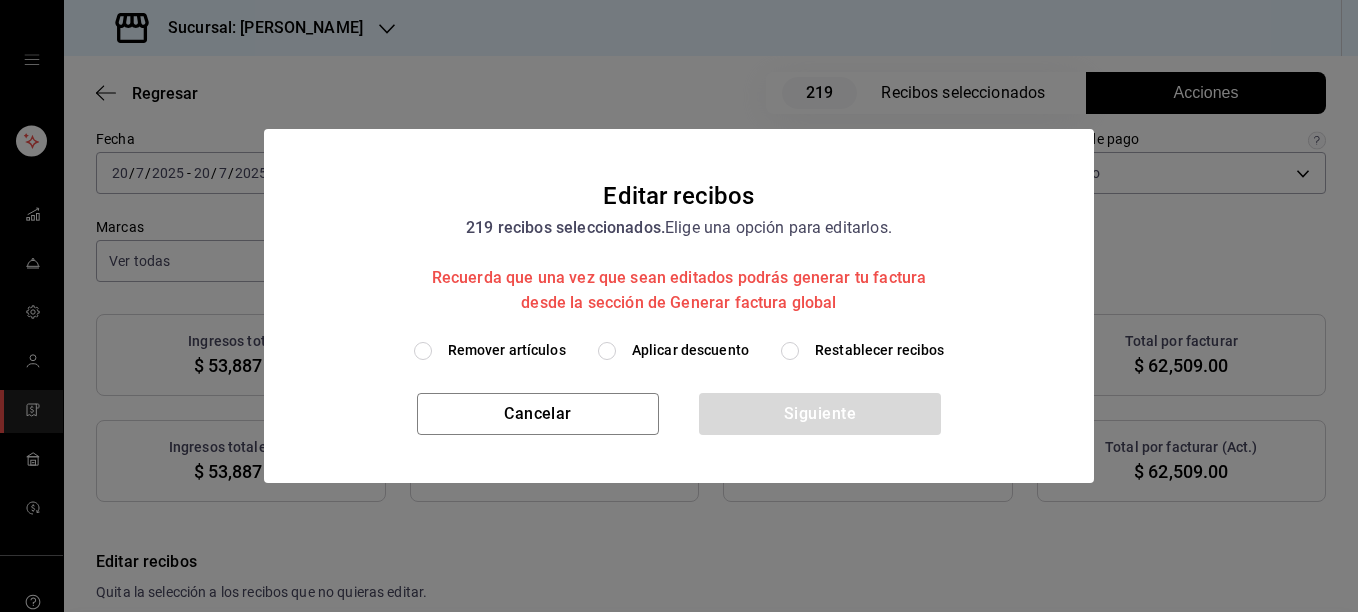 click on "Remover artículos" at bounding box center [507, 350] 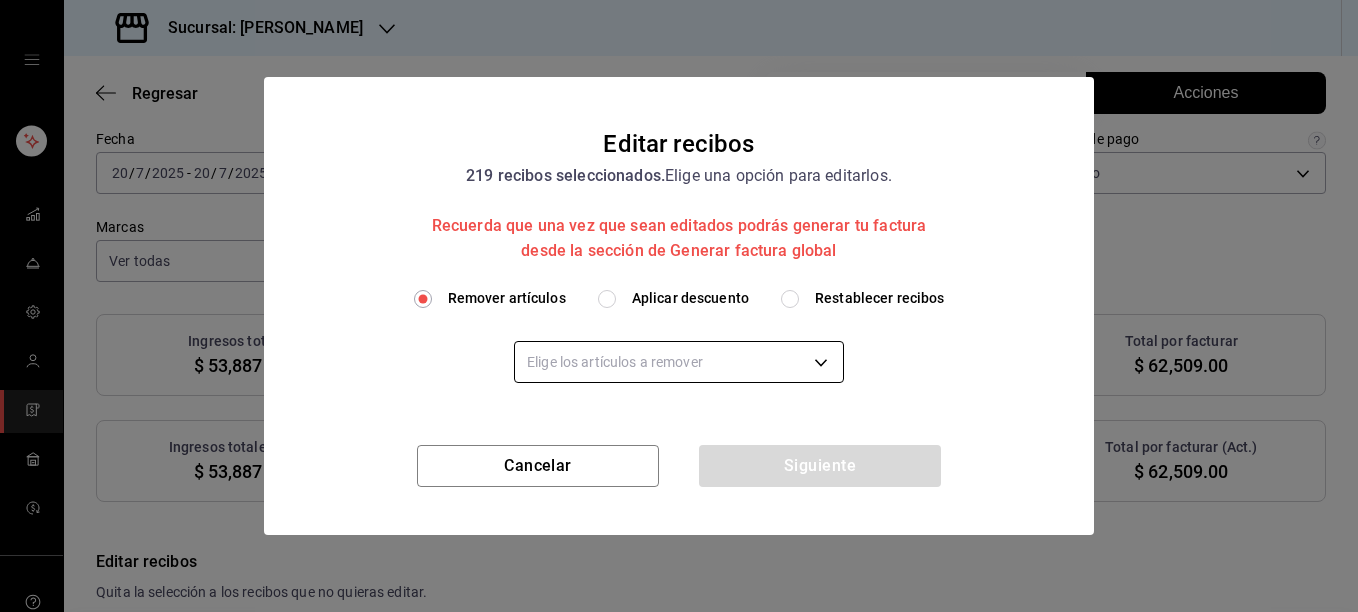 click on "Sucursal: [PERSON_NAME] Regresar 219 Recibos seleccionados Acciones Editar recibos Fecha [DATE] [DATE] - [DATE] [DATE] Hora inicio 00:00 Hora inicio Hora fin 23:59 Hora fin Razón social TAQUERIA LA [PERSON_NAME] NAUTICA 8ae5469c-b252-42ce-8a14-eb66129f127f Formas de pago   Efectivo 5fd38a5b-7230-49e9-9c15-448a83f49355 Marcas Ver todas e6600c40-0213-48d4-9f06-7294223b882d Ingresos totales $ 53,887.21 Descuentos totales $ 0.00 Impuestos $ 8,621.79 Total por facturar $ 62,509.00 Ingresos totales (Act.) $ 53,887.21 Descuentos totales (Act.) $ 0.00 Impuestos  (Act.) $ 8,621.79 Total por facturar (Act.) $ 62,509.00 Editar recibos Quita la selección a los recibos que no quieras editar. Act. # de recibo Artículos (Orig.) Artículos (Act.) Subtotal (Orig.) Subtotal (Act.) Descuento total (Orig.) Descuento total (Act.) Impuestos (Orig.) Impuestos (Act.) Total (Orig.) Total (Act.) No 70D2007255E176 3 3 $215.52 $215.52 $0.00 $0.00 $34.48 $34.48 $250.00 $250.00 No 3D72007252966E 3 3 $258.62 $258.62 $0.00 No" at bounding box center (679, 306) 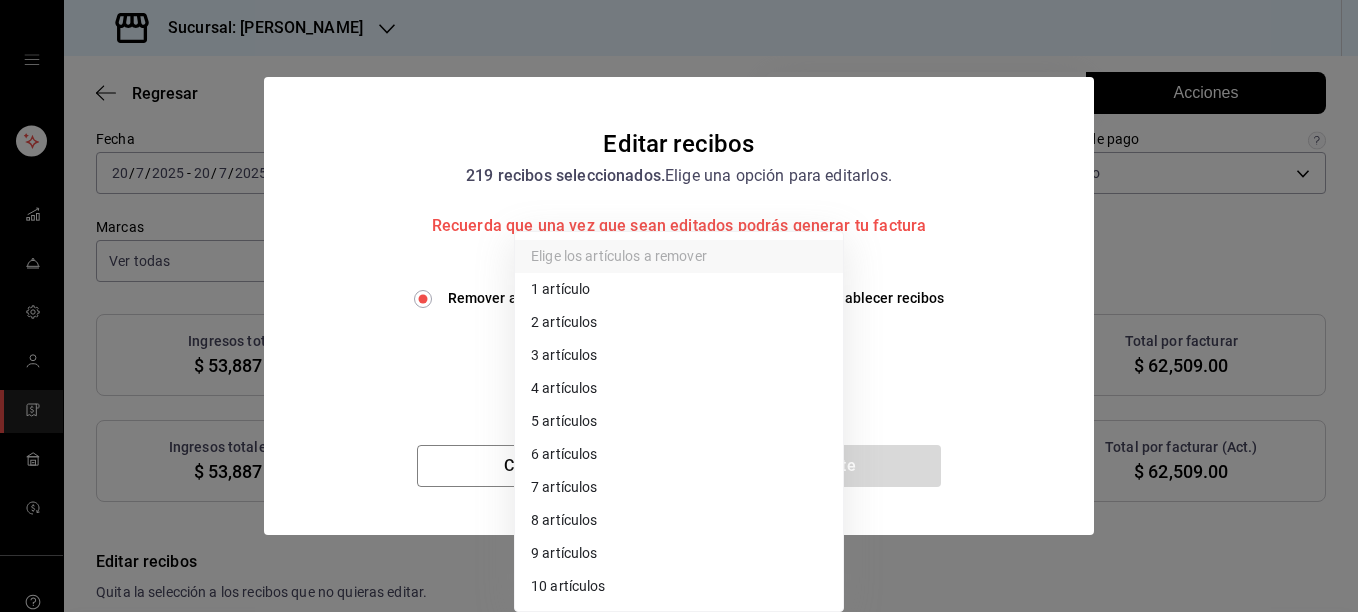 click on "3 artículos" at bounding box center (679, 355) 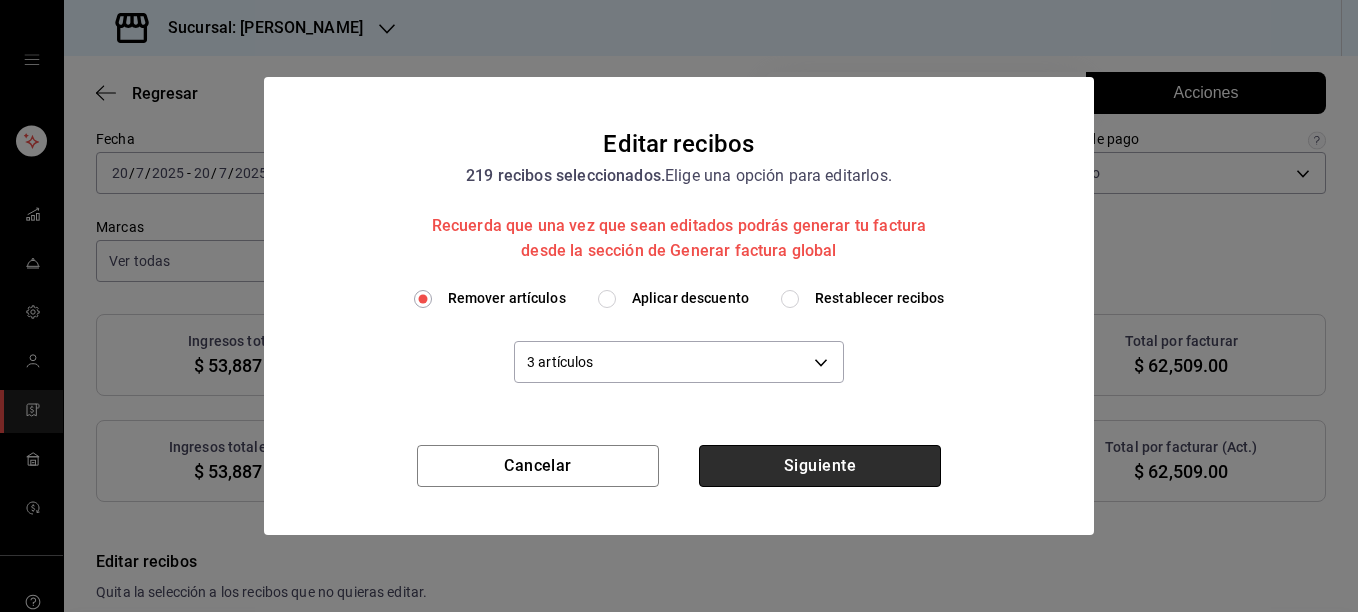 click on "Siguiente" at bounding box center [820, 466] 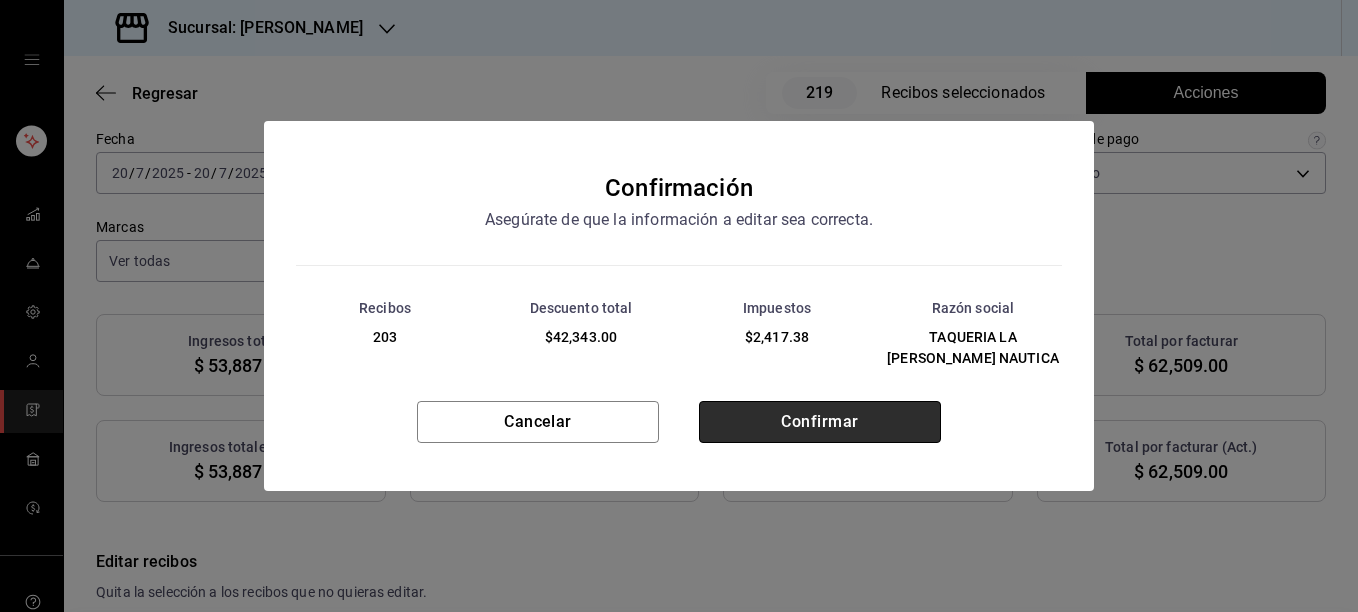 click on "Confirmar" at bounding box center [820, 422] 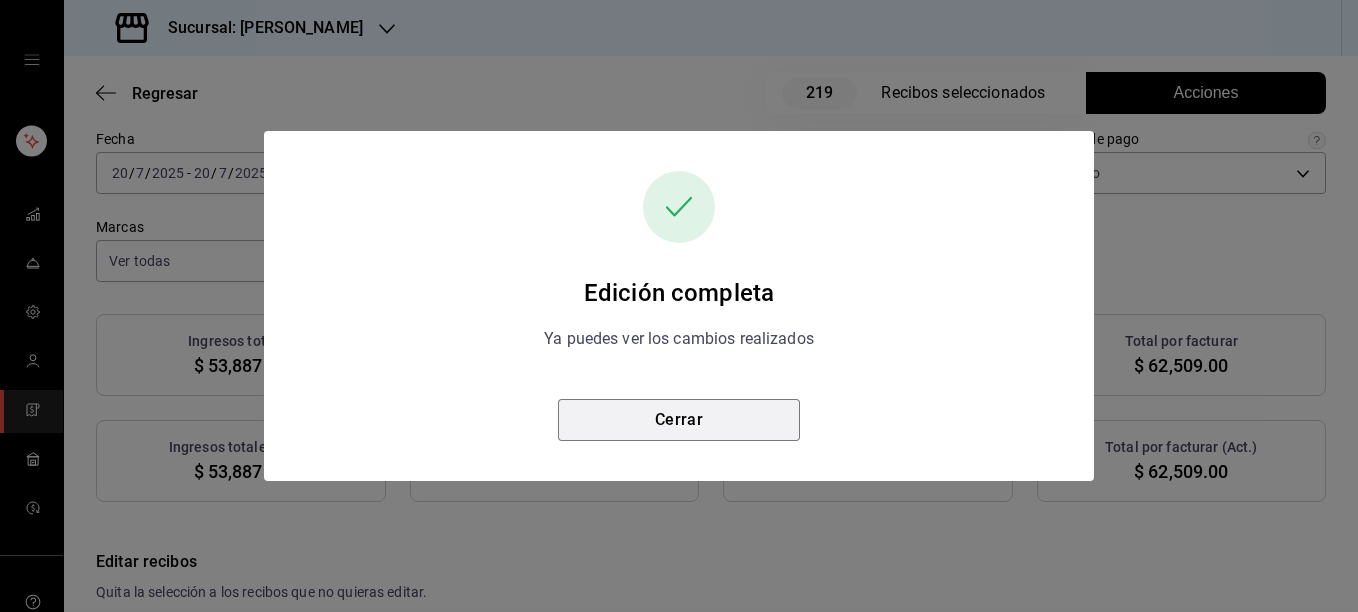 click on "Cerrar" at bounding box center [679, 420] 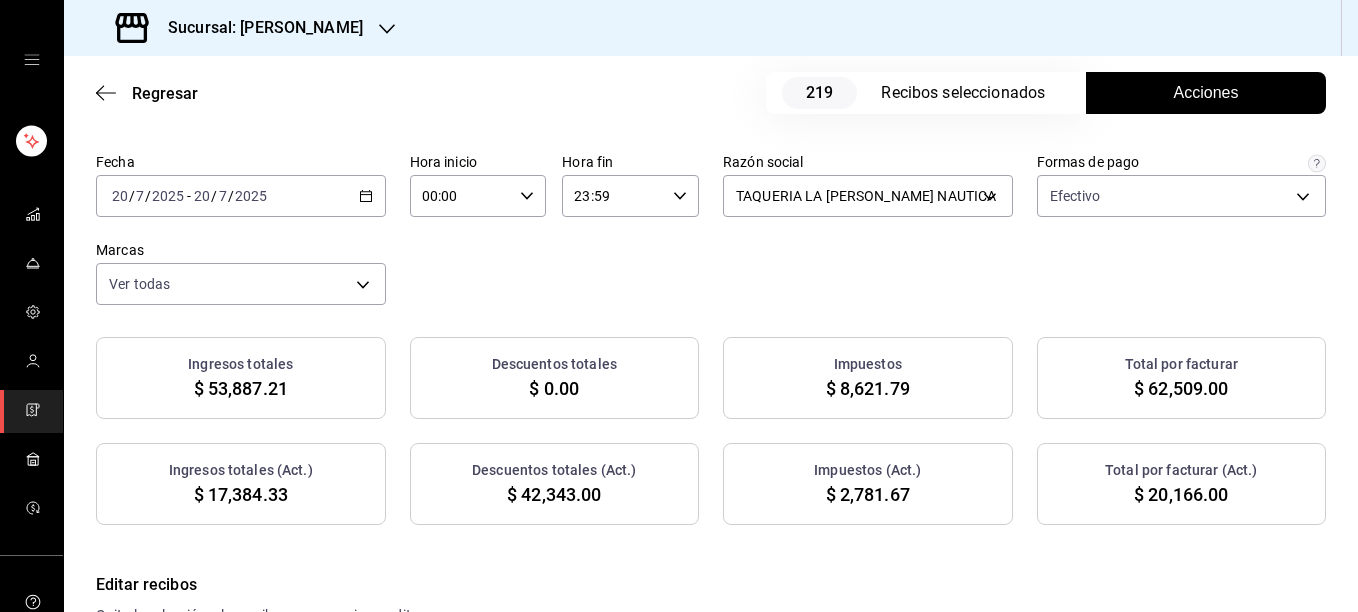 scroll, scrollTop: 78, scrollLeft: 0, axis: vertical 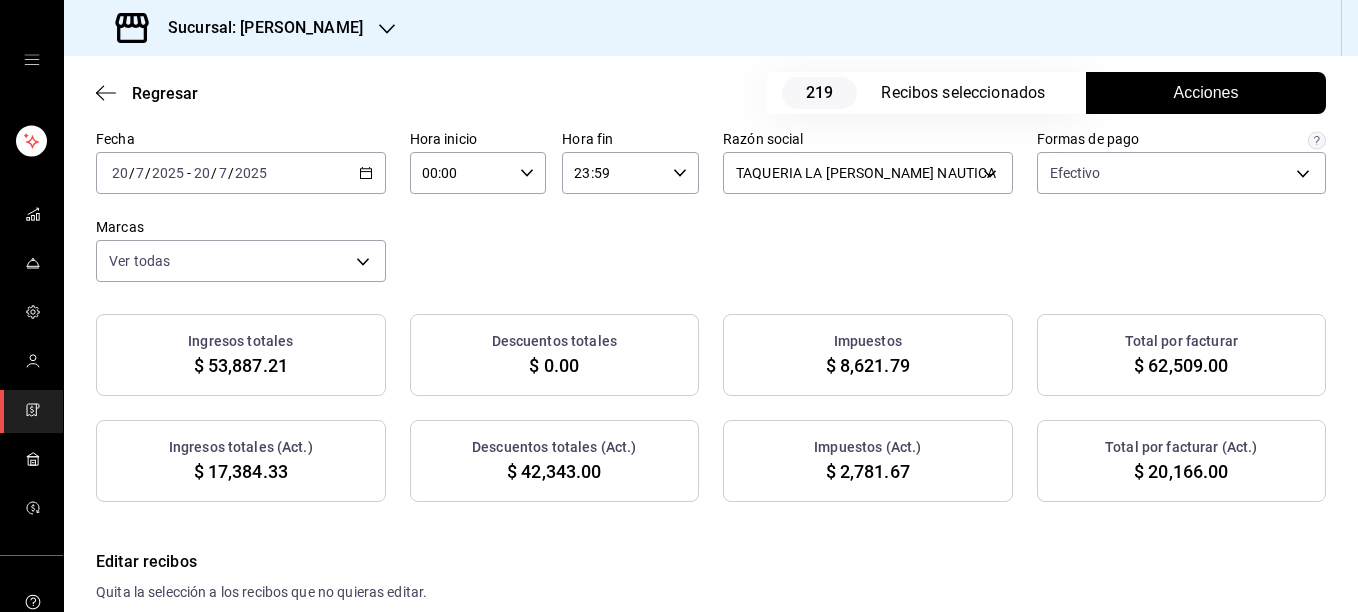 click on "Acciones" at bounding box center [1206, 93] 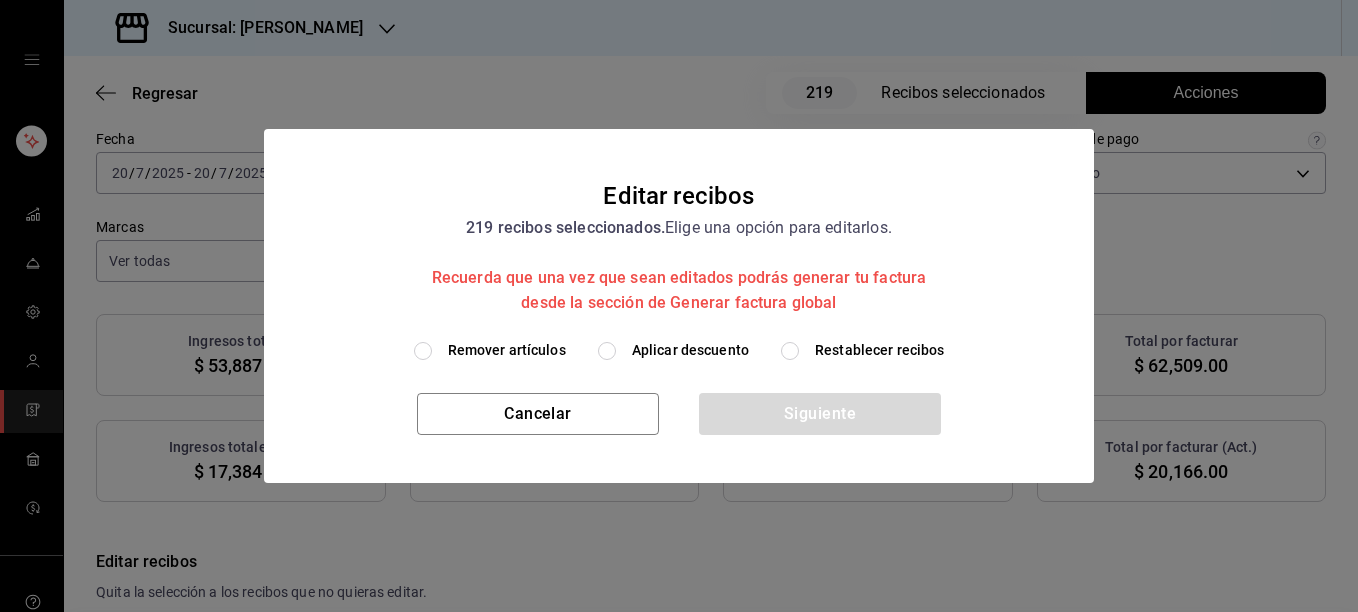 click on "Restablecer recibos" at bounding box center [880, 350] 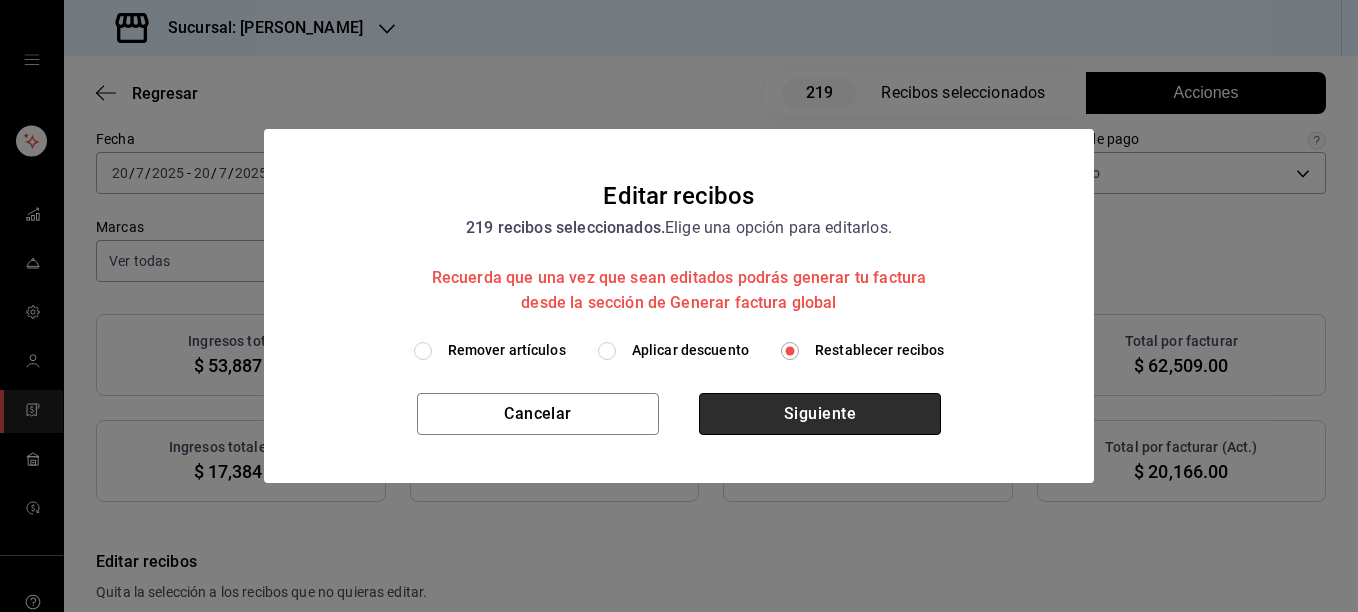 click on "Siguiente" at bounding box center (820, 414) 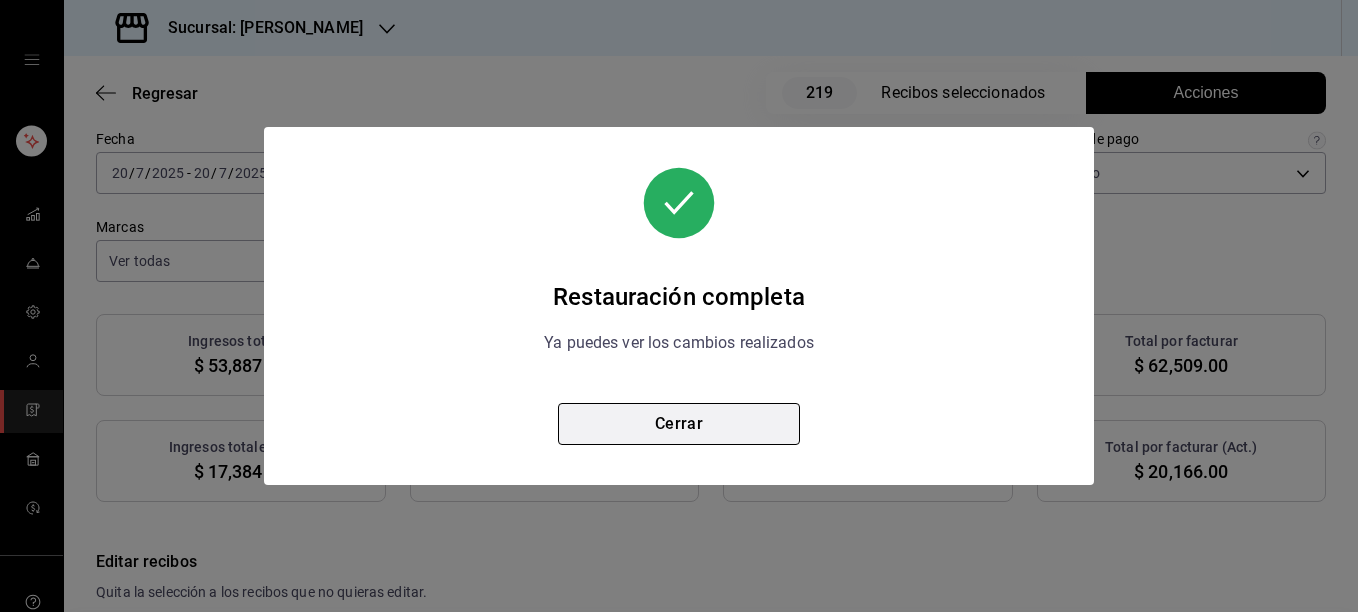 click on "Cerrar" at bounding box center [679, 424] 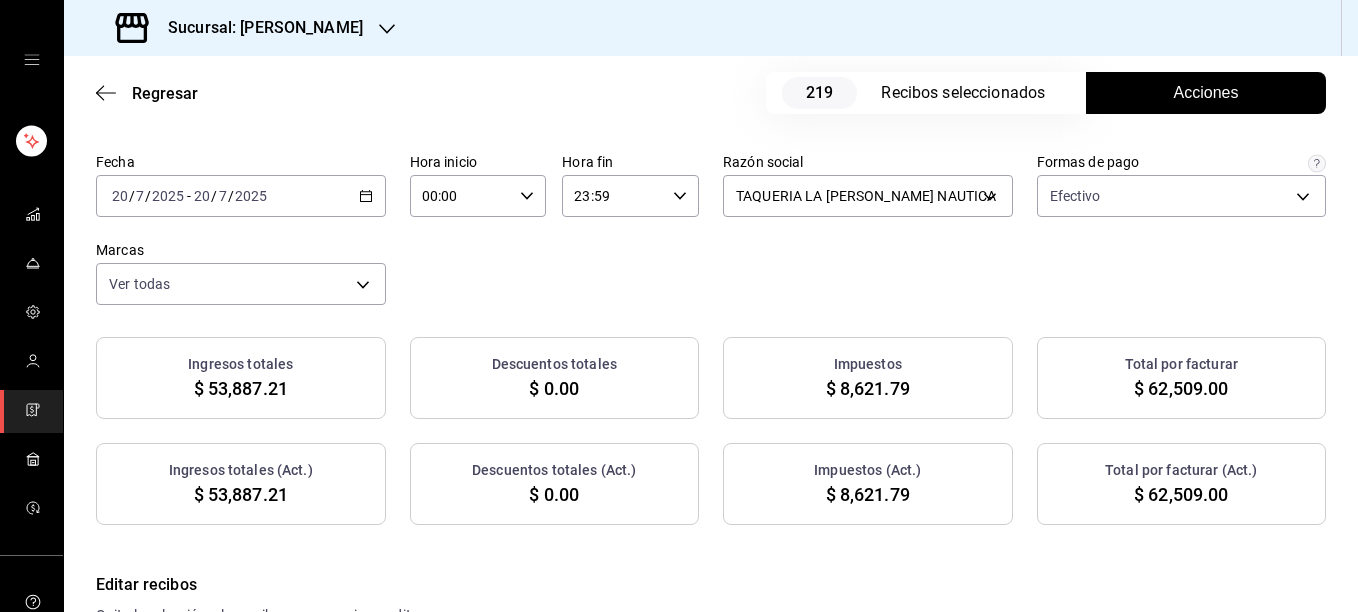 scroll, scrollTop: 78, scrollLeft: 0, axis: vertical 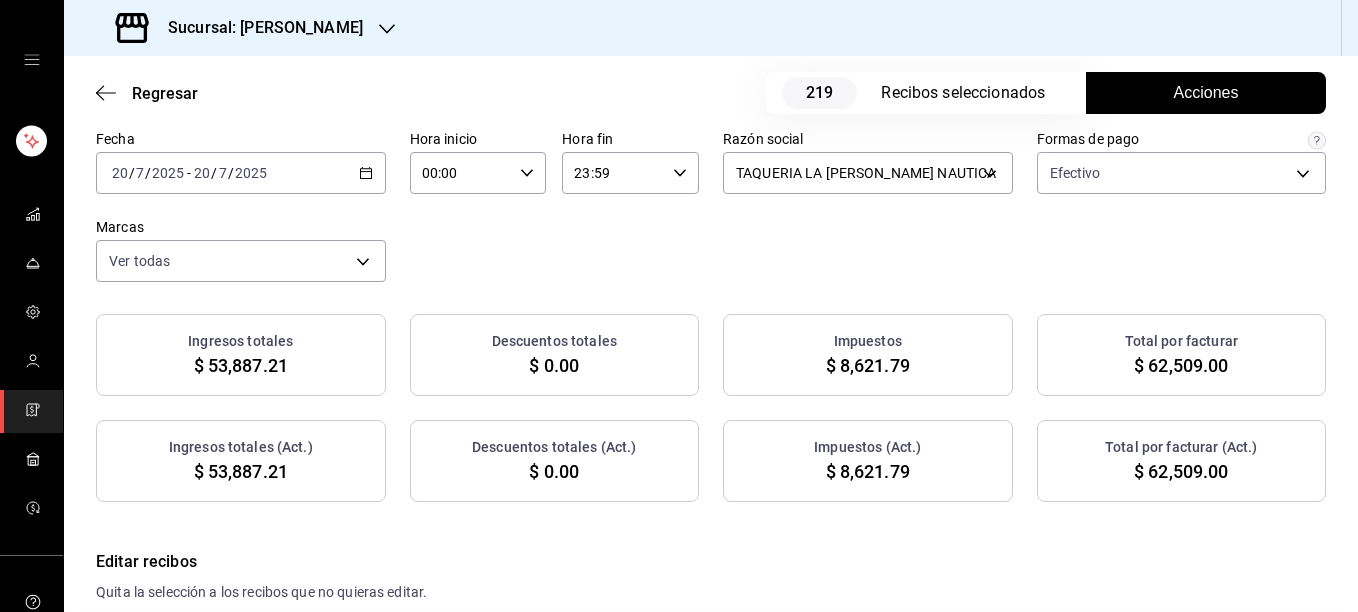 click on "Acciones" at bounding box center (1206, 93) 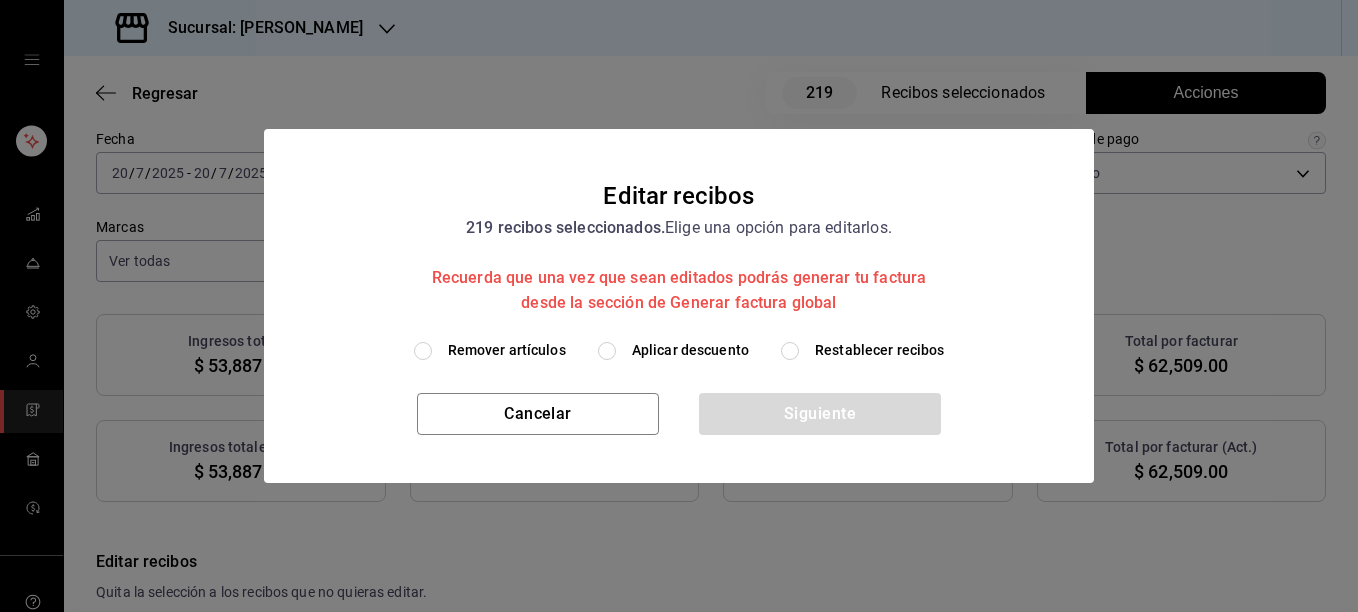 click on "Remover artículos" at bounding box center [507, 350] 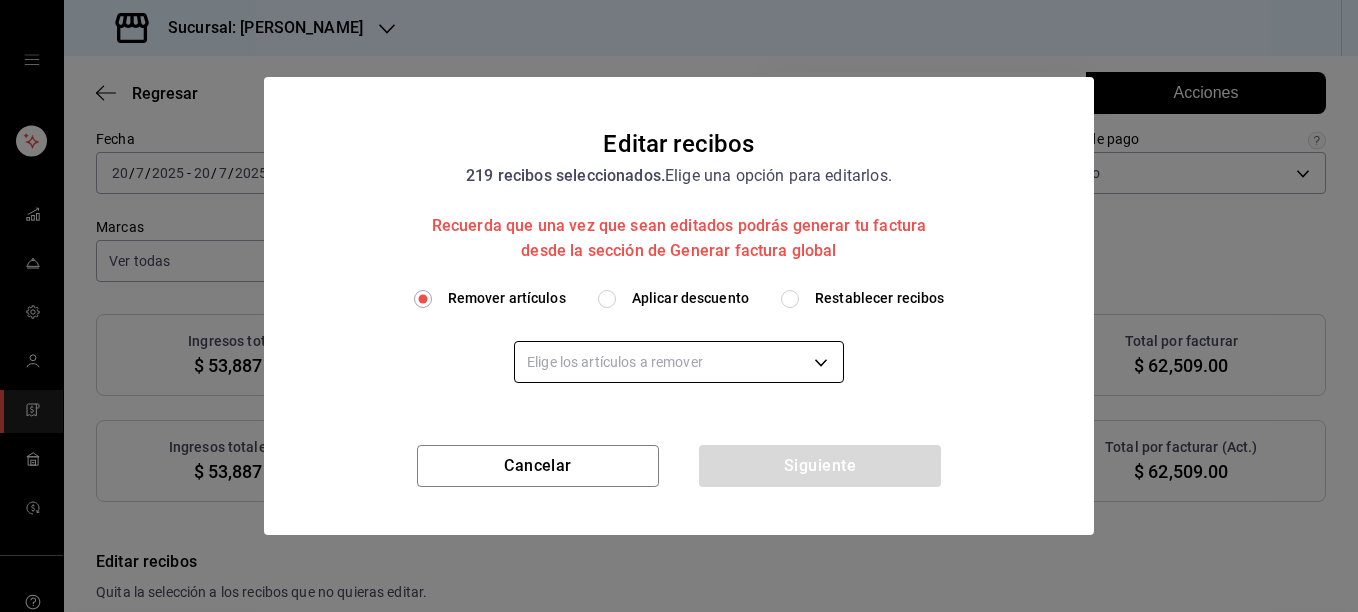 click on "Sucursal: [PERSON_NAME] Regresar 219 Recibos seleccionados Acciones Editar recibos Fecha [DATE] [DATE] - [DATE] [DATE] Hora inicio 00:00 Hora inicio Hora fin 23:59 Hora fin Razón social TAQUERIA LA [PERSON_NAME] NAUTICA 8ae5469c-b252-42ce-8a14-eb66129f127f Formas de pago   Efectivo 5fd38a5b-7230-49e9-9c15-448a83f49355 Marcas Ver todas e6600c40-0213-48d4-9f06-7294223b882d Ingresos totales $ 53,887.21 Descuentos totales $ 0.00 Impuestos $ 8,621.79 Total por facturar $ 62,509.00 Ingresos totales (Act.) $ 53,887.21 Descuentos totales (Act.) $ 0.00 Impuestos  (Act.) $ 8,621.79 Total por facturar (Act.) $ 62,509.00 Editar recibos Quita la selección a los recibos que no quieras editar. Act. # de recibo Artículos (Orig.) Artículos (Act.) Subtotal (Orig.) Subtotal (Act.) Descuento total (Orig.) Descuento total (Act.) Impuestos (Orig.) Impuestos (Act.) Total (Orig.) Total (Act.) No 70D2007255E176 3 3 $215.52 $215.52 $0.00 $0.00 $34.48 $34.48 $250.00 $250.00 No 3D72007252966E 3 3 $258.62 $258.62 $0.00 No" at bounding box center [679, 306] 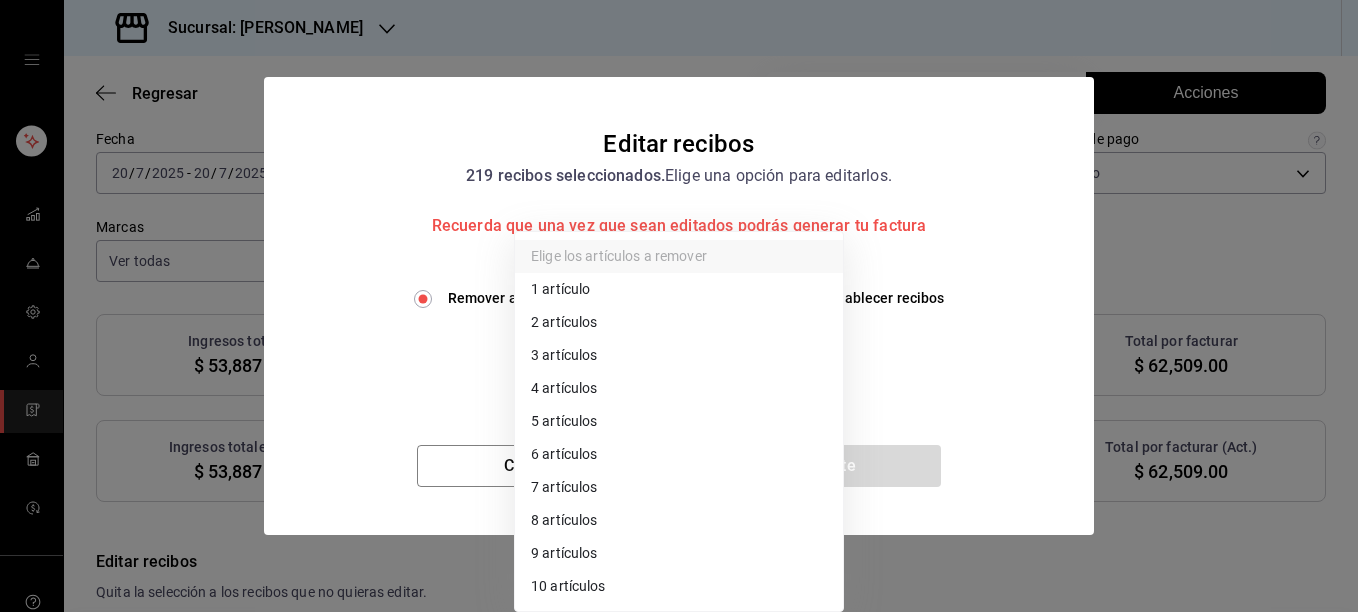 click on "2 artículos" at bounding box center (679, 322) 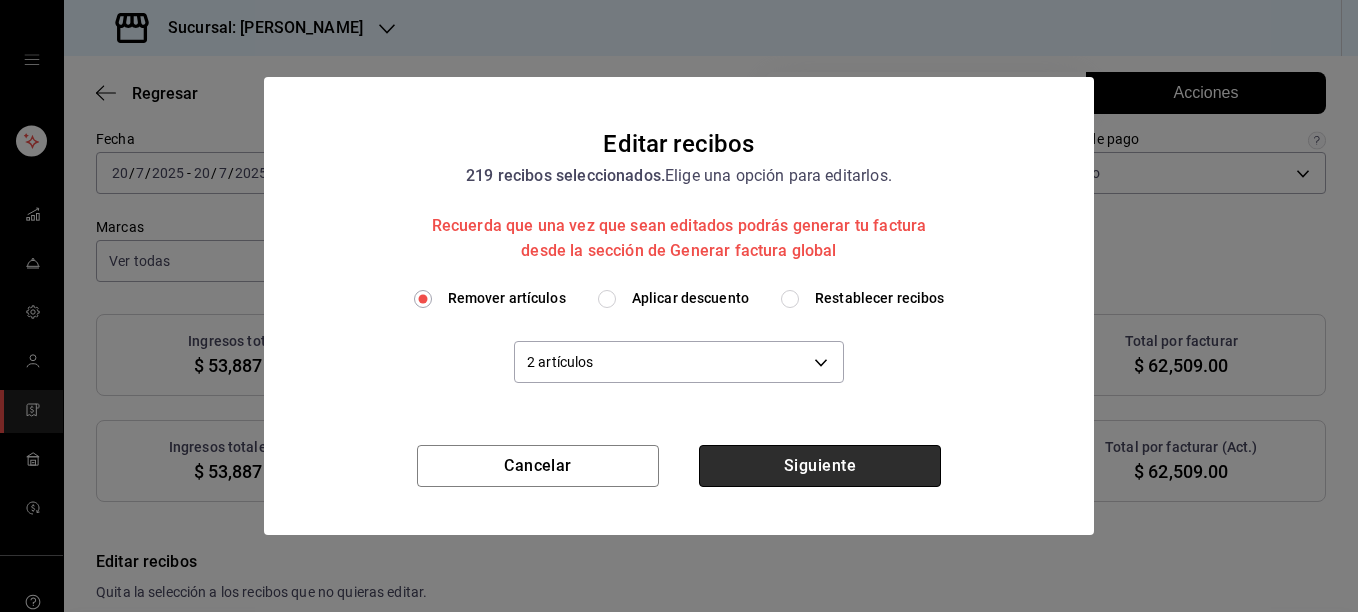 click on "Siguiente" at bounding box center [820, 466] 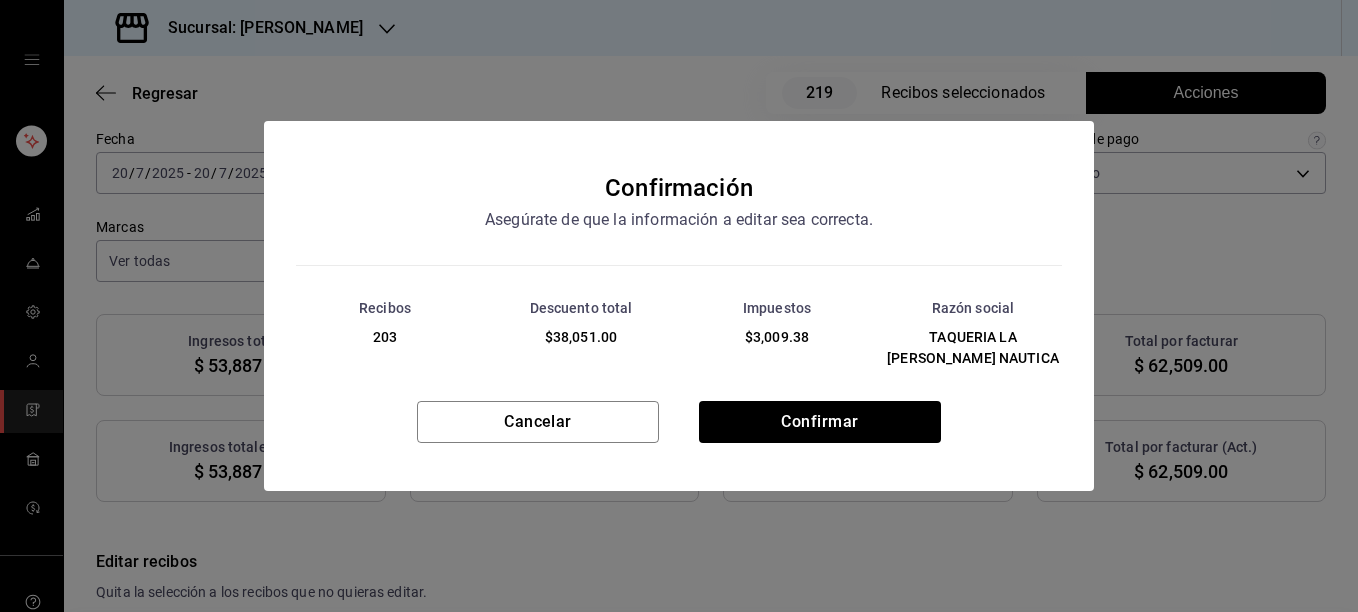 click on "Cancelar Confirmar" at bounding box center (679, 446) 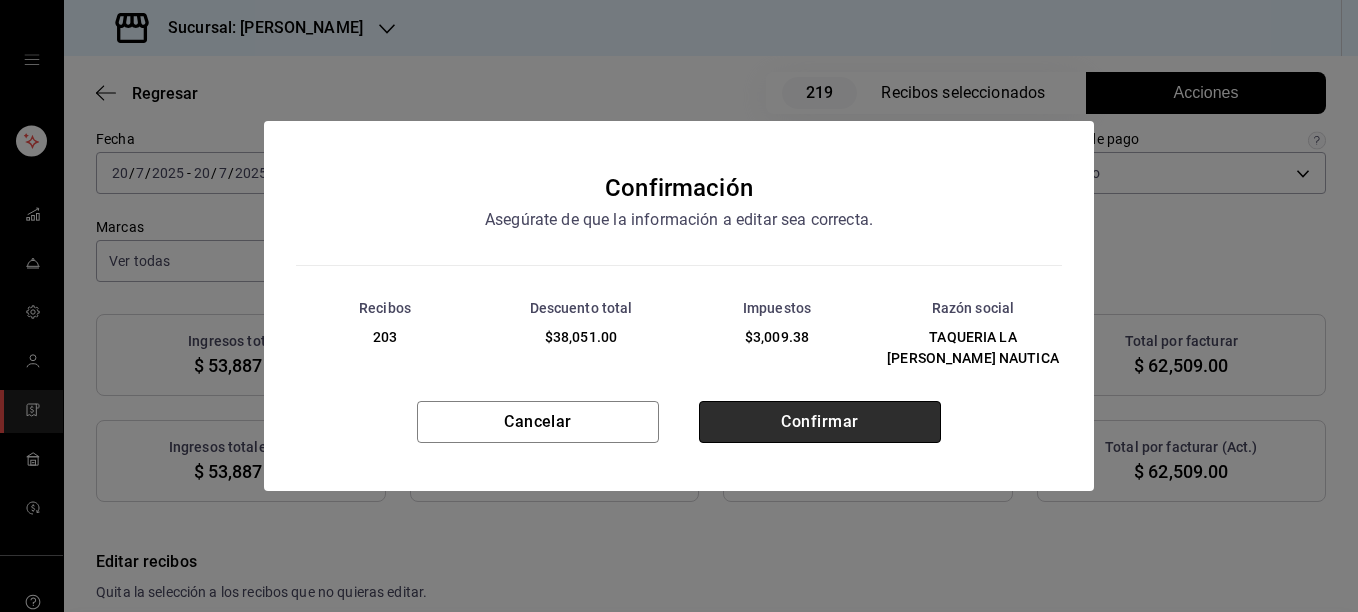 click on "Confirmar" at bounding box center [820, 422] 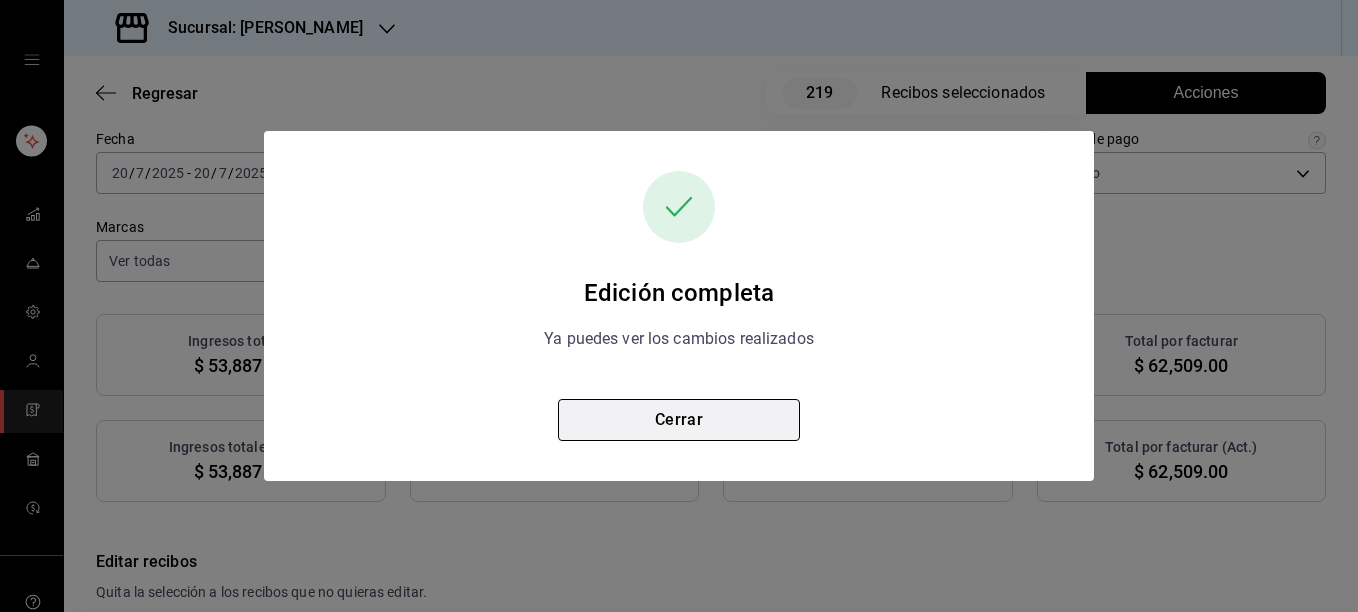 click on "Cerrar" at bounding box center [679, 420] 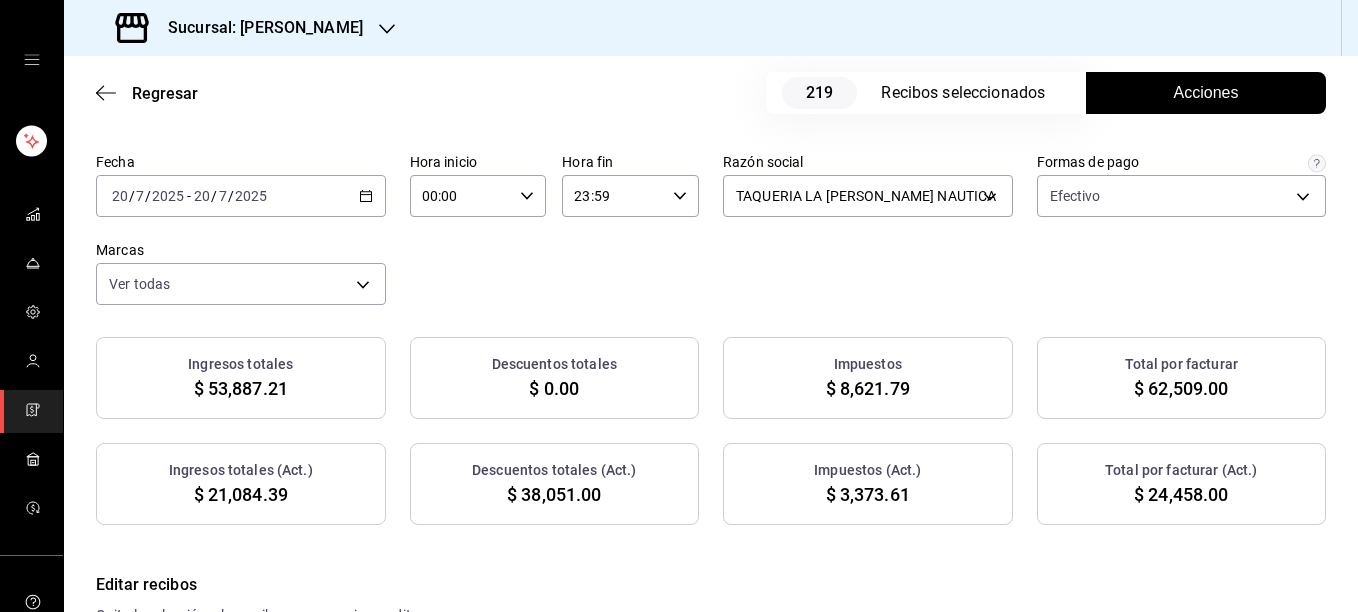 scroll, scrollTop: 78, scrollLeft: 0, axis: vertical 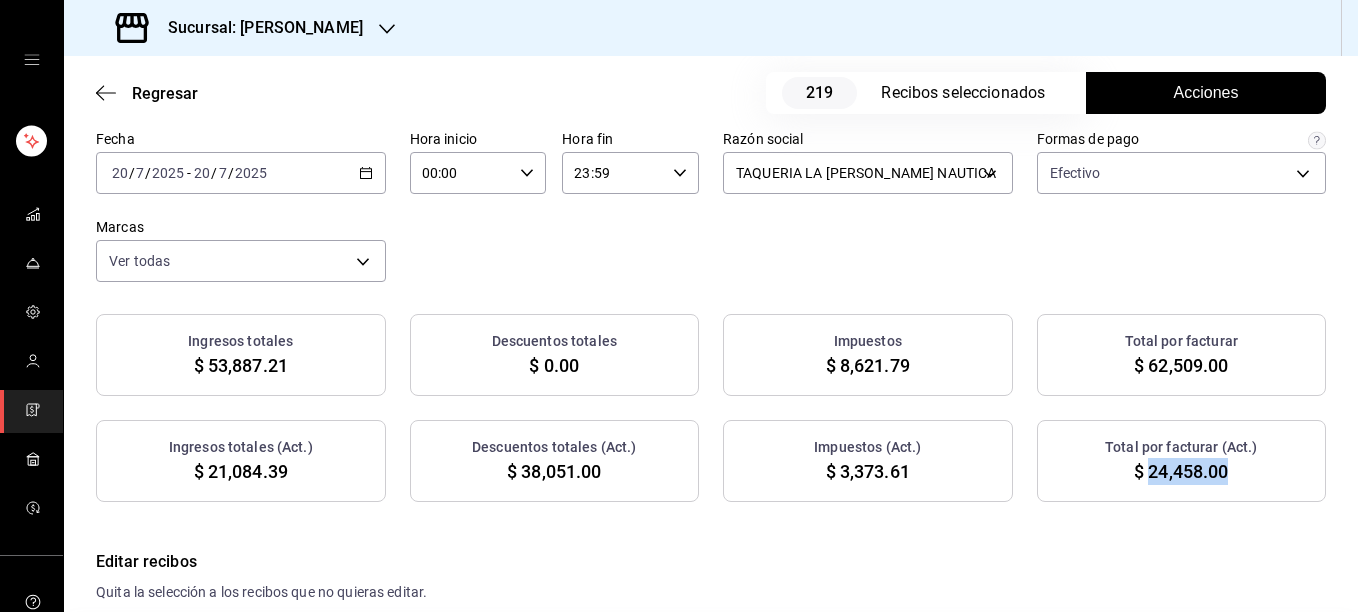 drag, startPoint x: 1135, startPoint y: 475, endPoint x: 1222, endPoint y: 495, distance: 89.26926 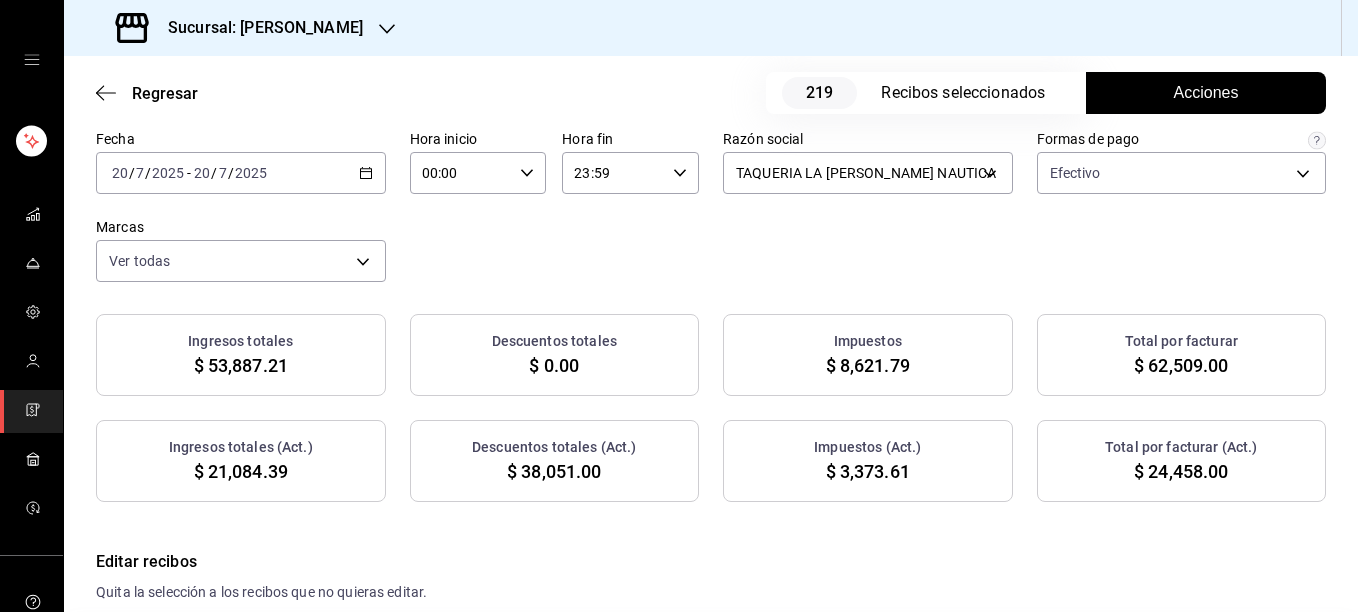 click on "Sucursal: [PERSON_NAME]" at bounding box center [241, 28] 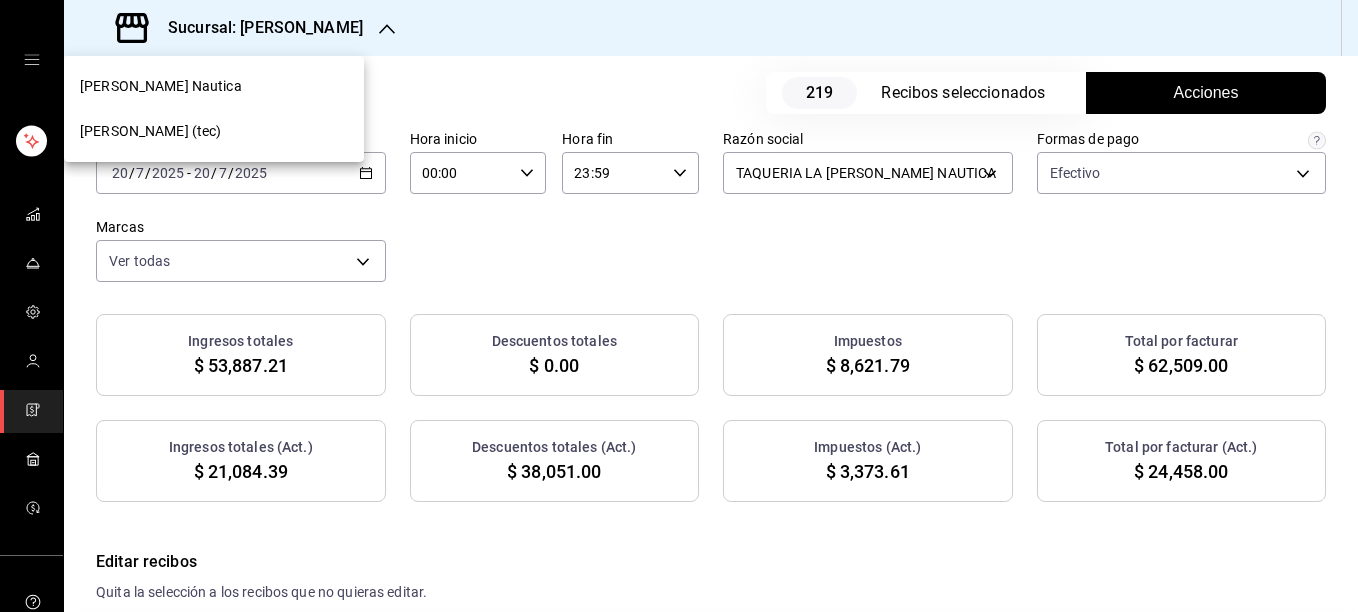 click on "[PERSON_NAME] (tec)" at bounding box center [214, 131] 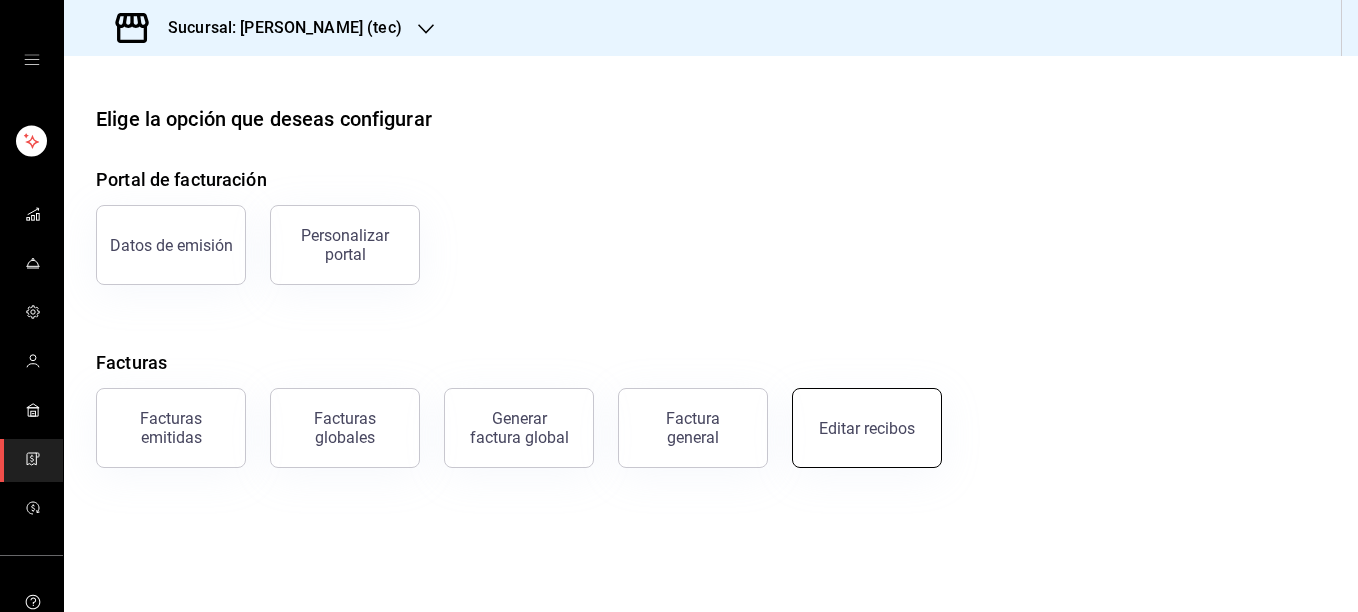click on "Editar recibos" at bounding box center (867, 428) 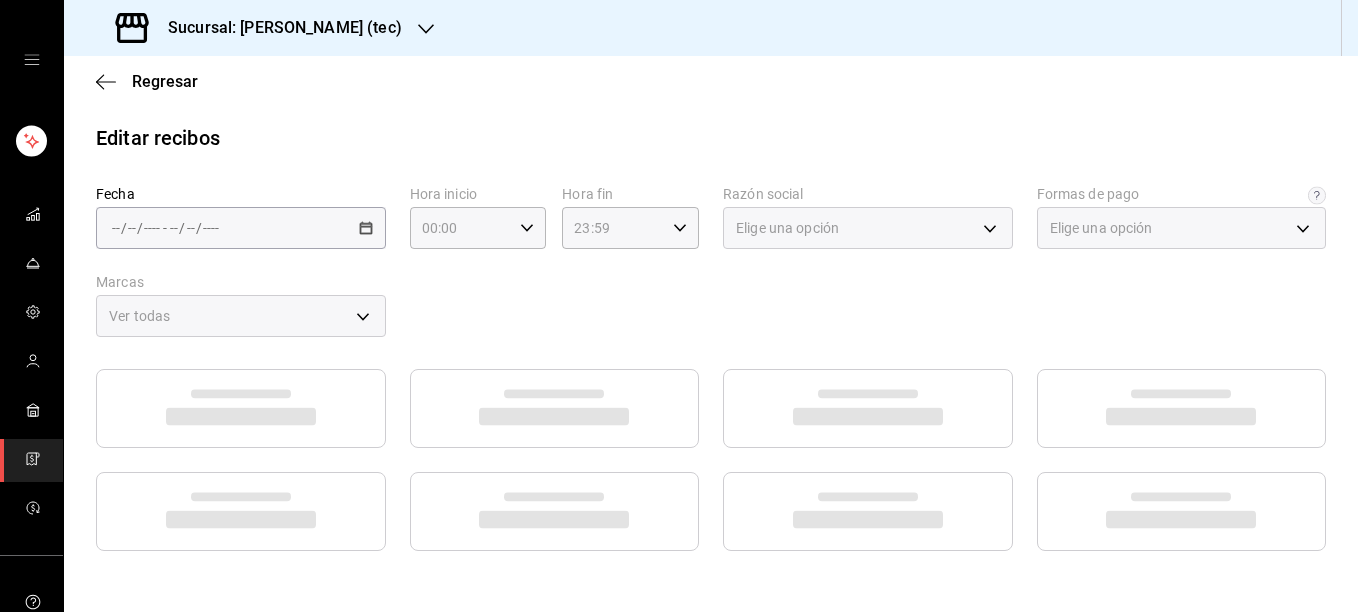 type on "1b06d320-5b7d-40cf-b0a9-ba14998cd477" 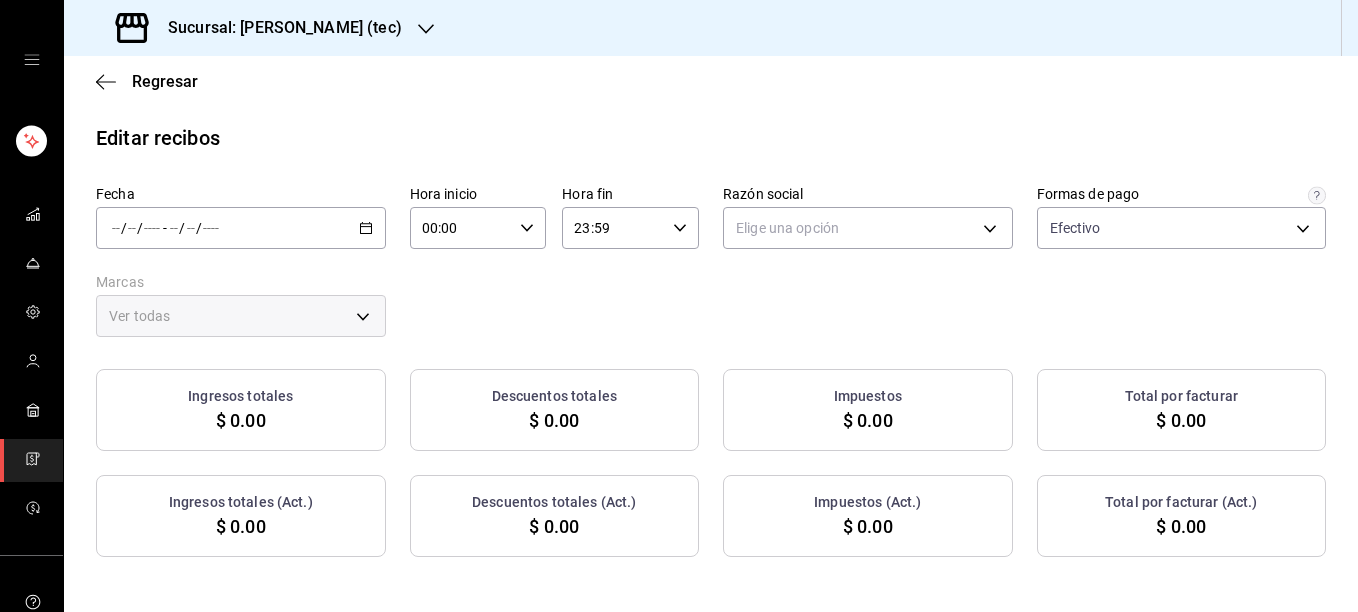 click on "/ / - / /" at bounding box center (241, 228) 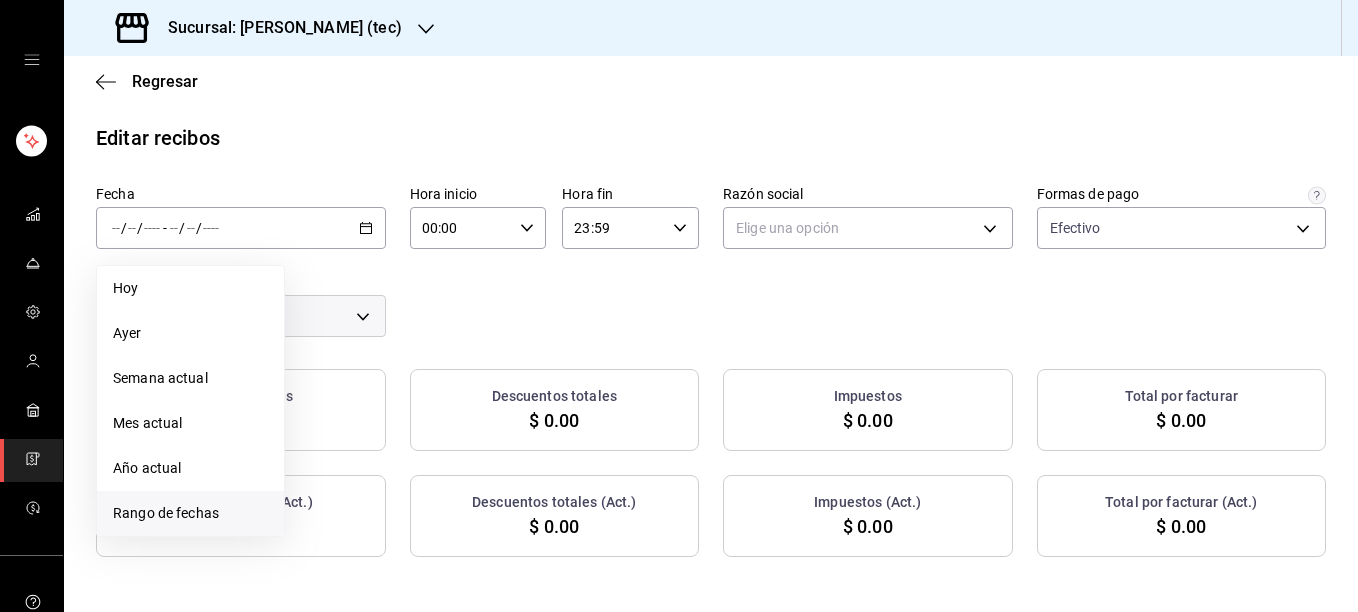 click on "Rango de fechas" at bounding box center [190, 513] 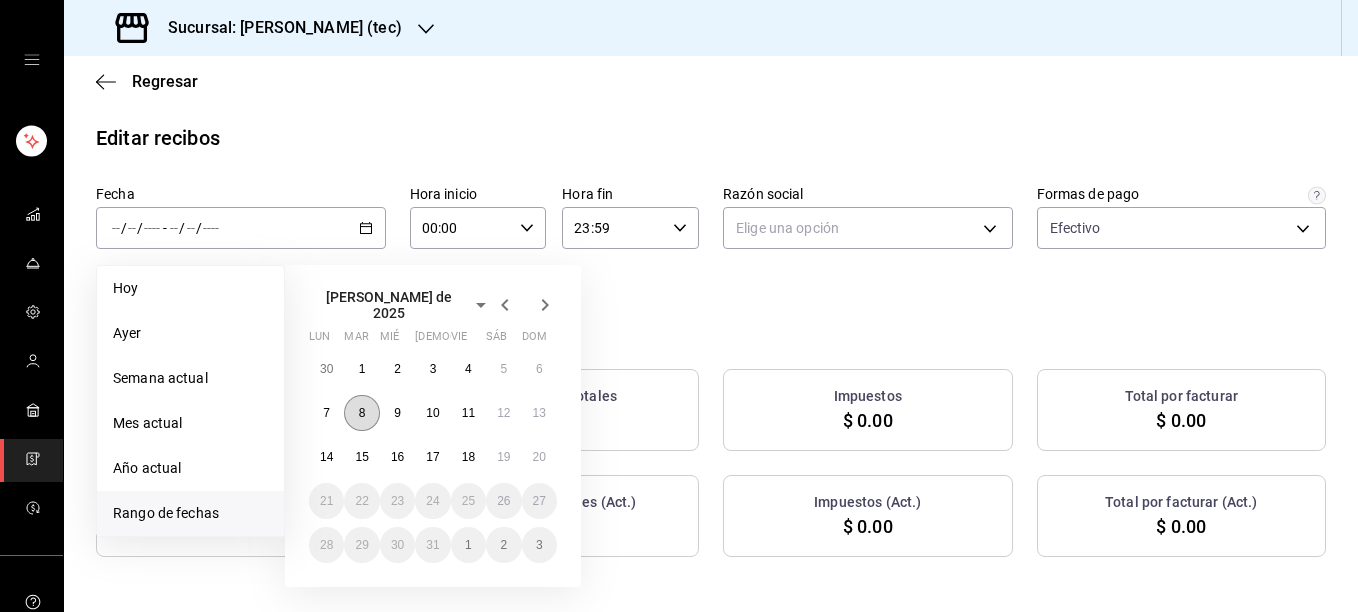click on "8" at bounding box center (361, 413) 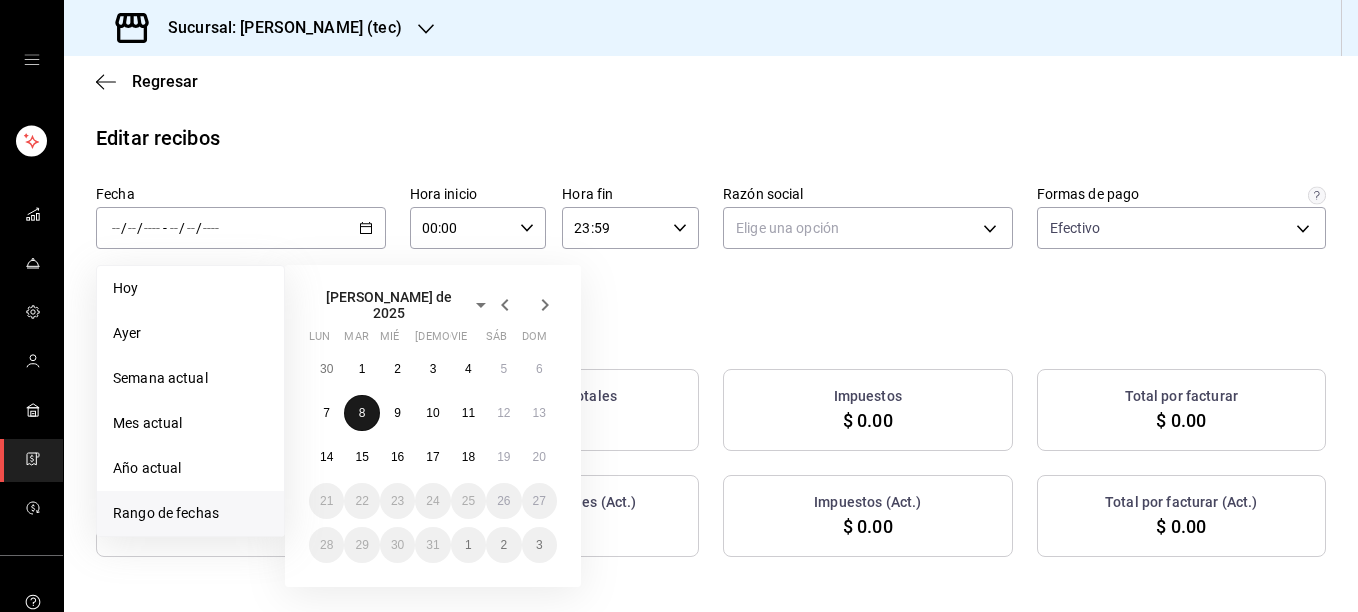 click on "8" at bounding box center [361, 413] 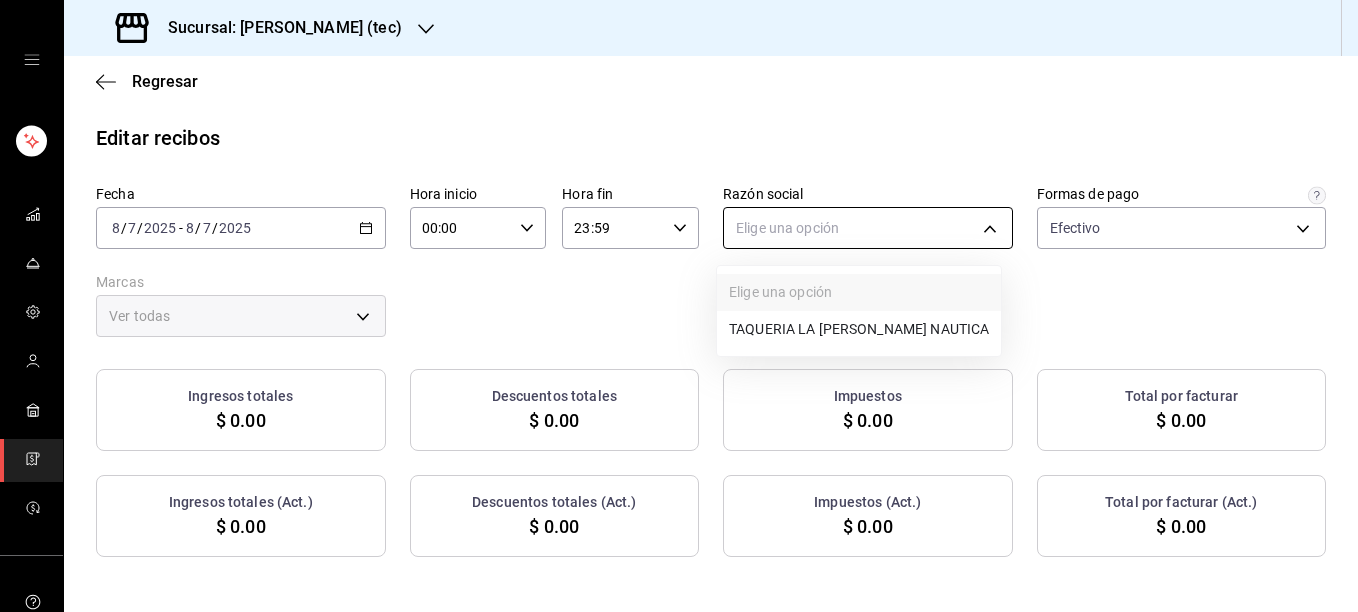 click on "Sucursal: [PERSON_NAME] (tec) Regresar Editar recibos Fecha [DATE] [DATE] - [DATE] [DATE] Hora inicio 00:00 Hora inicio Hora fin 23:59 Hora fin Razón social Elige una opción Formas de pago   Efectivo 1b06d320-5b7d-40cf-b0a9-ba14998cd477 Marcas Ver todas Ingresos totales $ 0.00 Descuentos totales $ 0.00 Impuestos $ 0.00 Total por facturar $ 0.00 Ingresos totales (Act.) $ 0.00 Descuentos totales (Act.) $ 0.00 Impuestos  (Act.) $ 0.00 Total por facturar (Act.) $ 0.00 No hay información que mostrar GANA 1 MES GRATIS EN TU SUSCRIPCIÓN AQUÍ ¿Recuerdas cómo empezó tu restaurante?
[PERSON_NAME] puedes ayudar a un colega a tener el mismo cambio que tú viviste.
Recomienda Parrot directamente desde tu Portal Administrador.
Es fácil y rápido.
🎁 Por cada restaurante que se una, ganas 1 mes gratis. Visitar centro de ayuda [PHONE_NUMBER] [EMAIL_ADDRESS][DOMAIN_NAME] Visitar centro de ayuda [PHONE_NUMBER] [EMAIL_ADDRESS][DOMAIN_NAME] Elige una opción TAQUERIA LA [PERSON_NAME] NAUTICA" at bounding box center (679, 306) 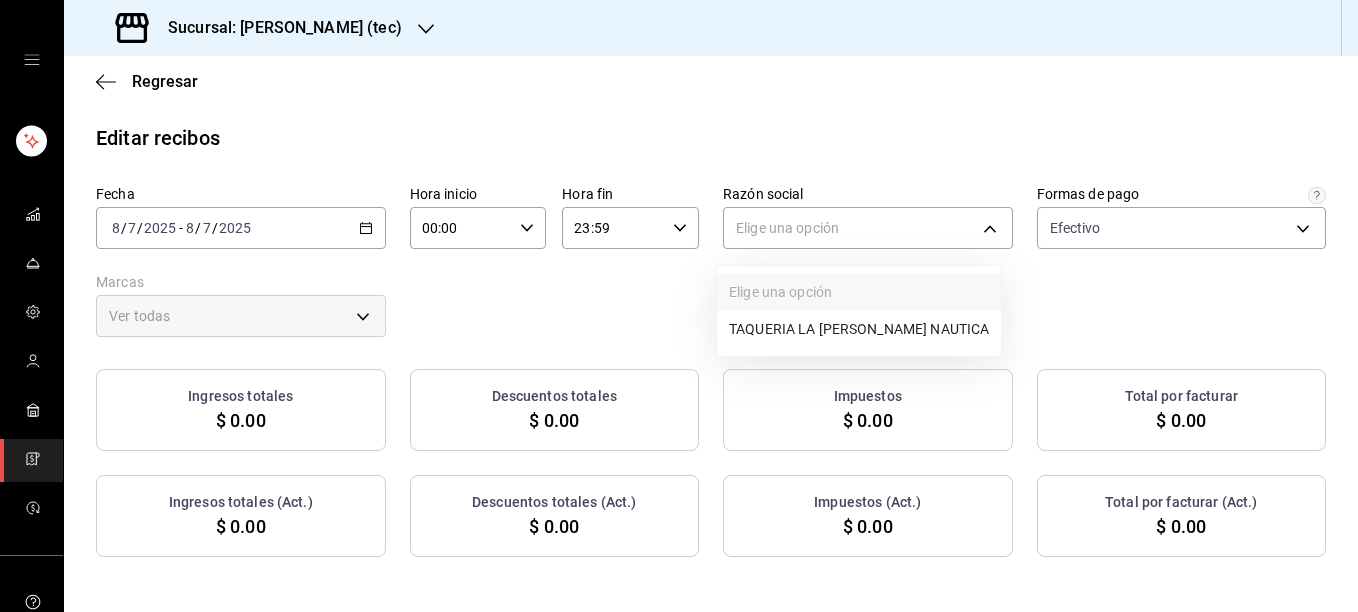 click on "TAQUERIA LA [PERSON_NAME] NAUTICA" at bounding box center [859, 329] 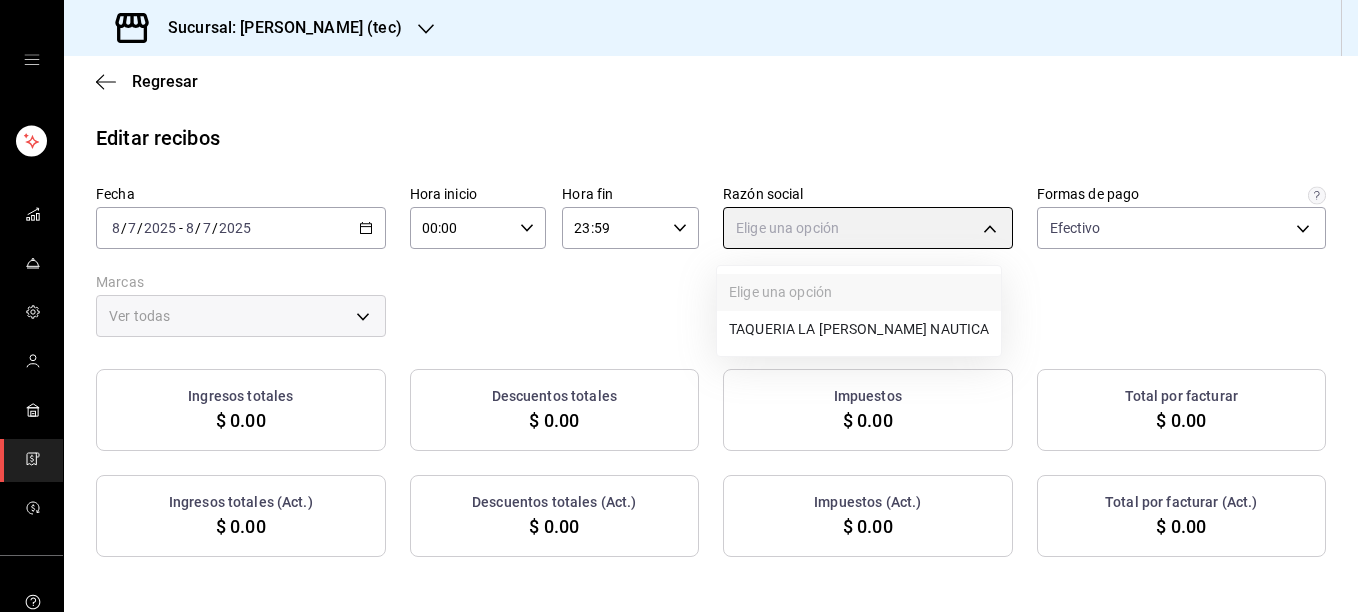 type on "116d4d5c-2d3b-43d7-887b-986bef790ce9" 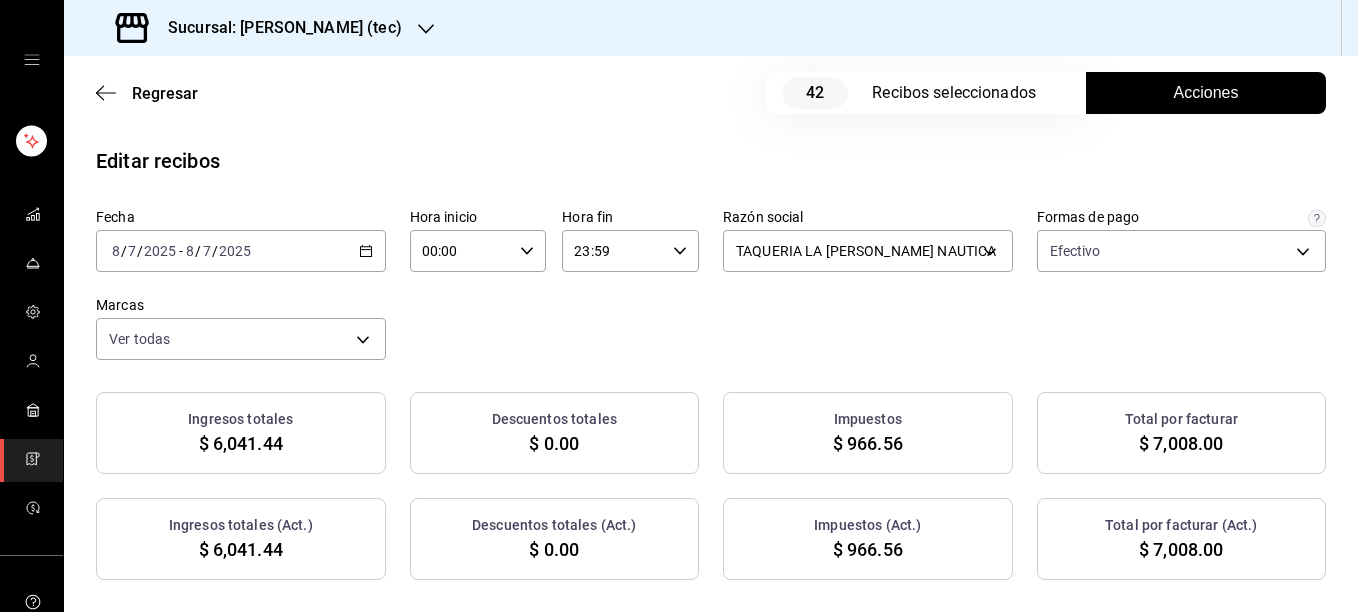 click on "Fecha [DATE] [DATE] - [DATE] [DATE] Hora inicio 00:00 Hora inicio Hora fin 23:59 Hora fin Razón social TAQUERIA LA [PERSON_NAME] NAUTICA 116d4d5c-2d3b-43d7-887b-986bef790ce9 Formas de pago   Efectivo 1b06d320-5b7d-40cf-b0a9-ba14998cd477 Marcas Ver todas c6f2de5c-732c-42eb-a6cb-d0ccc1d7036d" at bounding box center (711, 284) 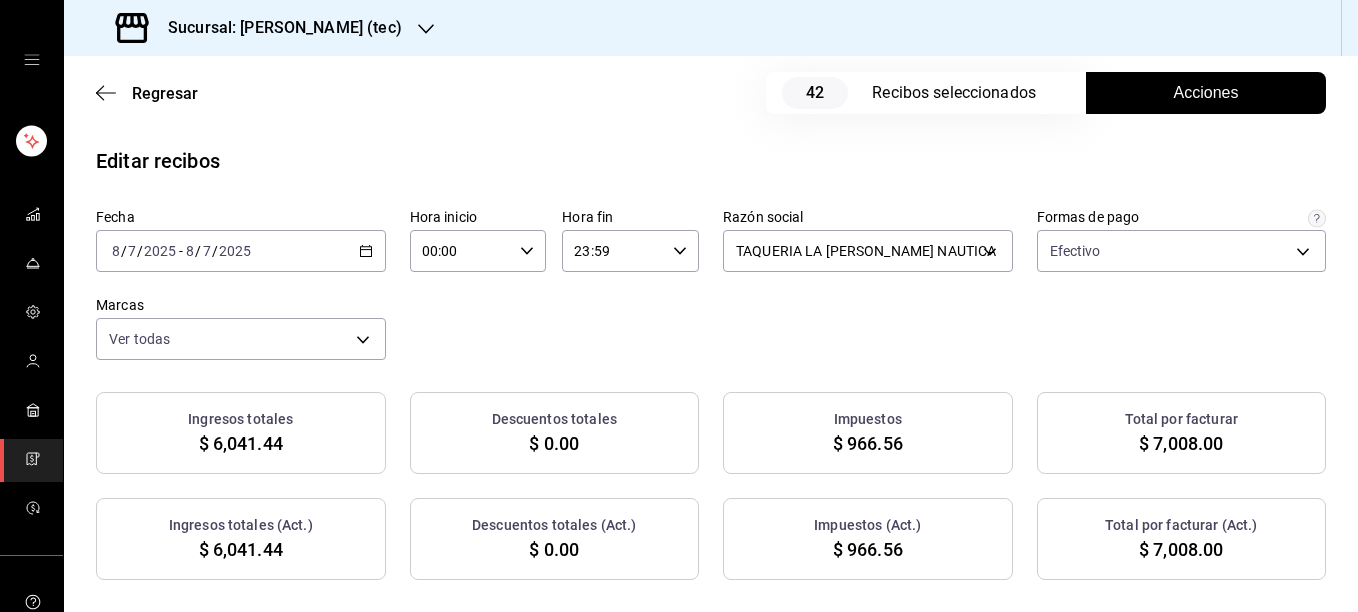 click on "Acciones" at bounding box center [1206, 93] 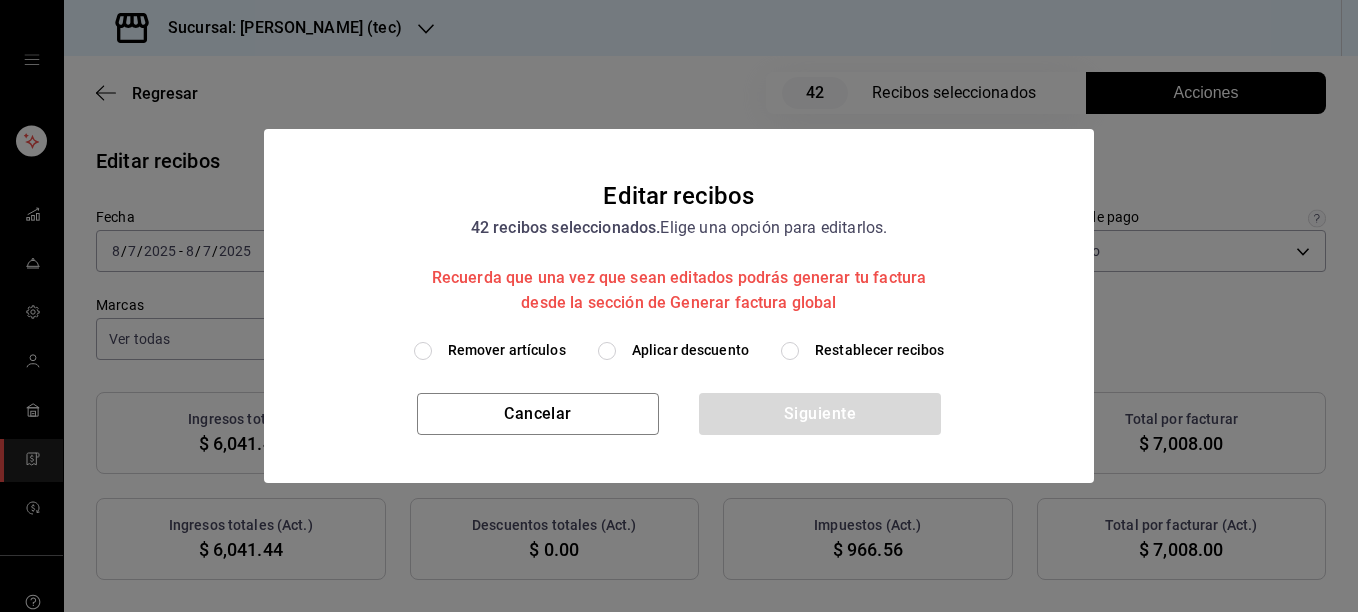 click on "Remover artículos" at bounding box center (507, 350) 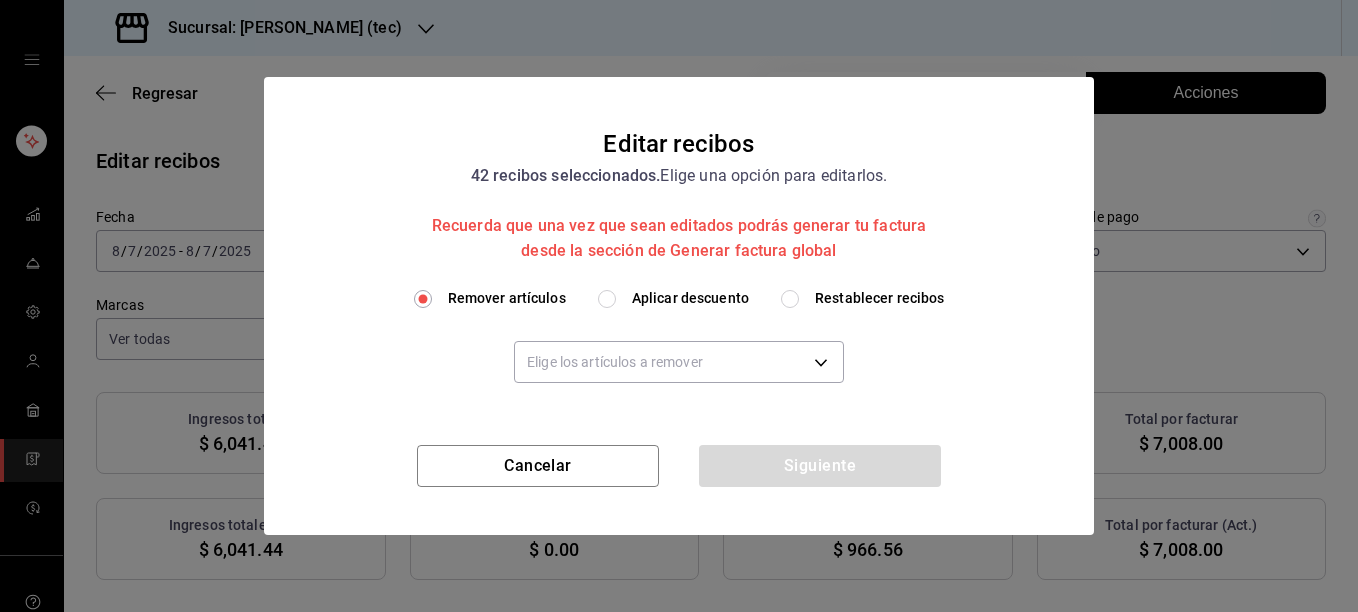 click on "Sucursal: [PERSON_NAME] (tec) Regresar 42 Recibos seleccionados Acciones Editar recibos Fecha [DATE] [DATE] - [DATE] [DATE] Hora inicio 00:00 Hora inicio Hora fin 23:59 Hora fin Razón social TAQUERIA LA [PERSON_NAME] NAUTICA 116d4d5c-2d3b-43d7-887b-986bef790ce9 Formas de pago   Efectivo 1b06d320-5b7d-40cf-b0a9-ba14998cd477 Marcas Ver todas c6f2de5c-732c-42eb-a6cb-d0ccc1d7036d Ingresos totales $ 6,041.44 Descuentos totales $ 0.00 Impuestos $ 966.56 Total por facturar $ 7,008.00 Ingresos totales (Act.) $ 6,041.44 Descuentos totales (Act.) $ 0.00 Impuestos  (Act.) $ 966.56 Total por facturar (Act.) $ 7,008.00 Editar recibos Quita la selección a los recibos que no quieras editar. Act. # de recibo Artículos (Orig.) Artículos (Act.) Subtotal (Orig.) Subtotal (Act.) Descuento total (Orig.) Descuento total (Act.) Impuestos (Orig.) Impuestos (Act.) Total (Orig.) Total (Act.) No 762080725FBB84 3 3 $232.76 $232.76 $0.00 $0.00 $37.24 $37.24 $270.00 $270.00 No 30A0807257C1C0 7 7 $318.97 $318.97 $0.00 $0.00 1" at bounding box center (679, 306) 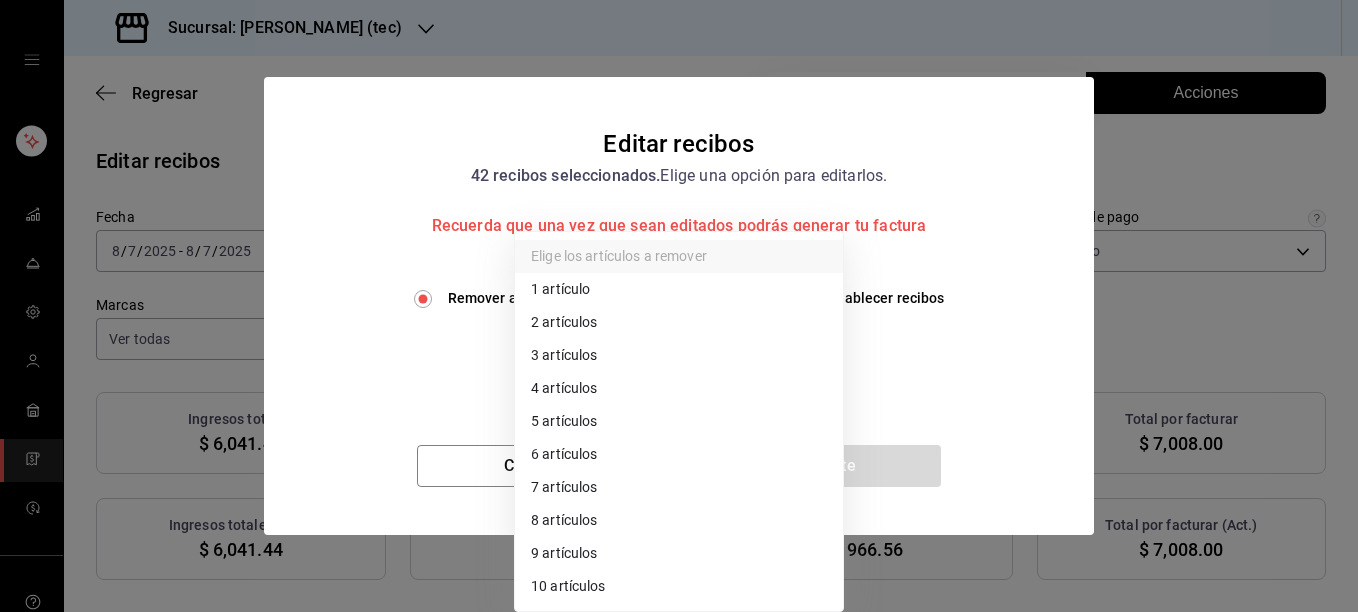 click on "3 artículos" at bounding box center (679, 355) 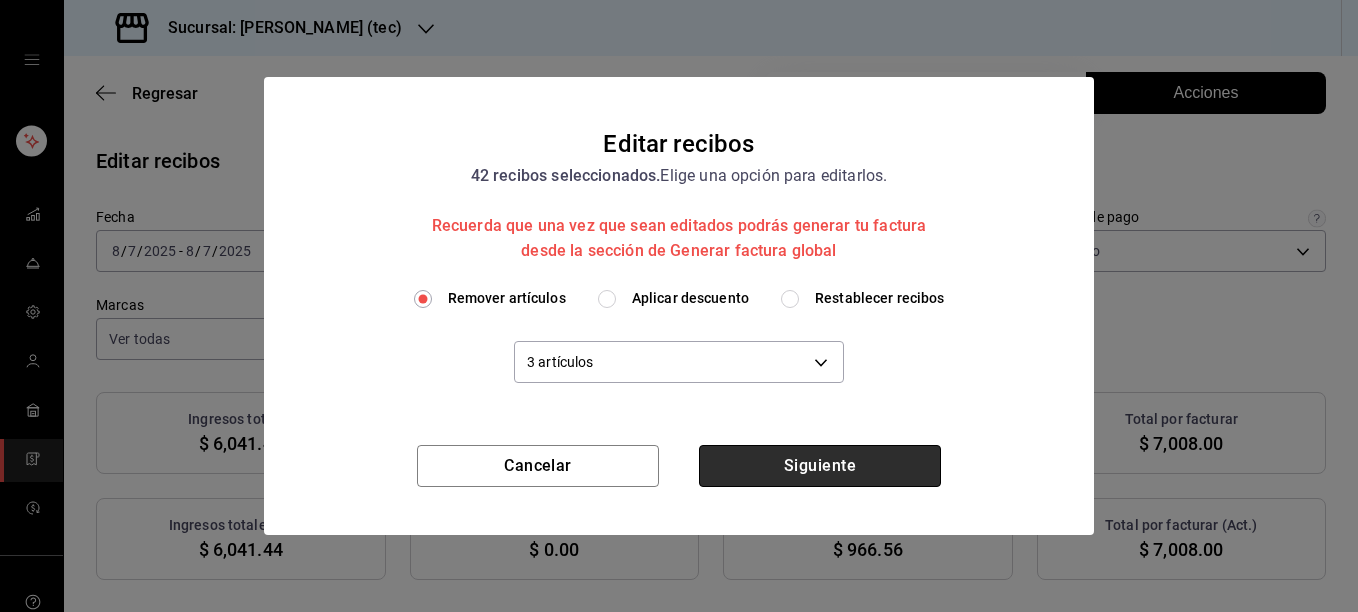 click on "Siguiente" at bounding box center [820, 466] 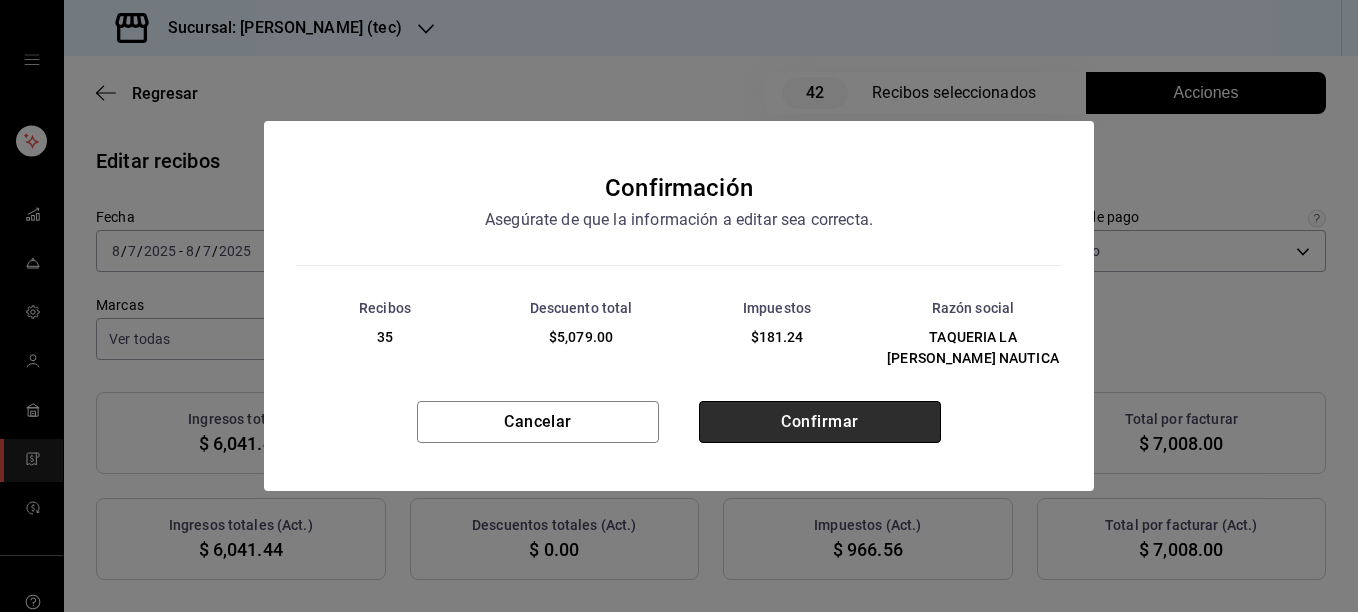 click on "Confirmar" at bounding box center (820, 422) 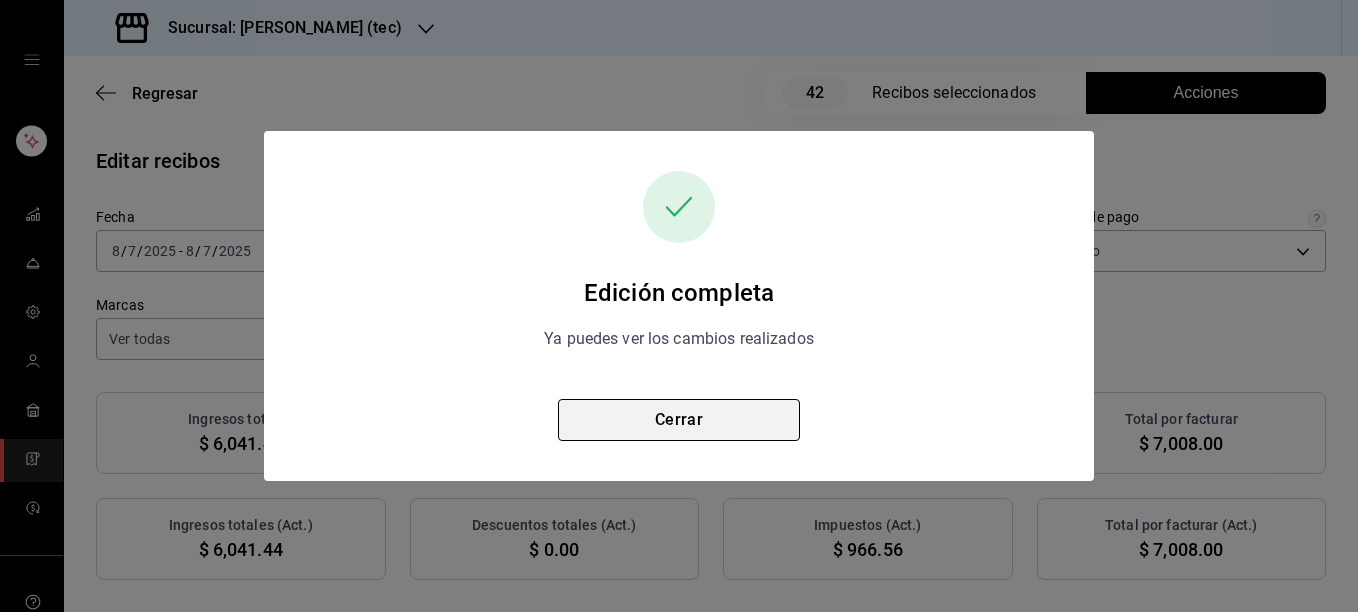 click on "Cerrar" at bounding box center (679, 420) 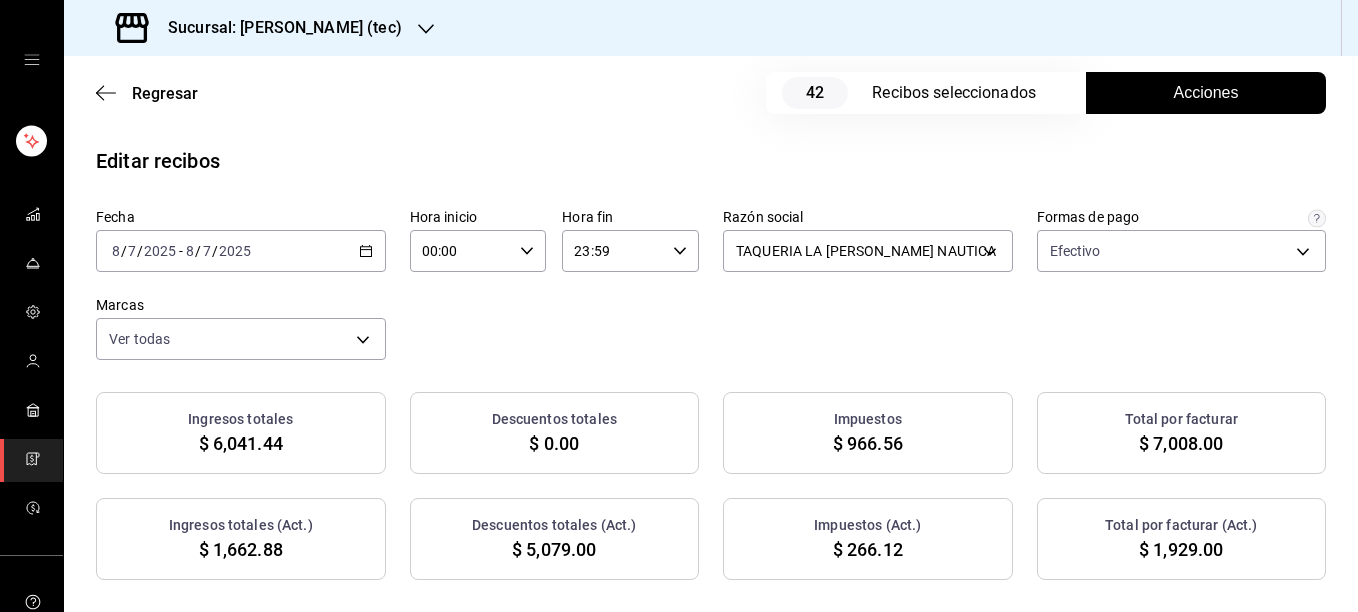 click on "Fecha [DATE] [DATE] - [DATE] [DATE] Hora inicio 00:00 Hora inicio Hora fin 23:59 Hora fin Razón social TAQUERIA LA [PERSON_NAME] NAUTICA 116d4d5c-2d3b-43d7-887b-986bef790ce9 Formas de pago   Efectivo 1b06d320-5b7d-40cf-b0a9-ba14998cd477 Marcas Ver todas c6f2de5c-732c-42eb-a6cb-d0ccc1d7036d" at bounding box center [711, 284] 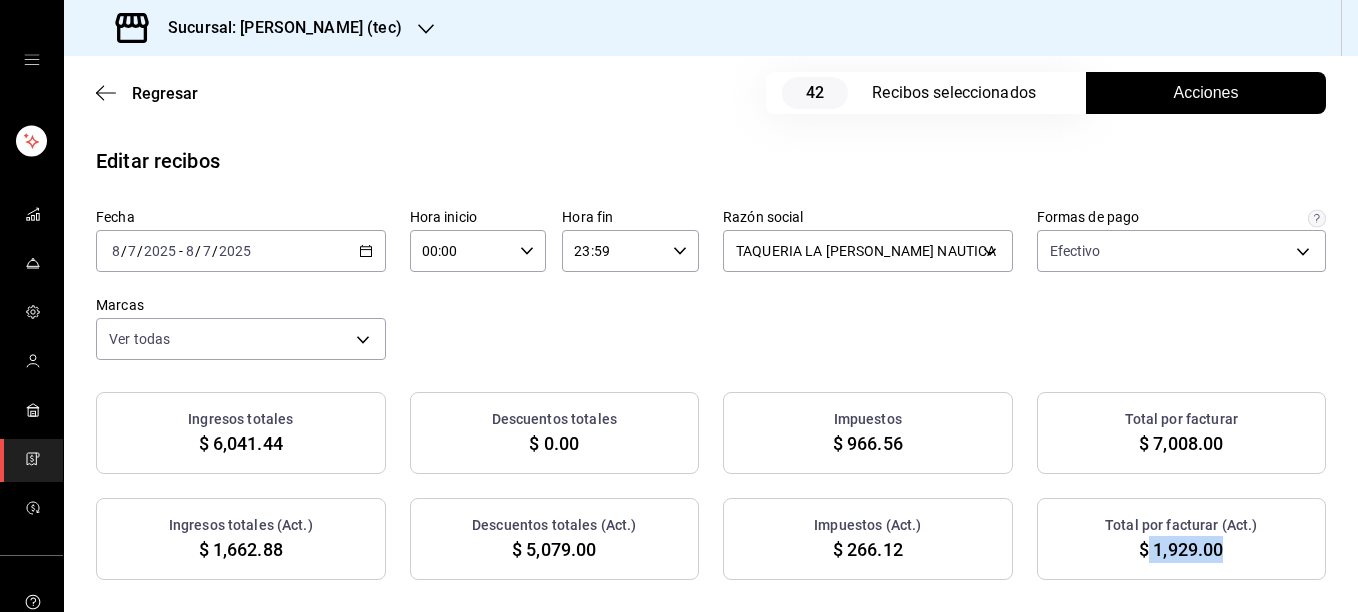 drag, startPoint x: 1137, startPoint y: 550, endPoint x: 1212, endPoint y: 562, distance: 75.95393 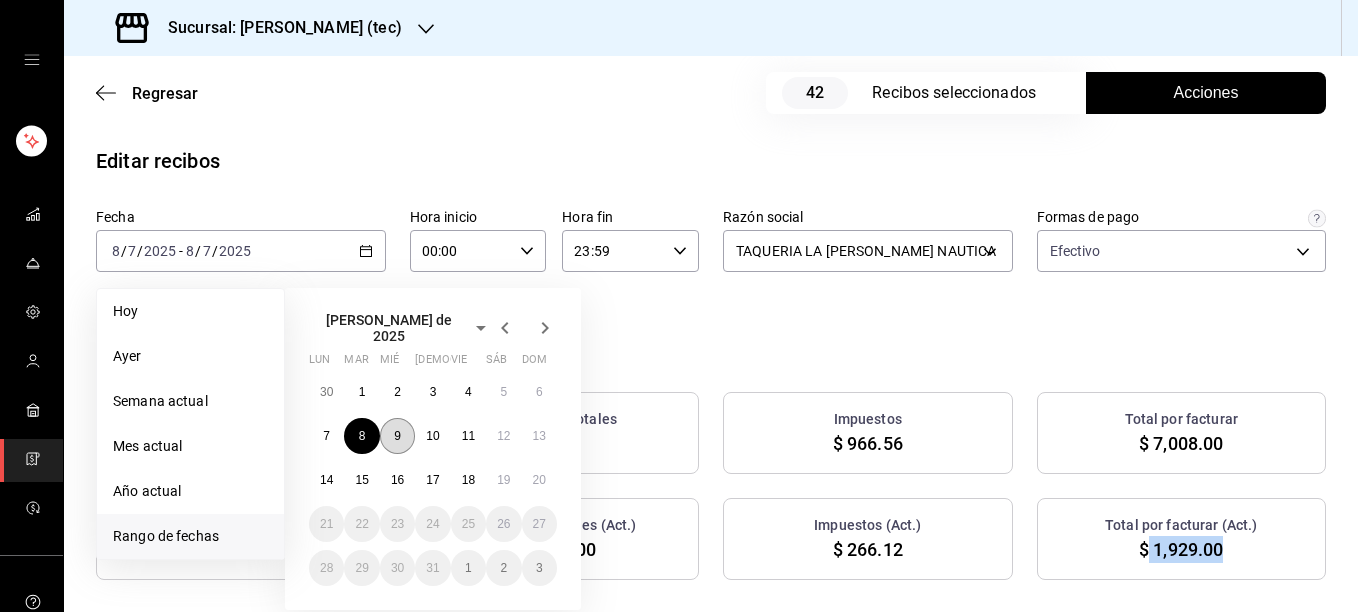 click on "9" at bounding box center (397, 436) 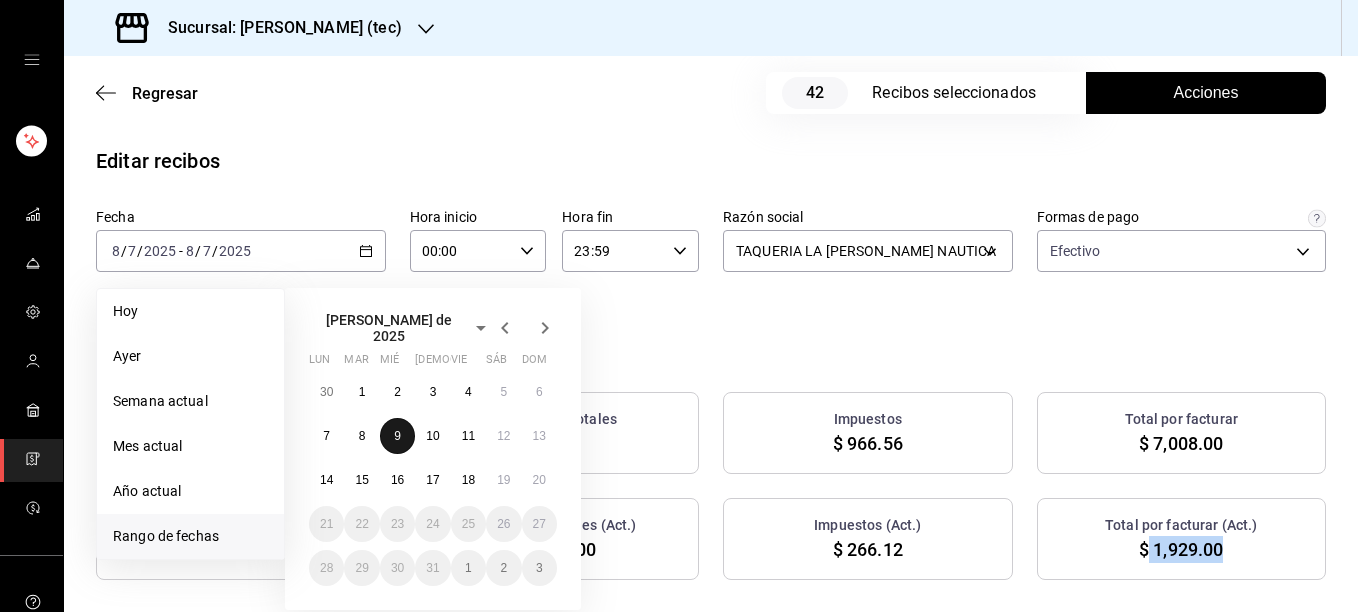 click on "9" at bounding box center (397, 436) 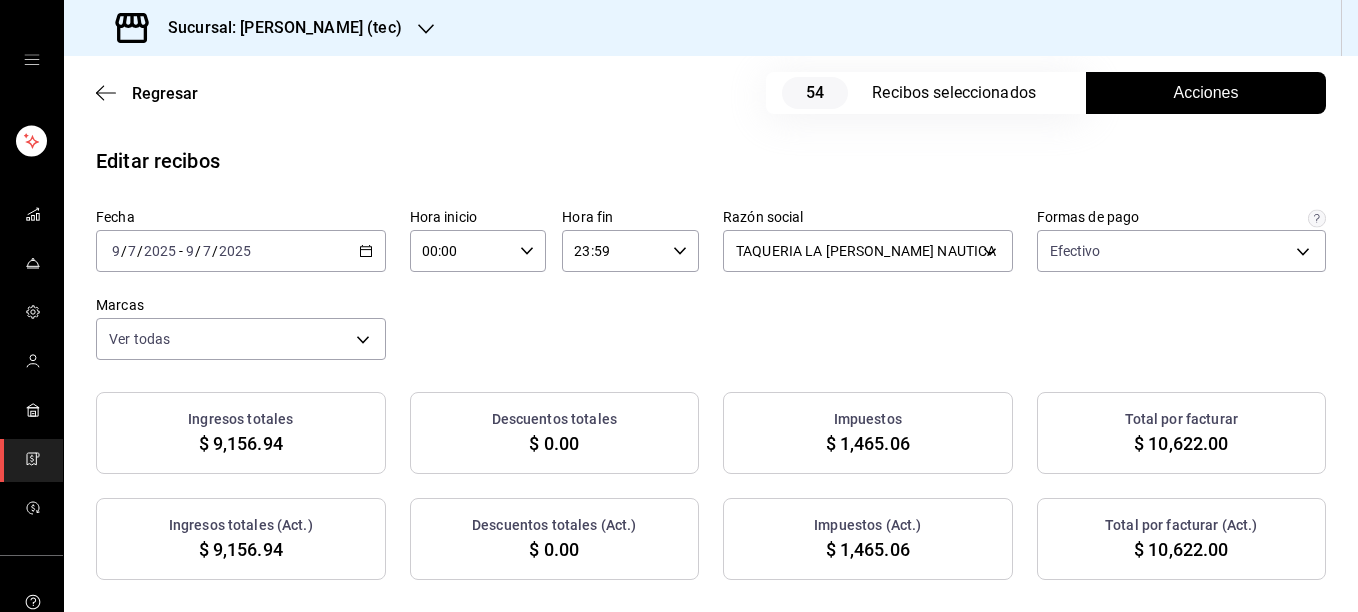 click on "Acciones" at bounding box center [1206, 93] 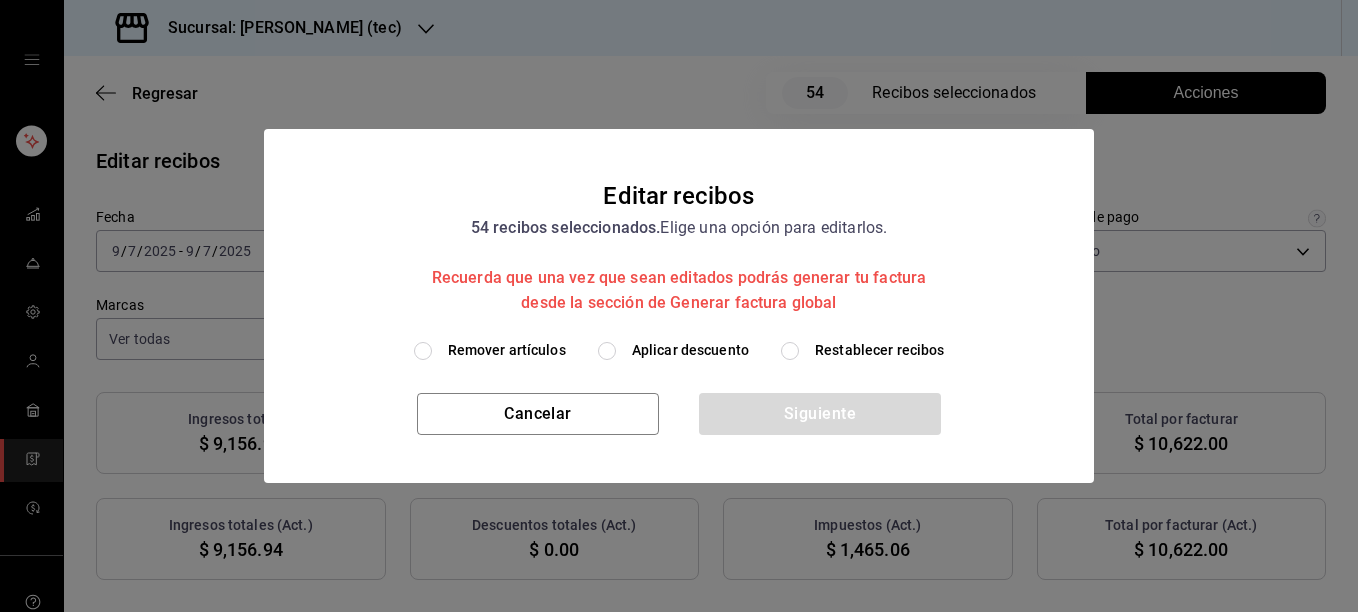 click on "Remover artículos" at bounding box center (507, 350) 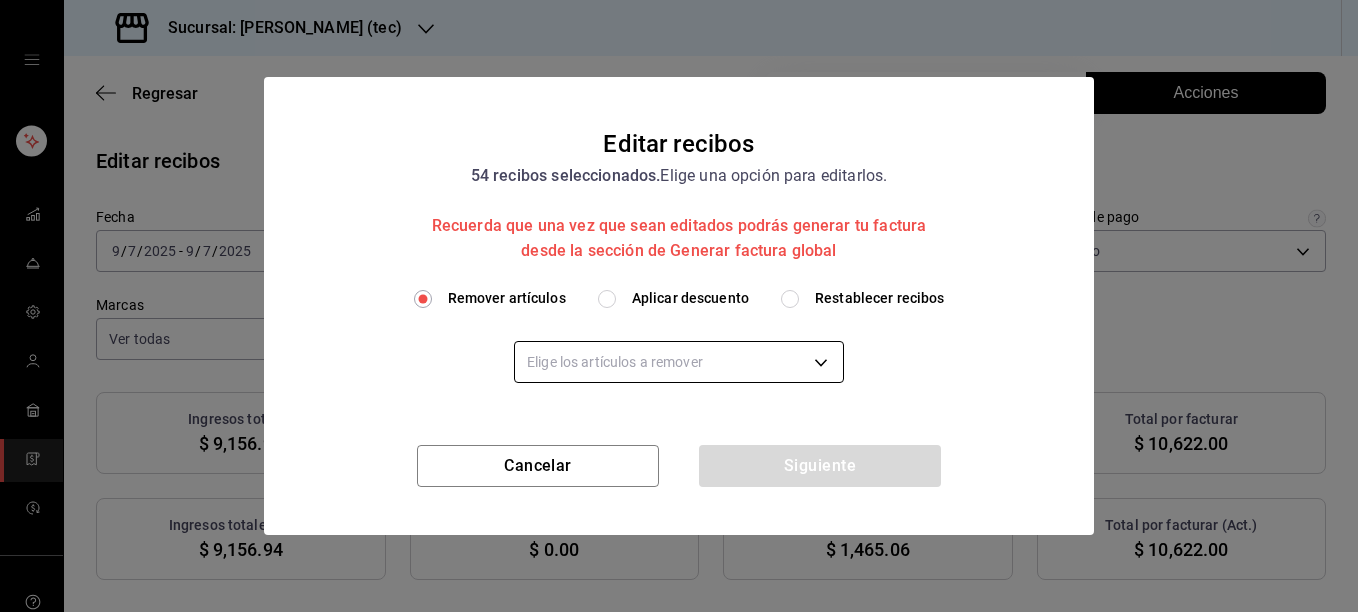 click on "Sucursal: [PERSON_NAME] (tec) Regresar 54 Recibos seleccionados Acciones Editar recibos Fecha [DATE] [DATE] - [DATE] [DATE] Hora inicio 00:00 Hora inicio Hora fin 23:59 Hora fin Razón social TAQUERIA LA [PERSON_NAME] NAUTICA 116d4d5c-2d3b-43d7-887b-986bef790ce9 Formas de pago   Efectivo 1b06d320-5b7d-40cf-b0a9-ba14998cd477 Marcas Ver todas c6f2de5c-732c-42eb-a6cb-d0ccc1d7036d Ingresos totales $ 9,156.94 Descuentos totales $ 0.00 Impuestos $ 1,465.06 Total por facturar $ 10,622.00 Ingresos totales (Act.) $ 9,156.94 Descuentos totales (Act.) $ 0.00 Impuestos  (Act.) $ 1,465.06 Total por facturar (Act.) $ 10,622.00 Editar recibos Quita la selección a los recibos que no quieras editar. Act. # de recibo Artículos (Orig.) Artículos (Act.) Subtotal (Orig.) Subtotal (Act.) Descuento total (Orig.) Descuento total (Act.) Impuestos (Orig.) Impuestos (Act.) Total (Orig.) Total (Act.) No AD90907259BD22 1 1 $112.07 $112.07 $0.00 $0.00 $17.93 $17.93 $130.00 $130.00 No 42A090725FB58C 4 4 $405.17 $405.17 $0.00 7" at bounding box center [679, 306] 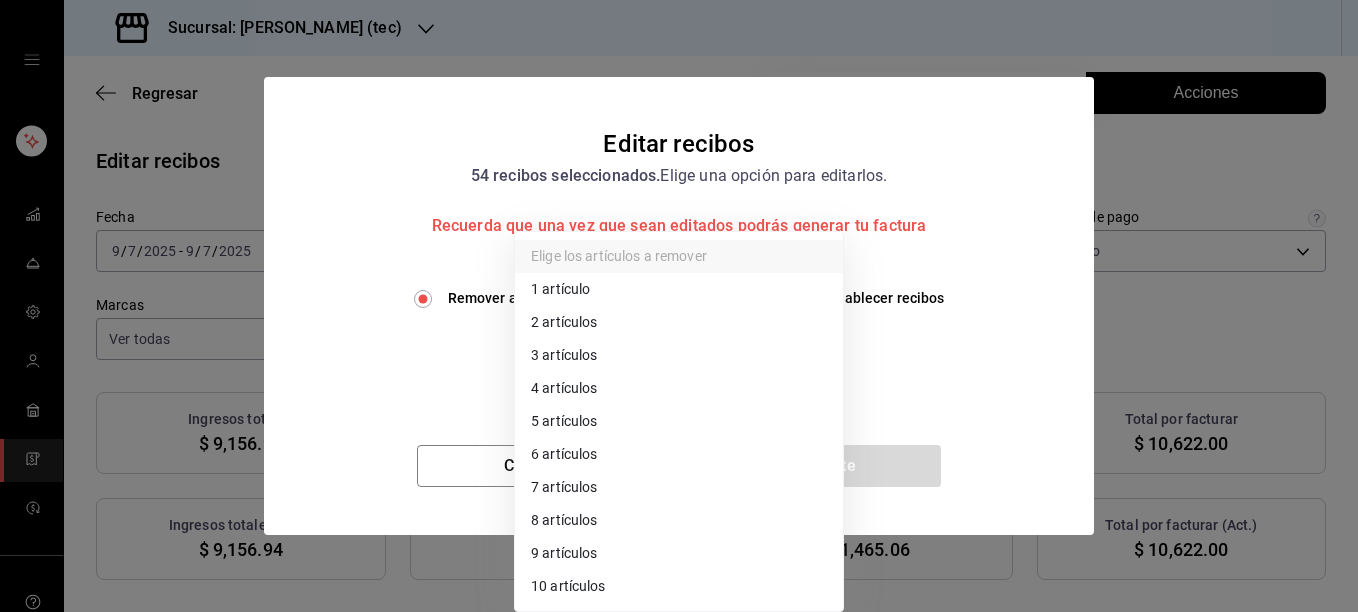 click on "3 artículos" at bounding box center (679, 355) 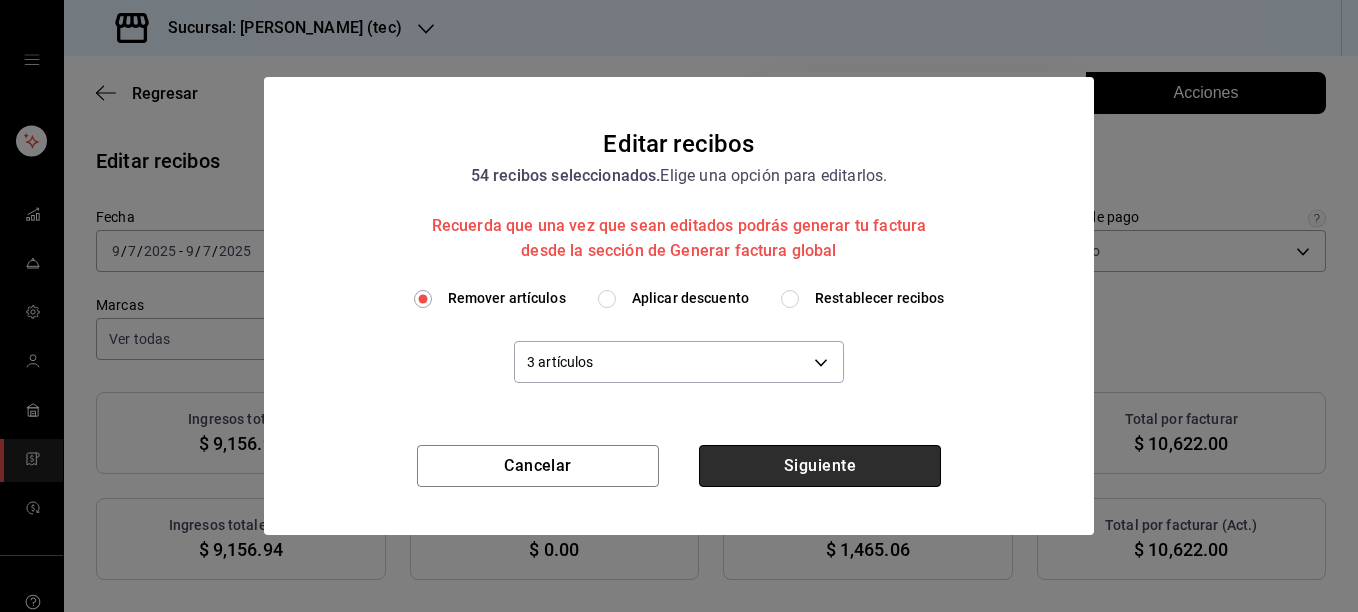 click on "Siguiente" at bounding box center [820, 466] 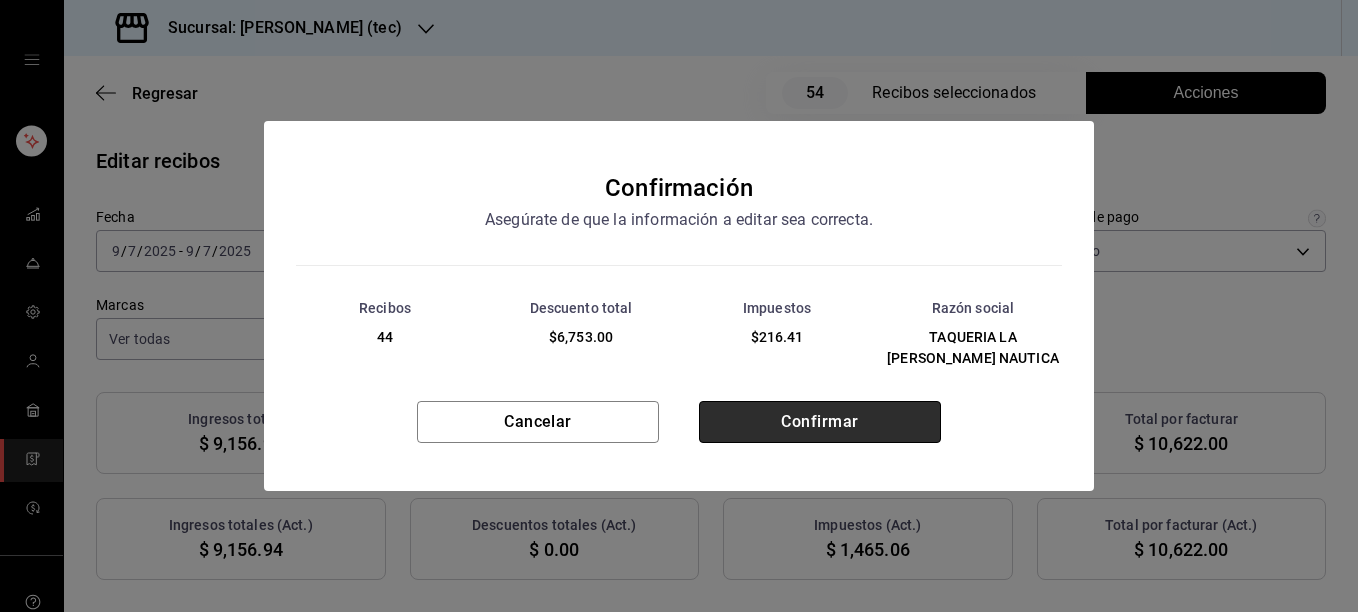 click on "Confirmar" at bounding box center [820, 422] 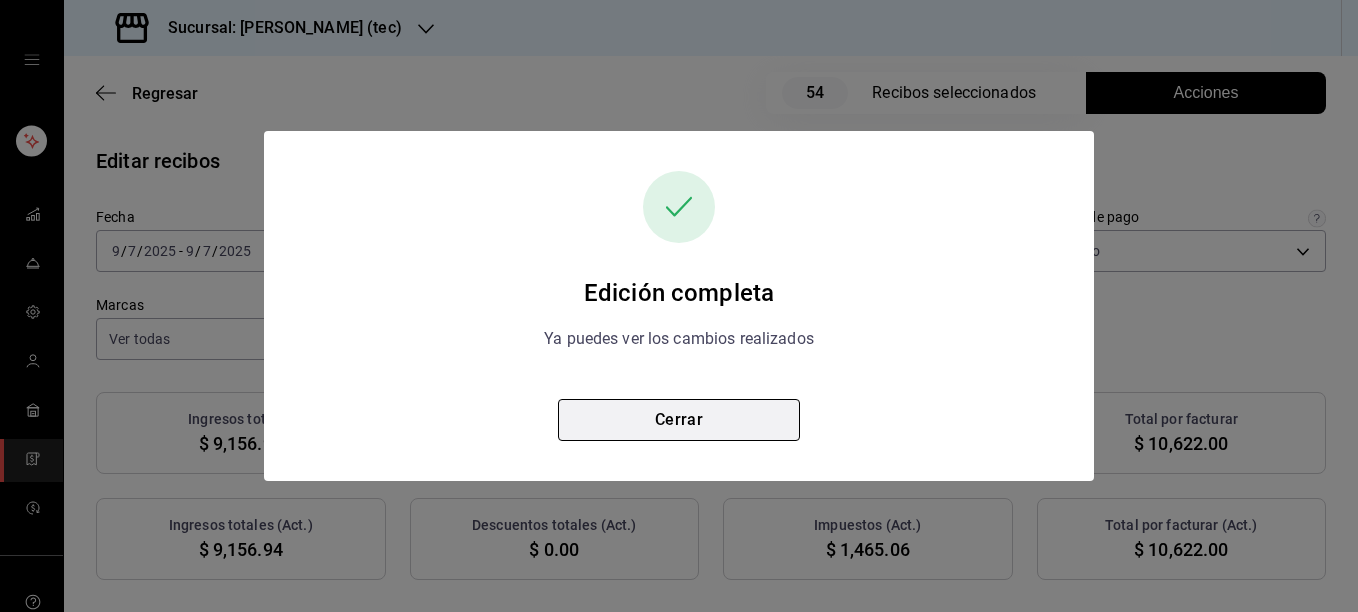 click on "Cerrar" at bounding box center (679, 420) 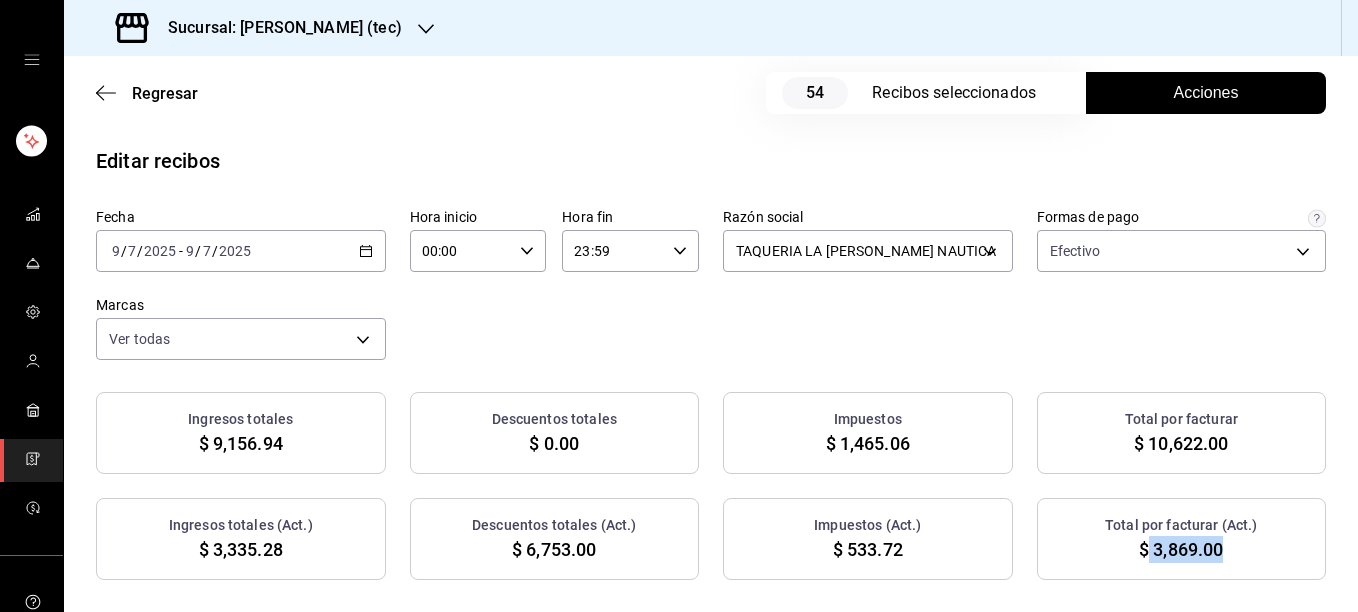 drag, startPoint x: 1137, startPoint y: 553, endPoint x: 1209, endPoint y: 559, distance: 72.249565 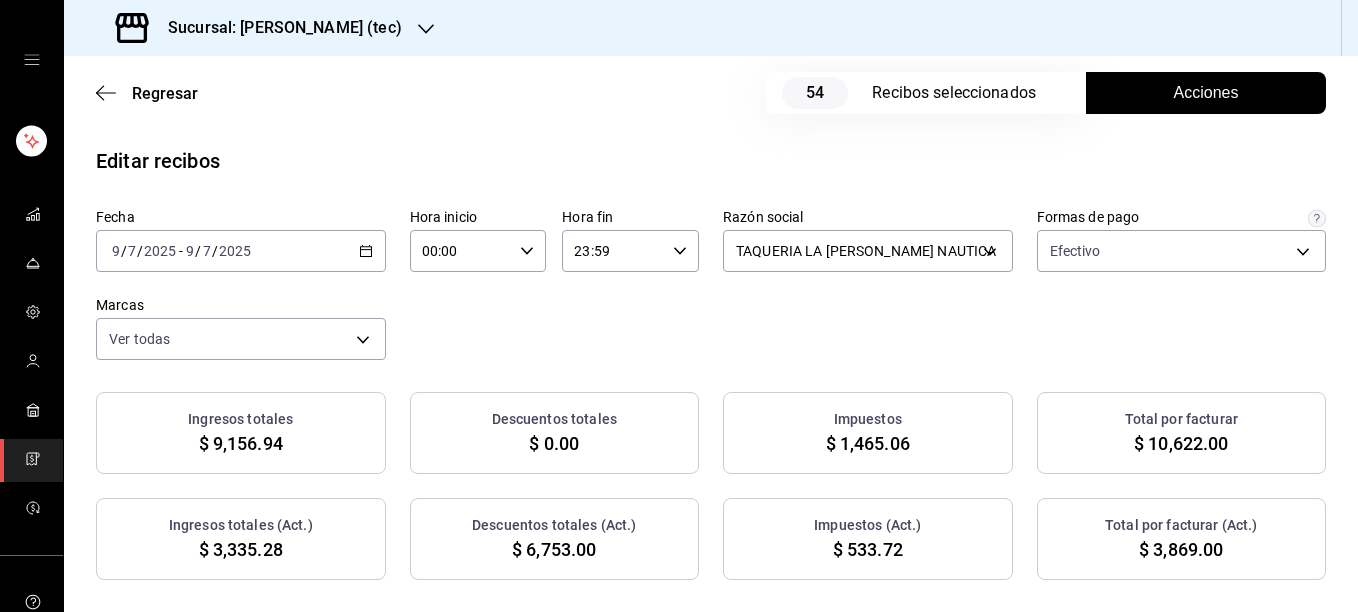 click on "[DATE] [DATE] - [DATE] [DATE]" at bounding box center (241, 251) 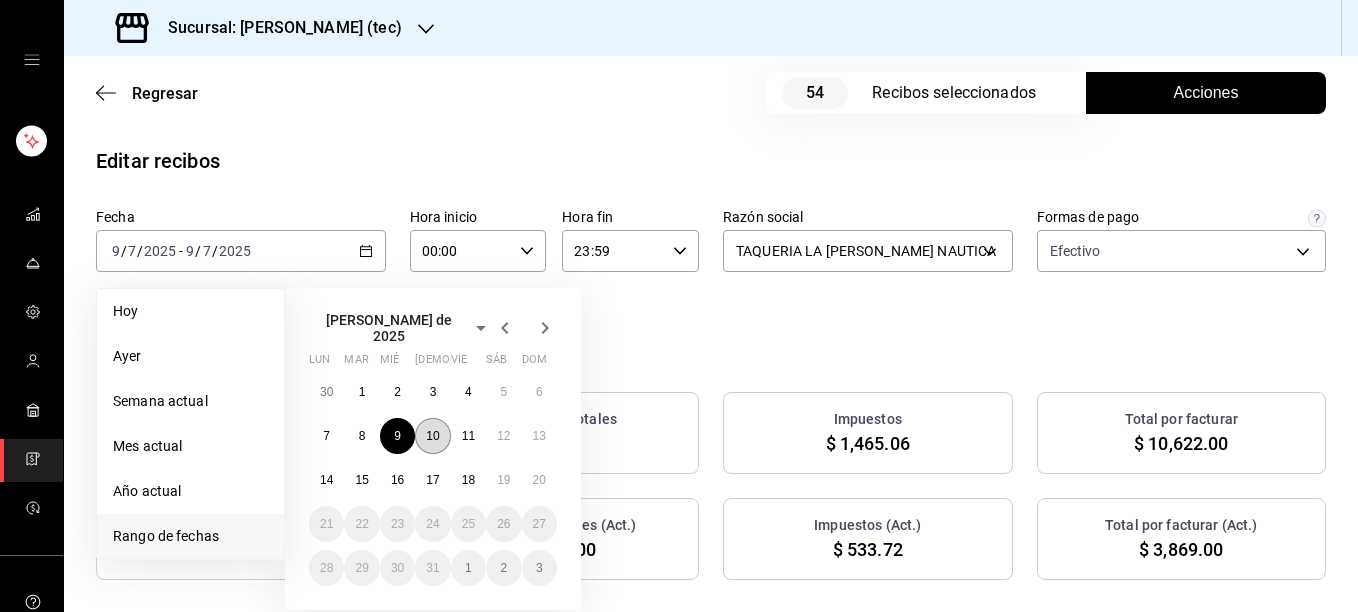 click on "10" at bounding box center [432, 436] 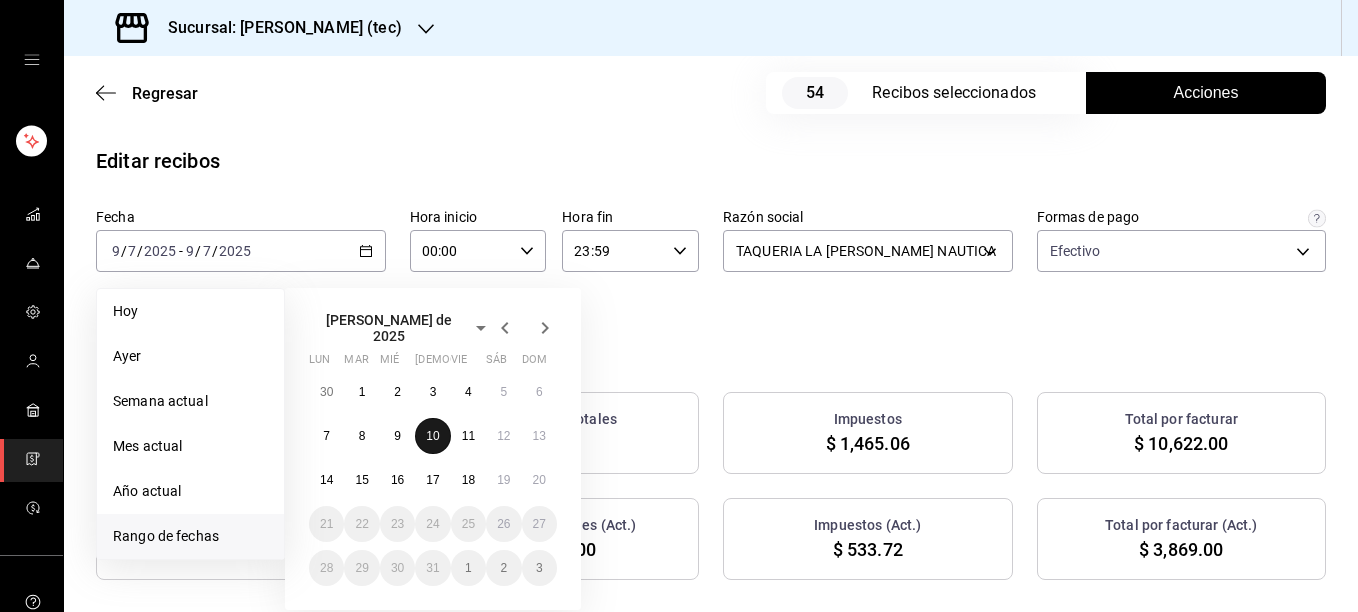 click on "10" at bounding box center (432, 436) 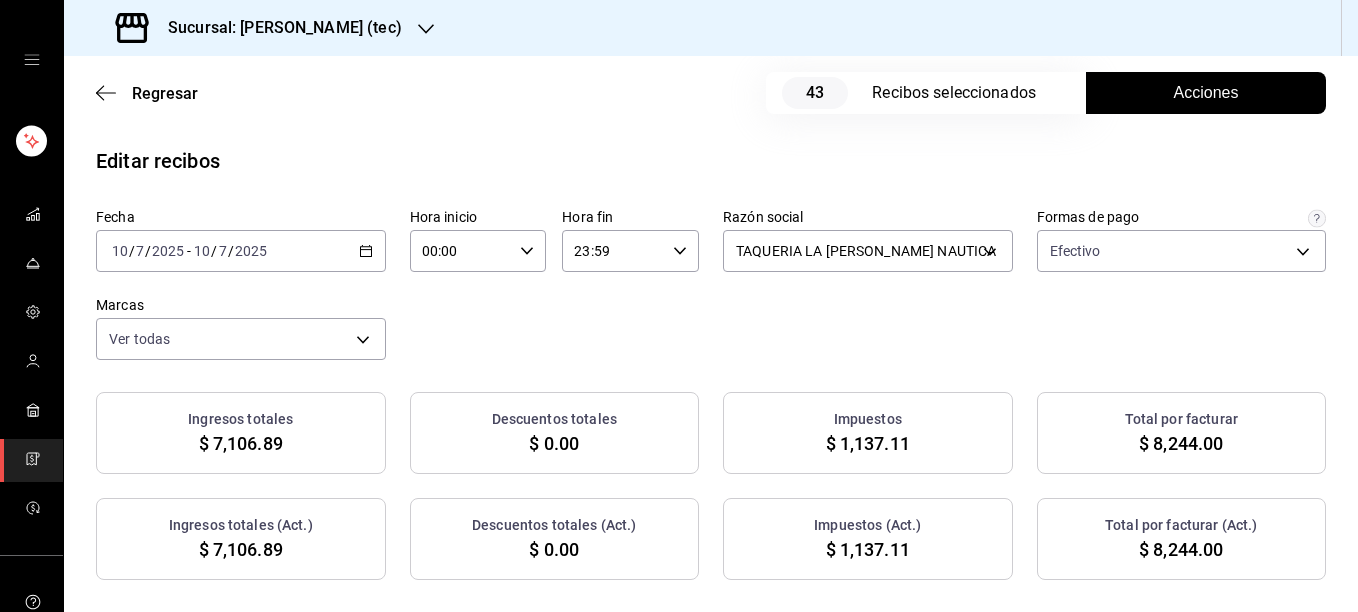 click on "Acciones" at bounding box center (1206, 93) 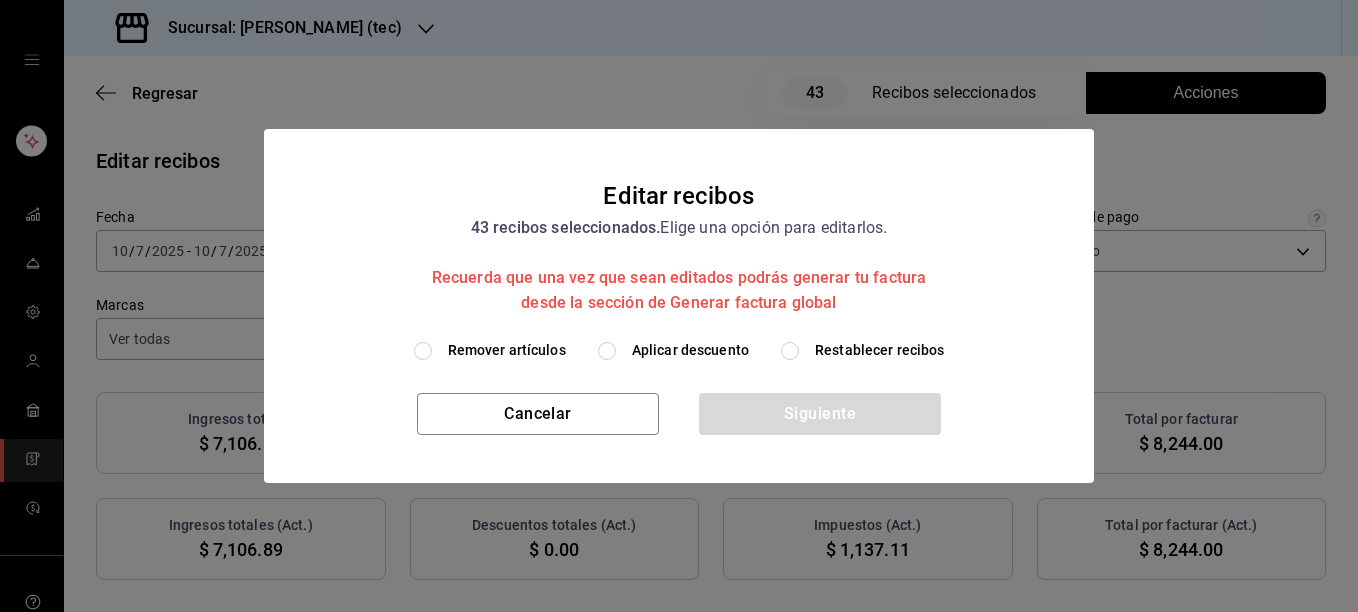 click on "Remover artículos" at bounding box center [507, 350] 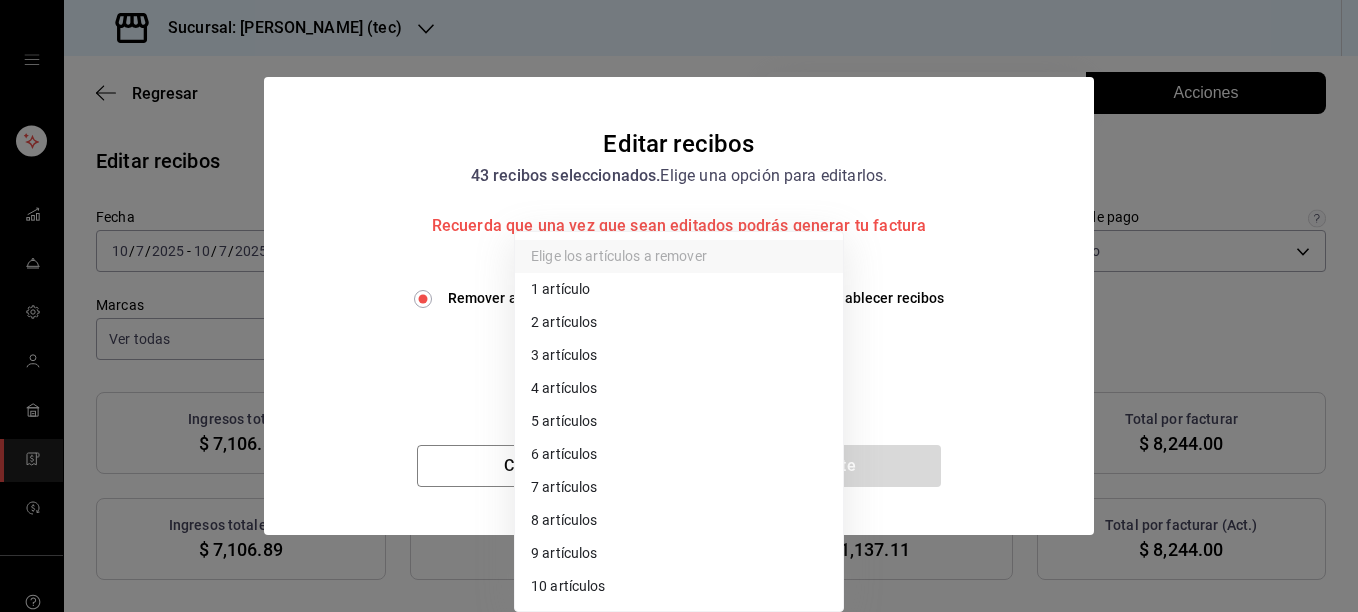 click on "Sucursal: [PERSON_NAME] (tec) Regresar 43 Recibos seleccionados Acciones Editar recibos Fecha [DATE] [DATE] - [DATE] [DATE] Hora inicio 00:00 Hora inicio Hora fin 23:59 Hora fin Razón social TAQUERIA LA [PERSON_NAME] NAUTICA 116d4d5c-2d3b-43d7-887b-986bef790ce9 Formas de pago   Efectivo 1b06d320-5b7d-40cf-b0a9-ba14998cd477 Marcas Ver todas c6f2de5c-732c-42eb-a6cb-d0ccc1d7036d Ingresos totales $ 7,106.89 Descuentos totales $ 0.00 Impuestos $ 1,137.11 Total por facturar $ 8,244.00 Ingresos totales (Act.) $ 7,106.89 Descuentos totales (Act.) $ 0.00 Impuestos  (Act.) $ 1,137.11 Total por facturar (Act.) $ 8,244.00 Editar recibos Quita la selección a los recibos que no quieras editar. Act. # de recibo Artículos (Orig.) Artículos (Act.) Subtotal (Orig.) Subtotal (Act.) Descuento total (Orig.) Descuento total (Act.) Impuestos (Orig.) Impuestos (Act.) Total (Orig.) Total (Act.) No 97B10072508608 3 3 $284.48 $284.48 $0.00 $0.00 $45.52 $45.52 $330.00 $330.00 No B831007259D94A 2 2 $137.93 $137.93 $0.00 5" at bounding box center (679, 306) 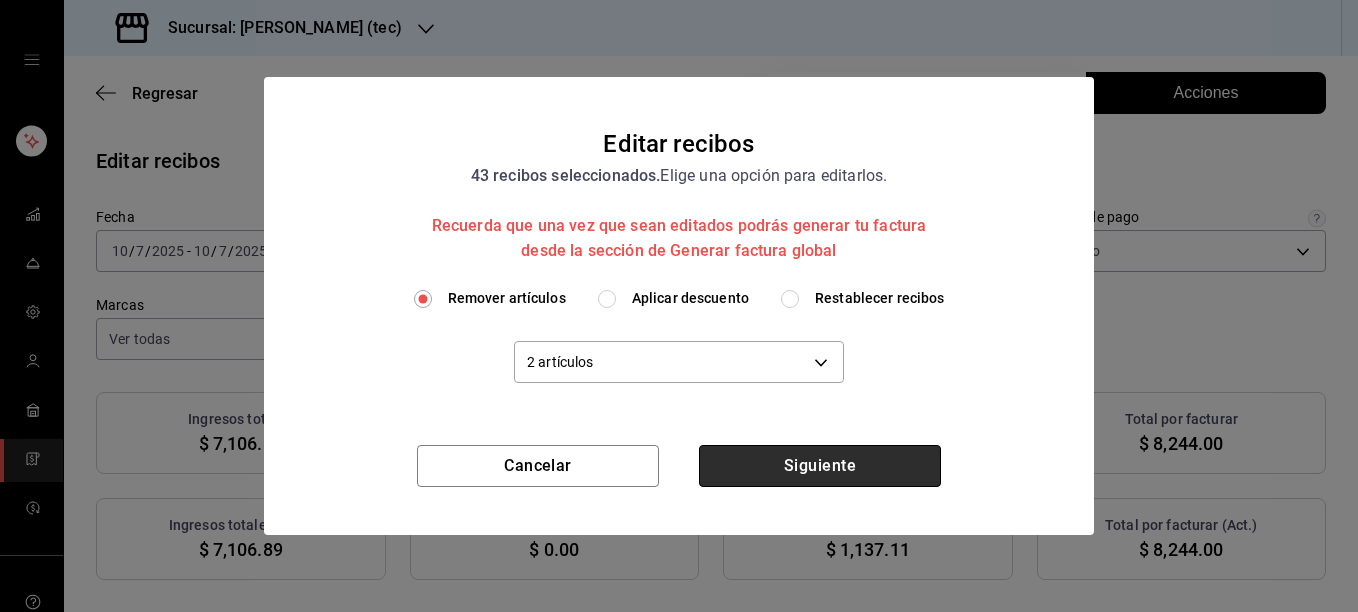 click on "Siguiente" at bounding box center [820, 466] 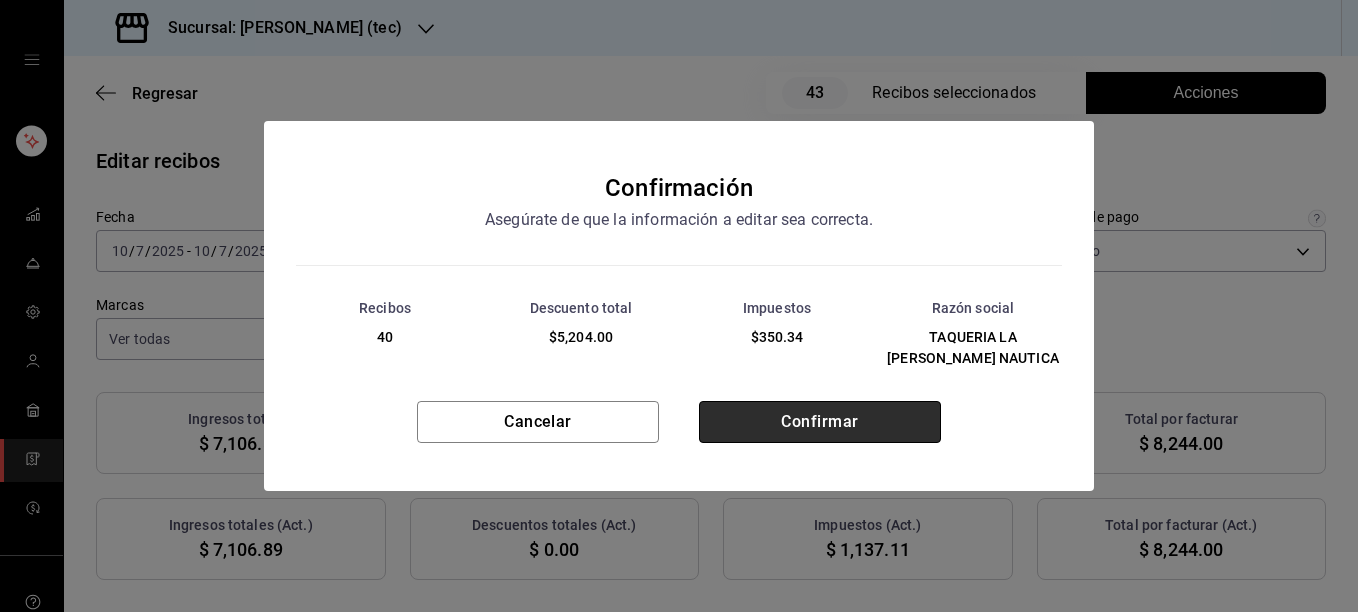 click on "Confirmar" at bounding box center (820, 422) 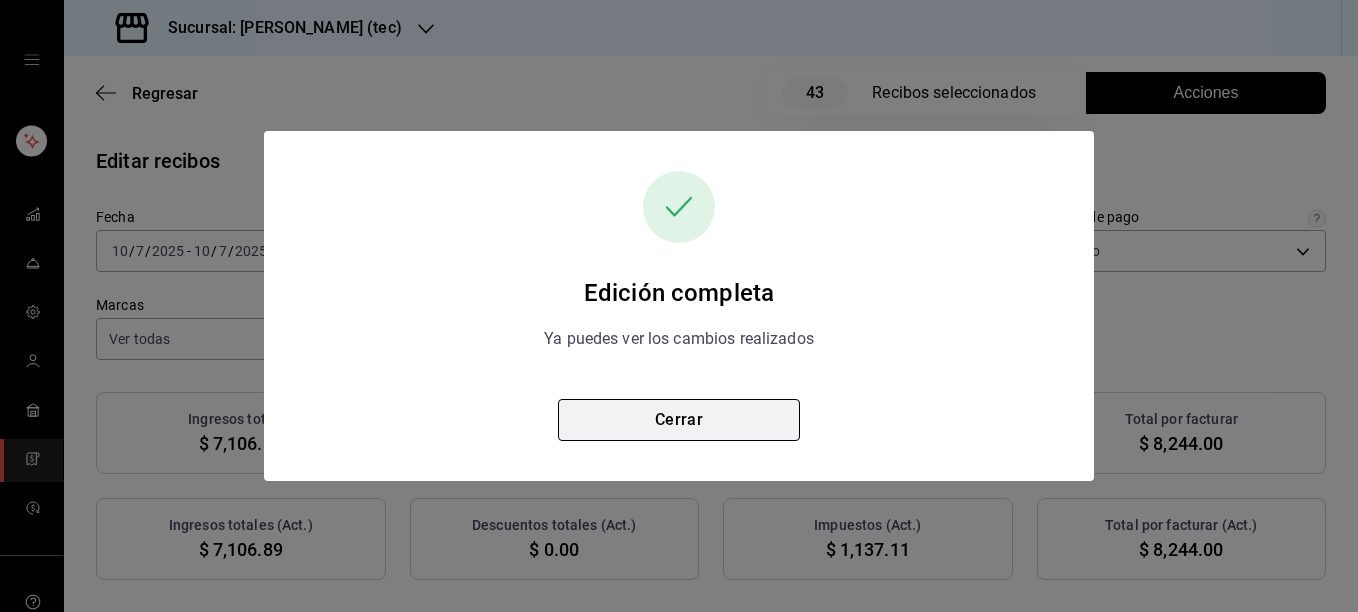 click on "Cerrar" at bounding box center [679, 420] 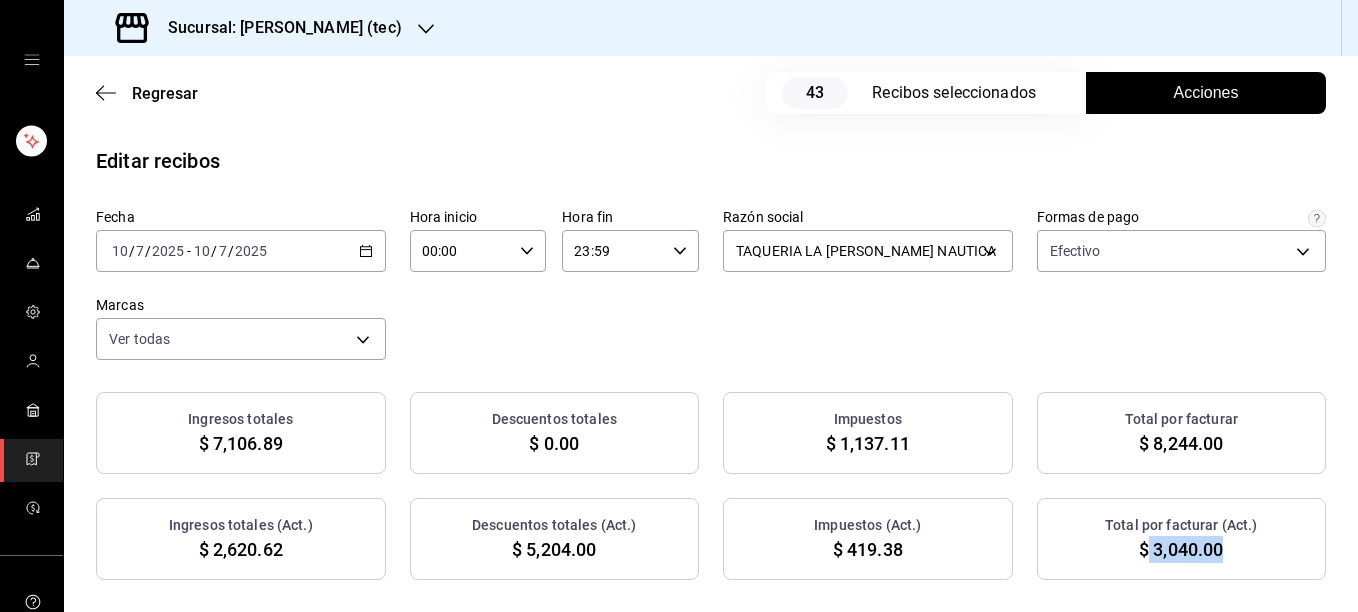 drag, startPoint x: 1136, startPoint y: 549, endPoint x: 1217, endPoint y: 549, distance: 81 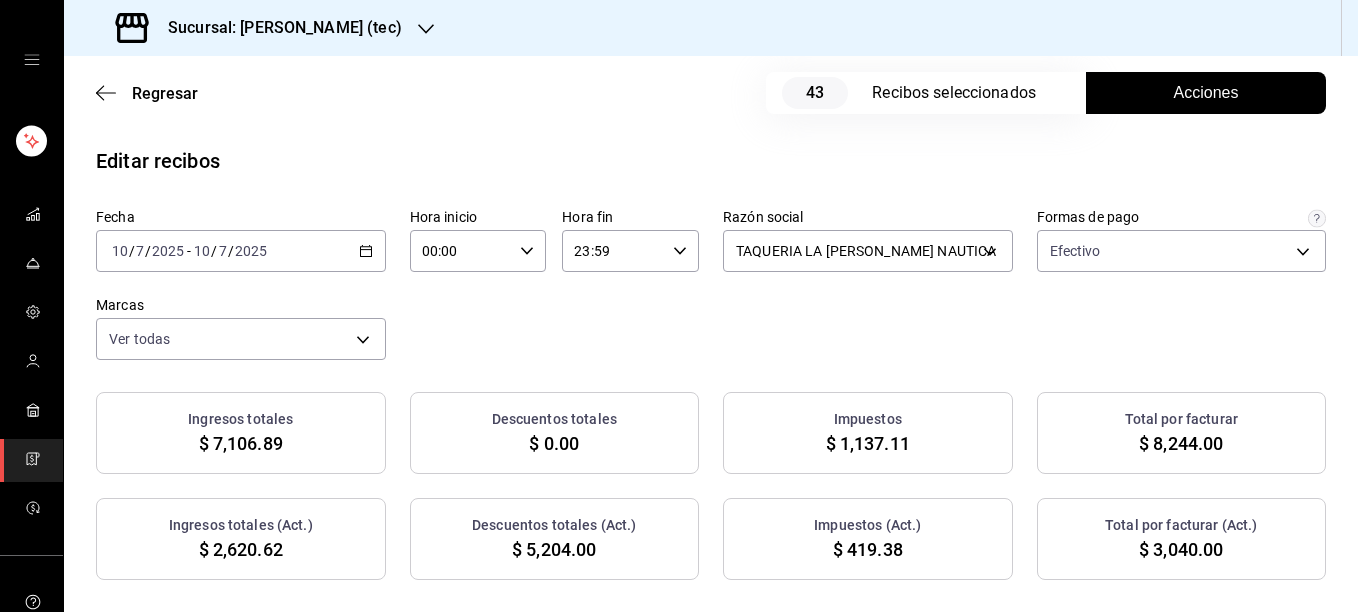 click on "[DATE] [DATE] - [DATE] [DATE]" at bounding box center (241, 251) 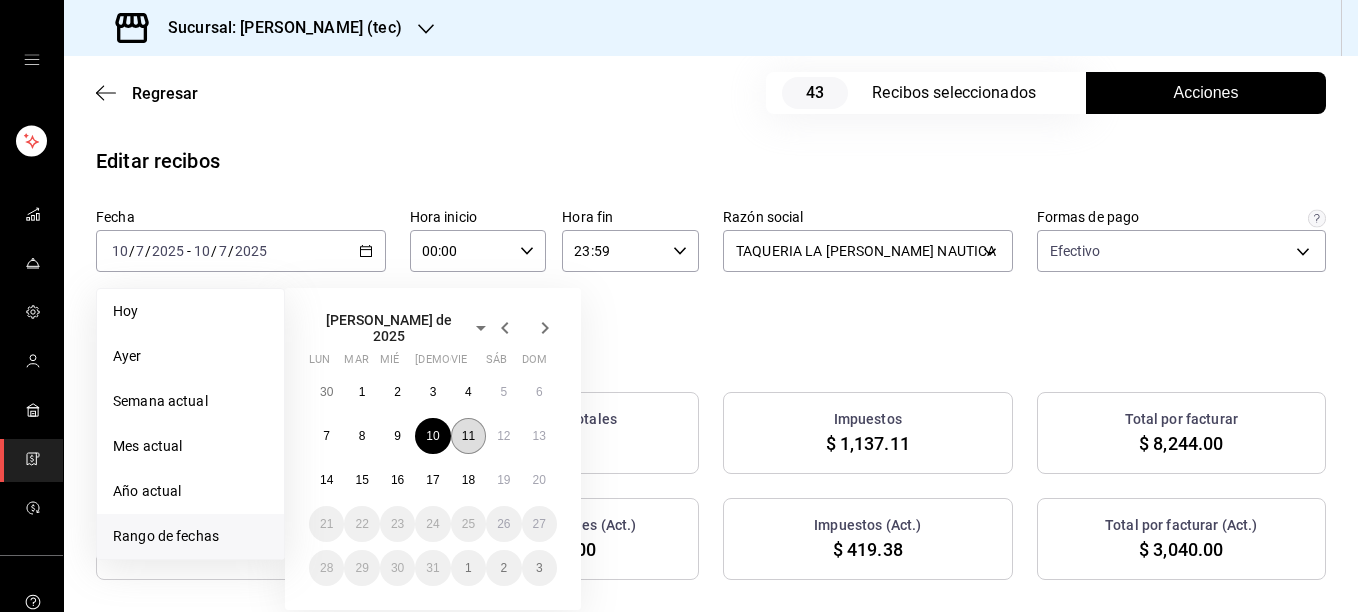 click on "11" at bounding box center [468, 436] 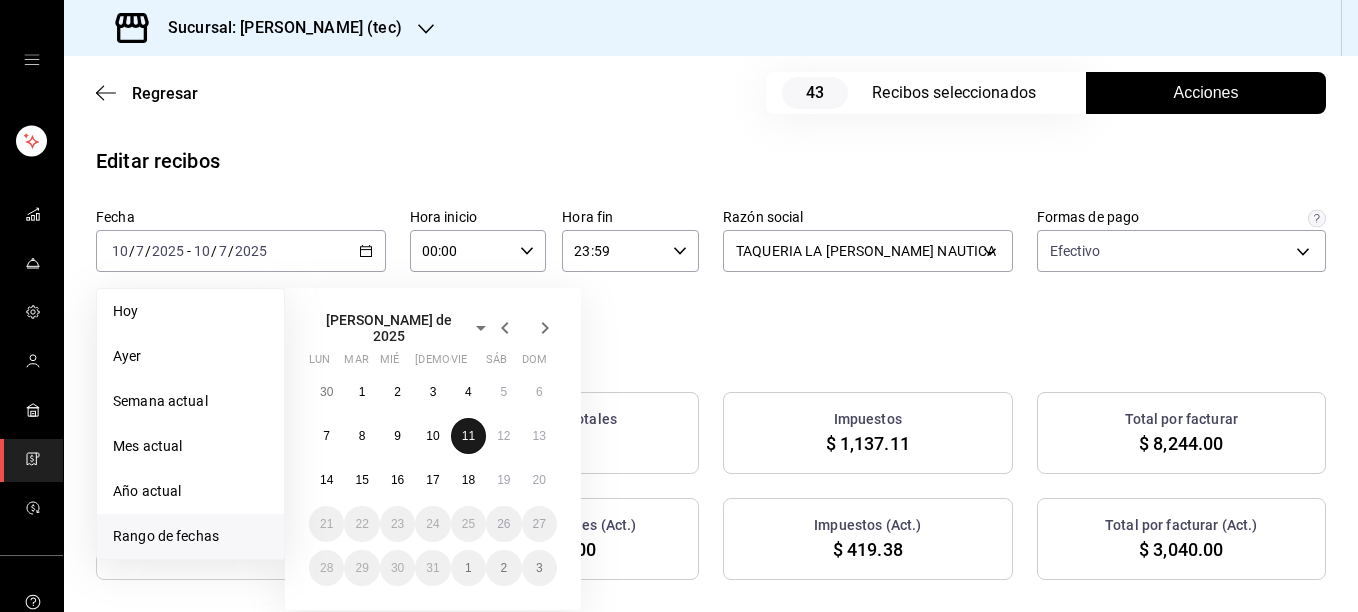 click on "11" at bounding box center [468, 436] 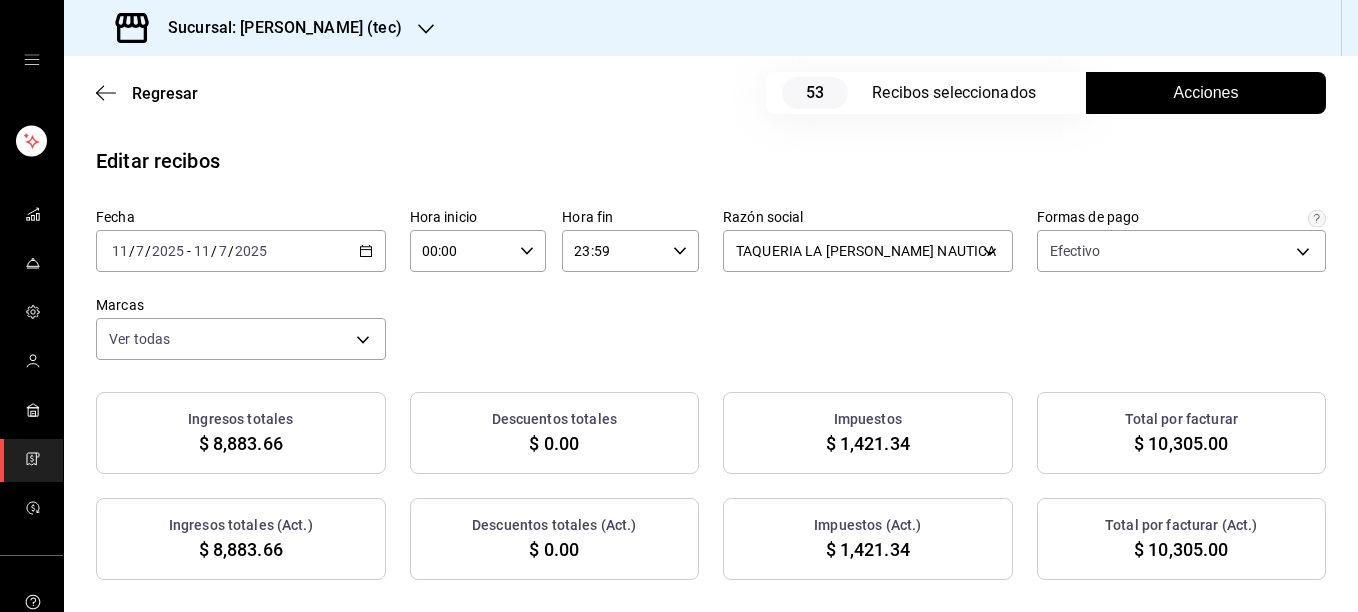 click on "Acciones" at bounding box center [1206, 93] 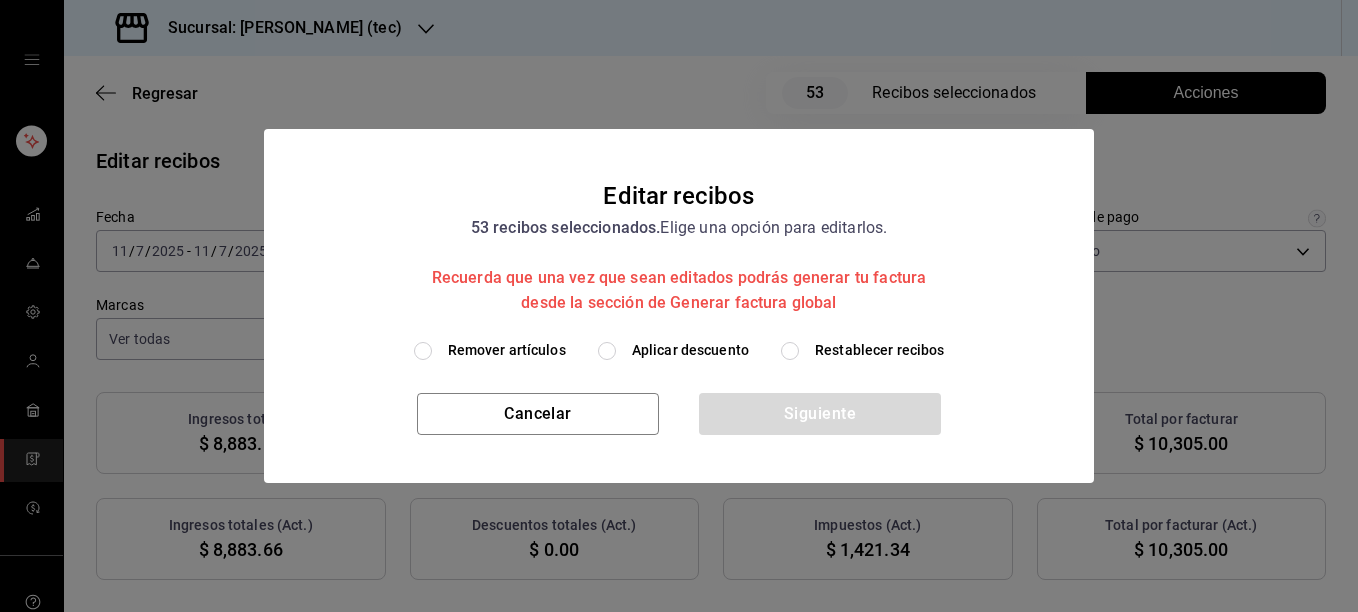 click on "Remover artículos" at bounding box center [507, 350] 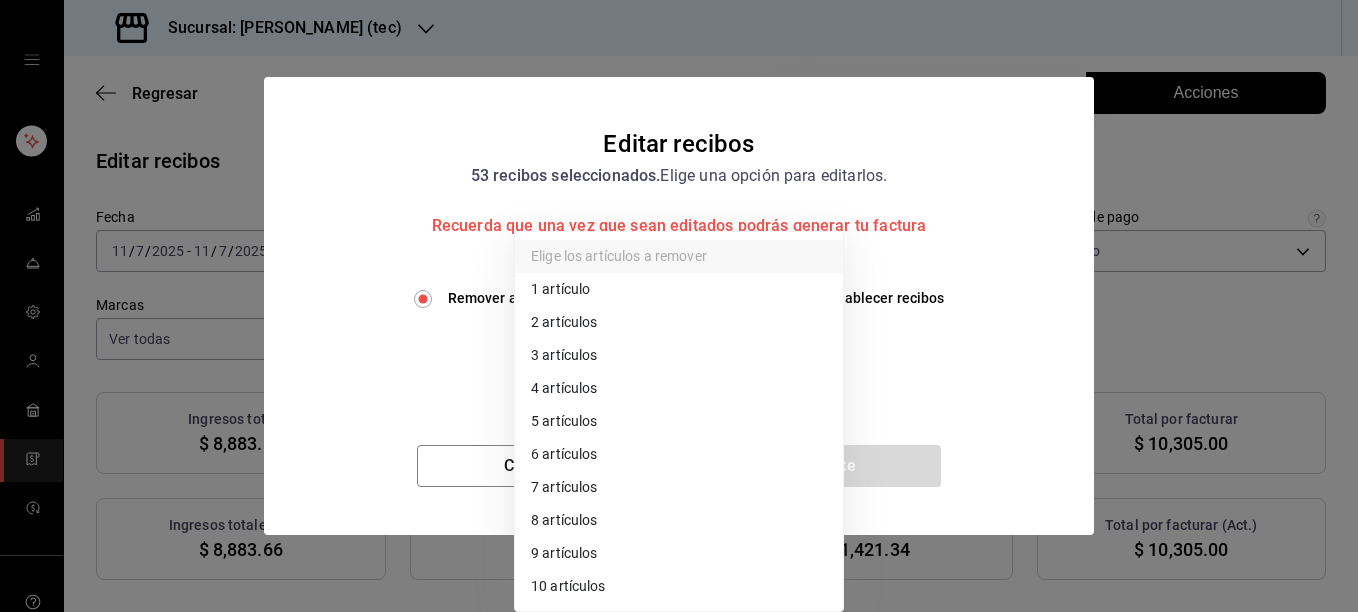 click on "Sucursal: [PERSON_NAME] (tec) Regresar 53 Recibos seleccionados Acciones Editar recibos Fecha [DATE] [DATE] - [DATE] [DATE] Hora inicio 00:00 Hora inicio Hora fin 23:59 Hora fin Razón social TAQUERIA LA [PERSON_NAME] NAUTICA 116d4d5c-2d3b-43d7-887b-986bef790ce9 Formas de pago   Efectivo 1b06d320-5b7d-40cf-b0a9-ba14998cd477 Marcas Ver todas c6f2de5c-732c-42eb-a6cb-d0ccc1d7036d Ingresos totales $ 8,883.66 Descuentos totales $ 0.00 Impuestos $ 1,421.34 Total por facturar $ 10,305.00 Ingresos totales (Act.) $ 8,883.66 Descuentos totales (Act.) $ 0.00 Impuestos  (Act.) $ 1,421.34 Total por facturar (Act.) $ 10,305.00 Editar recibos Quita la selección a los recibos que no quieras editar. Act. # de recibo Artículos (Orig.) Artículos (Act.) Subtotal (Orig.) Subtotal (Act.) Descuento total (Orig.) Descuento total (Act.) Impuestos (Orig.) Impuestos (Act.) Total (Orig.) Total (Act.) No A671107257C19C 3 3 $362.07 $362.07 $0.00 $0.00 $57.93 $57.93 $420.00 $420.00 No 48A110725DE7FB 3 3 $51.72 $51.72 $0.00 1" at bounding box center [679, 306] 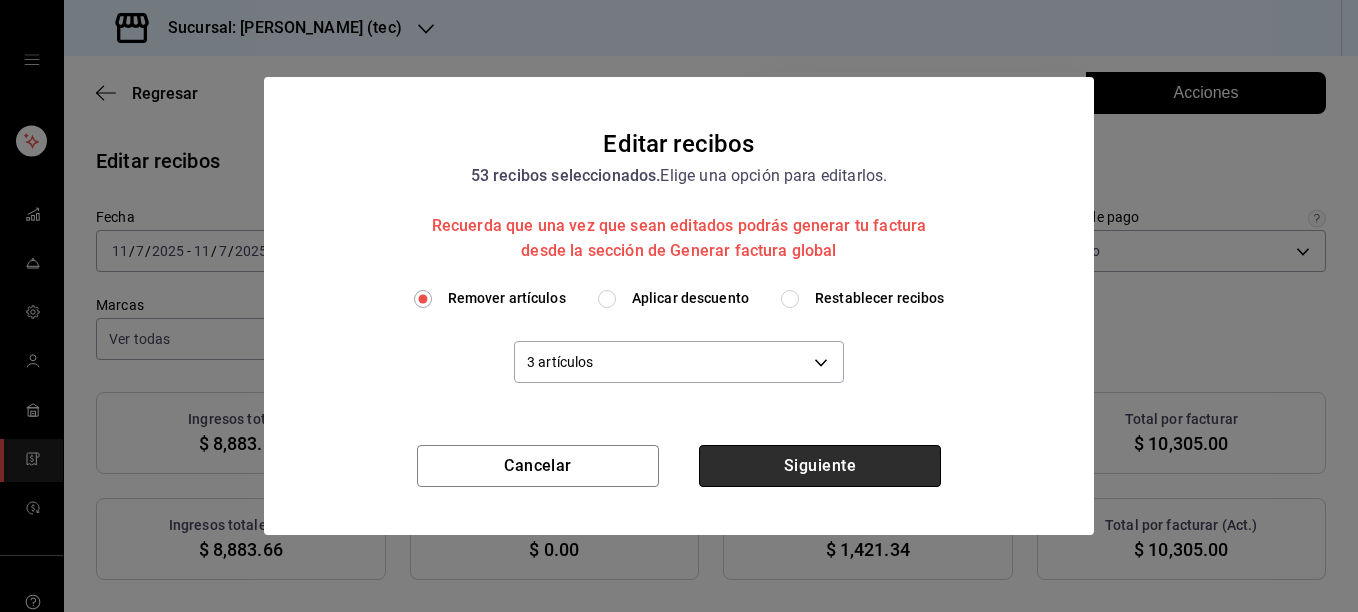 click on "Siguiente" at bounding box center (820, 466) 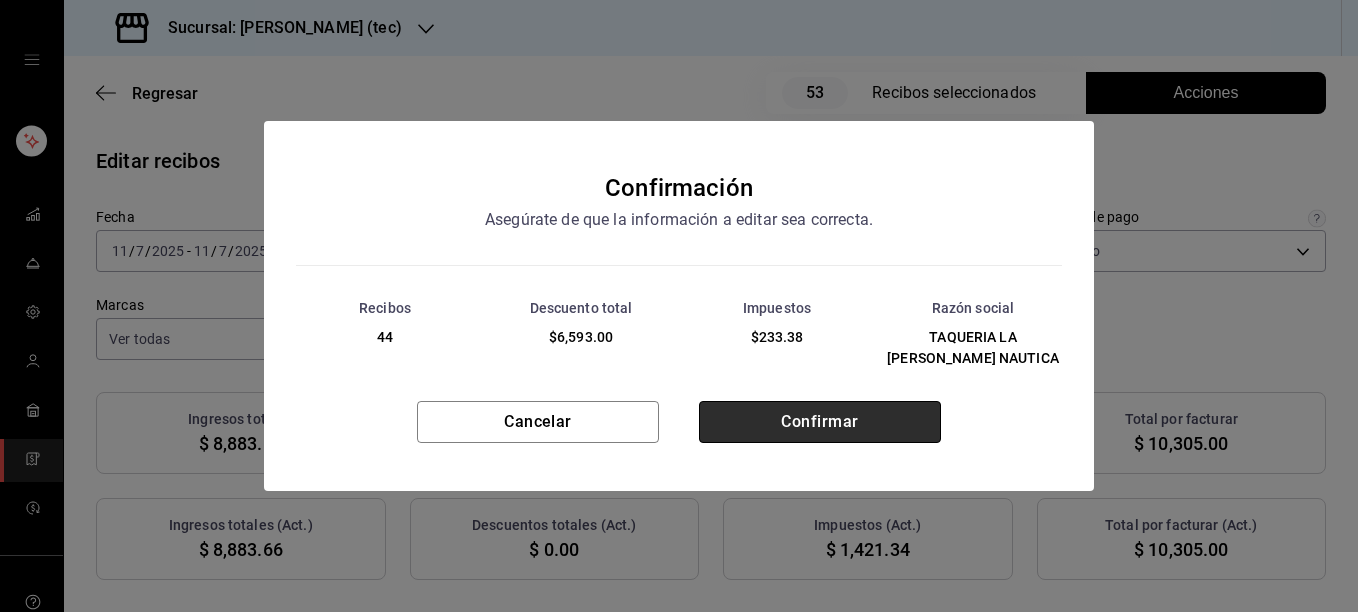 click on "Confirmar" at bounding box center (820, 422) 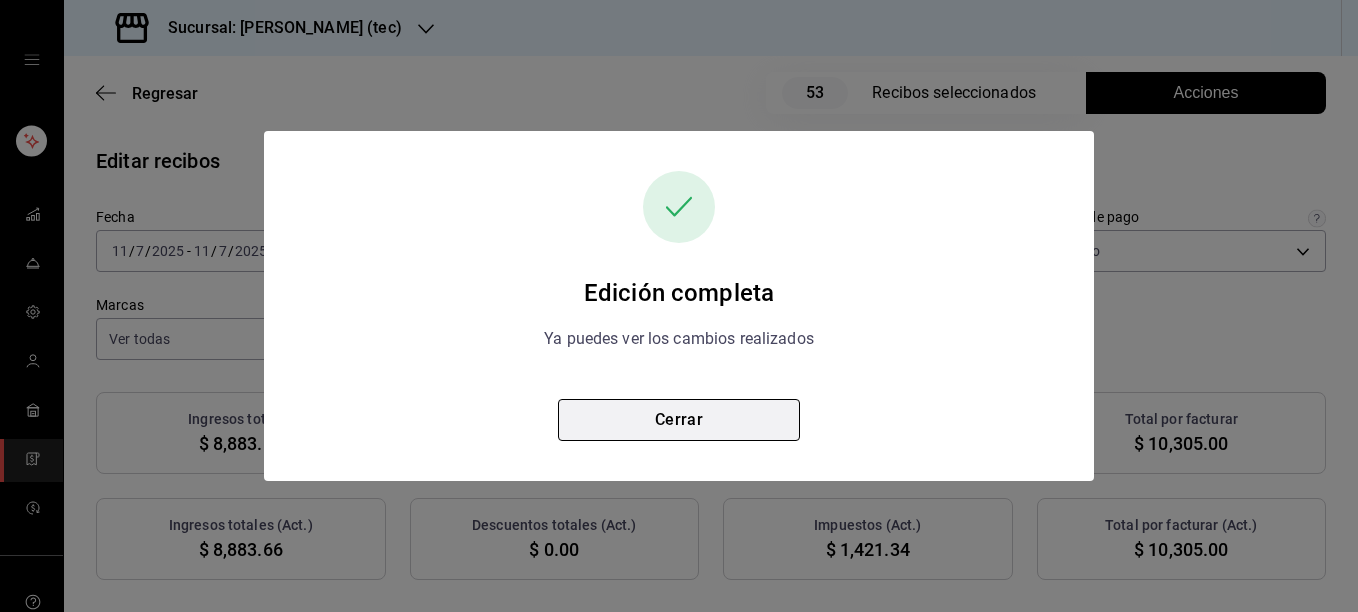 click on "Cerrar" at bounding box center [679, 420] 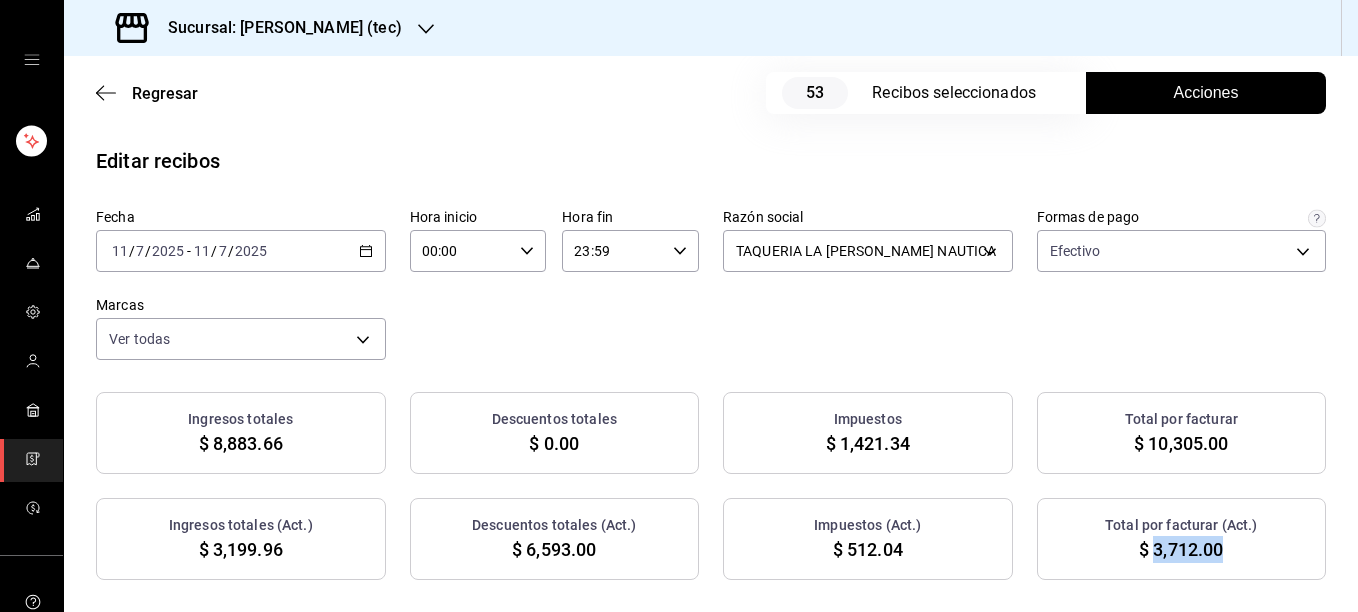 drag, startPoint x: 1141, startPoint y: 543, endPoint x: 1214, endPoint y: 551, distance: 73.43705 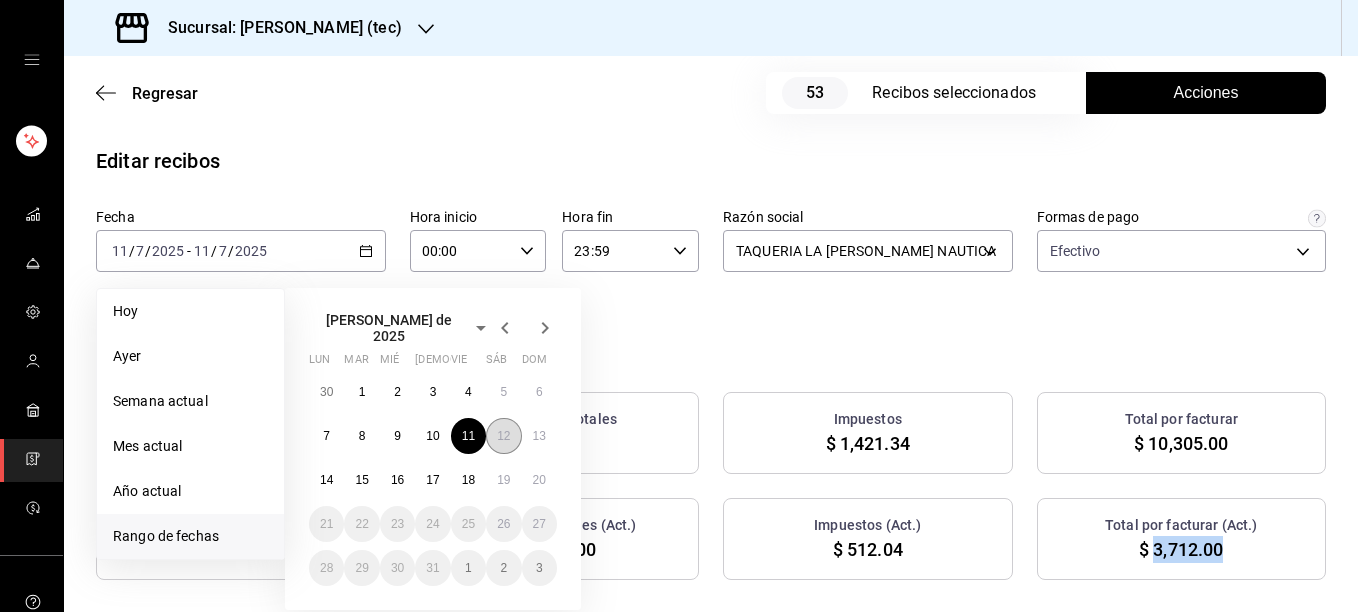 click on "12" at bounding box center [503, 436] 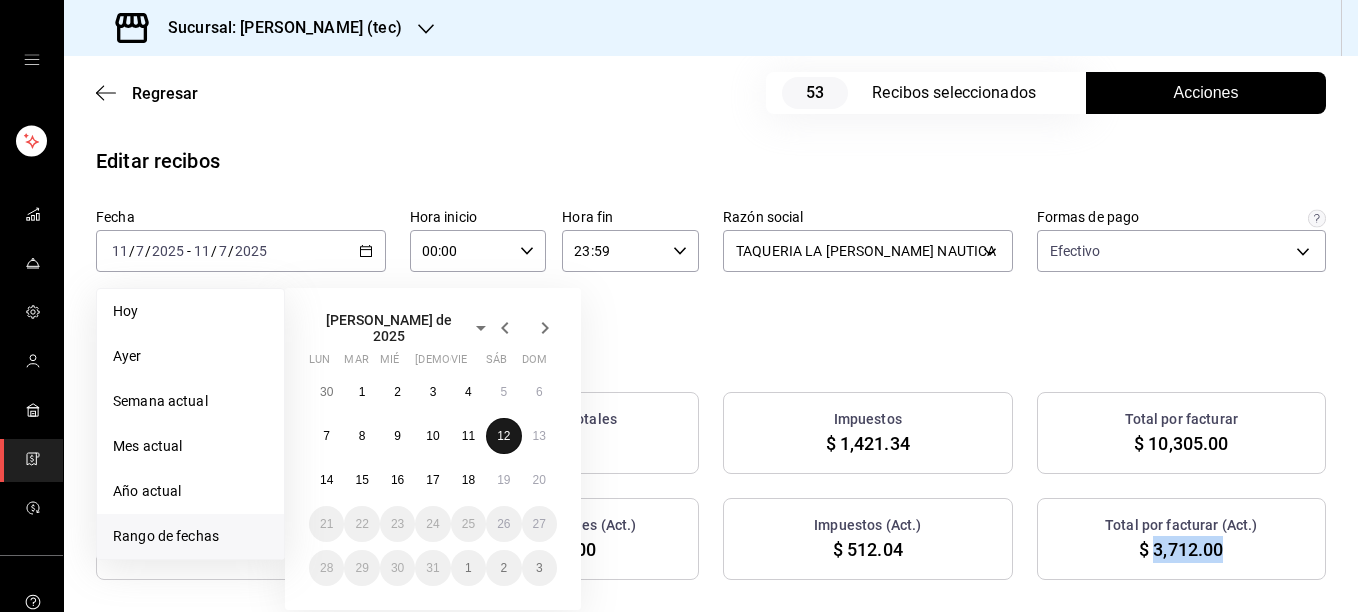 click on "12" at bounding box center (503, 436) 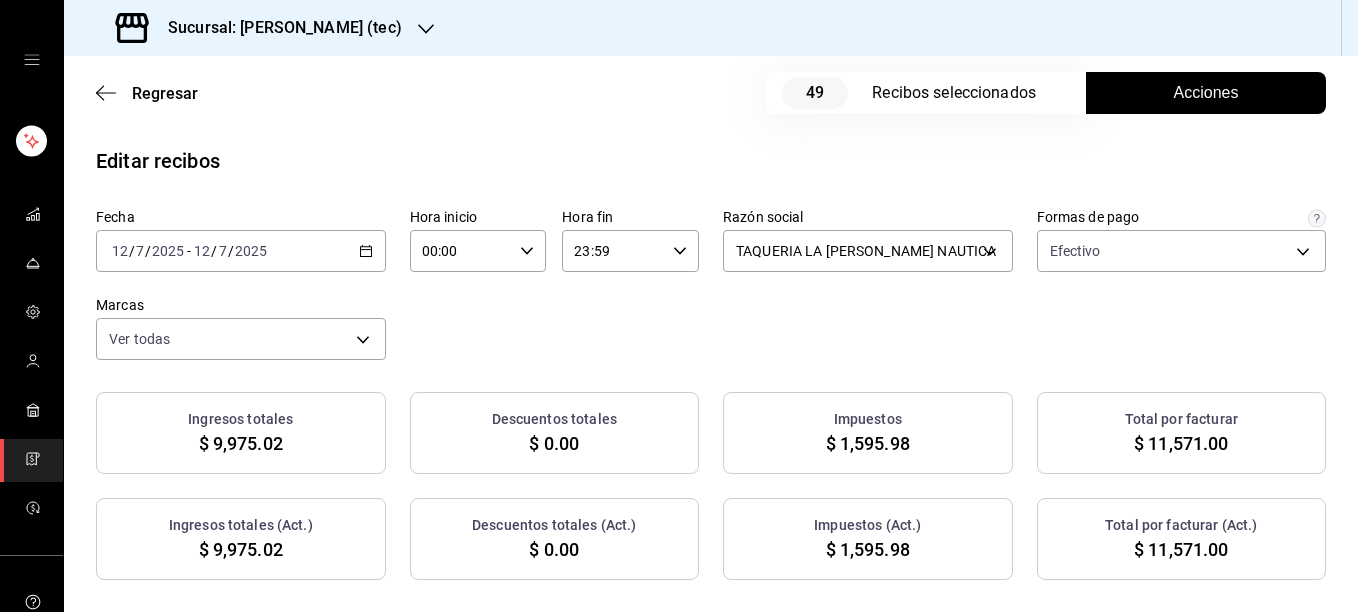 click on "Acciones" at bounding box center [1206, 93] 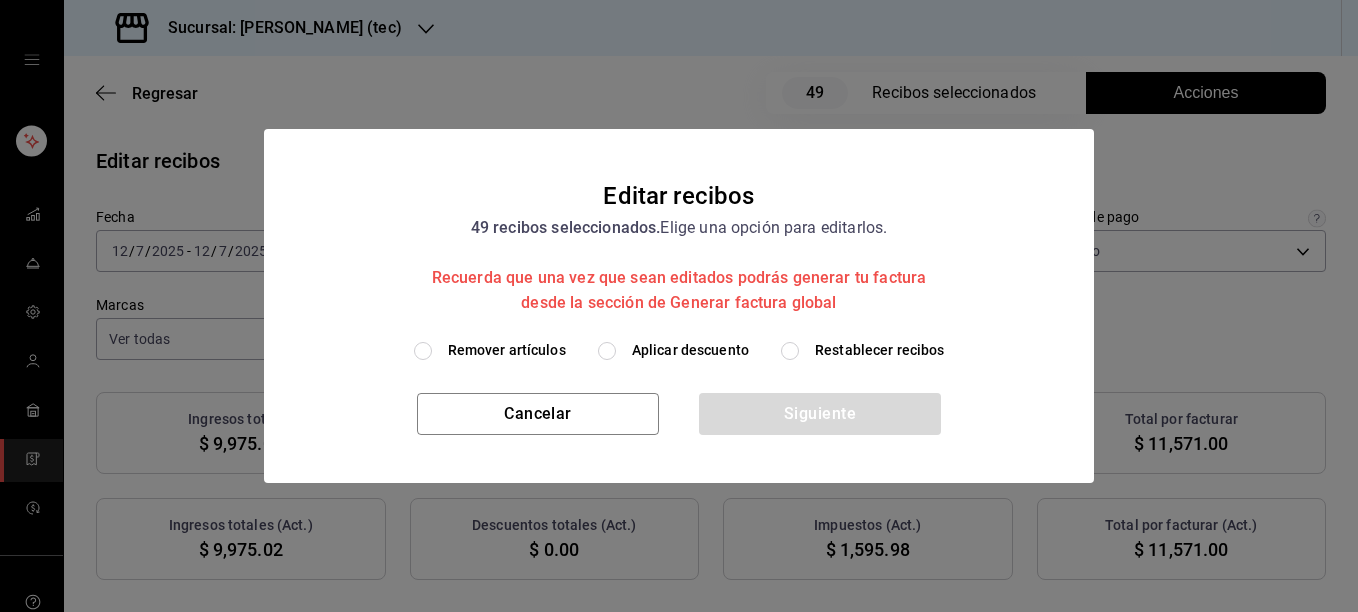 click on "Remover artículos" at bounding box center [507, 350] 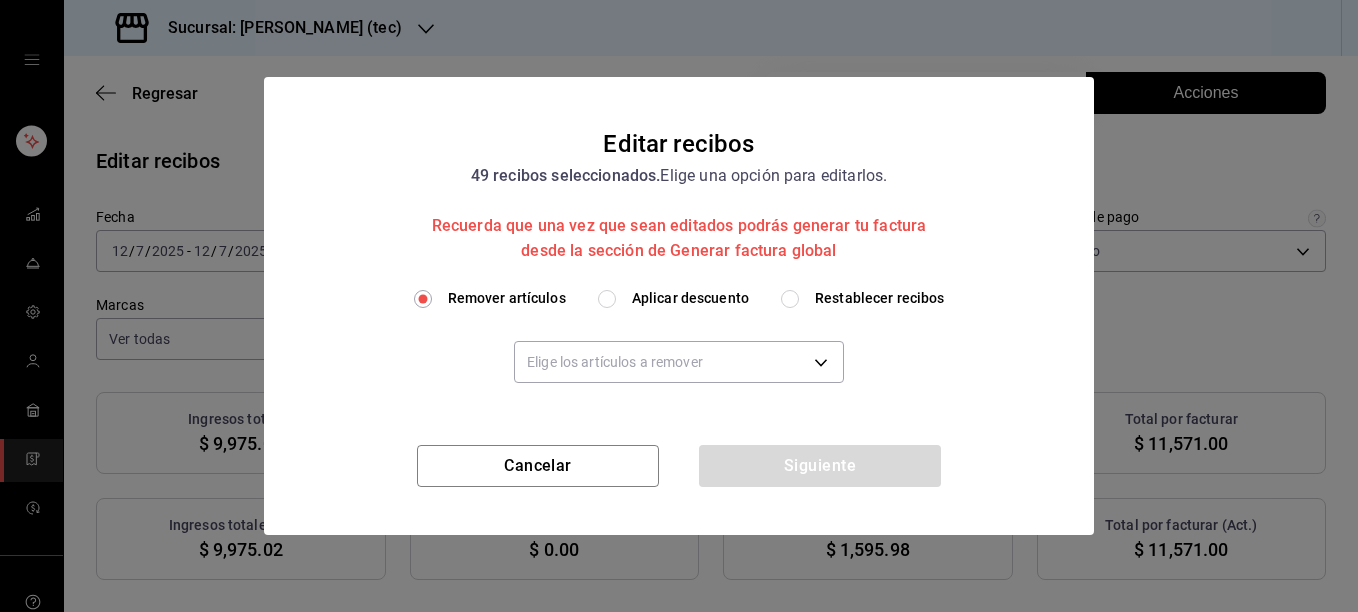 click on "Sucursal: [PERSON_NAME] (tec) Regresar 49 Recibos seleccionados Acciones Editar recibos Fecha [DATE] [DATE] - [DATE] [DATE] Hora inicio 00:00 Hora inicio Hora fin 23:59 Hora fin Razón social TAQUERIA LA [PERSON_NAME] NAUTICA 116d4d5c-2d3b-43d7-887b-986bef790ce9 Formas de pago   Efectivo 1b06d320-5b7d-40cf-b0a9-ba14998cd477 Marcas Ver todas c6f2de5c-732c-42eb-a6cb-d0ccc1d7036d Ingresos totales $ 9,975.02 Descuentos totales $ 0.00 Impuestos $ 1,595.98 Total por facturar $ 11,571.00 Ingresos totales (Act.) $ 9,975.02 Descuentos totales (Act.) $ 0.00 Impuestos  (Act.) $ 1,595.98 Total por facturar (Act.) $ 11,571.00 Editar recibos Quita la selección a los recibos que no quieras editar. Act. # de recibo Artículos (Orig.) Artículos (Act.) Subtotal (Orig.) Subtotal (Act.) Descuento total (Orig.) Descuento total (Act.) Impuestos (Orig.) Impuestos (Act.) Total (Orig.) Total (Act.) No CE5120725AB152 1 1 $517.24 $517.24 $0.00 $0.00 $82.76 $82.76 $600.00 $600.00 No 0C4120725B9547 2 2 $107.76 $107.76 $0.00" at bounding box center [679, 306] 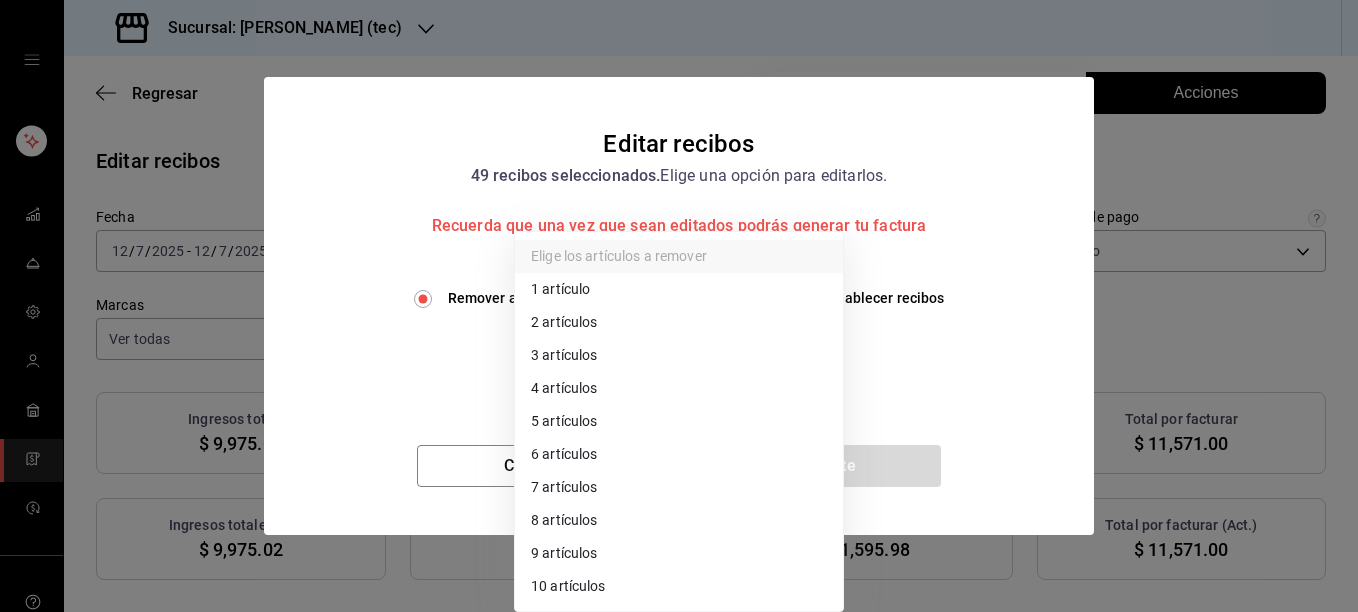 click on "2 artículos" at bounding box center (679, 322) 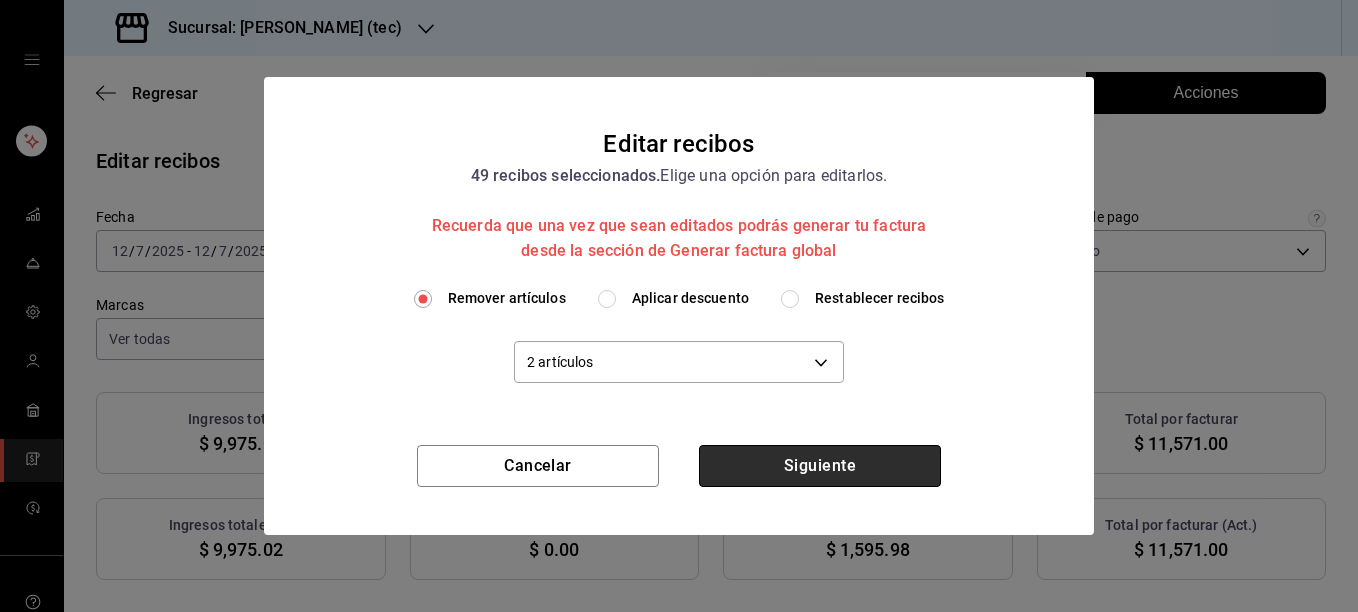 click on "Siguiente" at bounding box center (820, 466) 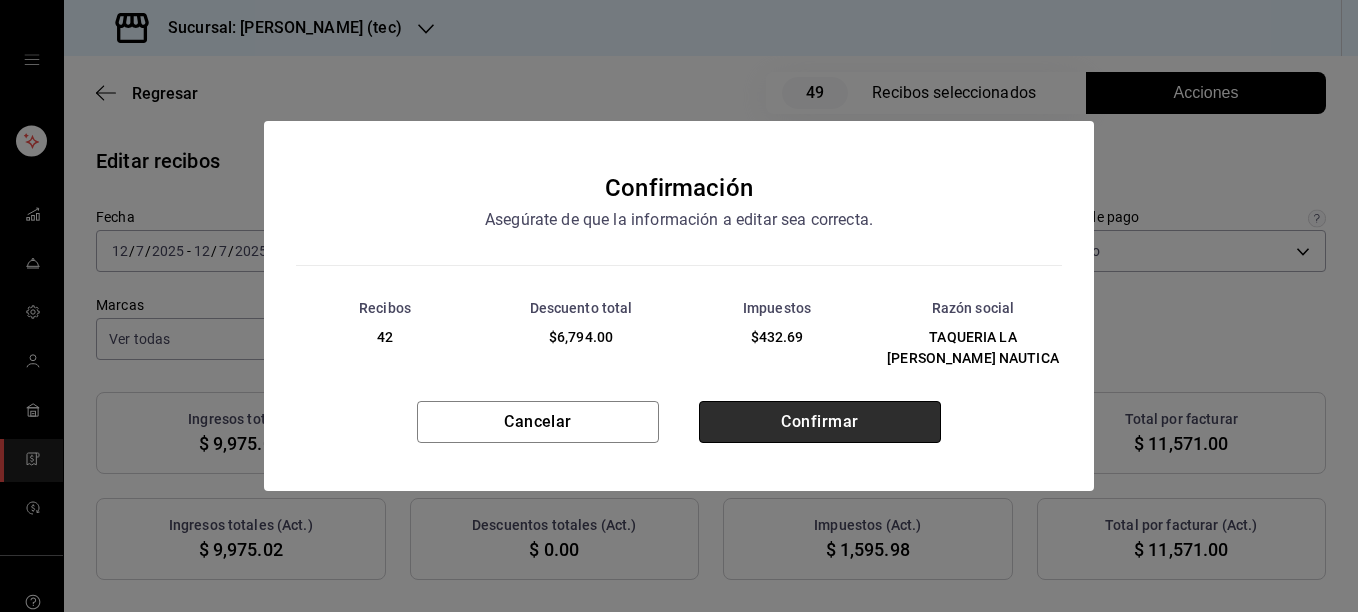 click on "Confirmar" at bounding box center [820, 422] 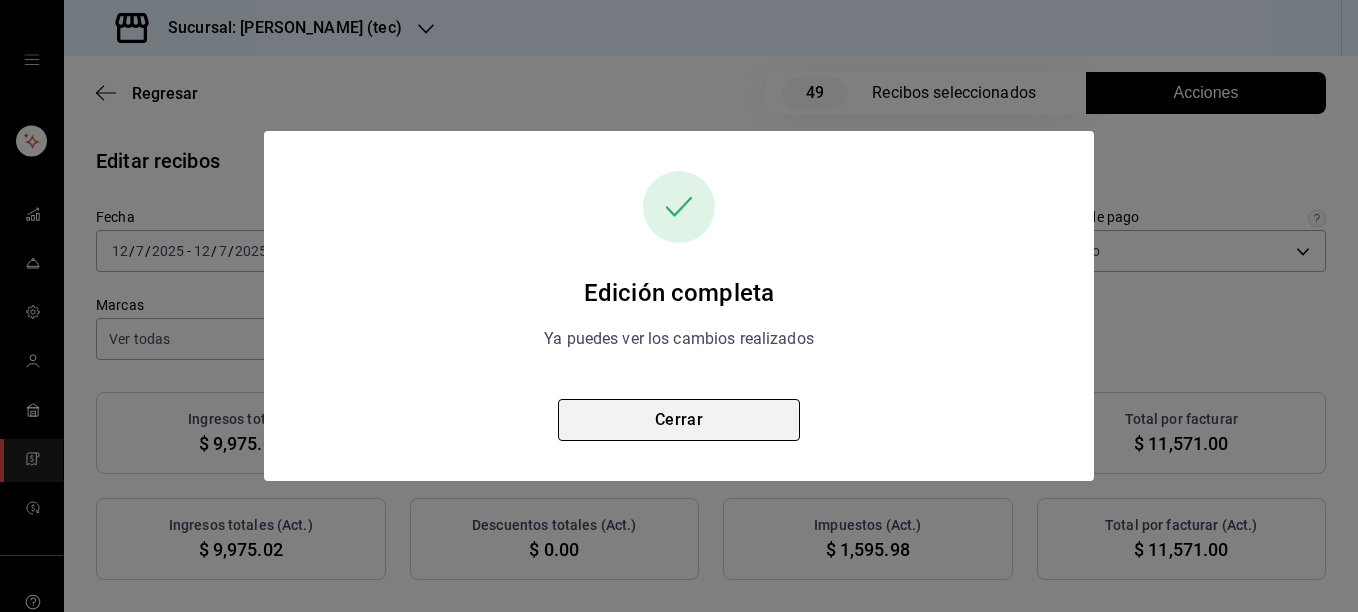 click on "Cerrar" at bounding box center [679, 420] 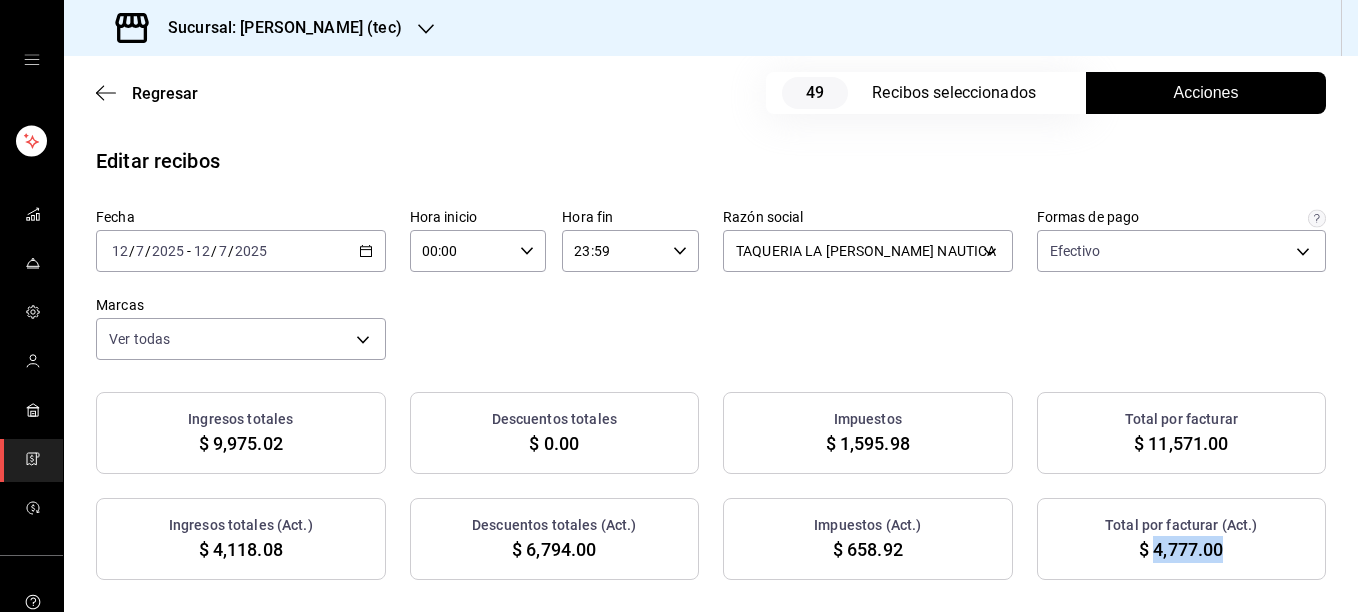 drag, startPoint x: 1139, startPoint y: 553, endPoint x: 1212, endPoint y: 557, distance: 73.109505 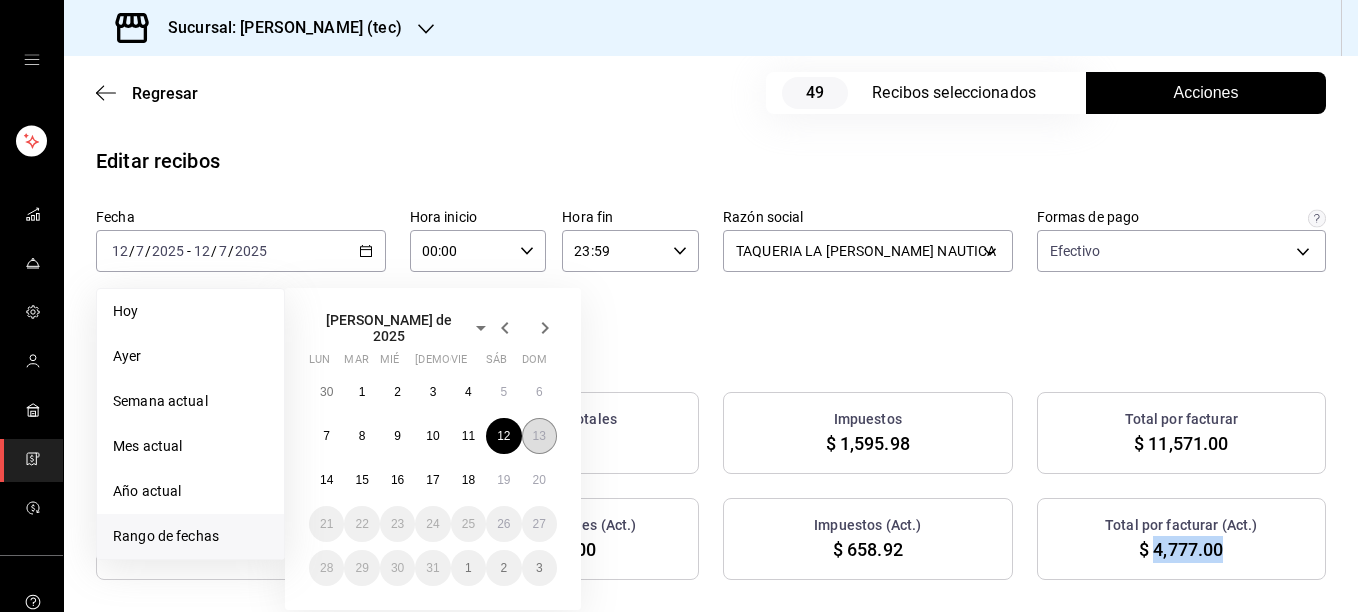 click on "13" at bounding box center (539, 436) 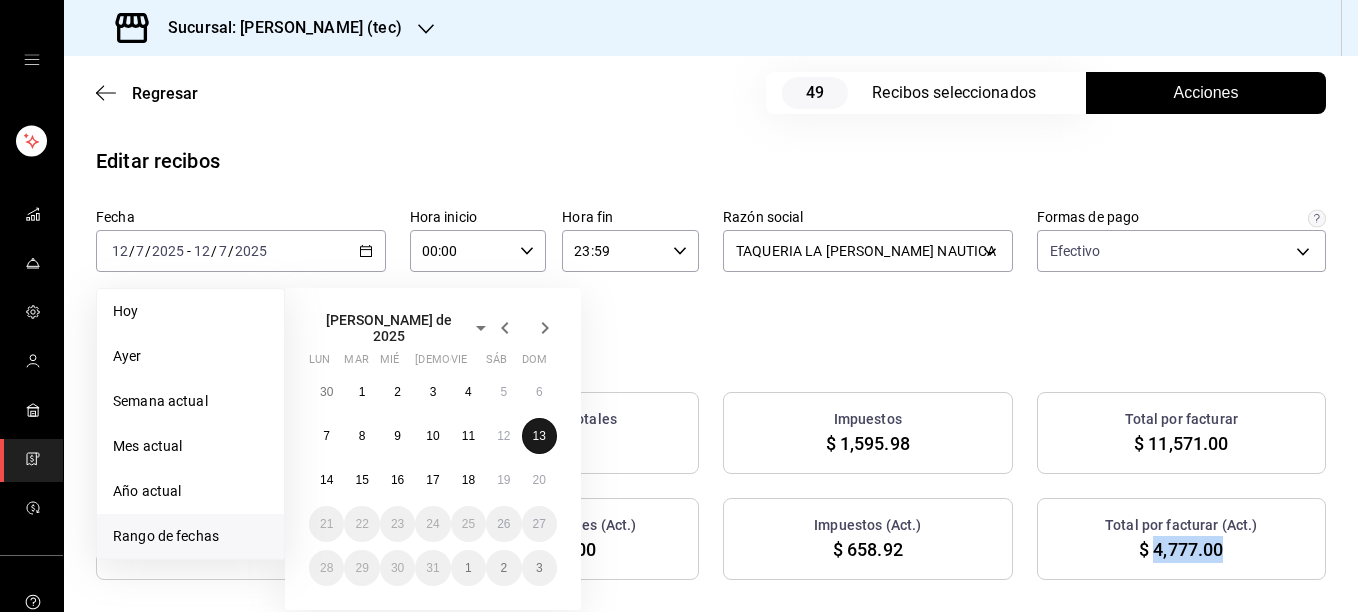 click on "13" at bounding box center (539, 436) 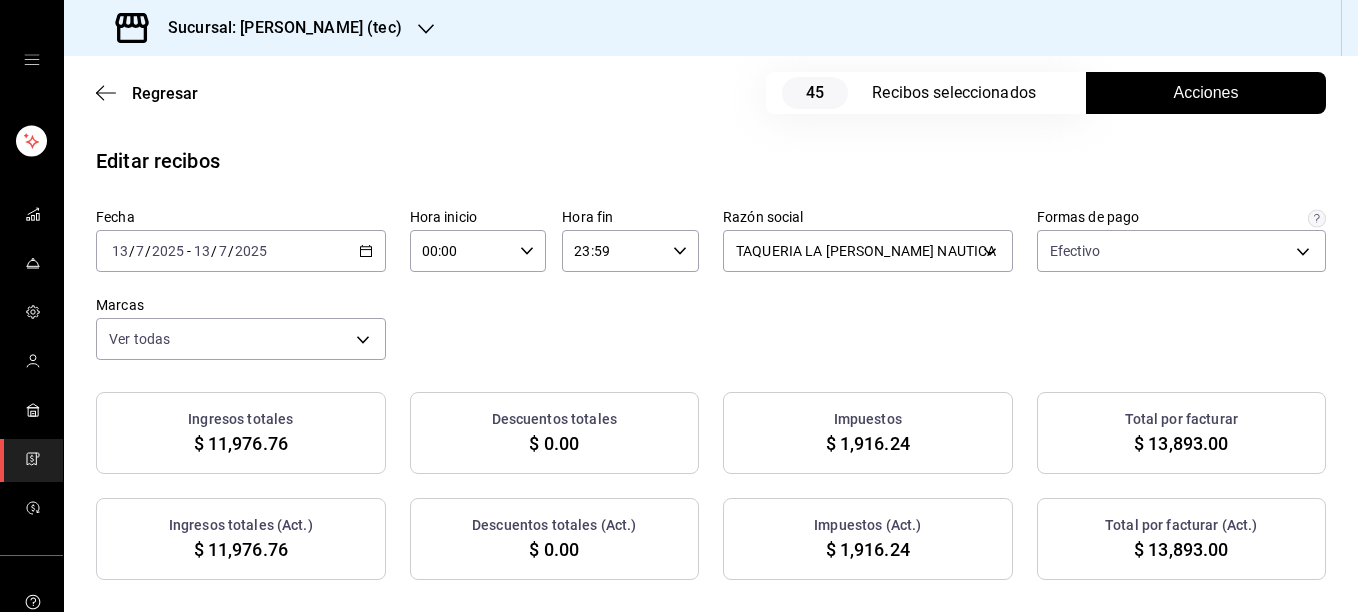 click on "Acciones" at bounding box center (1206, 93) 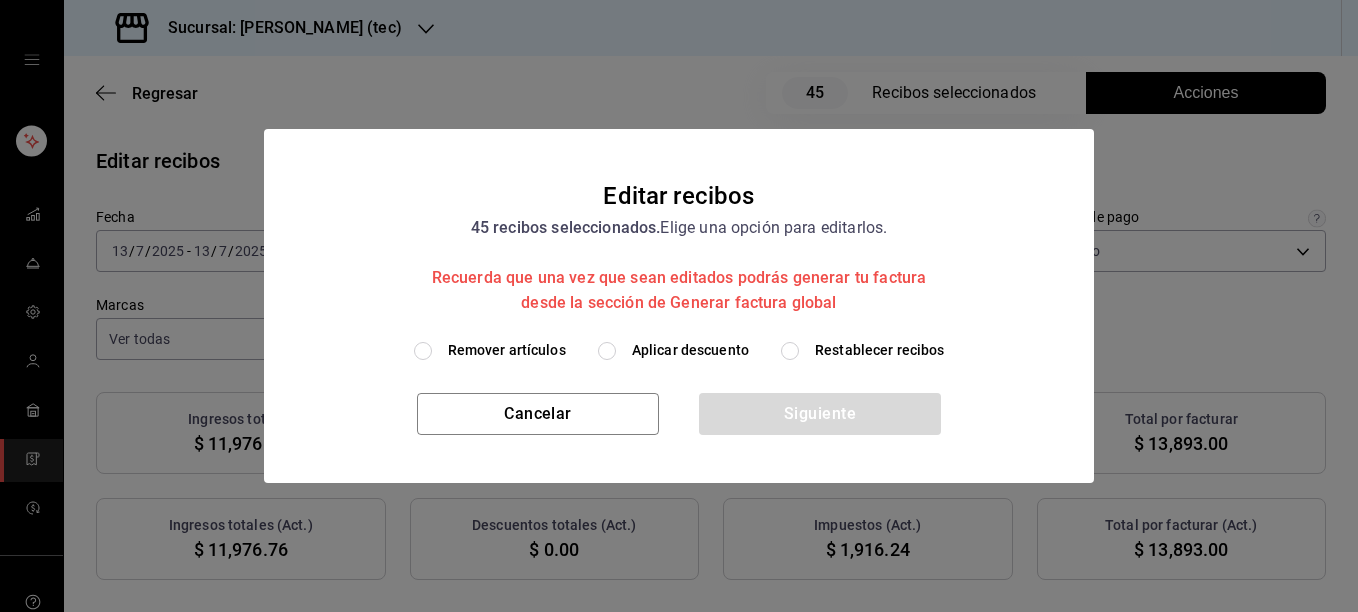 click on "Remover artículos" at bounding box center [507, 350] 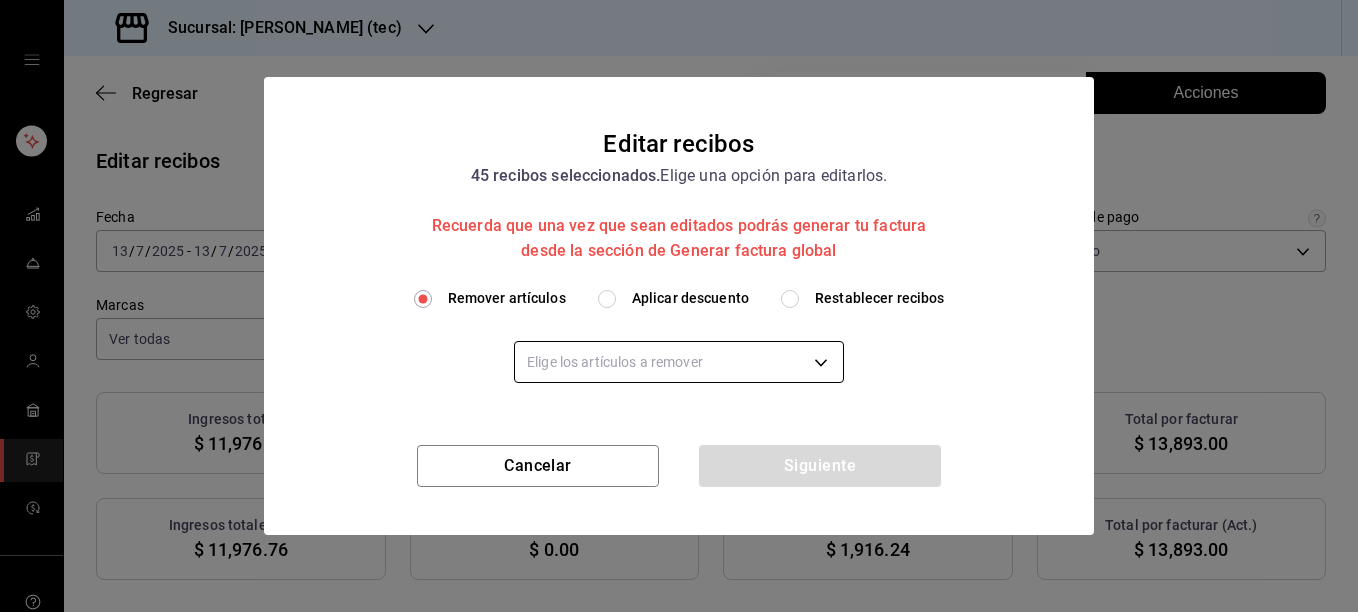 click on "Sucursal: [PERSON_NAME] (tec) Regresar 45 Recibos seleccionados Acciones Editar recibos Fecha [DATE] [DATE] - [DATE] [DATE] Hora inicio 00:00 Hora inicio Hora fin 23:59 Hora fin Razón social TAQUERIA LA [PERSON_NAME] NAUTICA 116d4d5c-2d3b-43d7-887b-986bef790ce9 Formas de pago   Efectivo 1b06d320-5b7d-40cf-b0a9-ba14998cd477 Marcas Ver todas c6f2de5c-732c-42eb-a6cb-d0ccc1d7036d Ingresos totales $ 11,976.76 Descuentos totales $ 0.00 Impuestos $ 1,916.24 Total por facturar $ 13,893.00 Ingresos totales (Act.) $ 11,976.76 Descuentos totales (Act.) $ 0.00 Impuestos  (Act.) $ 1,916.24 Total por facturar (Act.) $ 13,893.00 Editar recibos Quita la selección a los recibos que no quieras editar. Act. # de recibo Artículos (Orig.) Artículos (Act.) Subtotal (Orig.) Subtotal (Act.) Descuento total (Orig.) Descuento total (Act.) Impuestos (Orig.) Impuestos (Act.) Total (Orig.) Total (Act.) No E7D13072579F1B 2 2 $107.76 $107.76 $0.00 $0.00 $17.24 $17.24 $125.00 $125.00 No CD61307254C00B 3 3 $258.62 $258.62 No" at bounding box center (679, 306) 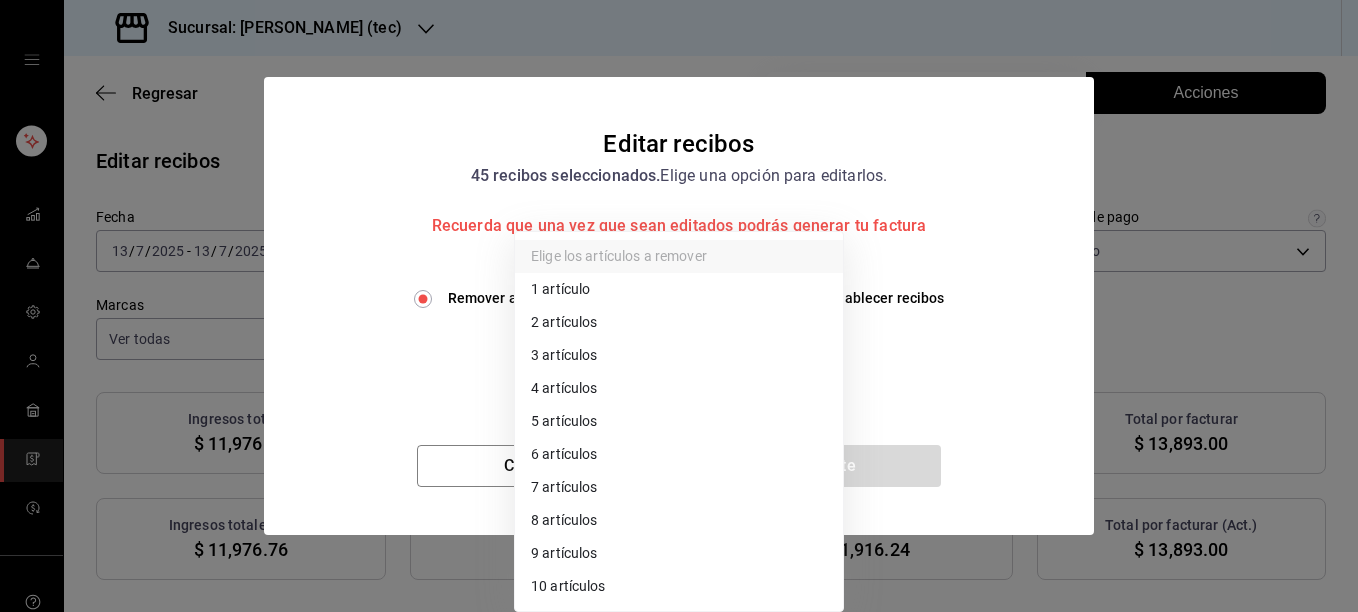 click on "2 artículos" at bounding box center (679, 322) 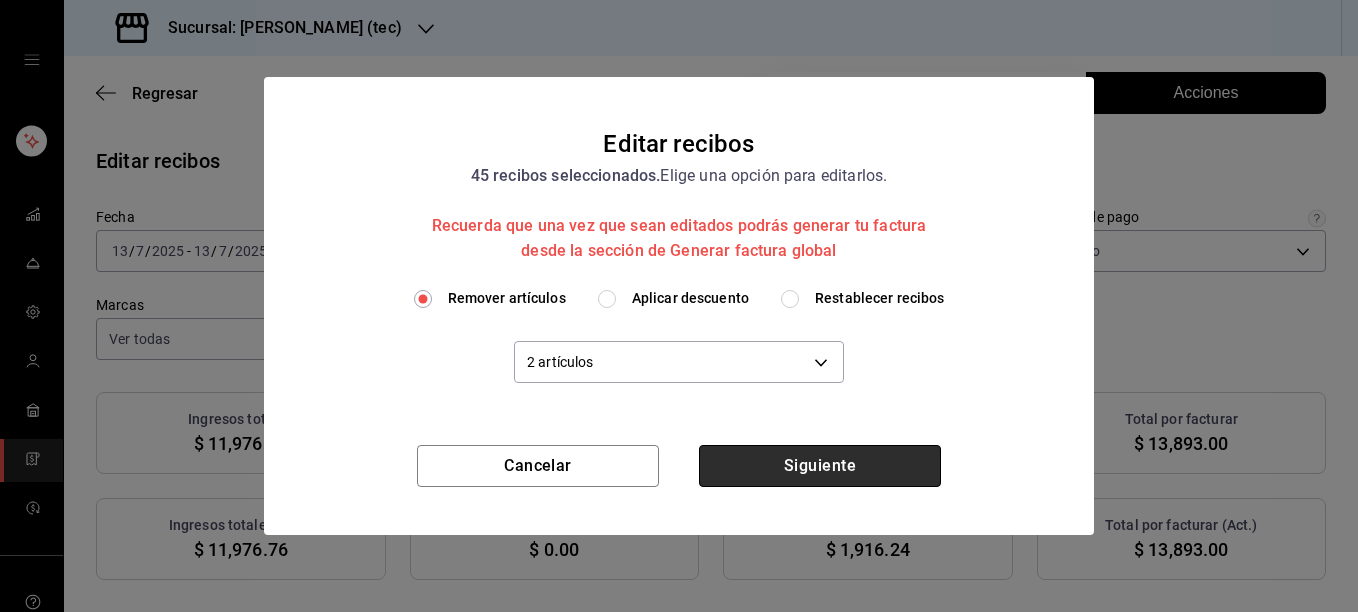 click on "Siguiente" at bounding box center (820, 466) 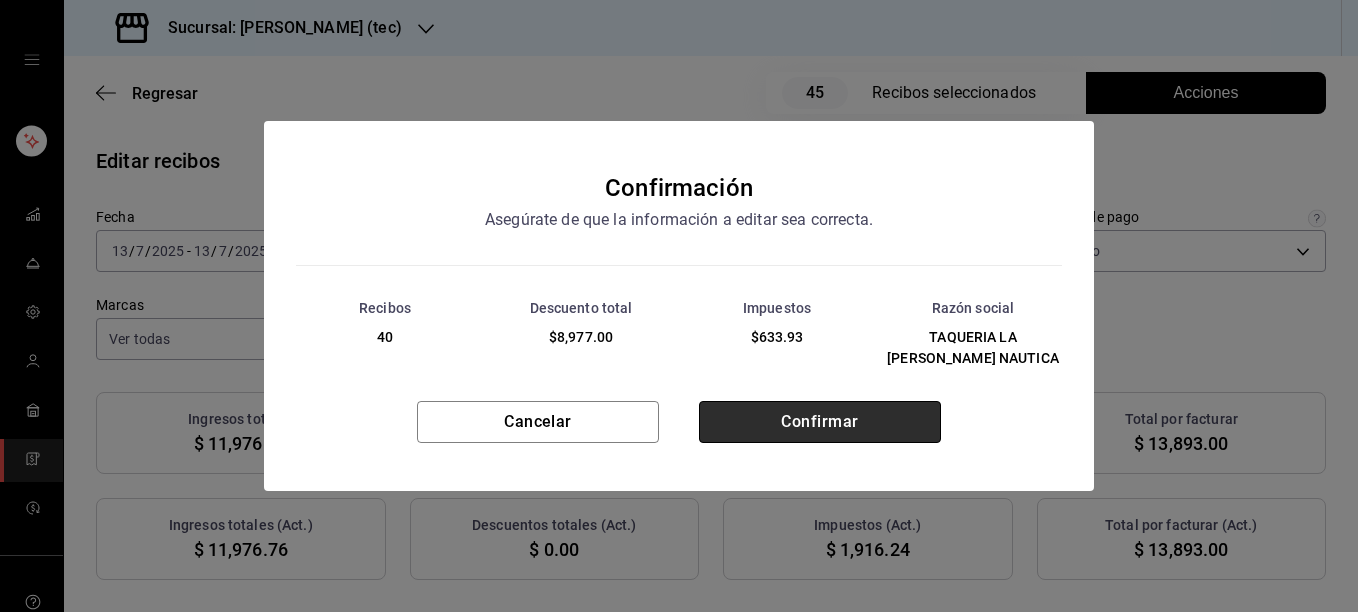 click on "Confirmar" at bounding box center (820, 422) 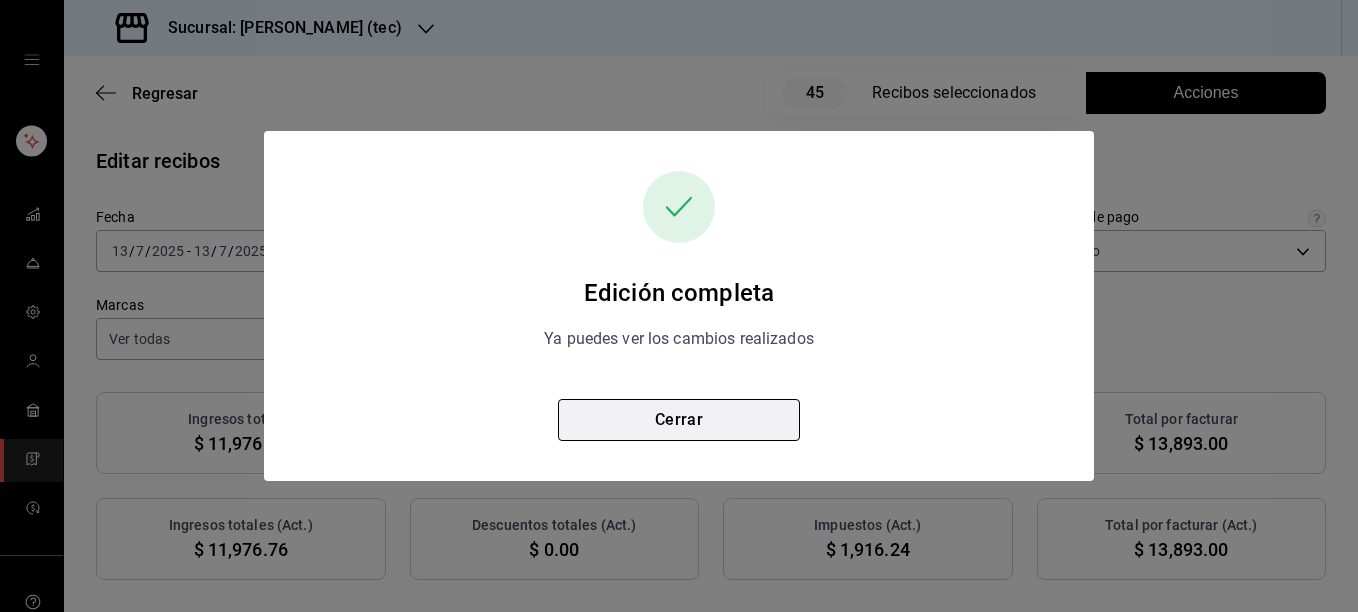 click on "Cerrar" at bounding box center [679, 420] 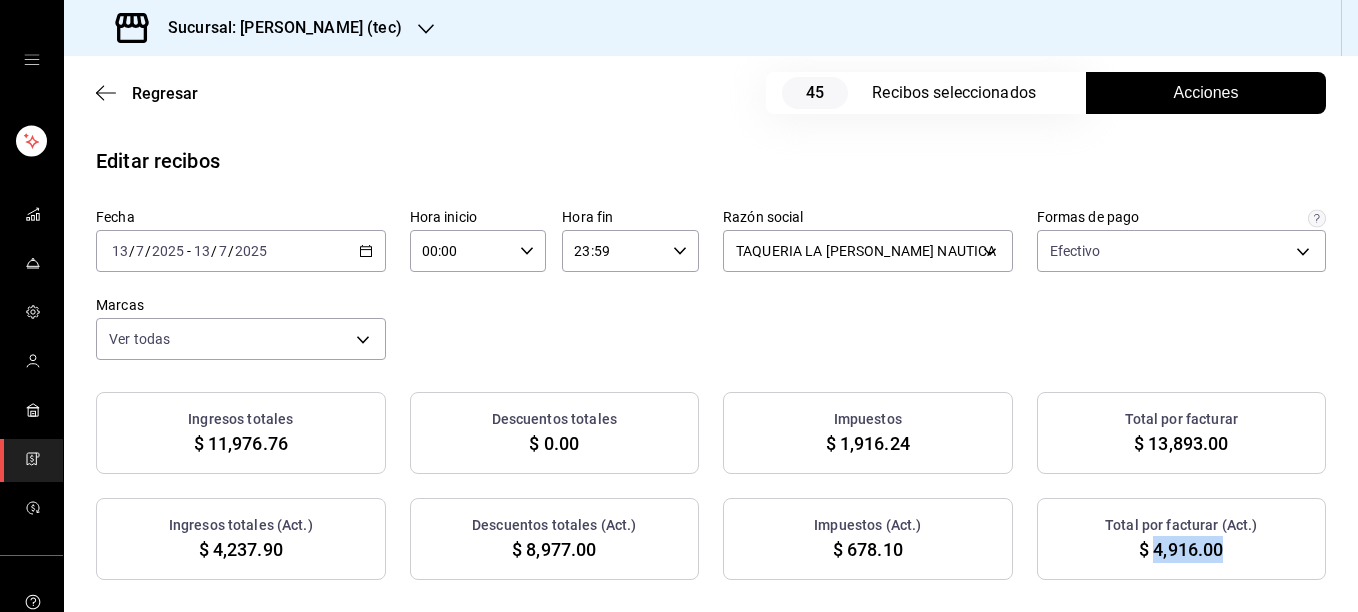 drag, startPoint x: 1139, startPoint y: 550, endPoint x: 1214, endPoint y: 555, distance: 75.16648 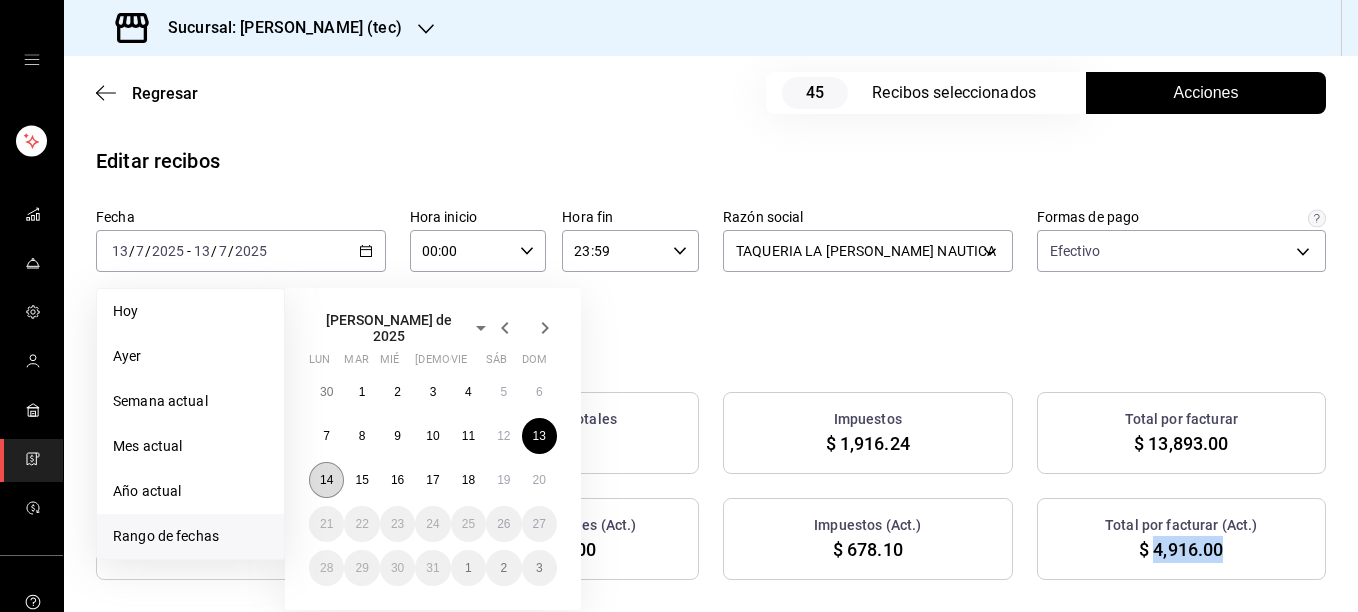 click on "14" at bounding box center [326, 480] 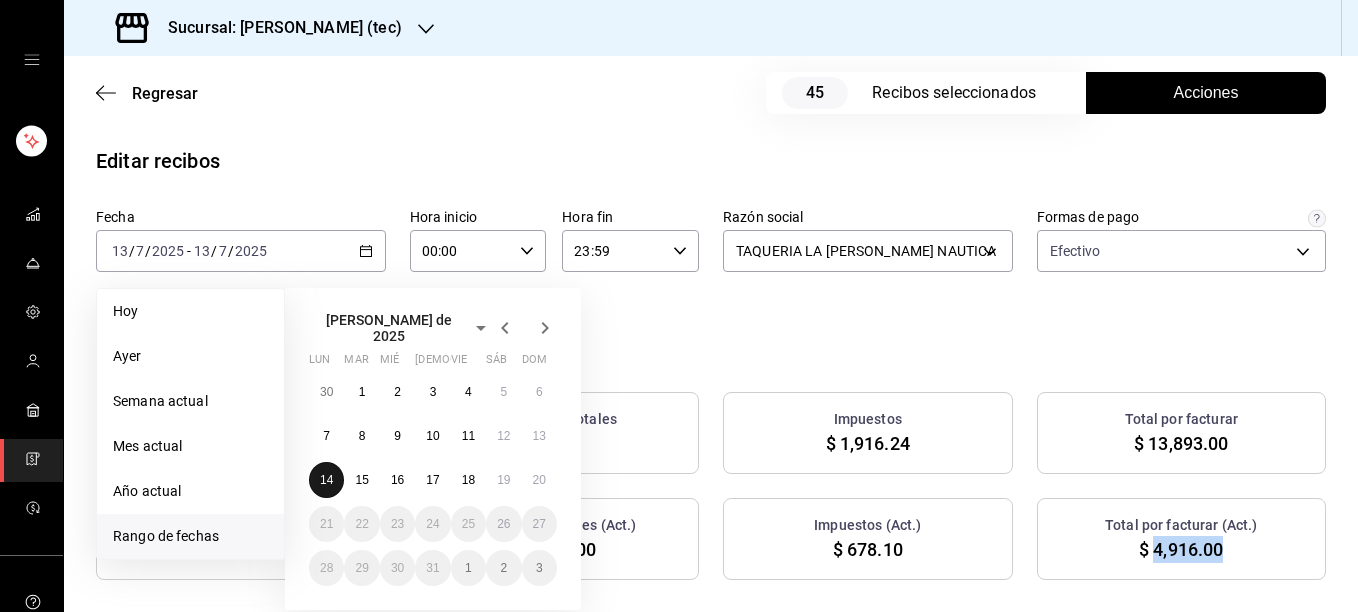 click on "14" at bounding box center (326, 480) 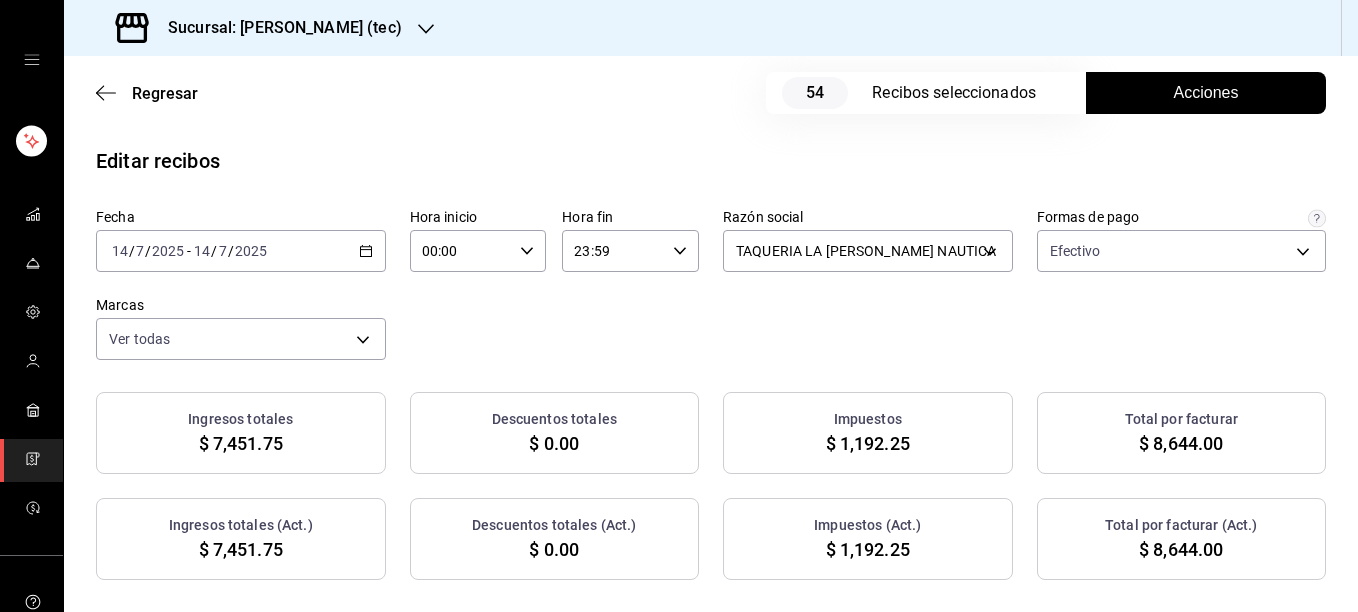 click on "Acciones" at bounding box center [1206, 93] 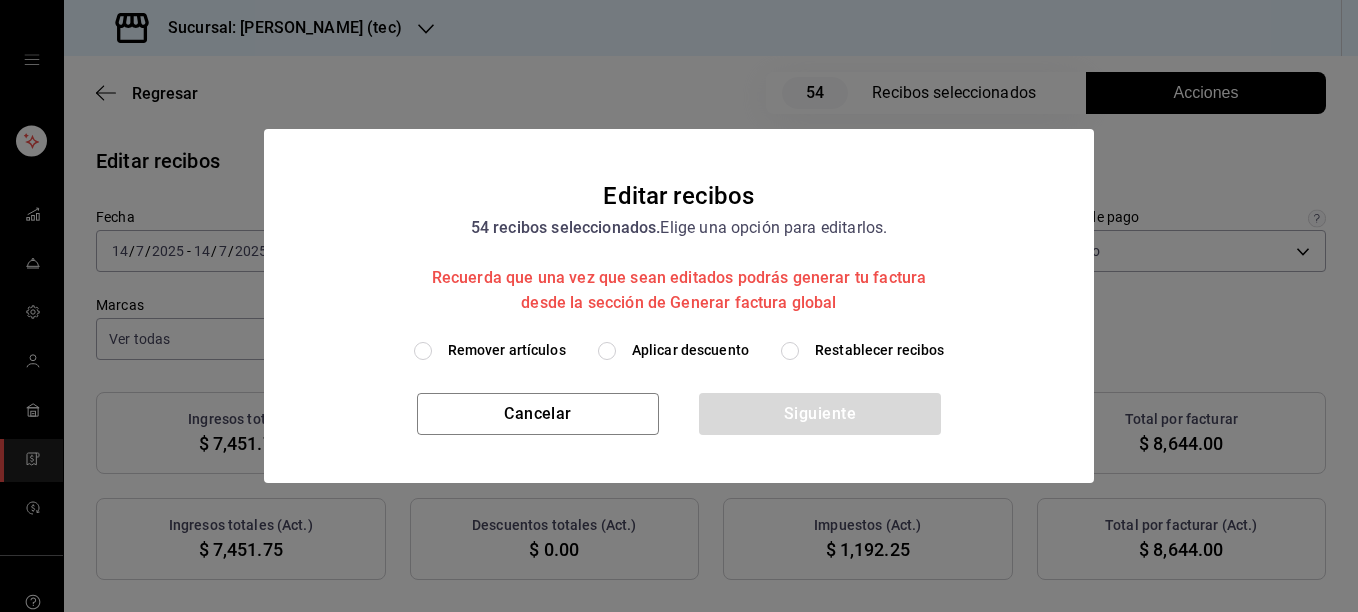 click on "Remover artículos" at bounding box center [507, 350] 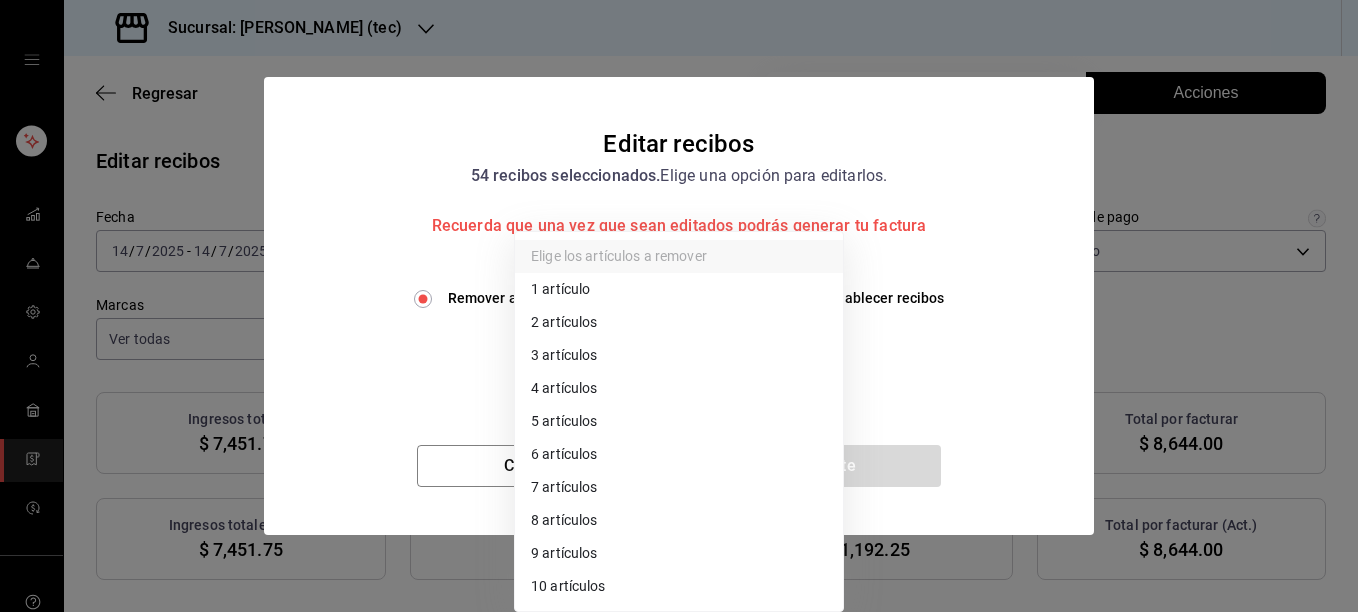 click on "Sucursal: [PERSON_NAME] (tec) Regresar 54 Recibos seleccionados Acciones Editar recibos Fecha [DATE] [DATE] - [DATE] [DATE] Hora inicio 00:00 Hora inicio Hora fin 23:59 Hora fin Razón social TAQUERIA LA [PERSON_NAME] NAUTICA 116d4d5c-2d3b-43d7-887b-986bef790ce9 Formas de pago   Efectivo 1b06d320-5b7d-40cf-b0a9-ba14998cd477 Marcas Ver todas c6f2de5c-732c-42eb-a6cb-d0ccc1d7036d Ingresos totales $ 7,451.75 Descuentos totales $ 0.00 Impuestos $ 1,192.25 Total por facturar $ 8,644.00 Ingresos totales (Act.) $ 7,451.75 Descuentos totales (Act.) $ 0.00 Impuestos  (Act.) $ 1,192.25 Total por facturar (Act.) $ 8,644.00 Editar recibos Quita la selección a los recibos que no quieras editar. Act. # de recibo Artículos (Orig.) Artículos (Act.) Subtotal (Orig.) Subtotal (Act.) Descuento total (Orig.) Descuento total (Act.) Impuestos (Orig.) Impuestos (Act.) Total (Orig.) Total (Act.) No FEE14072598FBE 1 1 $94.83 $94.83 $0.00 $0.00 $15.17 $15.17 $110.00 $110.00 No 43814072599386 2 2 $94.83 $94.83 $0.00 $0.00" at bounding box center (679, 306) 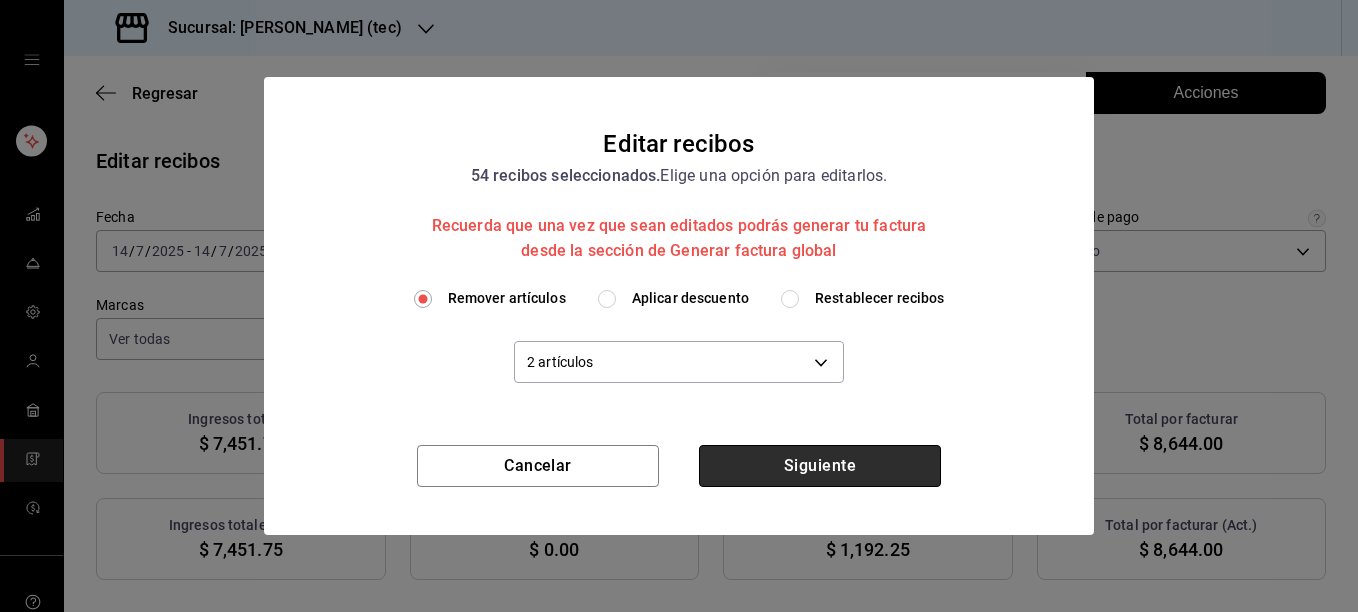 click on "Siguiente" at bounding box center (820, 466) 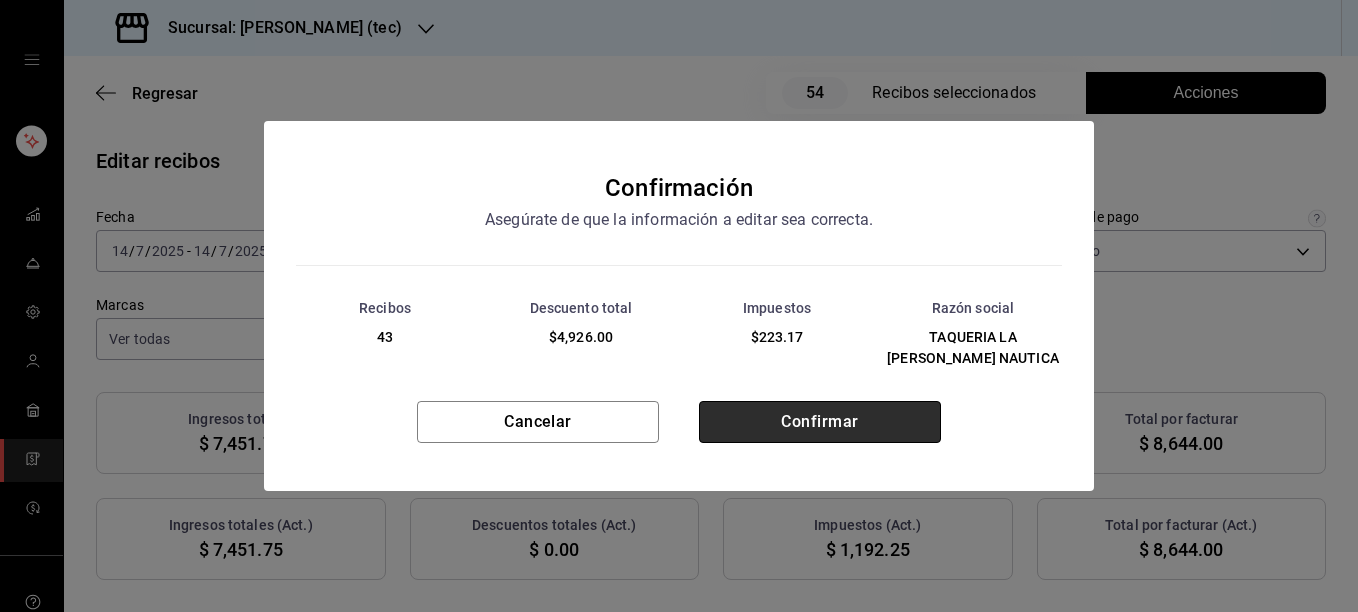 click on "Confirmar" at bounding box center (820, 422) 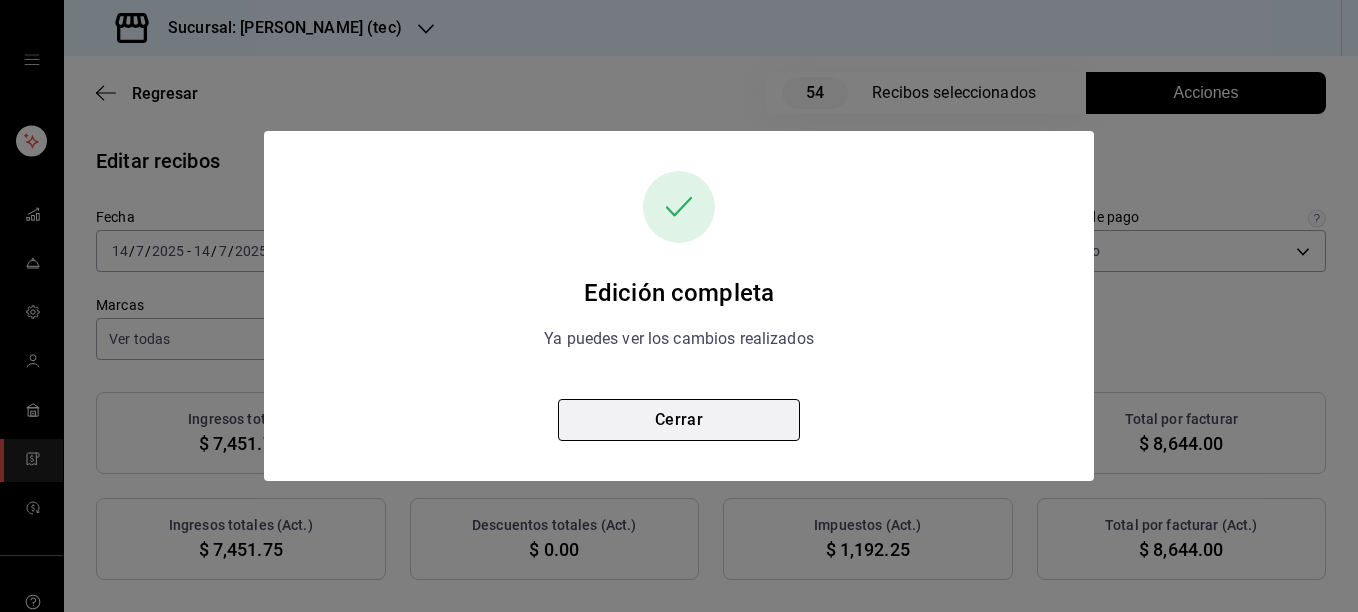 click on "Cerrar" at bounding box center [679, 420] 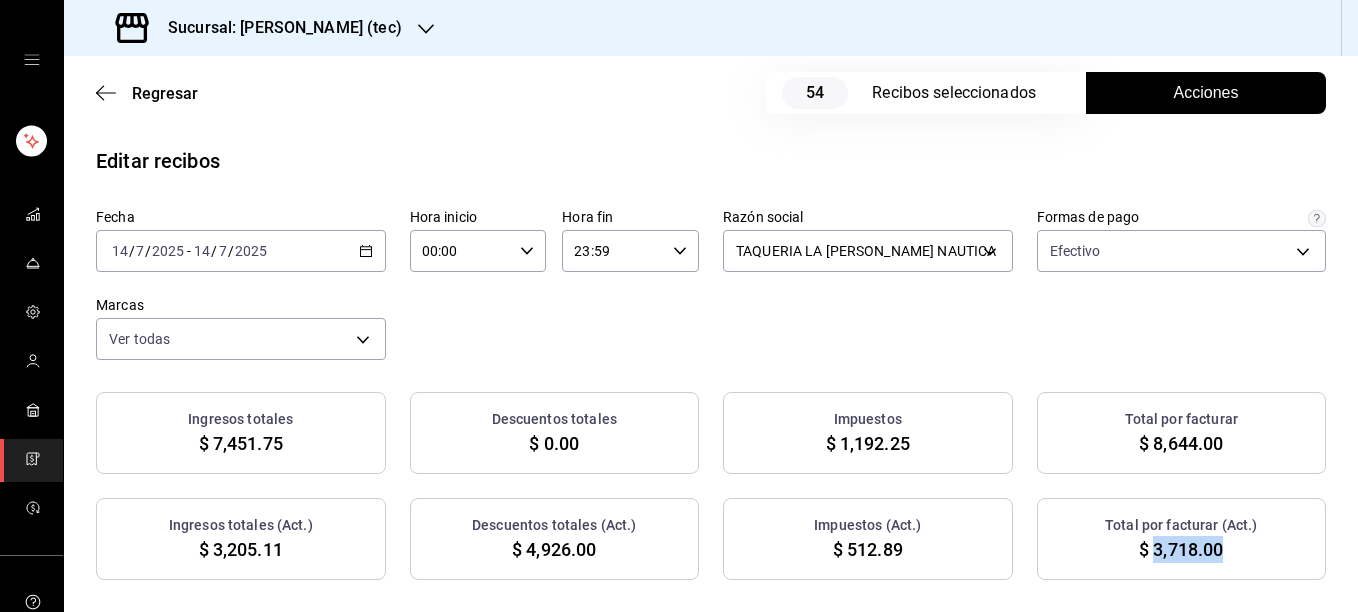 drag, startPoint x: 1143, startPoint y: 540, endPoint x: 1213, endPoint y: 557, distance: 72.03471 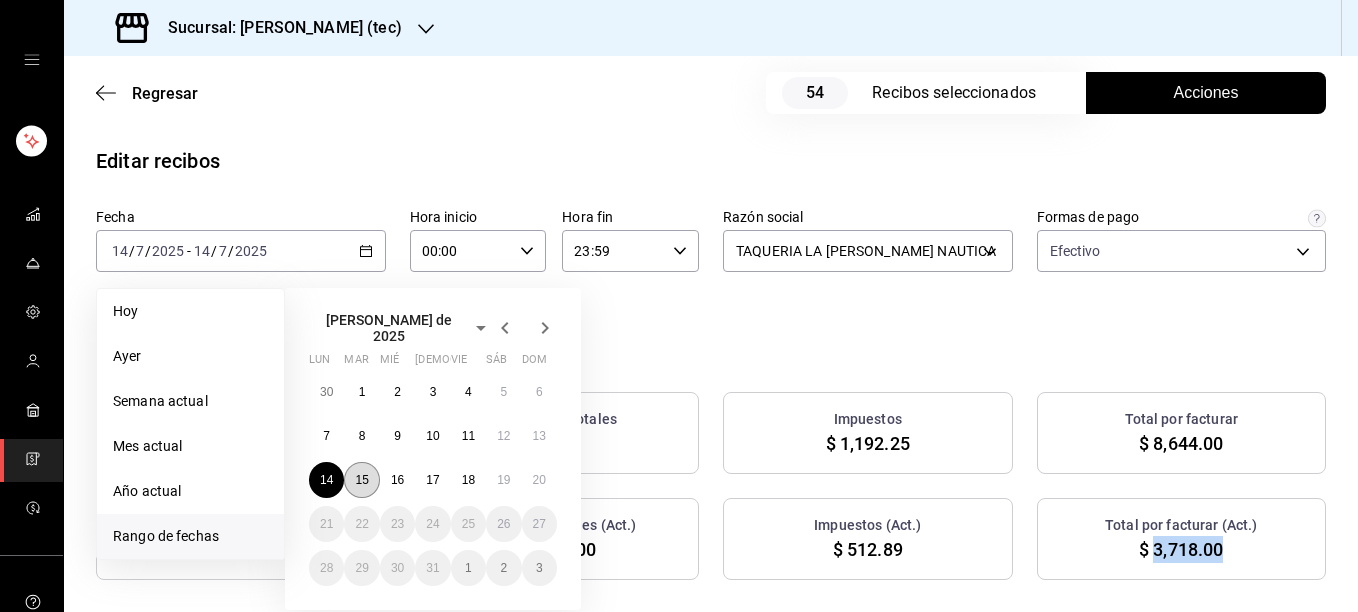 click on "15" at bounding box center (361, 480) 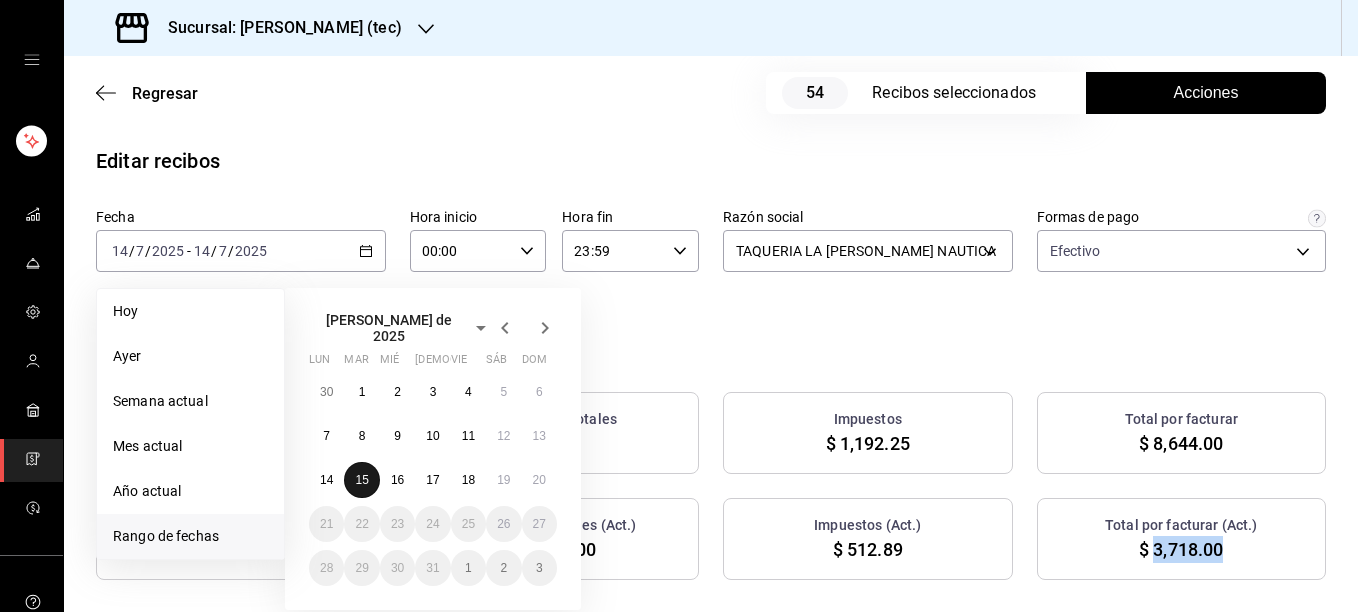 click on "15" at bounding box center (361, 480) 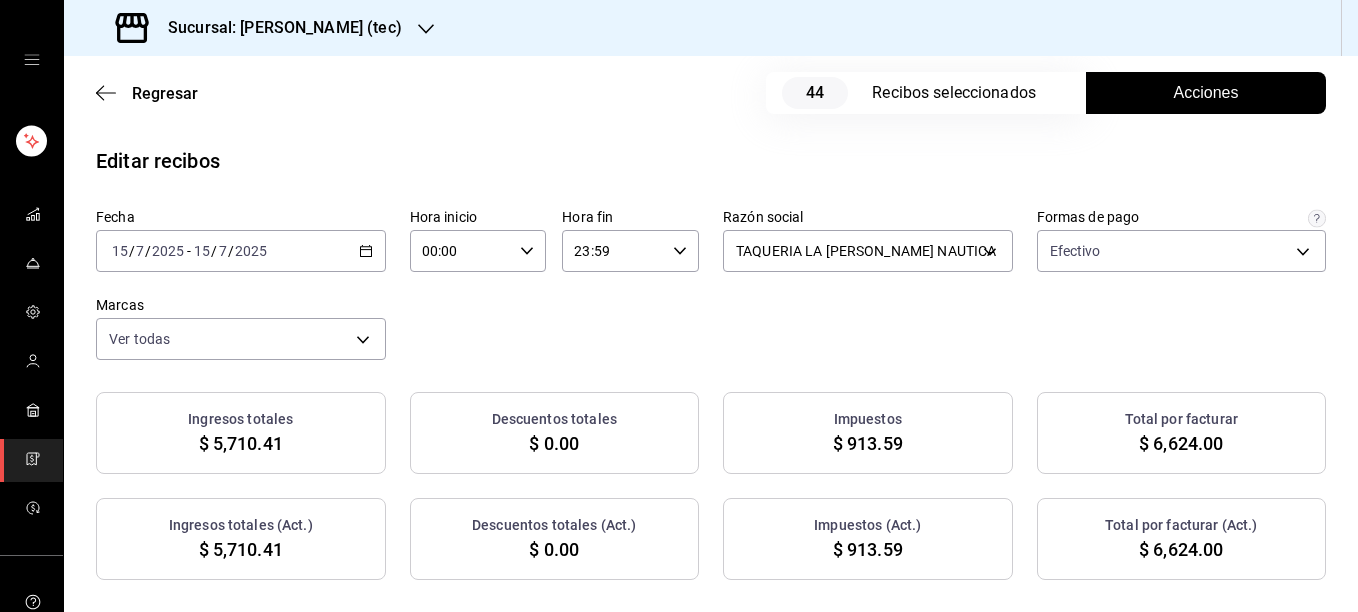 click on "Acciones" at bounding box center (1206, 93) 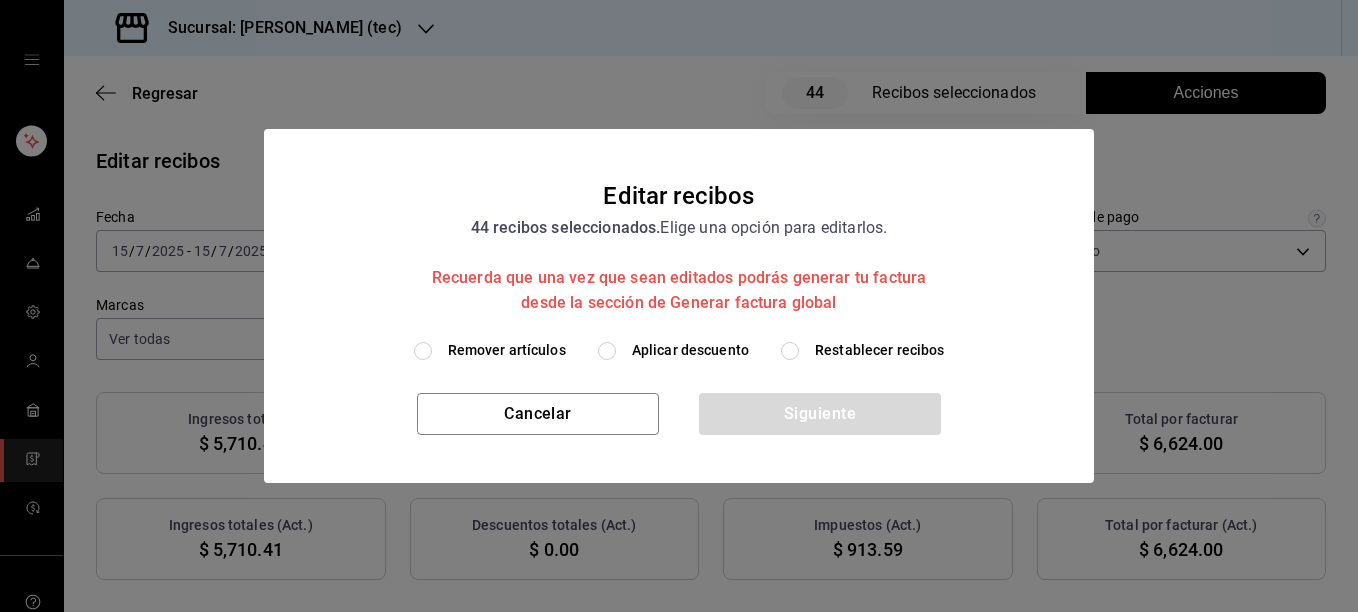 click on "Remover artículos" at bounding box center (507, 350) 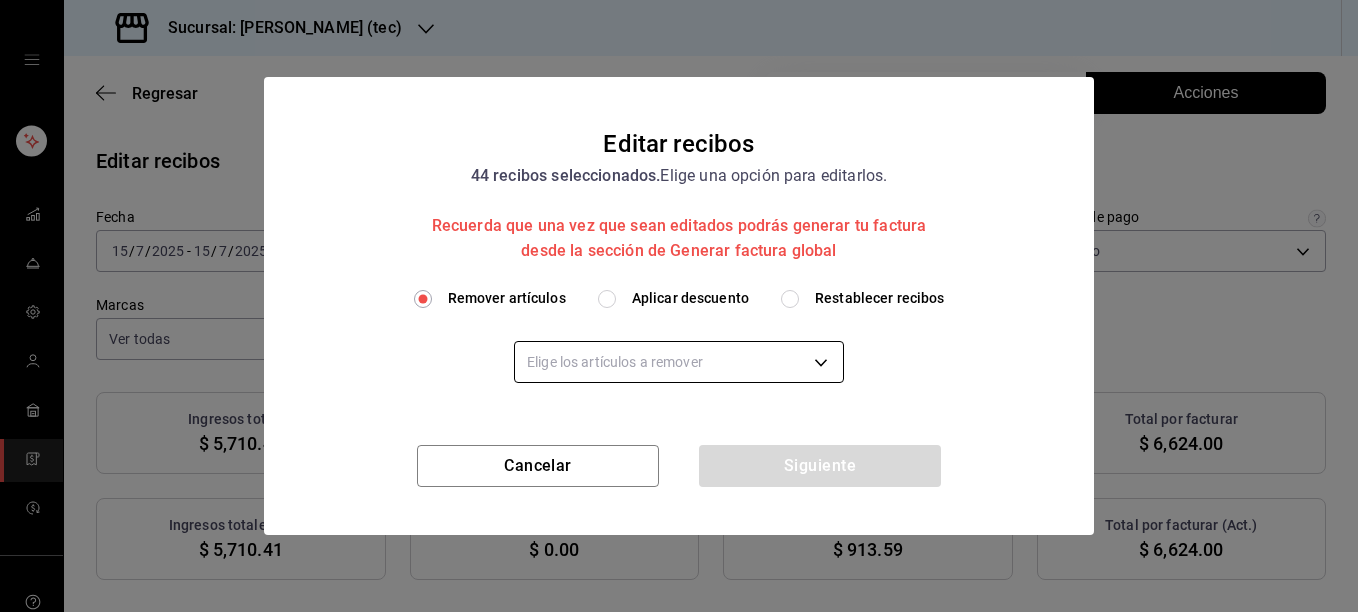 click on "Sucursal: [PERSON_NAME] (tec) Regresar 44 Recibos seleccionados Acciones Editar recibos Fecha [DATE] [DATE] - [DATE] [DATE] Hora inicio 00:00 Hora inicio Hora fin 23:59 Hora fin Razón social TAQUERIA LA [PERSON_NAME] NAUTICA 116d4d5c-2d3b-43d7-887b-986bef790ce9 Formas de pago   Efectivo 1b06d320-5b7d-40cf-b0a9-ba14998cd477 Marcas Ver todas c6f2de5c-732c-42eb-a6cb-d0ccc1d7036d Ingresos totales $ 5,710.41 Descuentos totales $ 0.00 Impuestos $ 913.59 Total por facturar $ 6,624.00 Ingresos totales (Act.) $ 5,710.41 Descuentos totales (Act.) $ 0.00 Impuestos  (Act.) $ 913.59 Total por facturar (Act.) $ 6,624.00 Editar recibos Quita la selección a los recibos que no quieras editar. Act. # de recibo Artículos (Orig.) Artículos (Act.) Subtotal (Orig.) Subtotal (Act.) Descuento total (Orig.) Descuento total (Act.) Impuestos (Orig.) Impuestos (Act.) Total (Orig.) Total (Act.) No B4E150725C47D8 5 5 $146.55 $146.55 $0.00 $0.00 $23.45 $23.45 $170.00 $170.00 No EEC150725D0E3F 1 1 $21.55 $21.55 $0.00 $0.00 1" at bounding box center [679, 306] 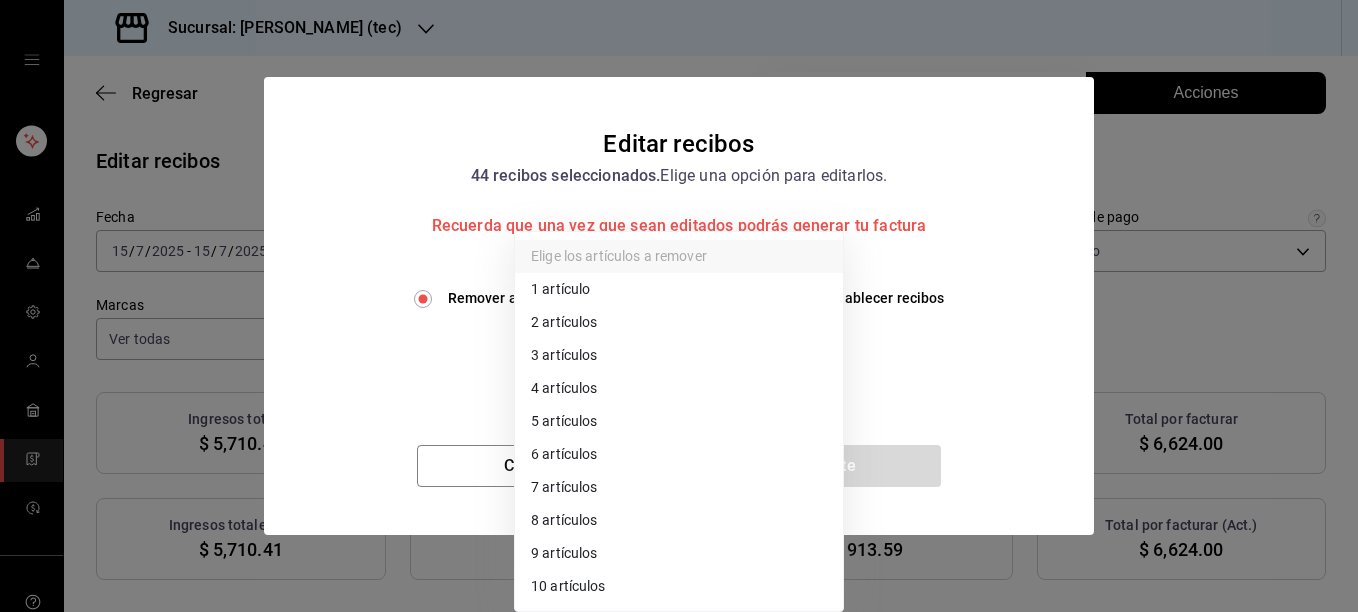 click on "2 artículos" at bounding box center (679, 322) 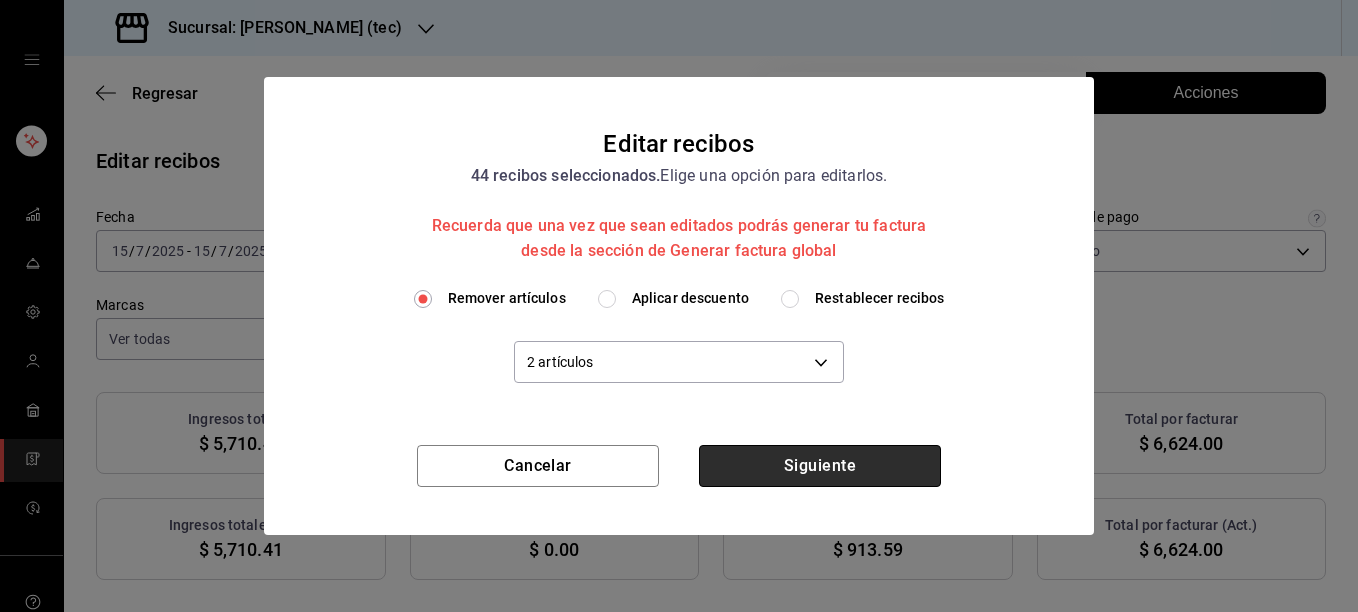 click on "Siguiente" at bounding box center (820, 466) 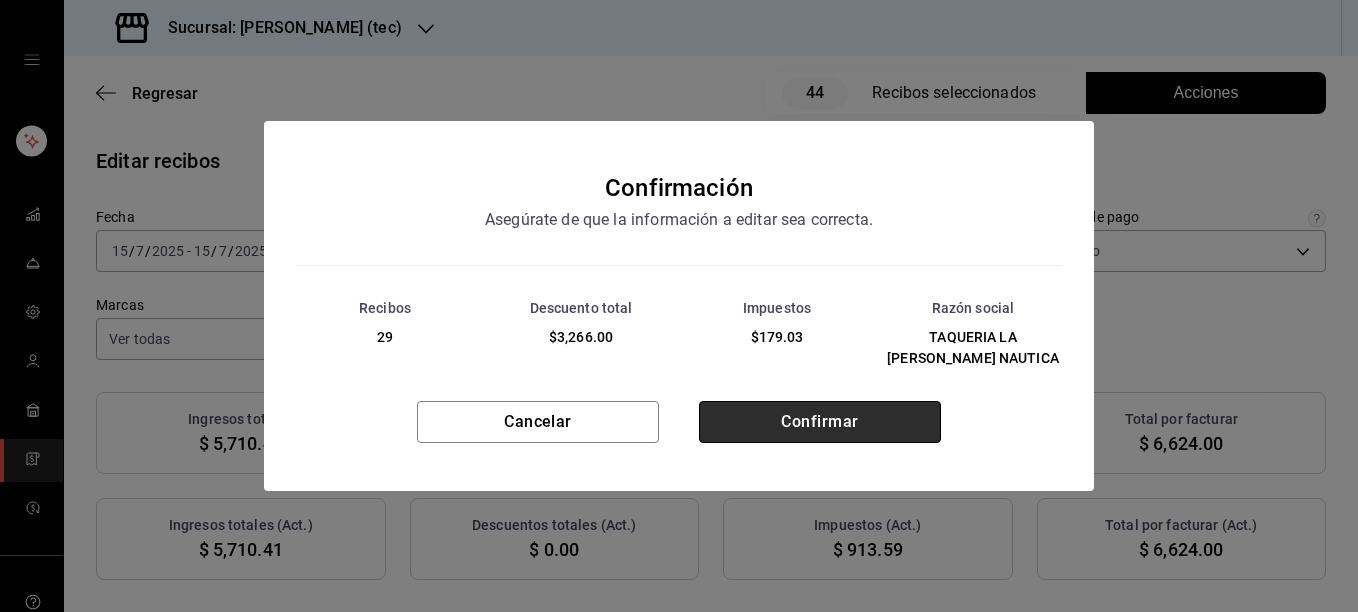 click on "Confirmar" at bounding box center [820, 422] 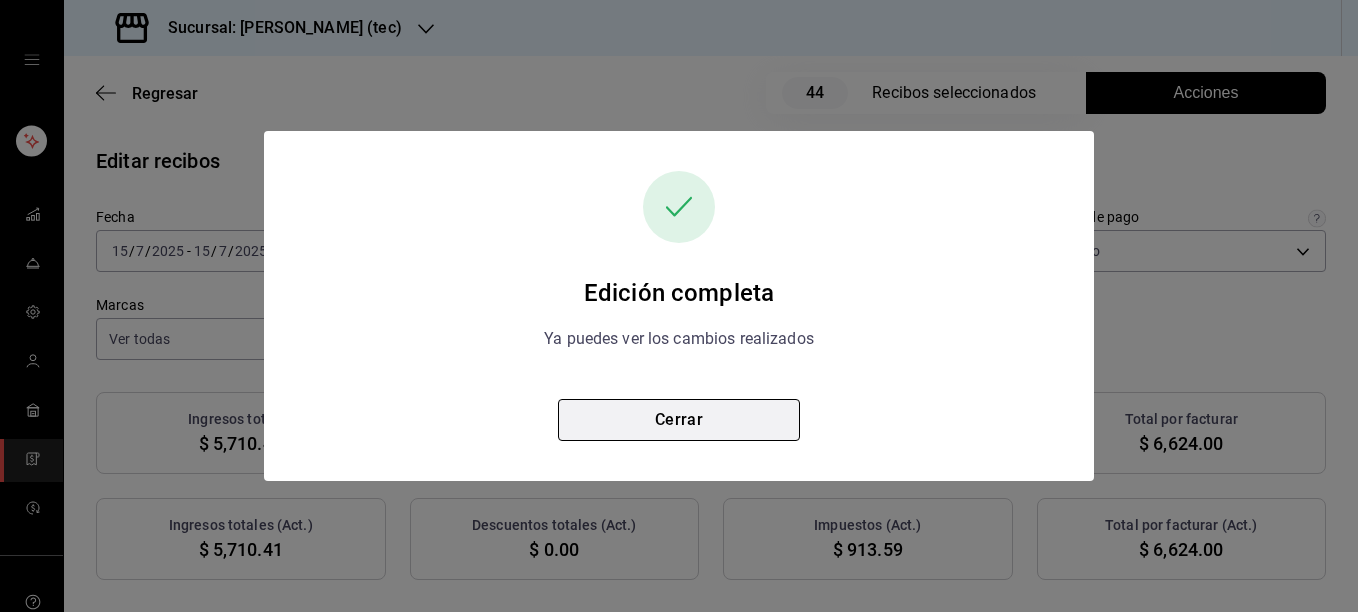 click on "Cerrar" at bounding box center (679, 420) 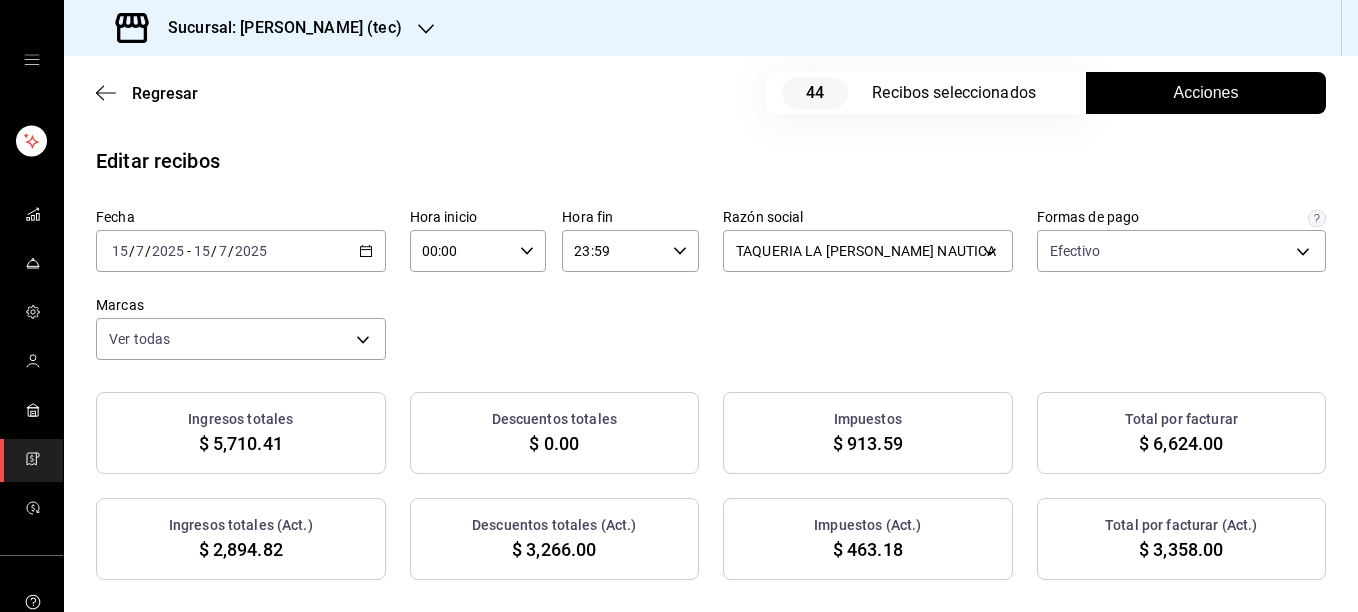 click on "$ 3,358.00" at bounding box center (1181, 549) 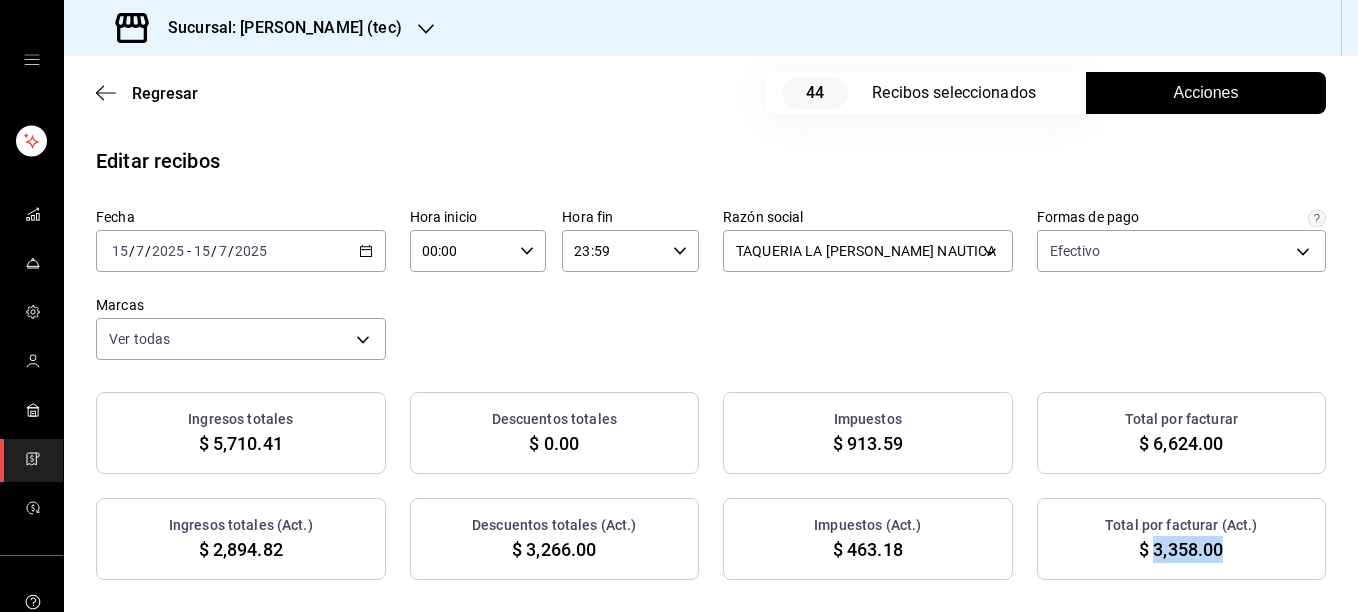 drag, startPoint x: 1140, startPoint y: 552, endPoint x: 1193, endPoint y: 556, distance: 53.15073 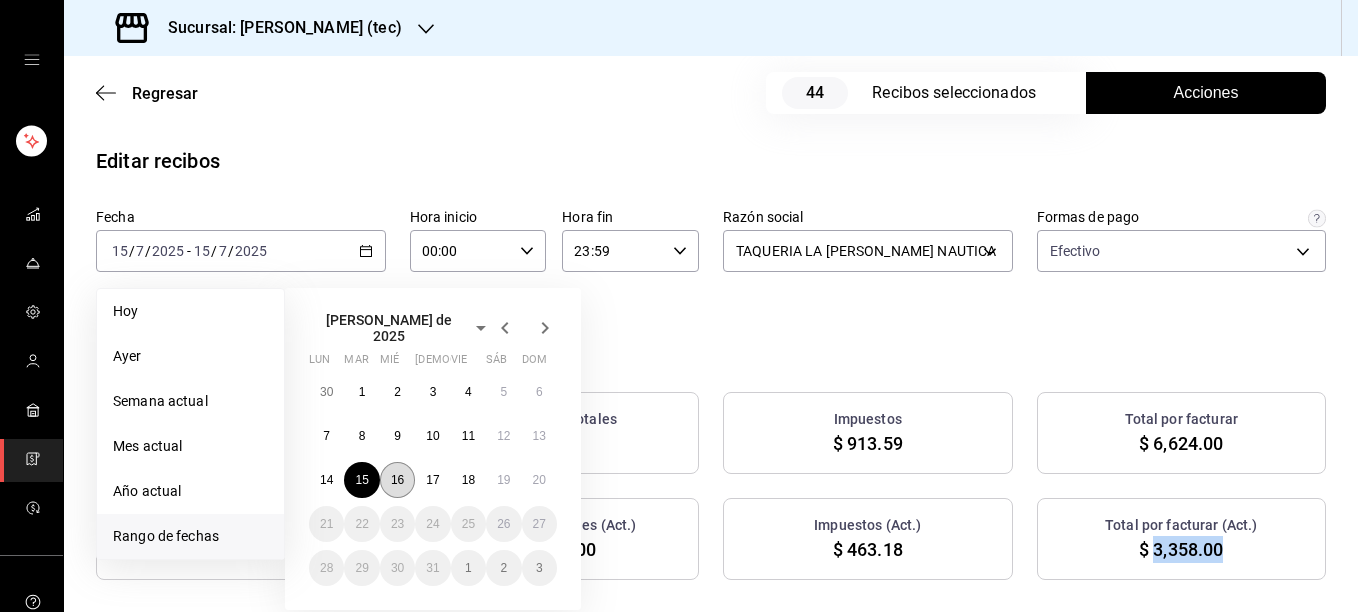 click on "16" at bounding box center (397, 480) 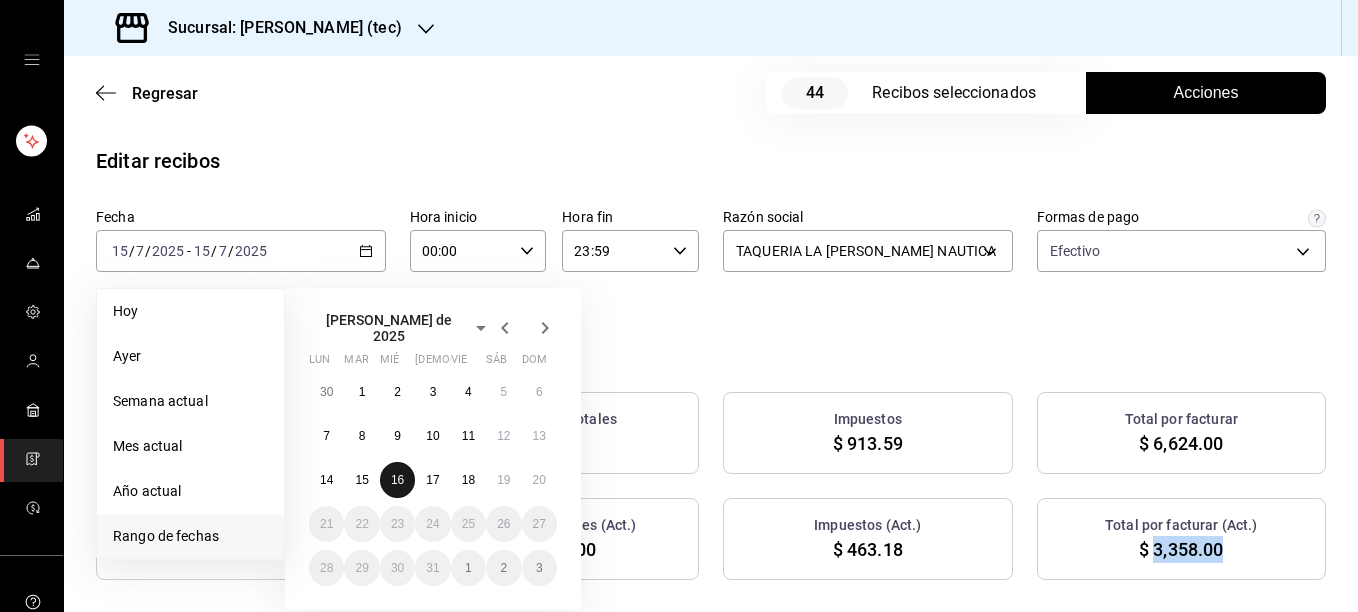 click on "16" at bounding box center [397, 480] 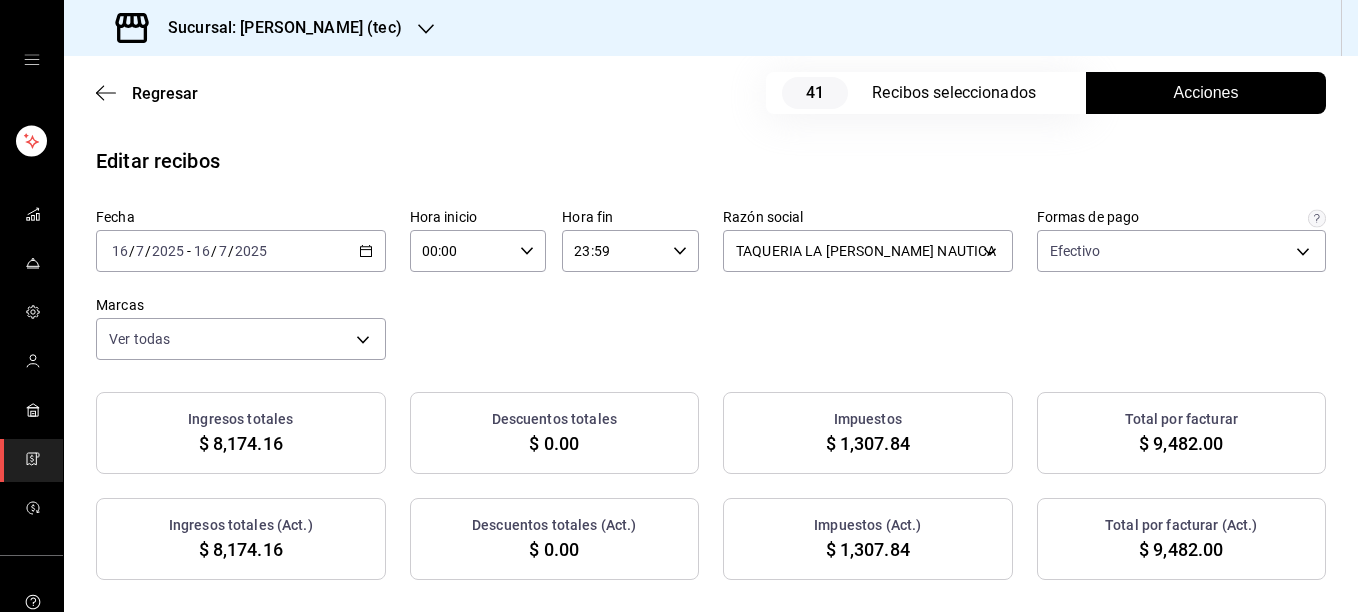 click on "Acciones" at bounding box center (1206, 93) 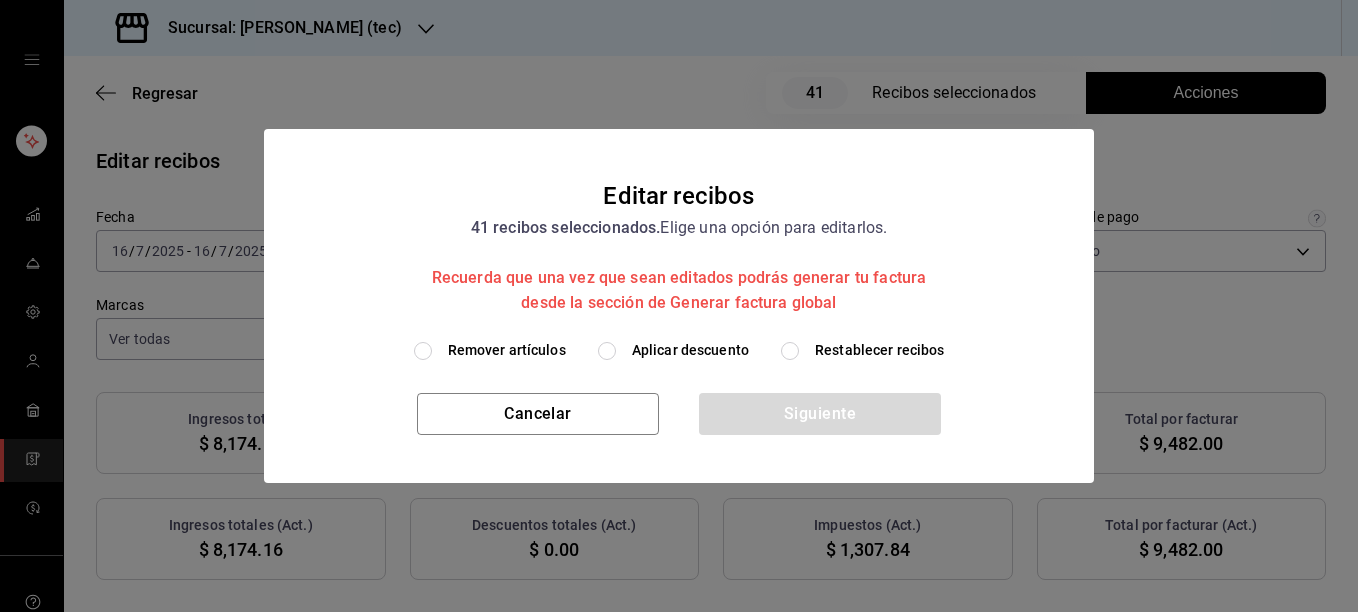 click on "Remover artículos" at bounding box center [507, 350] 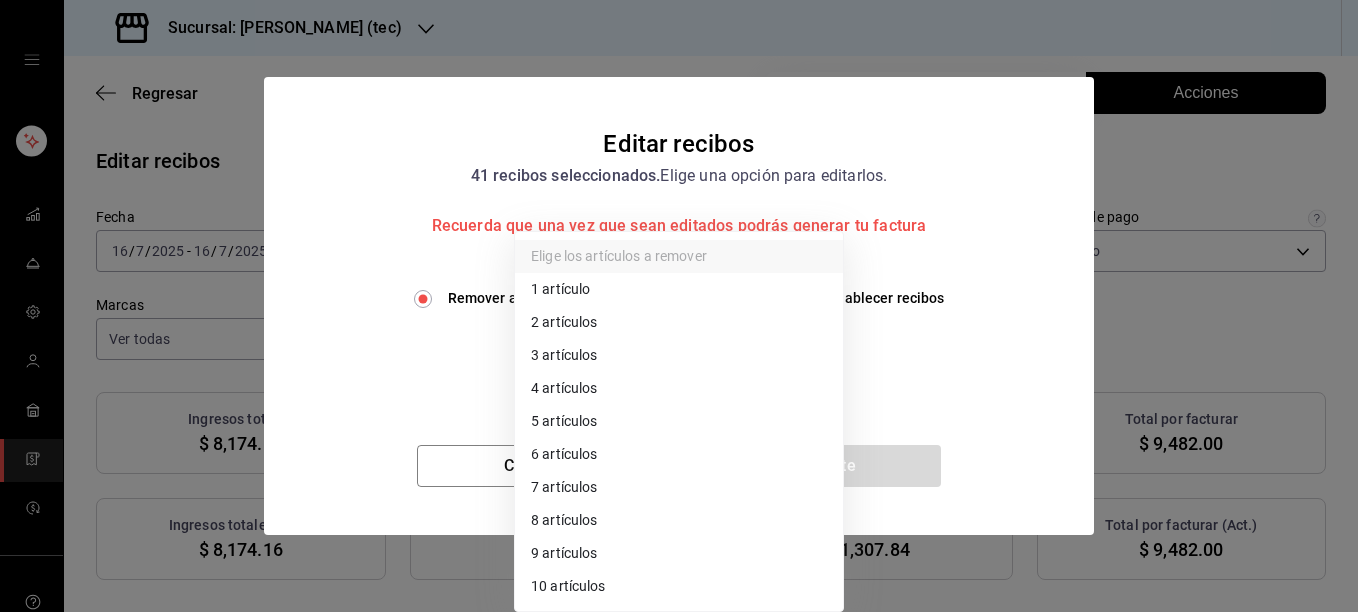 click on "Sucursal: [PERSON_NAME] (tec) Regresar 41 Recibos seleccionados Acciones Editar recibos Fecha [DATE] [DATE] - [DATE] [DATE] Hora inicio 00:00 Hora inicio Hora fin 23:59 Hora fin Razón social TAQUERIA LA [PERSON_NAME] NAUTICA 116d4d5c-2d3b-43d7-887b-986bef790ce9 Formas de pago   Efectivo 1b06d320-5b7d-40cf-b0a9-ba14998cd477 Marcas Ver todas c6f2de5c-732c-42eb-a6cb-d0ccc1d7036d Ingresos totales $ 8,174.16 Descuentos totales $ 0.00 Impuestos $ 1,307.84 Total por facturar $ 9,482.00 Ingresos totales (Act.) $ 8,174.16 Descuentos totales (Act.) $ 0.00 Impuestos  (Act.) $ 1,307.84 Total por facturar (Act.) $ 9,482.00 Editar recibos Quita la selección a los recibos que no quieras editar. Act. # de recibo Artículos (Orig.) Artículos (Act.) Subtotal (Orig.) Subtotal (Act.) Descuento total (Orig.) Descuento total (Act.) Impuestos (Orig.) Impuestos (Act.) Total (Orig.) Total (Act.) No 370160725AF3B2 2 2 $284.48 $284.48 $0.00 $0.00 $45.52 $45.52 $330.00 $330.00 No 554160725186D6 4 4 $129.31 $129.31 $0.00 1" at bounding box center (679, 306) 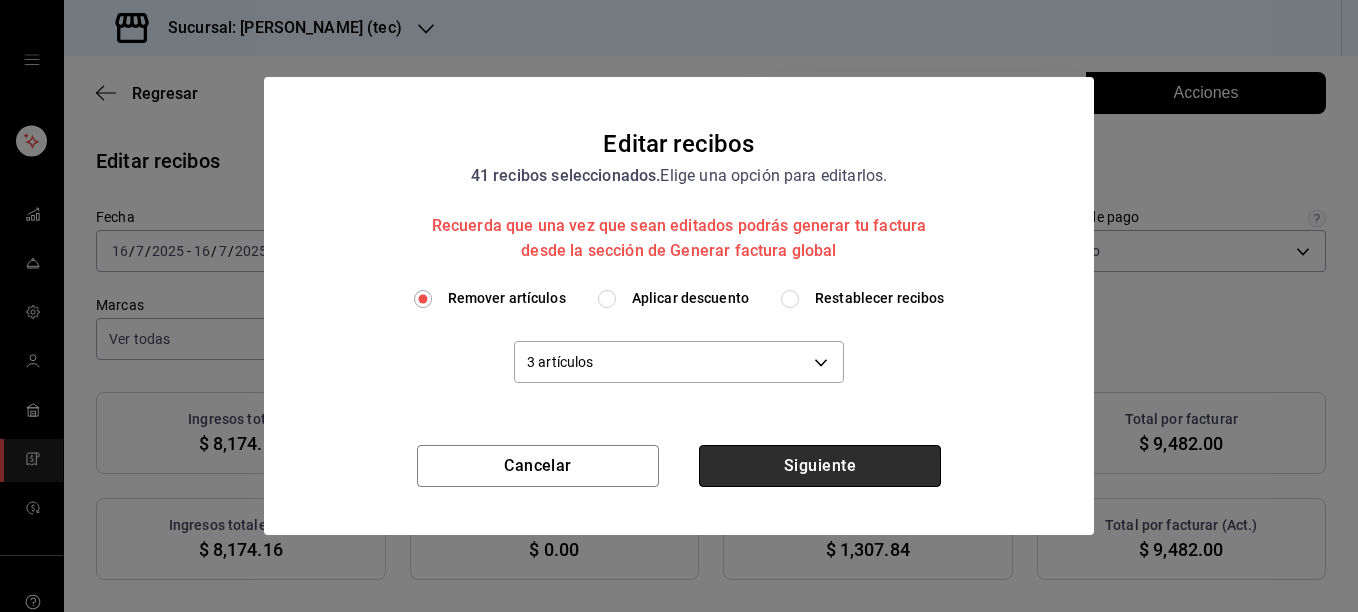 click on "Siguiente" at bounding box center (820, 466) 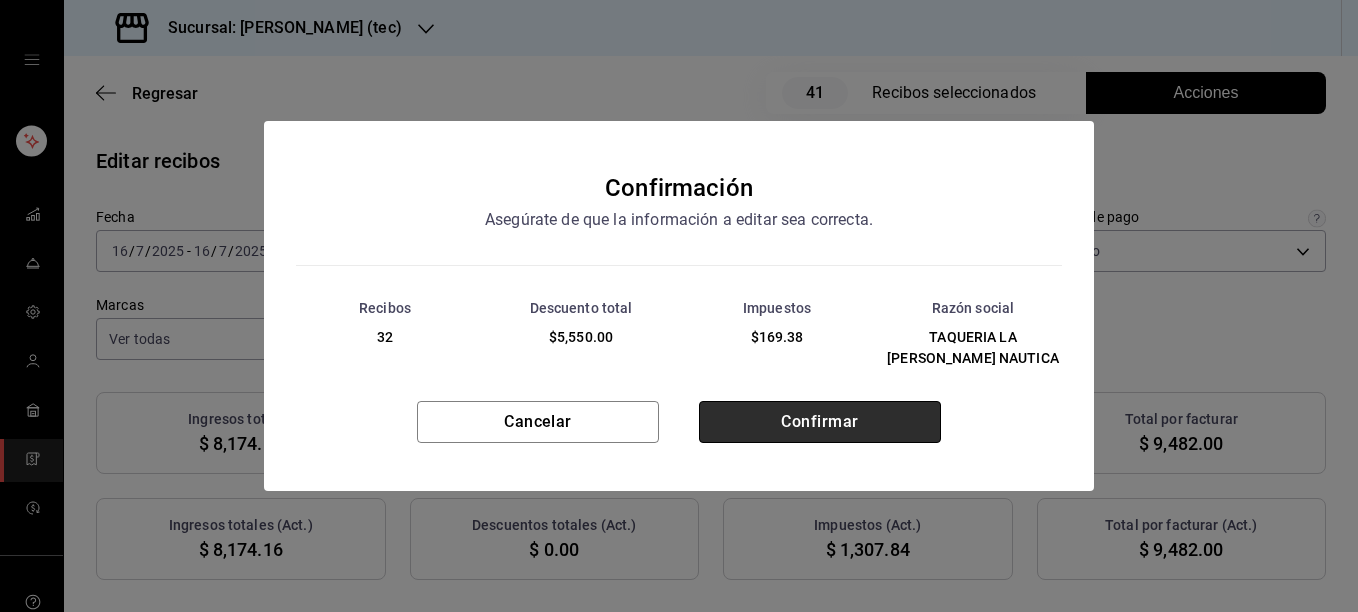 click on "Confirmar" at bounding box center (820, 422) 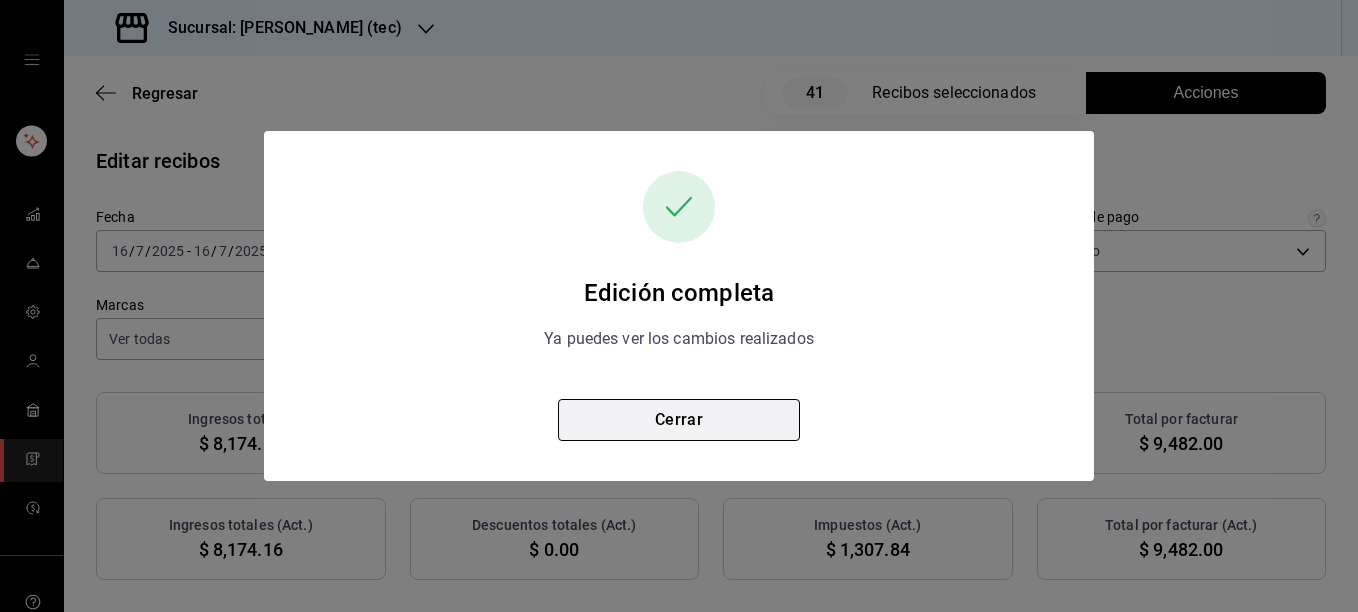 click on "Cerrar" at bounding box center [679, 420] 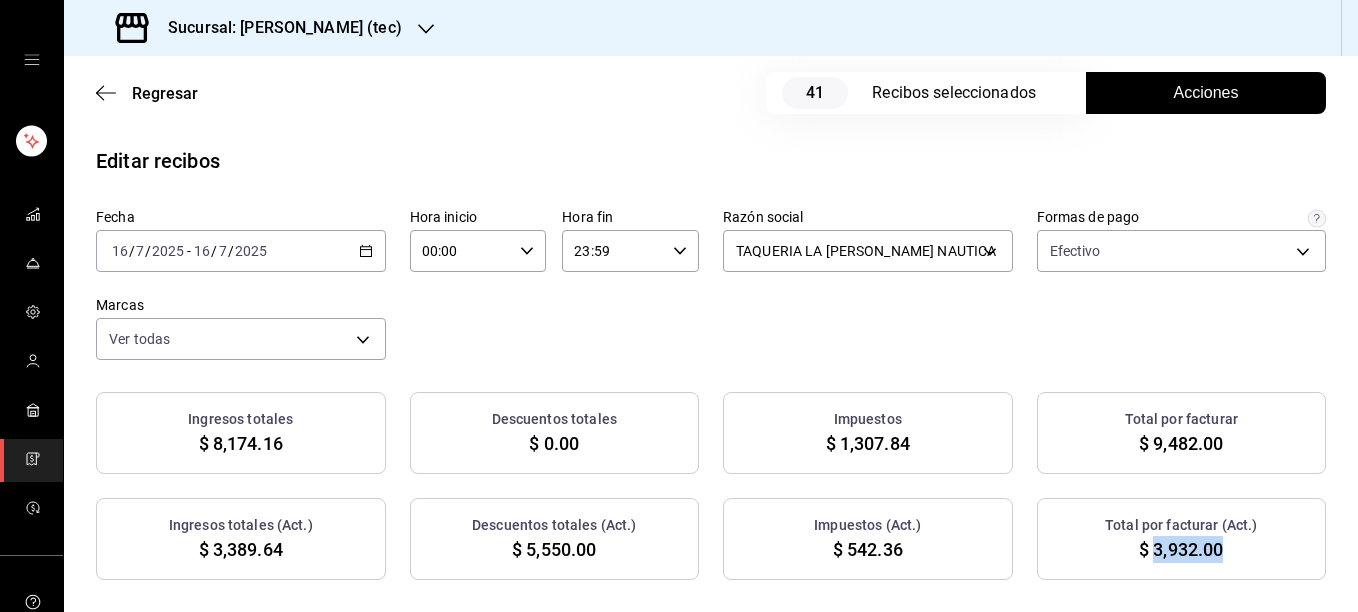 drag, startPoint x: 1142, startPoint y: 549, endPoint x: 1228, endPoint y: 557, distance: 86.37129 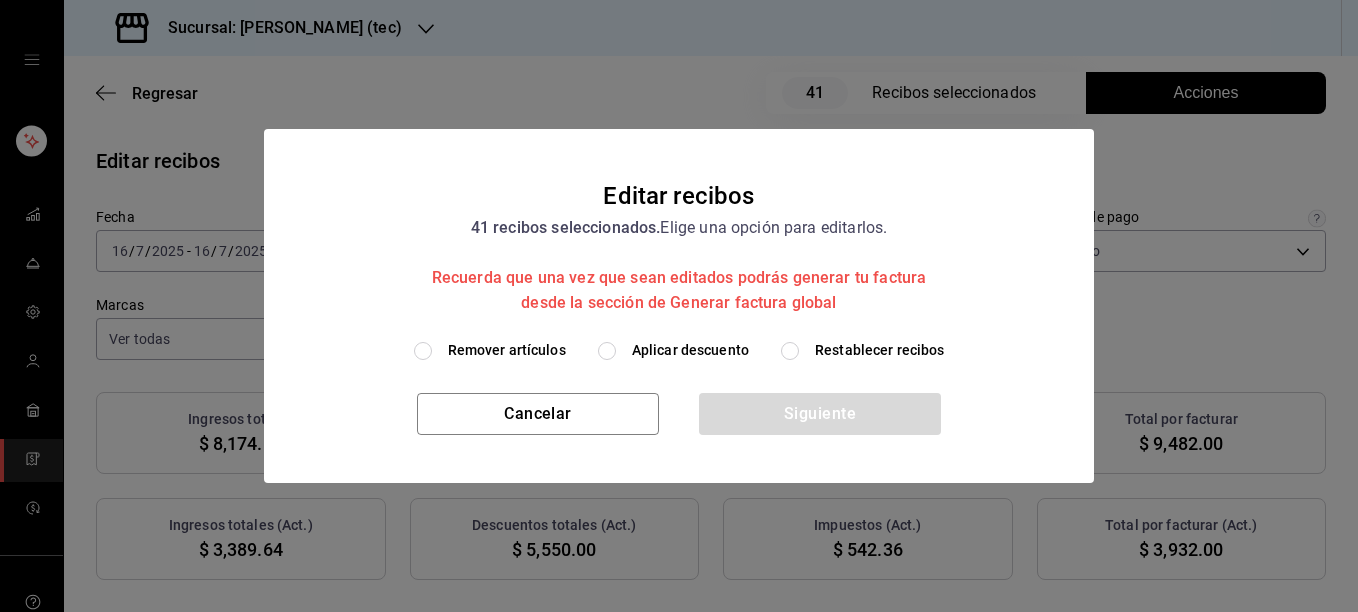 click on "Restablecer recibos" at bounding box center [880, 350] 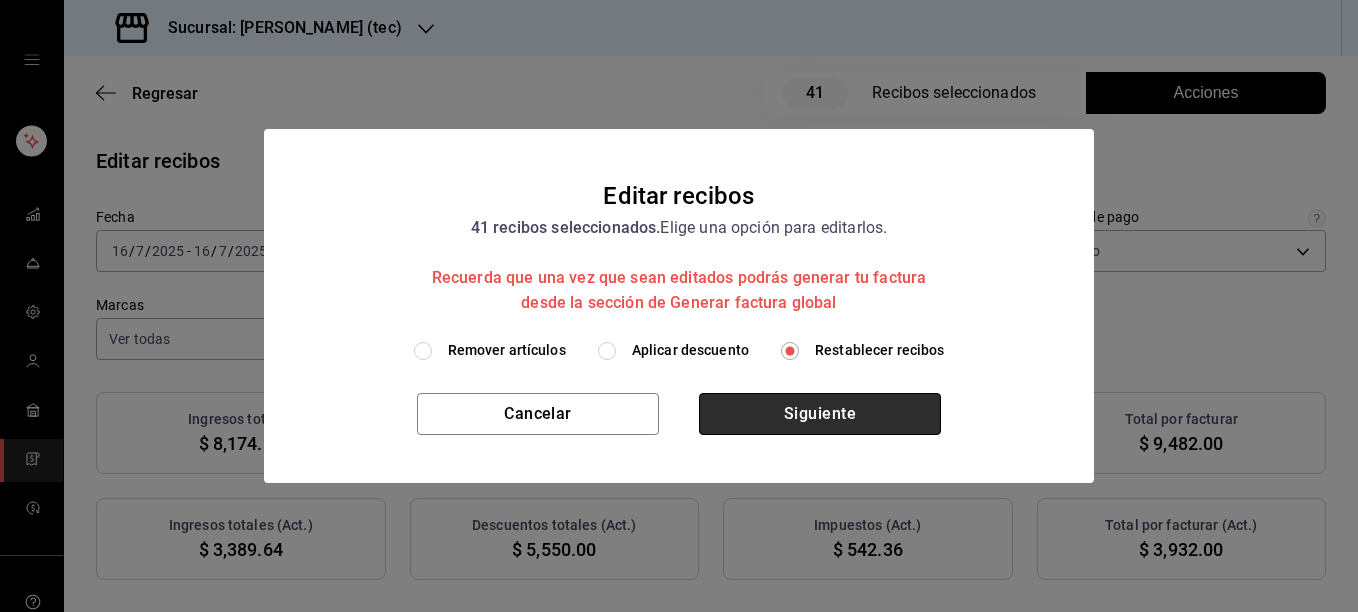 click on "Siguiente" at bounding box center [820, 414] 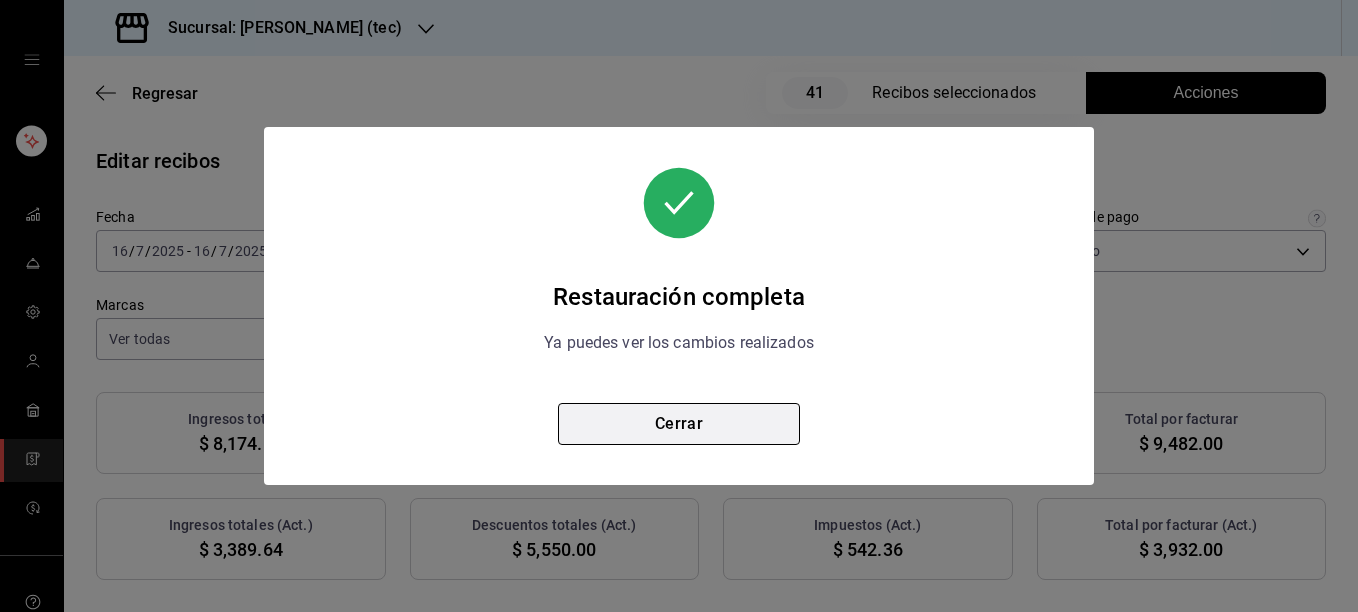 click on "Cerrar" at bounding box center (679, 424) 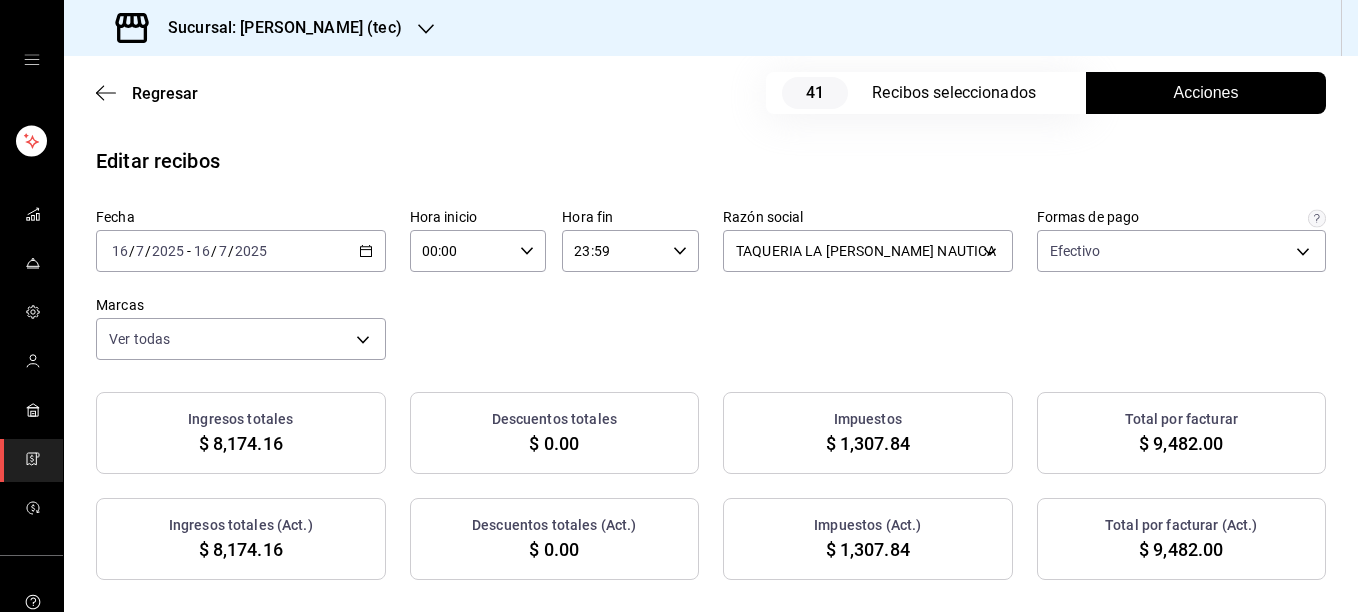 click on "Acciones" at bounding box center (1206, 93) 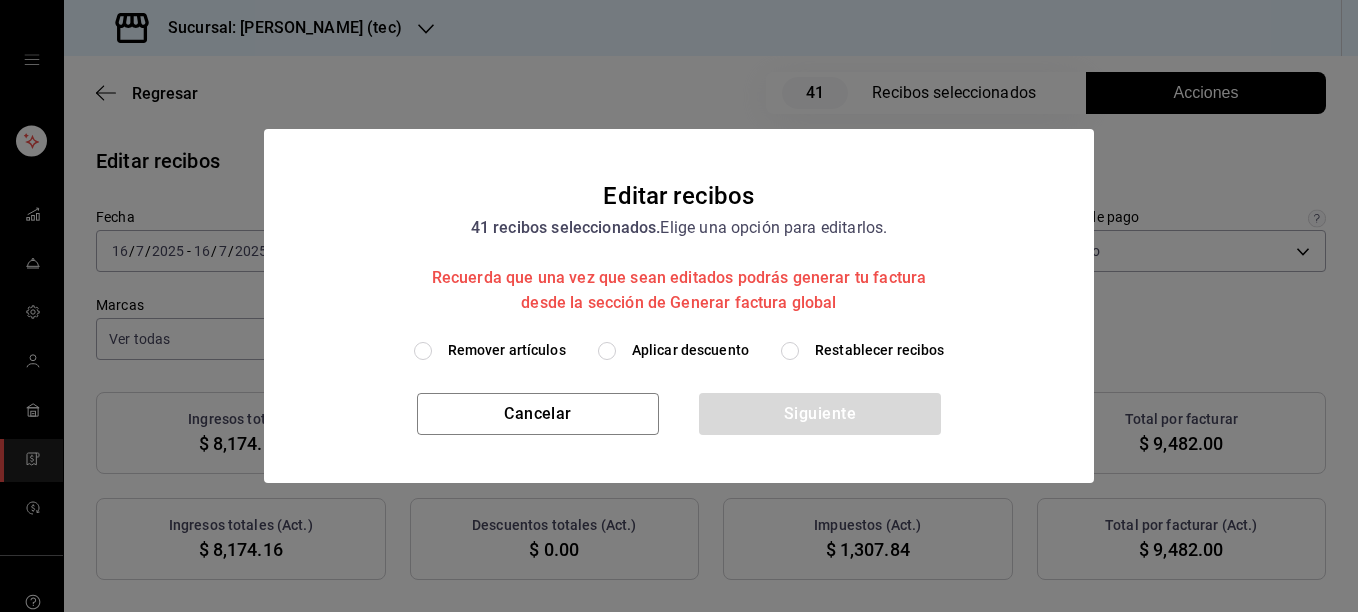 click on "Remover artículos" at bounding box center [507, 350] 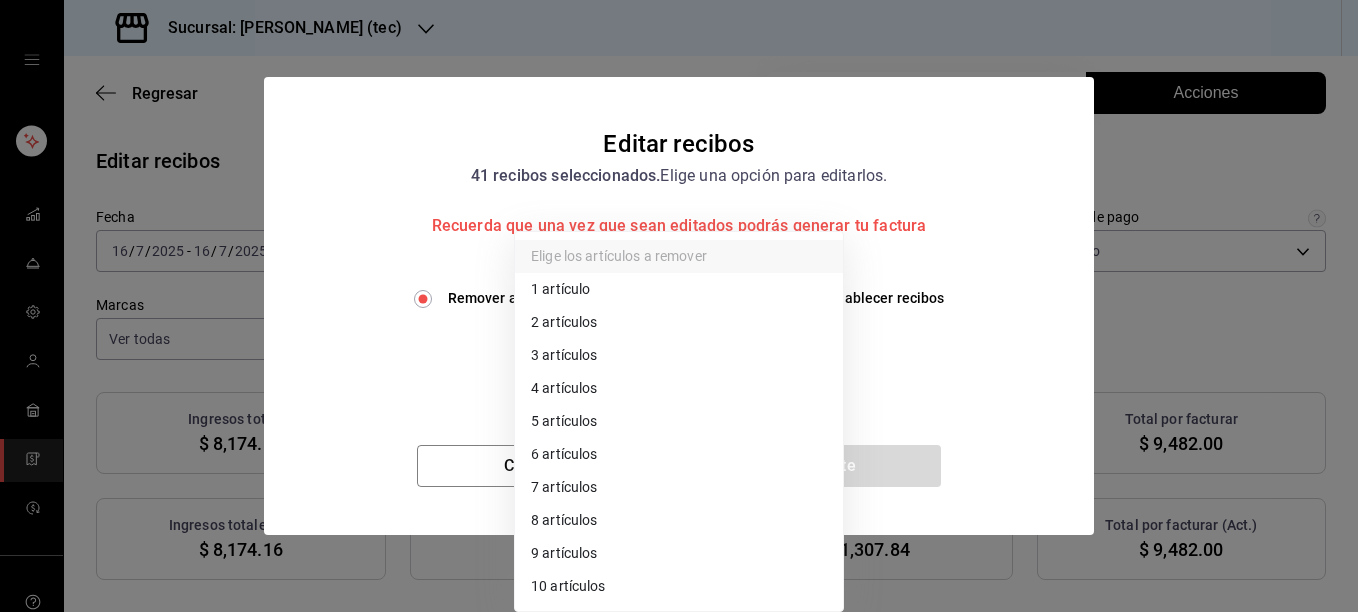 click on "Sucursal: [PERSON_NAME] (tec) Regresar 41 Recibos seleccionados Acciones Editar recibos Fecha [DATE] [DATE] - [DATE] [DATE] Hora inicio 00:00 Hora inicio Hora fin 23:59 Hora fin Razón social TAQUERIA LA [PERSON_NAME] NAUTICA 116d4d5c-2d3b-43d7-887b-986bef790ce9 Formas de pago   Efectivo 1b06d320-5b7d-40cf-b0a9-ba14998cd477 Marcas Ver todas c6f2de5c-732c-42eb-a6cb-d0ccc1d7036d Ingresos totales $ 8,174.16 Descuentos totales $ 0.00 Impuestos $ 1,307.84 Total por facturar $ 9,482.00 Ingresos totales (Act.) $ 8,174.16 Descuentos totales (Act.) $ 0.00 Impuestos  (Act.) $ 1,307.84 Total por facturar (Act.) $ 9,482.00 Editar recibos Quita la selección a los recibos que no quieras editar. Act. # de recibo Artículos (Orig.) Artículos (Act.) Subtotal (Orig.) Subtotal (Act.) Descuento total (Orig.) Descuento total (Act.) Impuestos (Orig.) Impuestos (Act.) Total (Orig.) Total (Act.) No 370160725AF3B2 2 2 $284.48 $284.48 $0.00 $0.00 $45.52 $45.52 $330.00 $330.00 No 554160725186D6 4 4 $129.31 $129.31 $0.00 1" at bounding box center [679, 306] 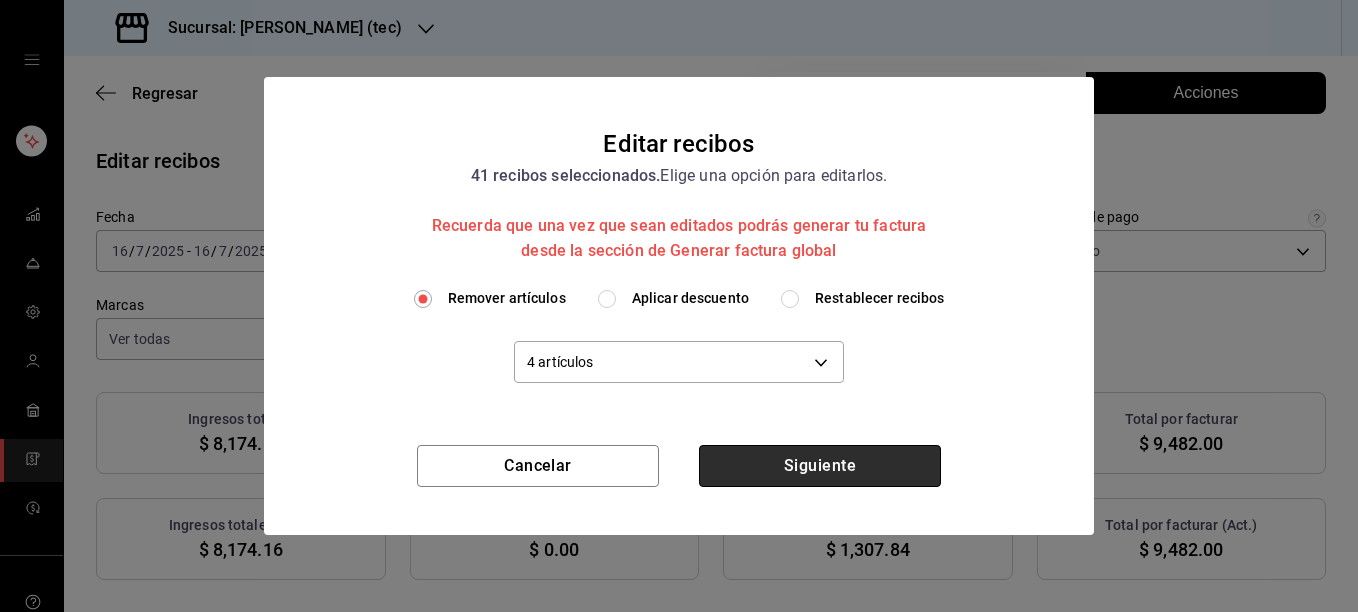 click on "Siguiente" at bounding box center (820, 466) 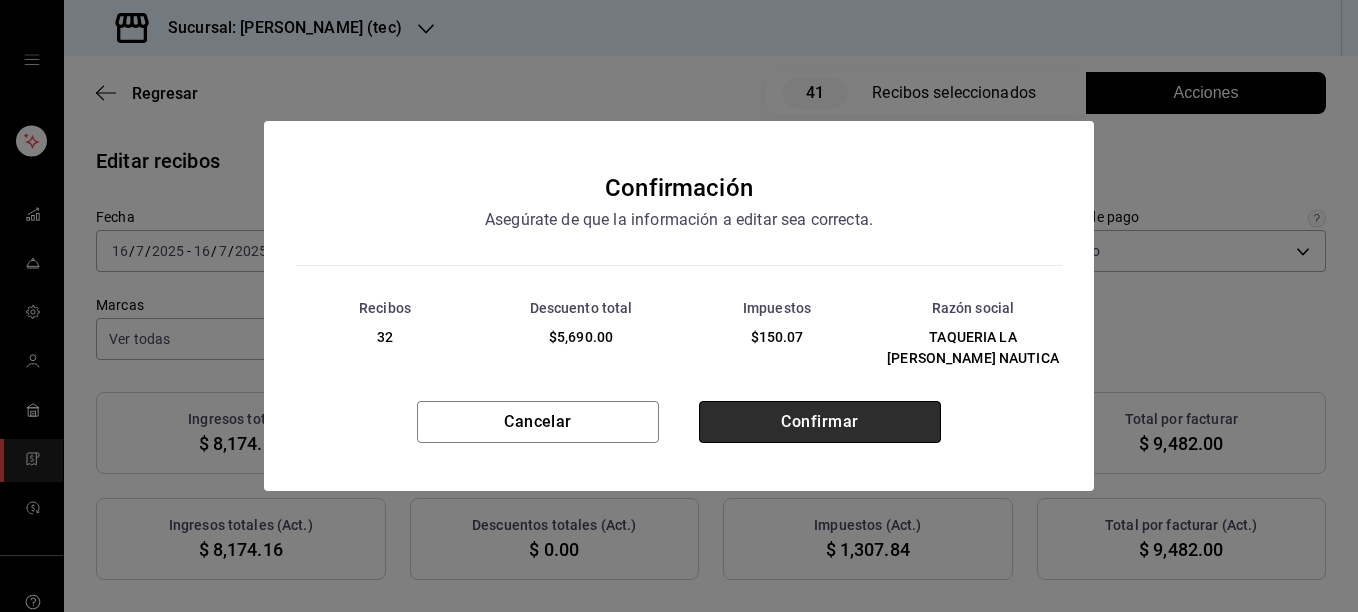 click on "Confirmar" at bounding box center [820, 422] 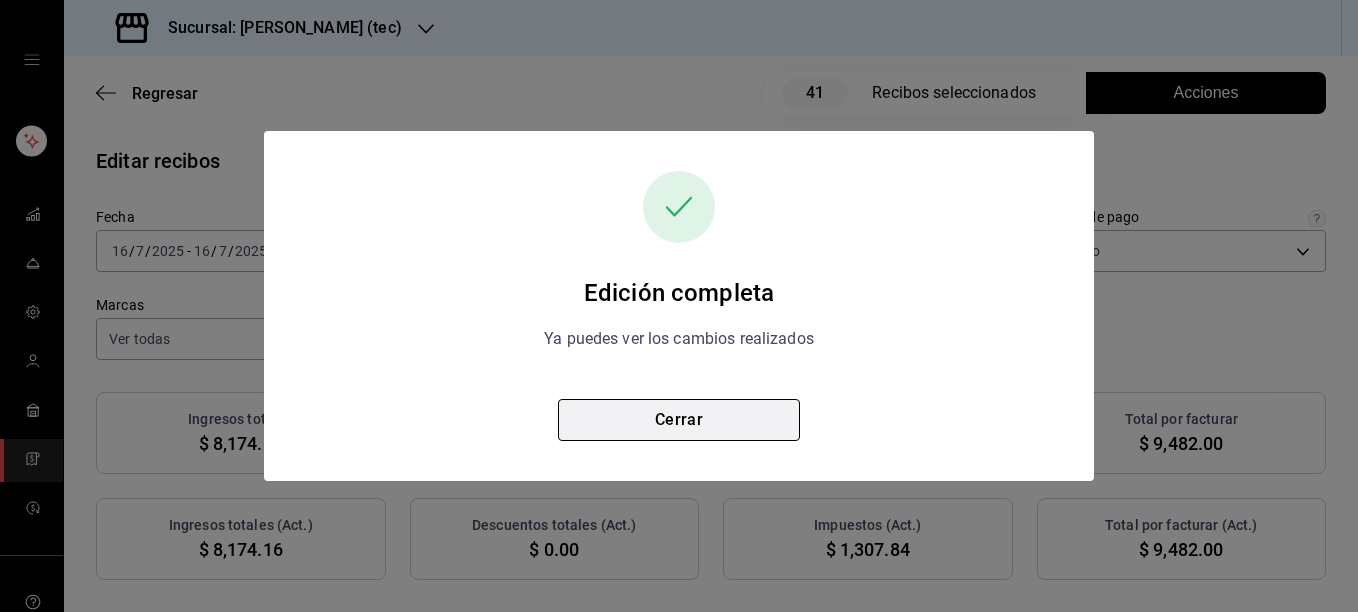 click on "Cerrar" at bounding box center (679, 420) 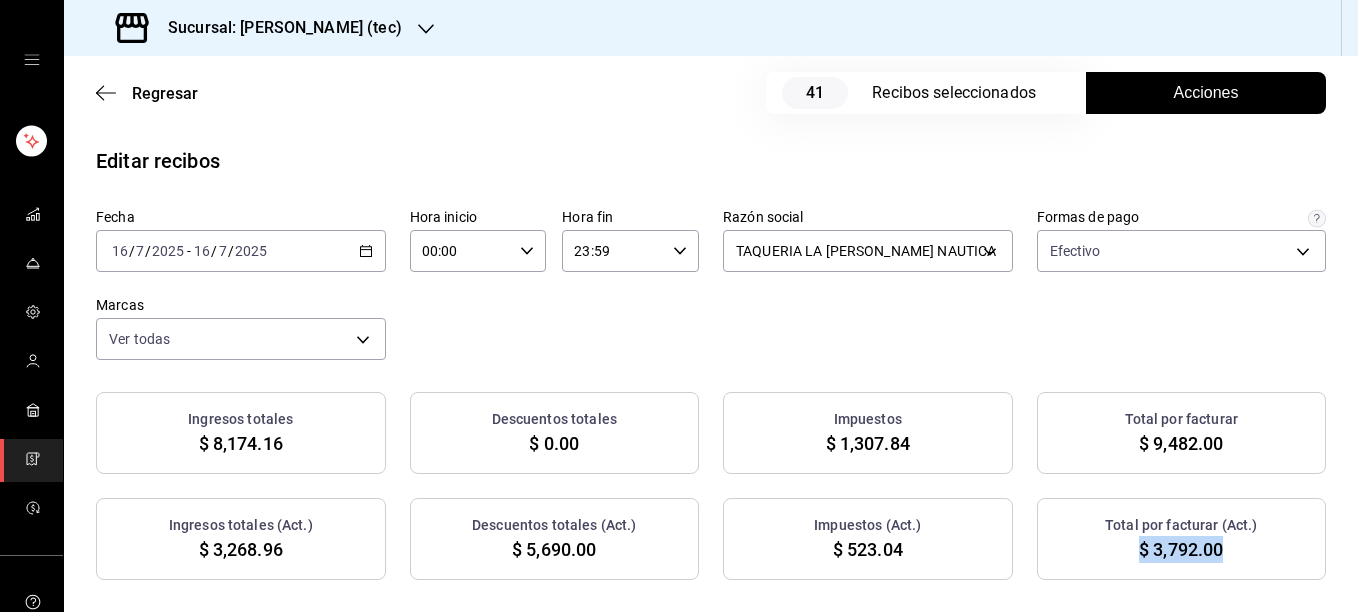 drag, startPoint x: 1129, startPoint y: 553, endPoint x: 1215, endPoint y: 556, distance: 86.05231 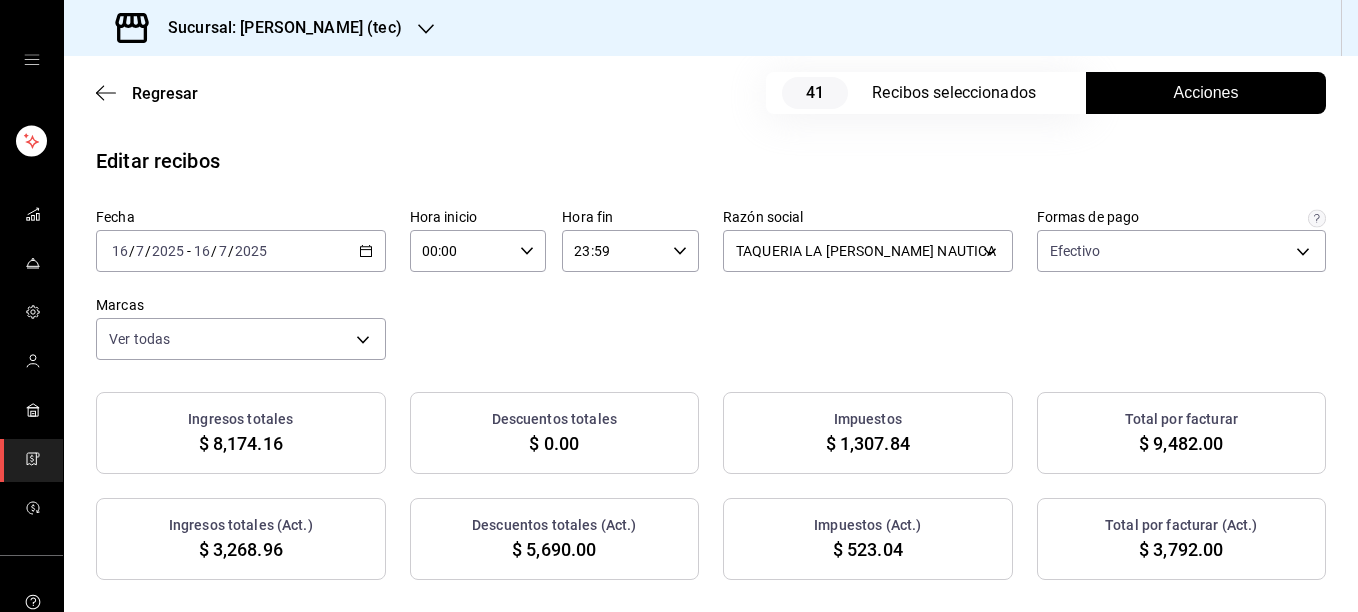 click on "[DATE] [DATE] - [DATE] [DATE]" at bounding box center (241, 251) 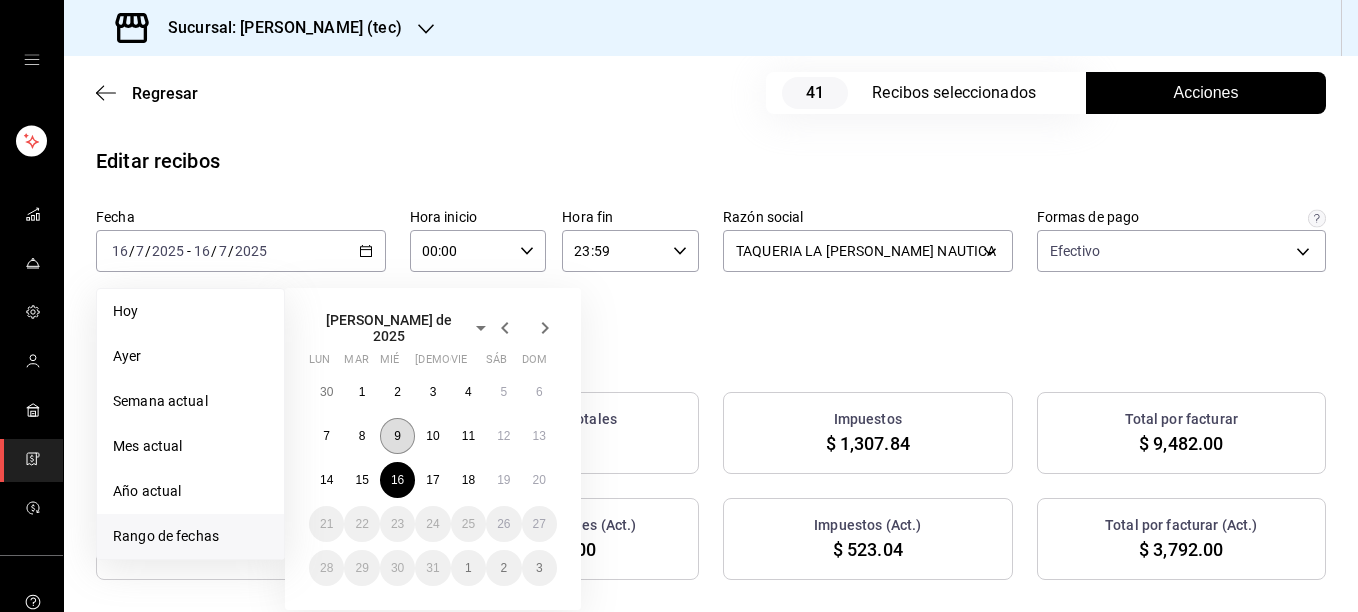 click on "9" at bounding box center [397, 436] 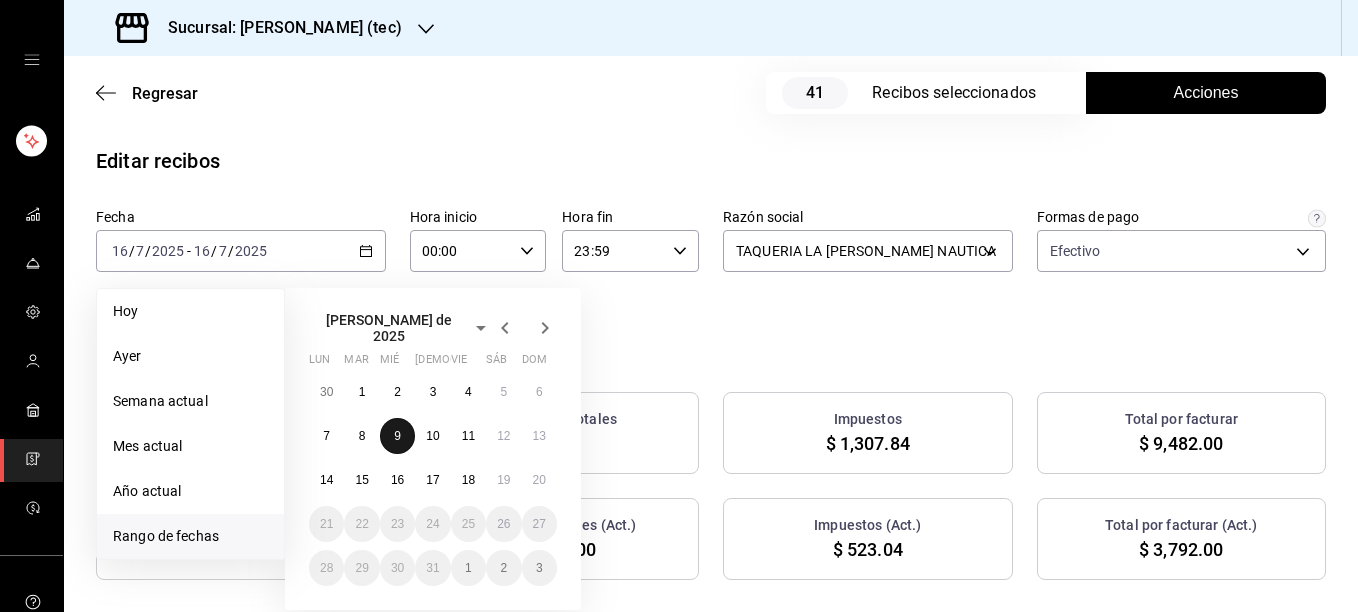 click on "9" at bounding box center [397, 436] 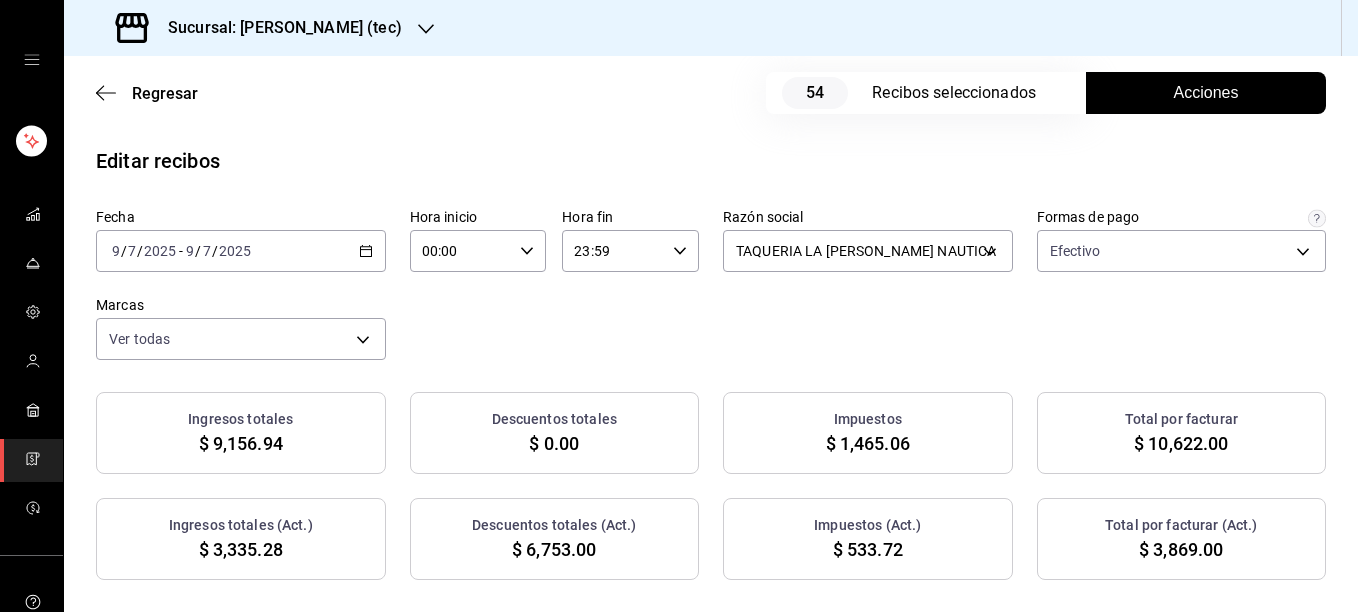 click on "Acciones" at bounding box center (1206, 93) 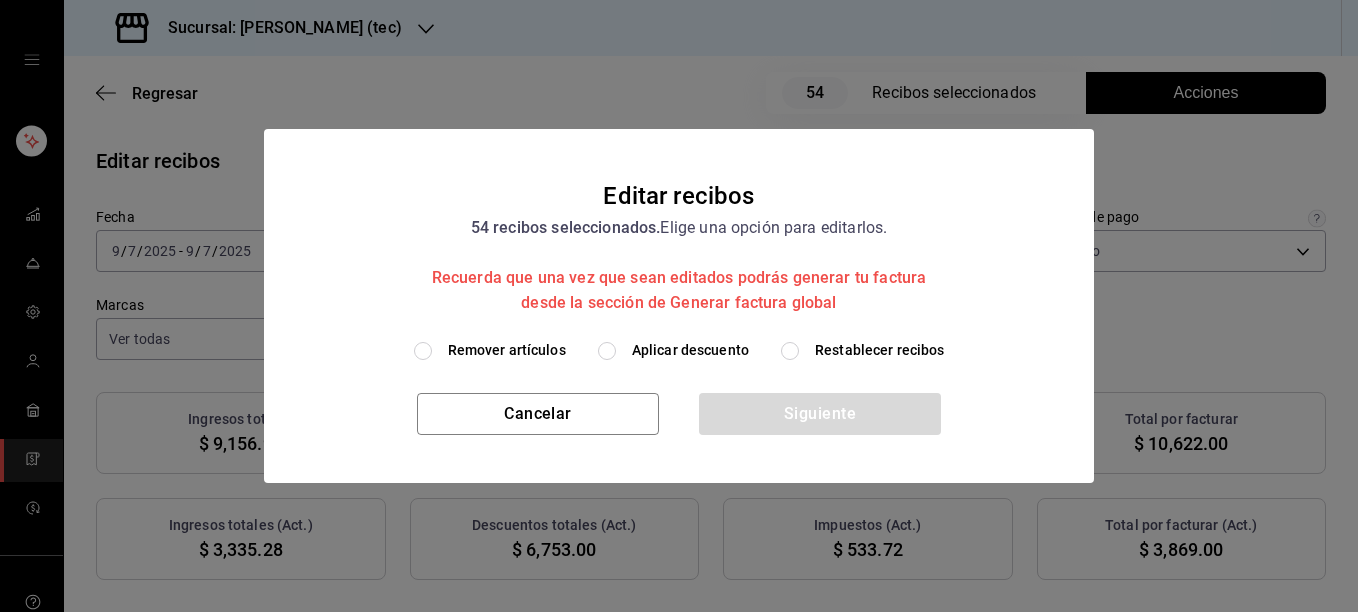 click on "Remover artículos" at bounding box center (507, 350) 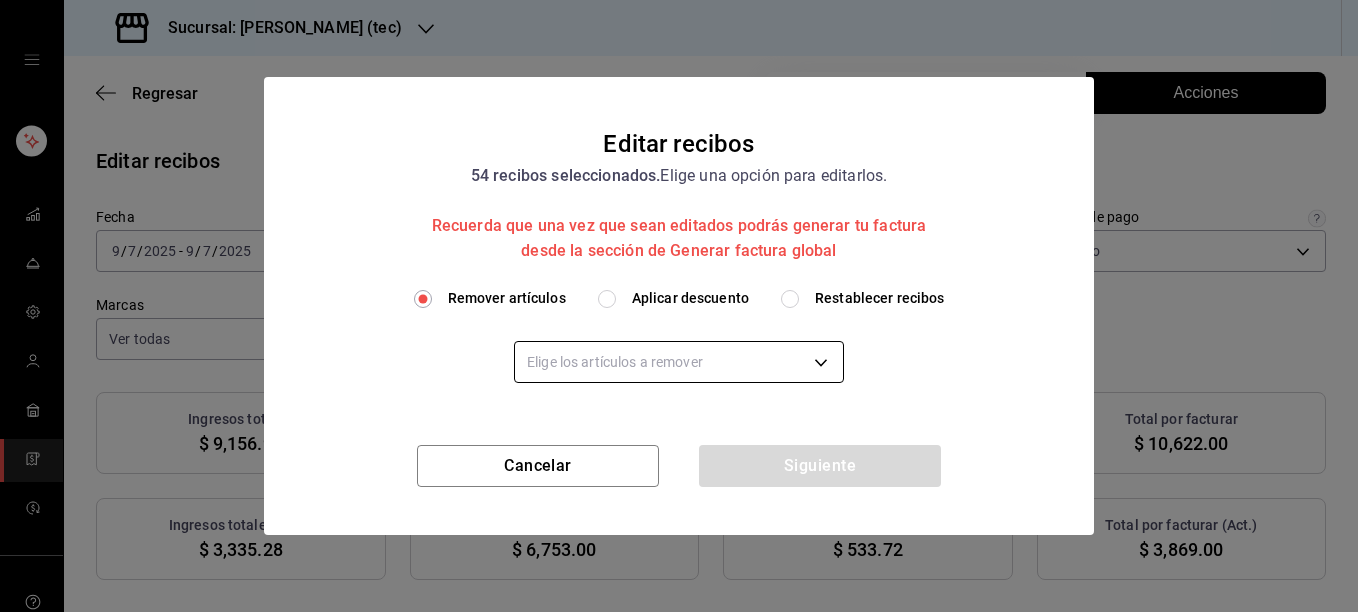 click on "Sucursal: [PERSON_NAME] (tec) Regresar 54 Recibos seleccionados Acciones Editar recibos Fecha [DATE] [DATE] - [DATE] [DATE] Hora inicio 00:00 Hora inicio Hora fin 23:59 Hora fin Razón social TAQUERIA LA [PERSON_NAME] NAUTICA 116d4d5c-2d3b-43d7-887b-986bef790ce9 Formas de pago   Efectivo 1b06d320-5b7d-40cf-b0a9-ba14998cd477 Marcas Ver todas c6f2de5c-732c-42eb-a6cb-d0ccc1d7036d Ingresos totales $ 9,156.94 Descuentos totales $ 0.00 Impuestos $ 1,465.06 Total por facturar $ 10,622.00 Ingresos totales (Act.) $ 3,335.28 Descuentos totales (Act.) $ 6,753.00 Impuestos  (Act.) $ 533.72 Total por facturar (Act.) $ 3,869.00 Editar recibos Quita la selección a los recibos que no quieras editar. Act. # de recibo Artículos (Orig.) Artículos (Act.) Subtotal (Orig.) Subtotal (Act.) Descuento total (Orig.) Descuento total (Act.) Impuestos (Orig.) Impuestos (Act.) Total (Orig.) Total (Act.) No AD90907259BD22 1 1 $112.07 $112.07 $0.00 $0.00 $17.93 $17.93 $130.00 $130.00 Sí 42A090725FB58C 4 1 $405.17 $43.10 $0.00" at bounding box center (679, 306) 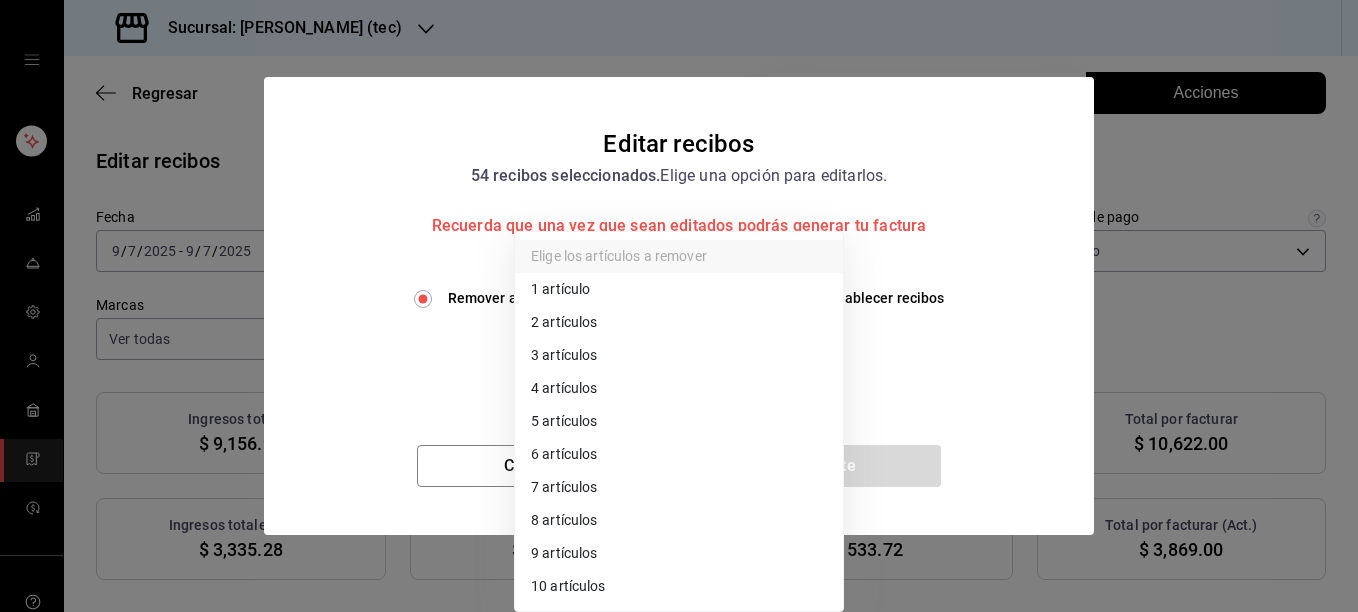 click at bounding box center [679, 306] 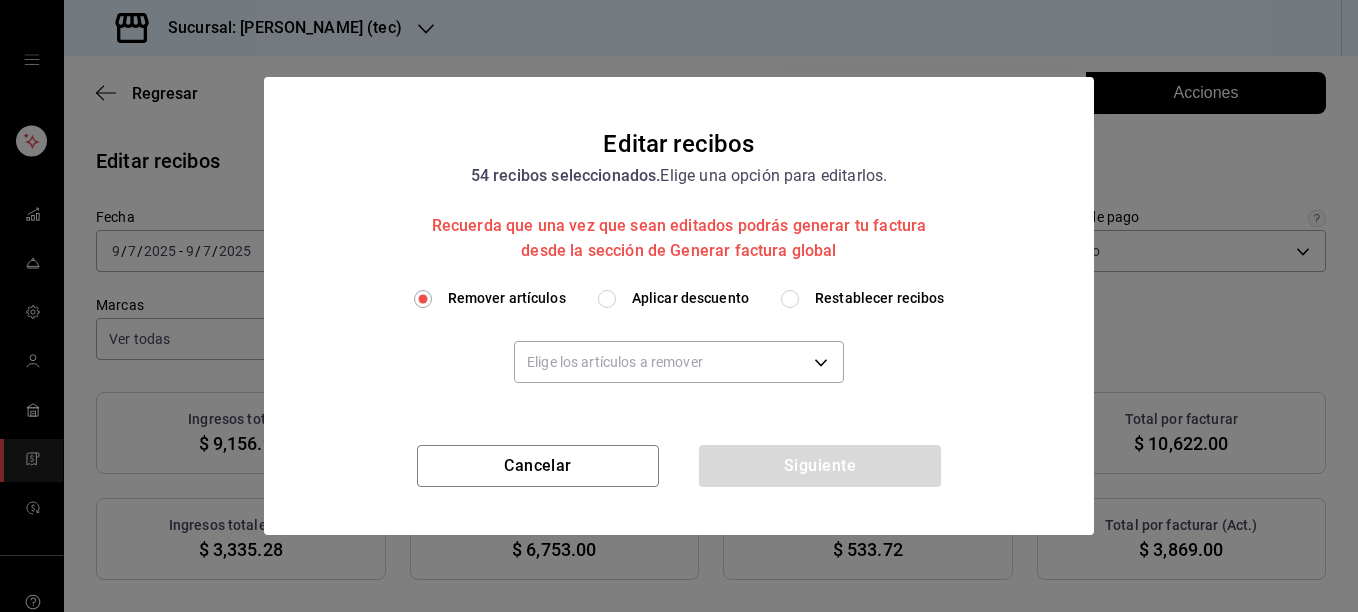 click on "Restablecer recibos" at bounding box center (880, 298) 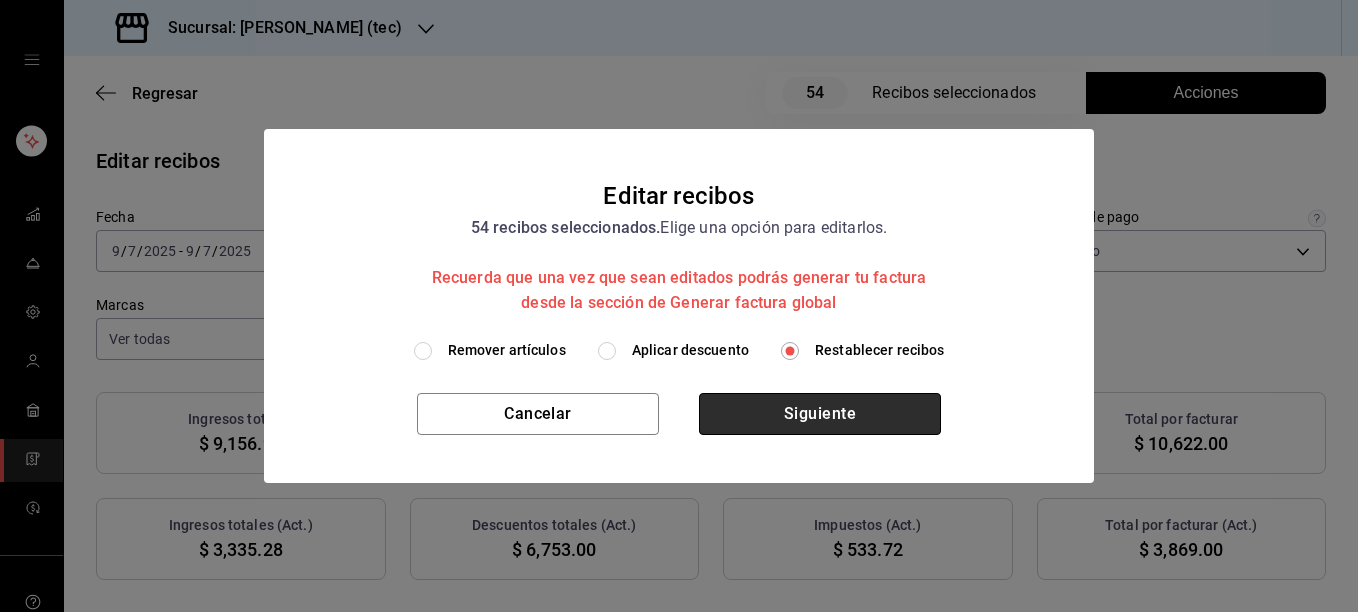 click on "Siguiente" at bounding box center [820, 414] 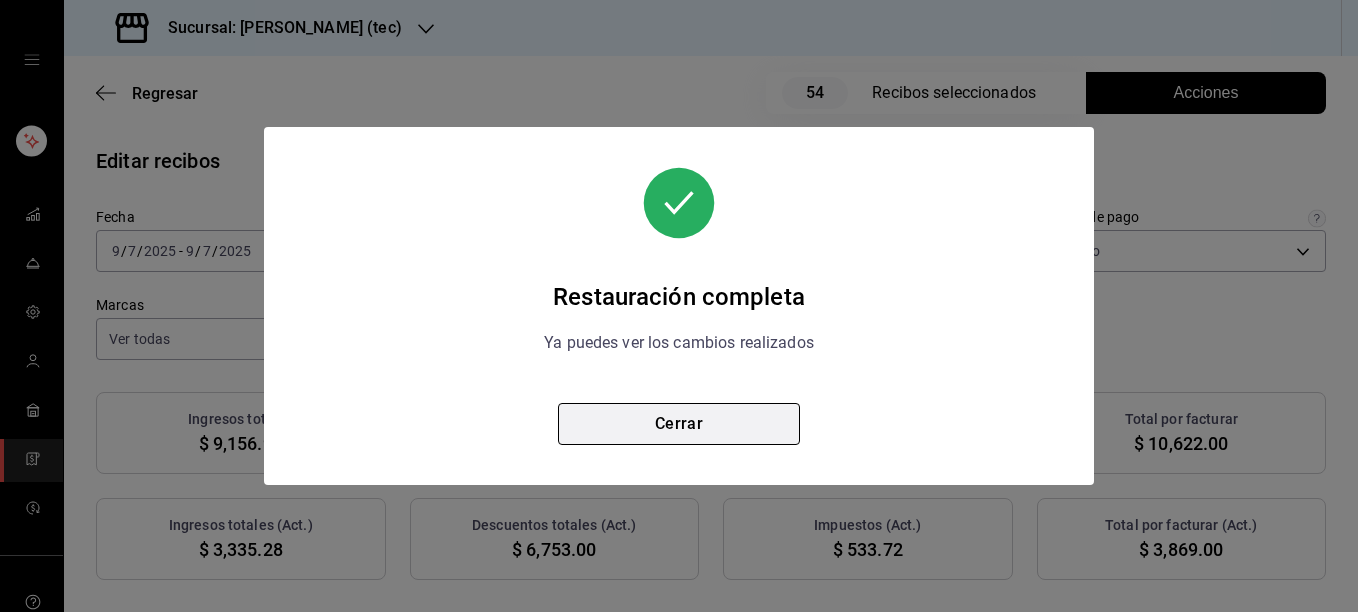 click on "Cerrar" at bounding box center (679, 424) 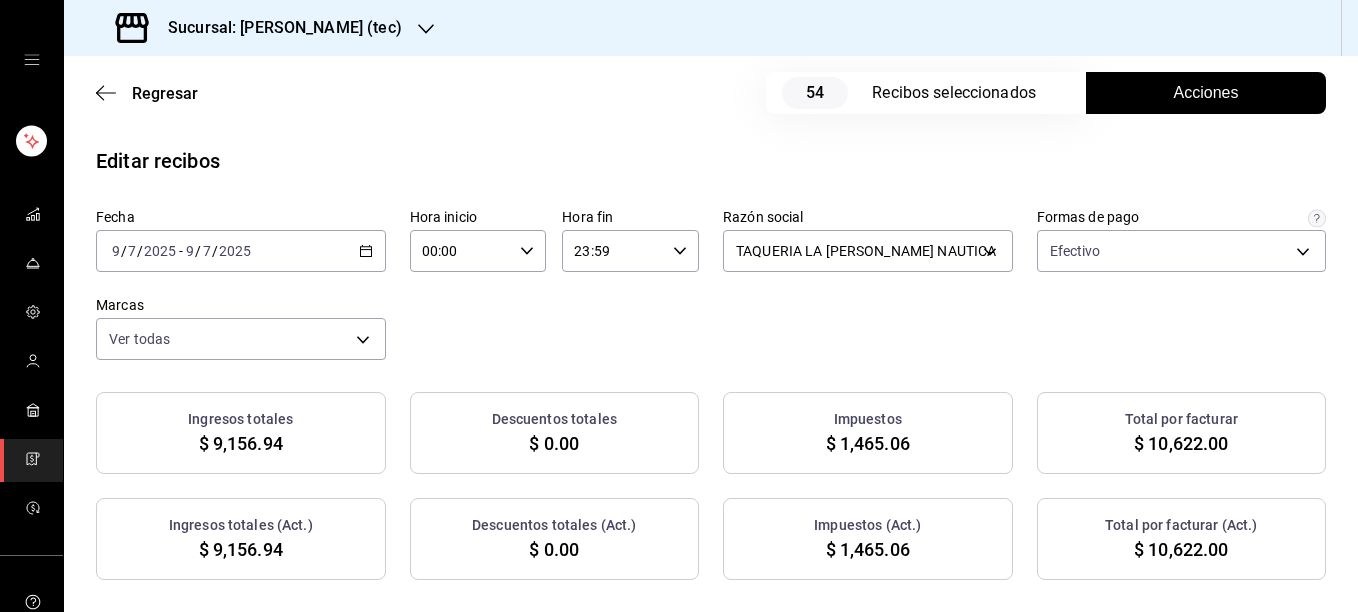 click on "Acciones" at bounding box center [1206, 93] 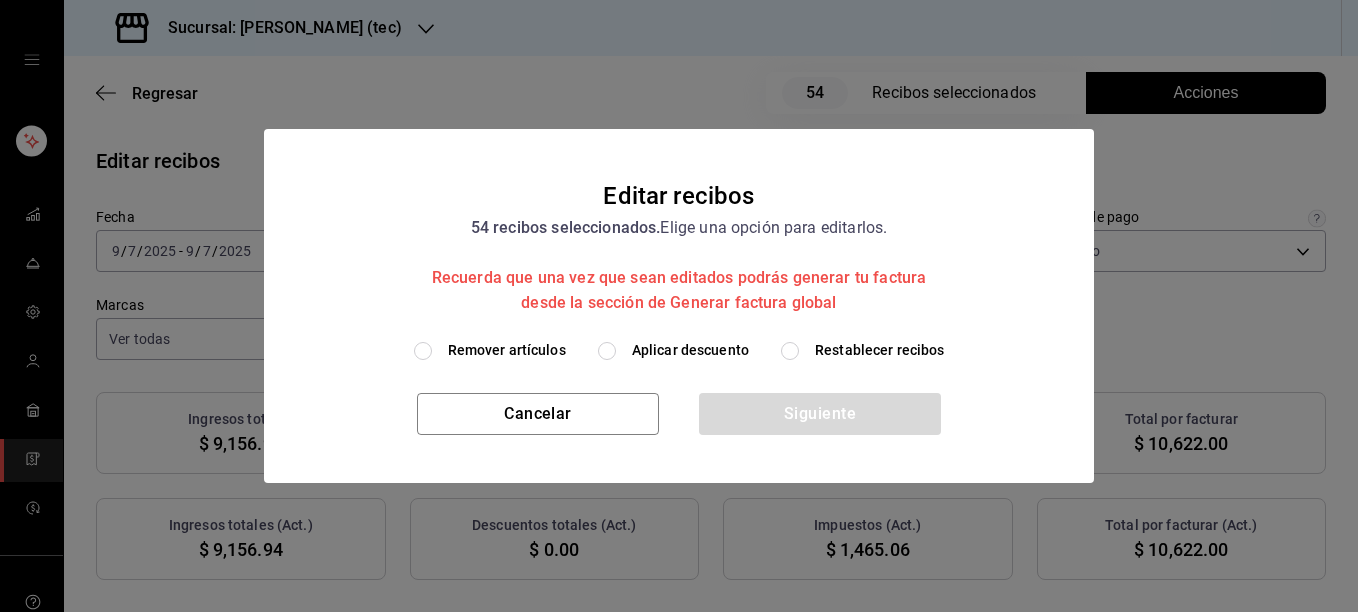 click on "Remover artículos" at bounding box center (507, 350) 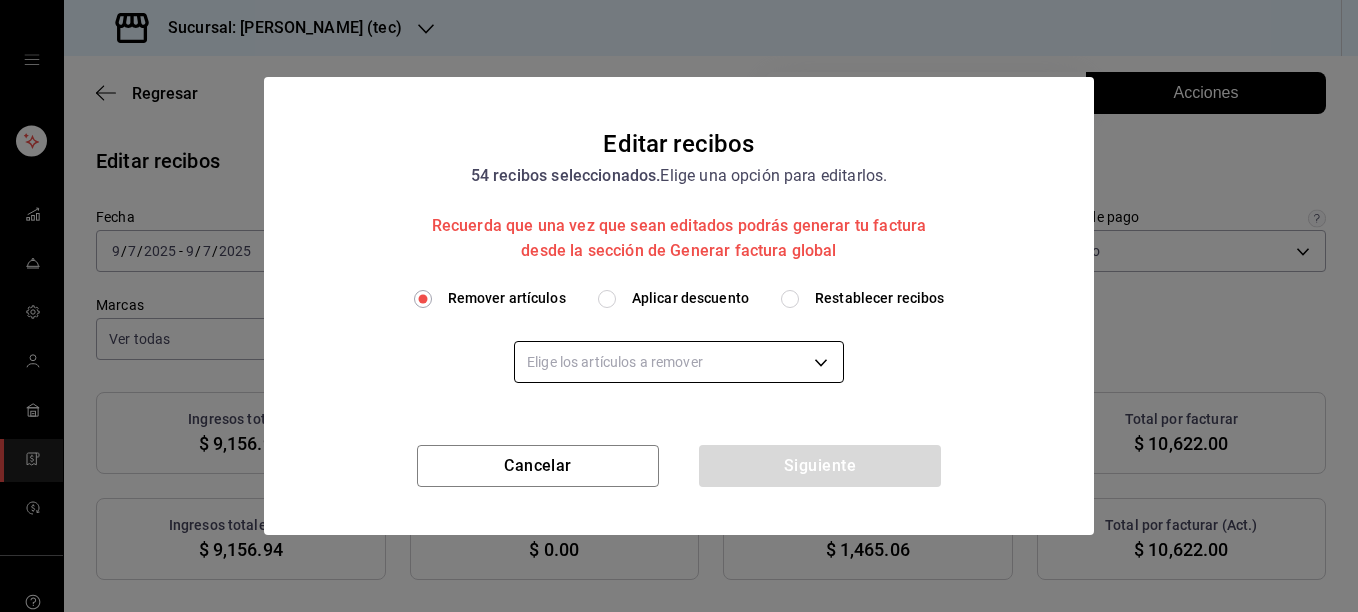 click on "Sucursal: [PERSON_NAME] (tec) Regresar 54 Recibos seleccionados Acciones Editar recibos Fecha [DATE] [DATE] - [DATE] [DATE] Hora inicio 00:00 Hora inicio Hora fin 23:59 Hora fin Razón social TAQUERIA LA [PERSON_NAME] NAUTICA 116d4d5c-2d3b-43d7-887b-986bef790ce9 Formas de pago   Efectivo 1b06d320-5b7d-40cf-b0a9-ba14998cd477 Marcas Ver todas c6f2de5c-732c-42eb-a6cb-d0ccc1d7036d Ingresos totales $ 9,156.94 Descuentos totales $ 0.00 Impuestos $ 1,465.06 Total por facturar $ 10,622.00 Ingresos totales (Act.) $ 9,156.94 Descuentos totales (Act.) $ 0.00 Impuestos  (Act.) $ 1,465.06 Total por facturar (Act.) $ 10,622.00 Editar recibos Quita la selección a los recibos que no quieras editar. Act. # de recibo Artículos (Orig.) Artículos (Act.) Subtotal (Orig.) Subtotal (Act.) Descuento total (Orig.) Descuento total (Act.) Impuestos (Orig.) Impuestos (Act.) Total (Orig.) Total (Act.) No AD90907259BD22 1 1 $112.07 $112.07 $0.00 $0.00 $17.93 $17.93 $130.00 $130.00 No 42A090725FB58C 4 4 $405.17 $405.17 $0.00 7" at bounding box center [679, 306] 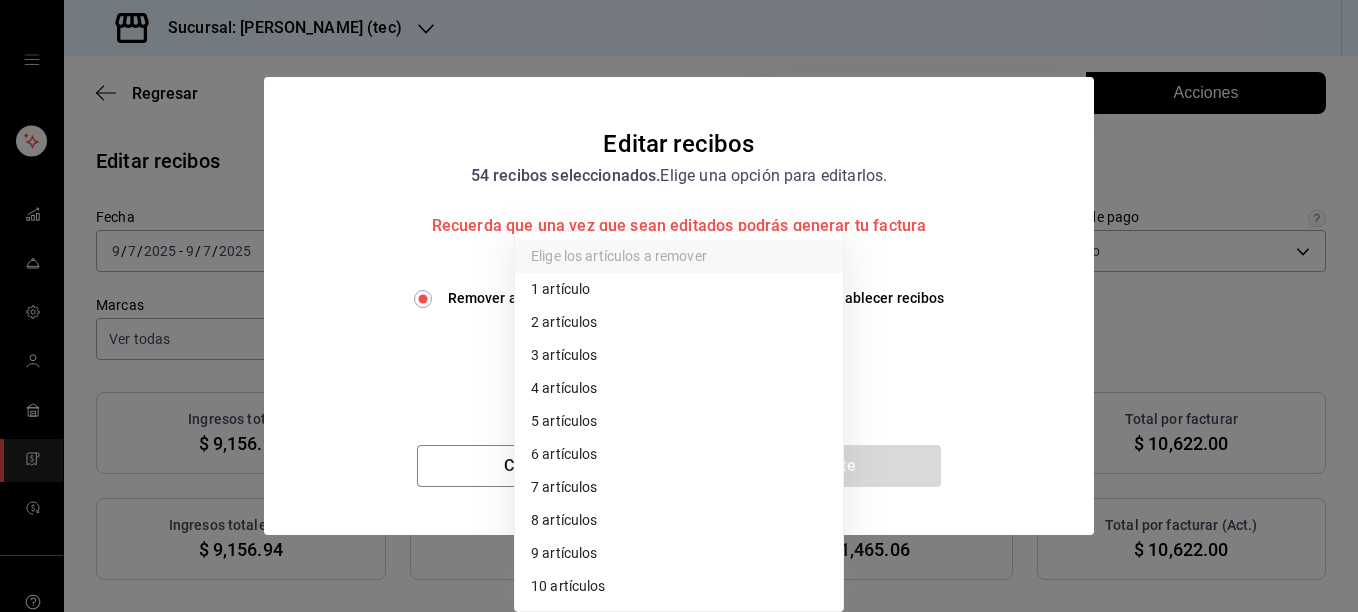 click on "4 artículos" at bounding box center [679, 388] 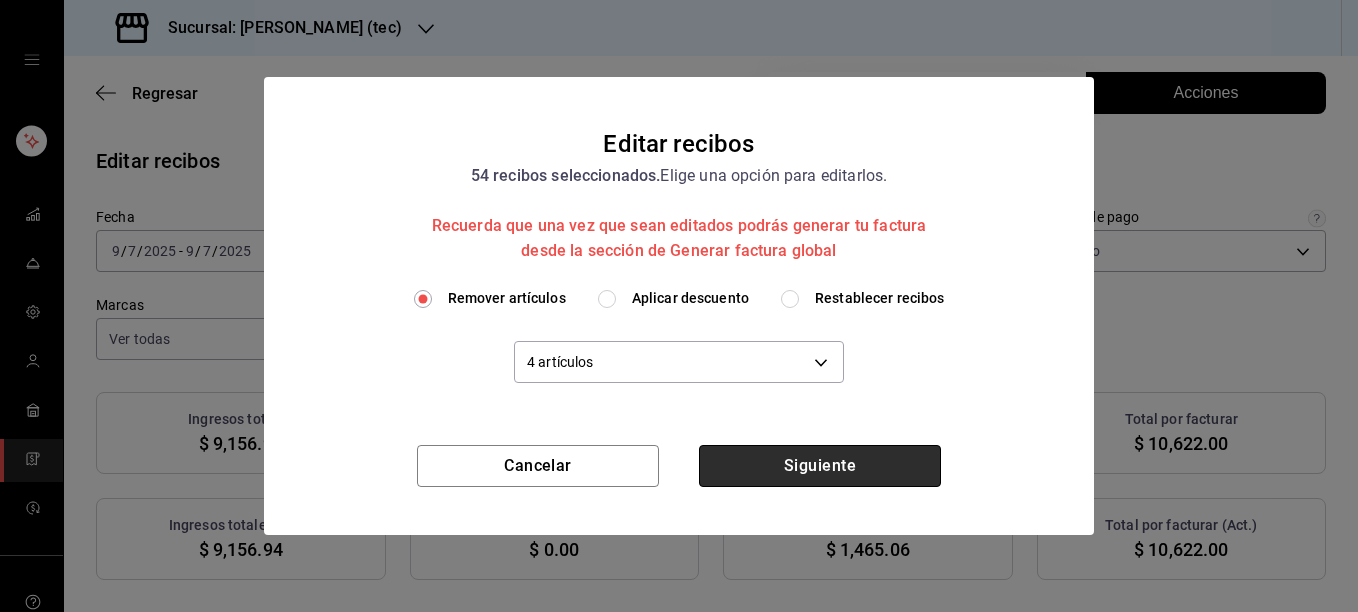 click on "Siguiente" at bounding box center (820, 466) 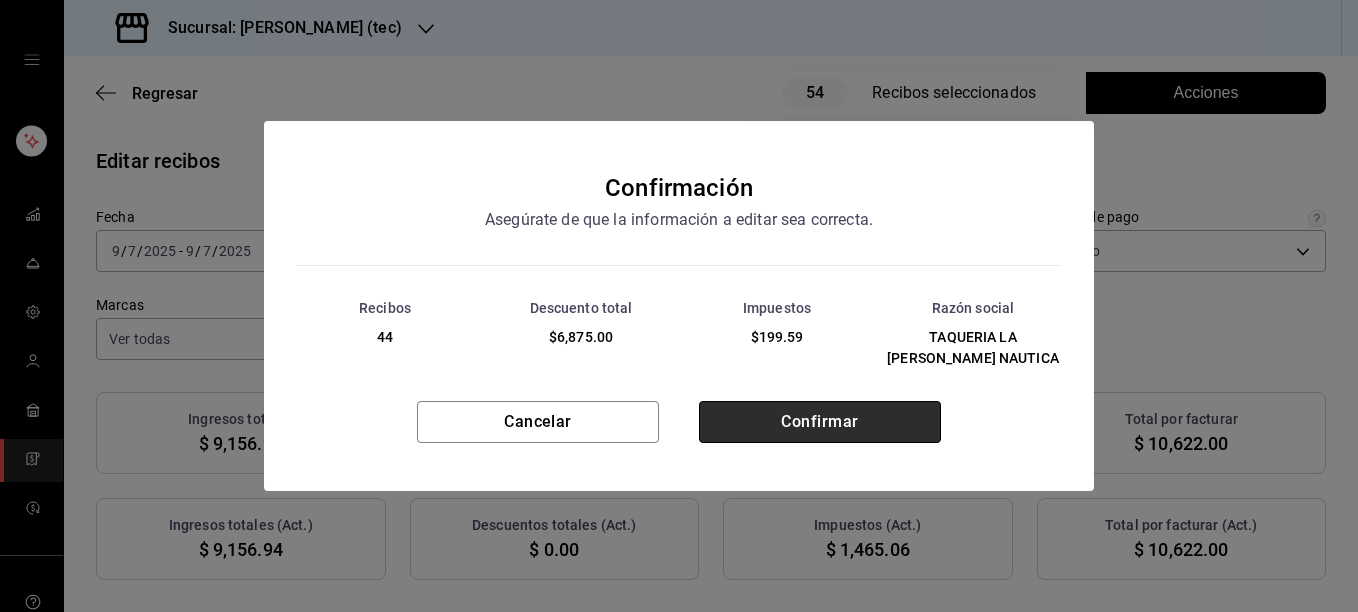 click on "Confirmar" at bounding box center [820, 422] 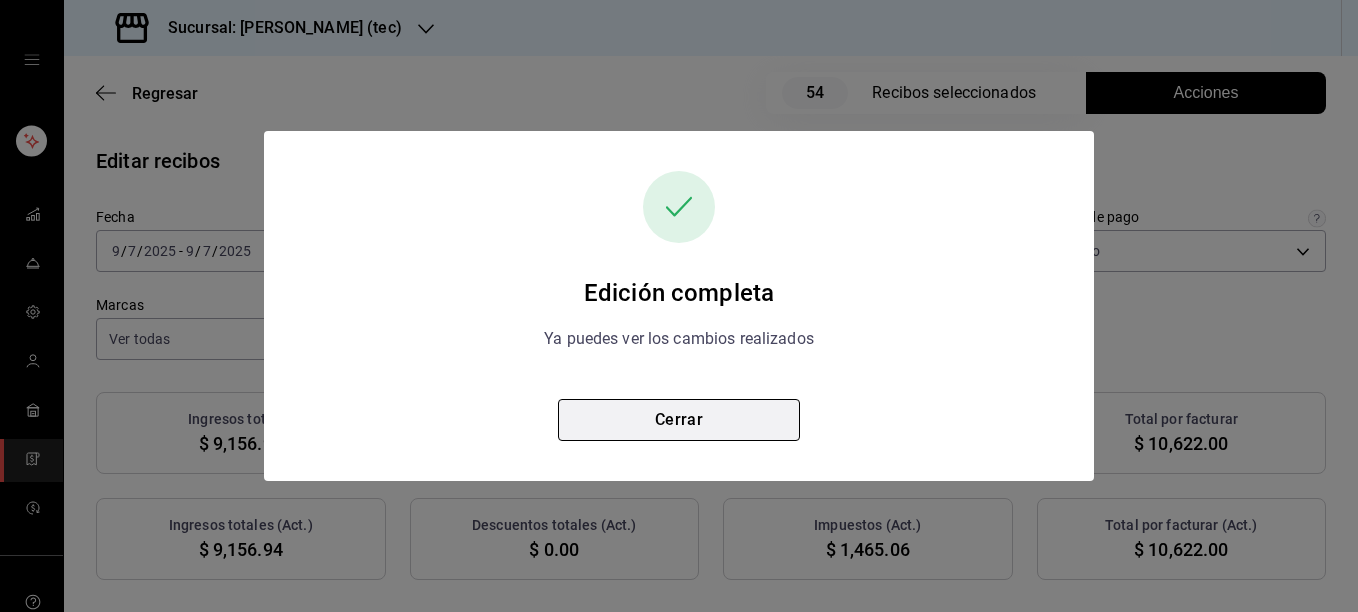 click on "Cerrar" at bounding box center (679, 420) 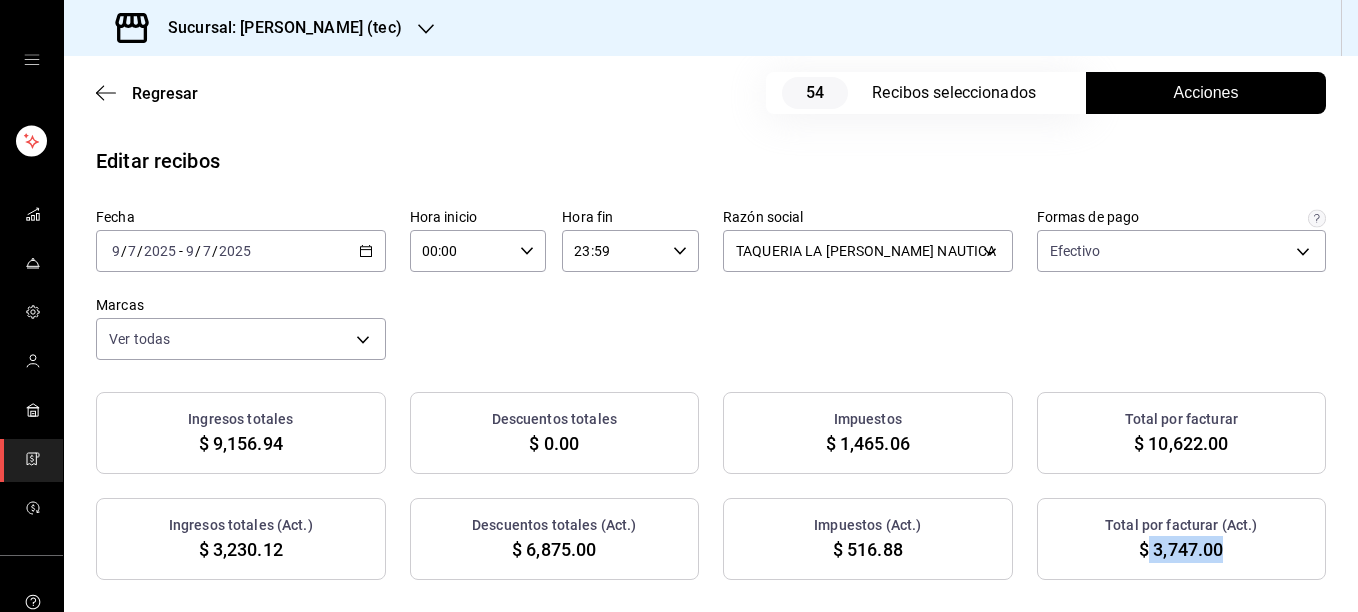 drag, startPoint x: 1137, startPoint y: 547, endPoint x: 1220, endPoint y: 562, distance: 84.34453 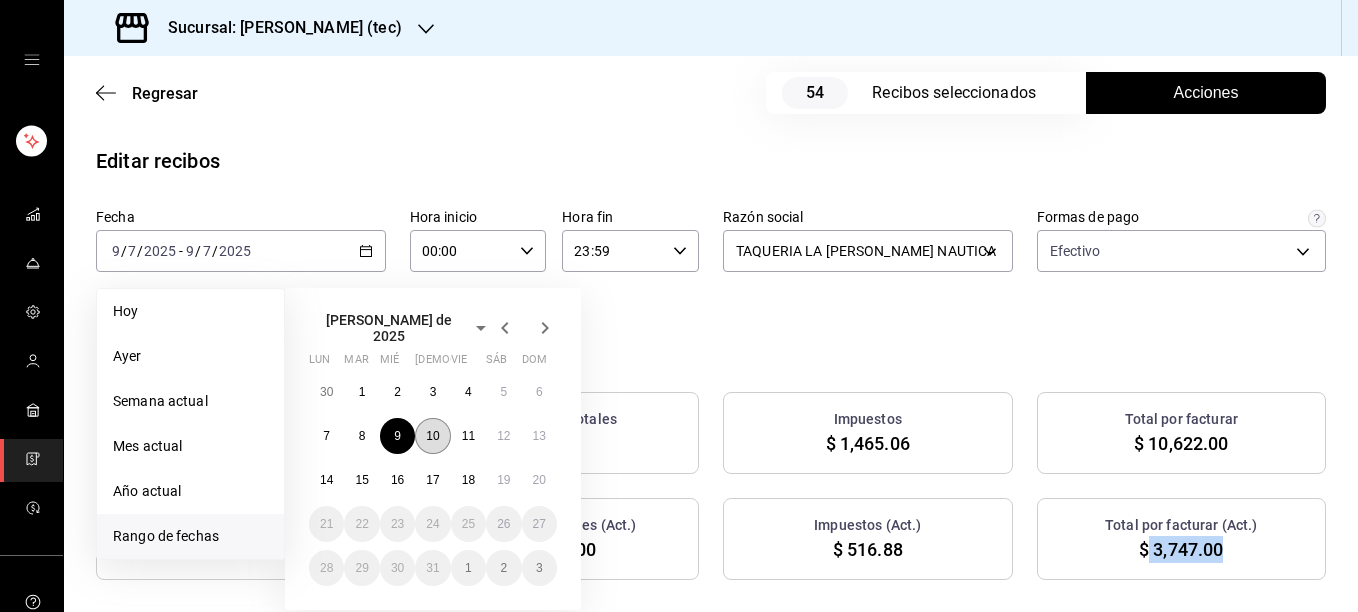 click on "10" at bounding box center [432, 436] 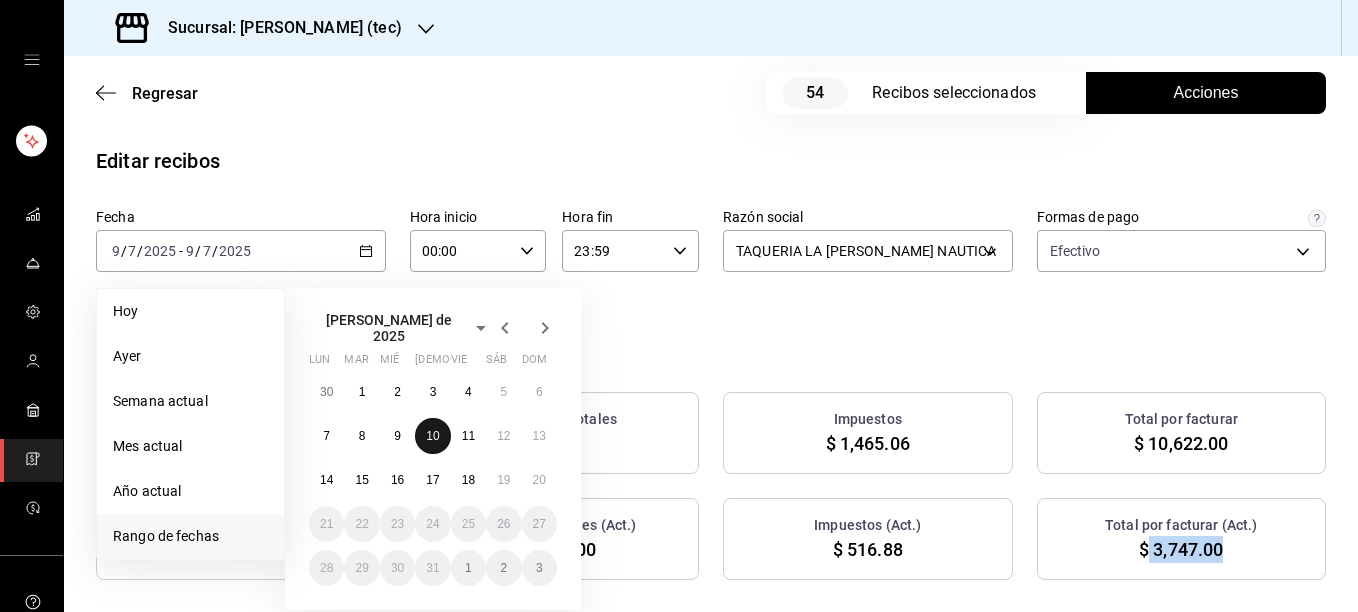 click on "10" at bounding box center [432, 436] 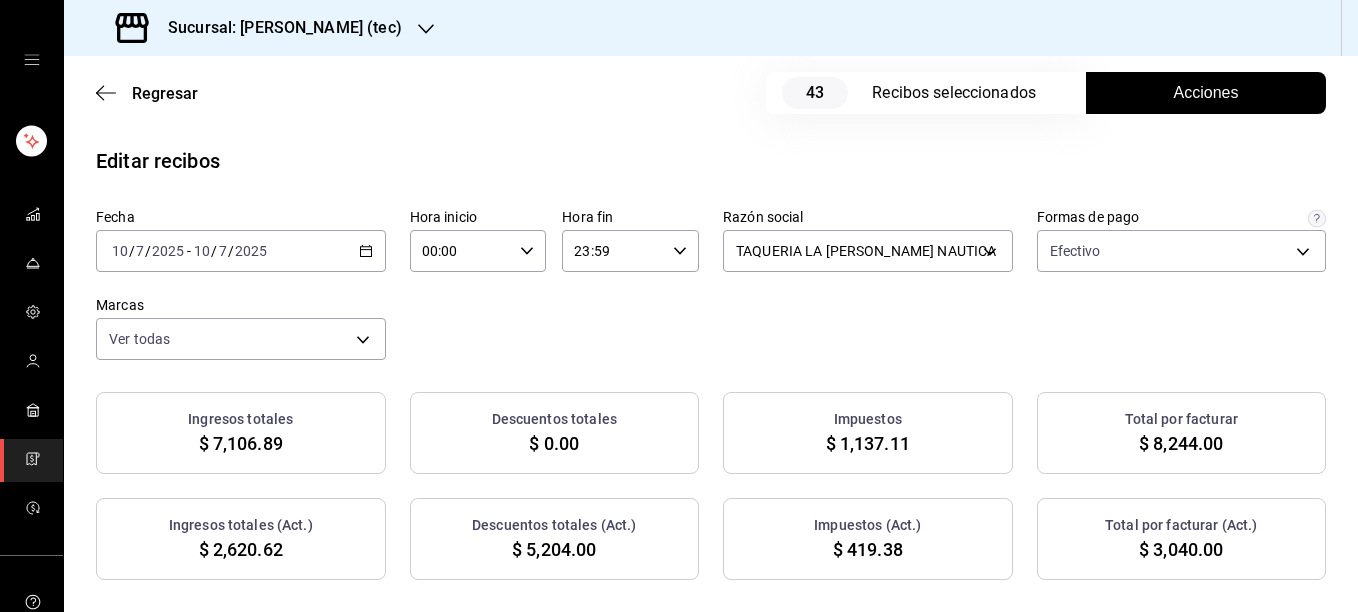 click on "Acciones" at bounding box center [1206, 93] 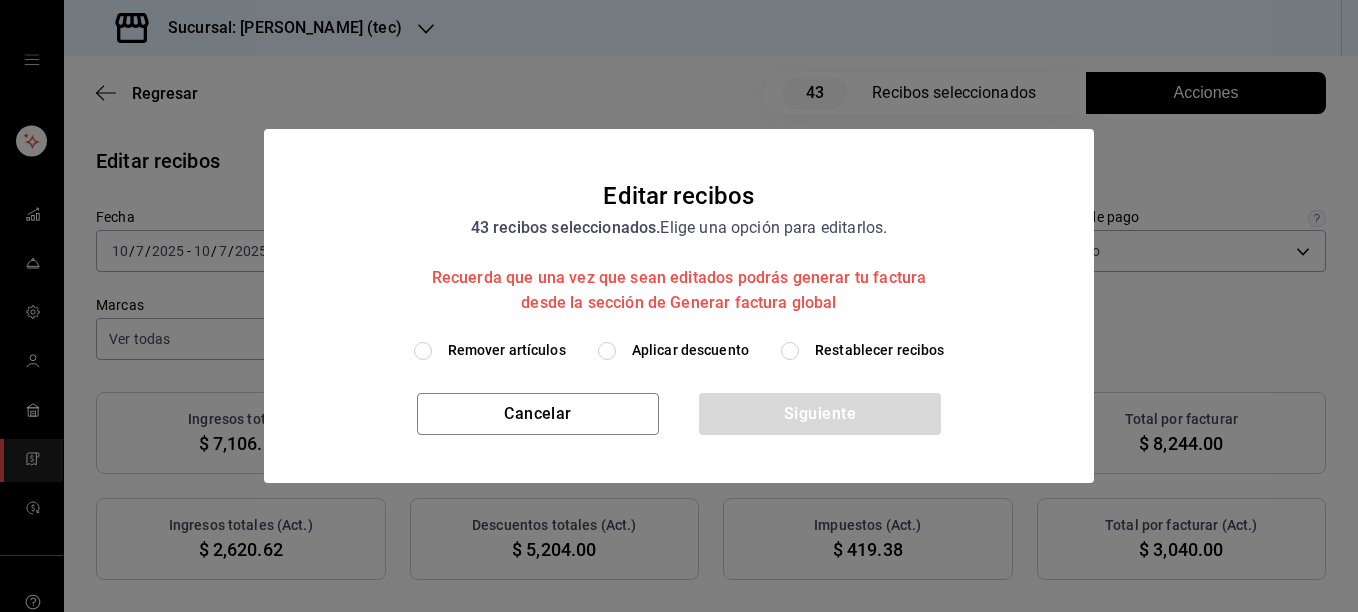 click on "Restablecer recibos" at bounding box center [880, 350] 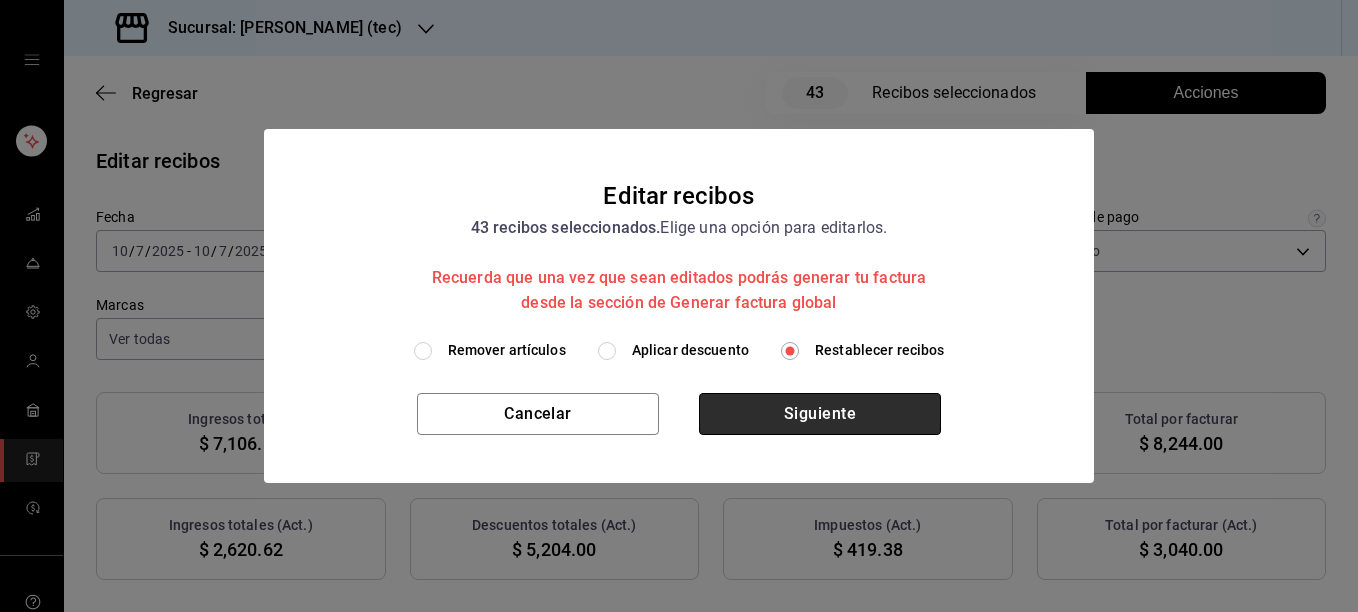 click on "Siguiente" at bounding box center [820, 414] 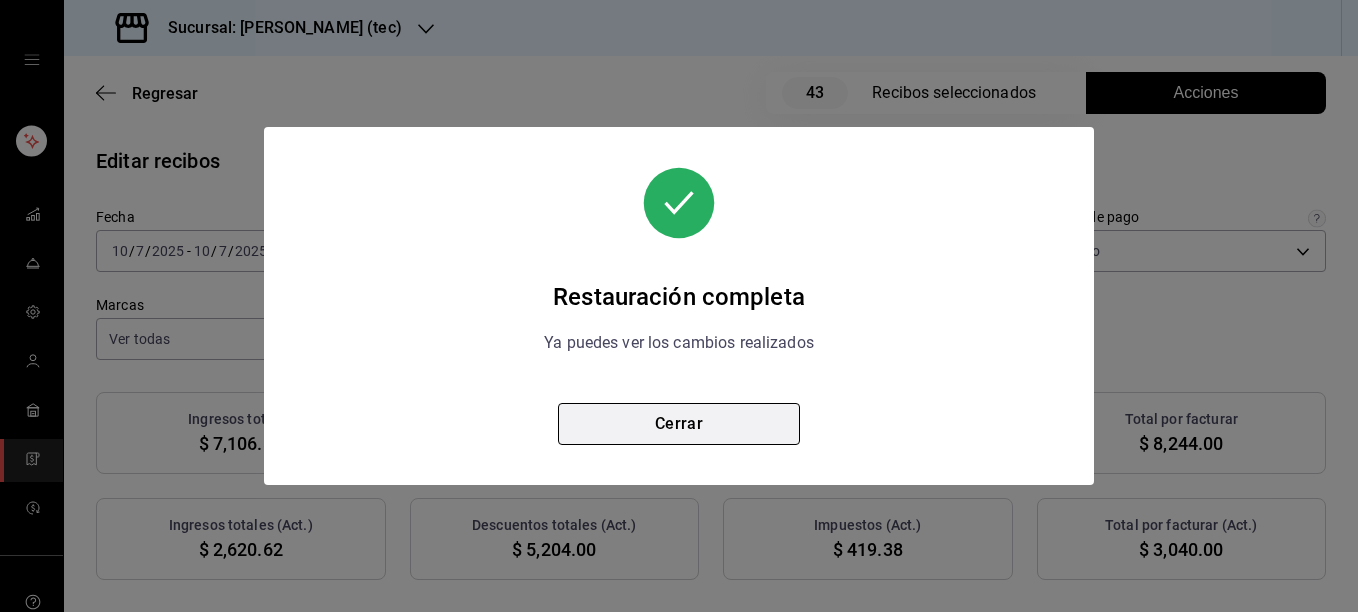 click on "Cerrar" at bounding box center [679, 424] 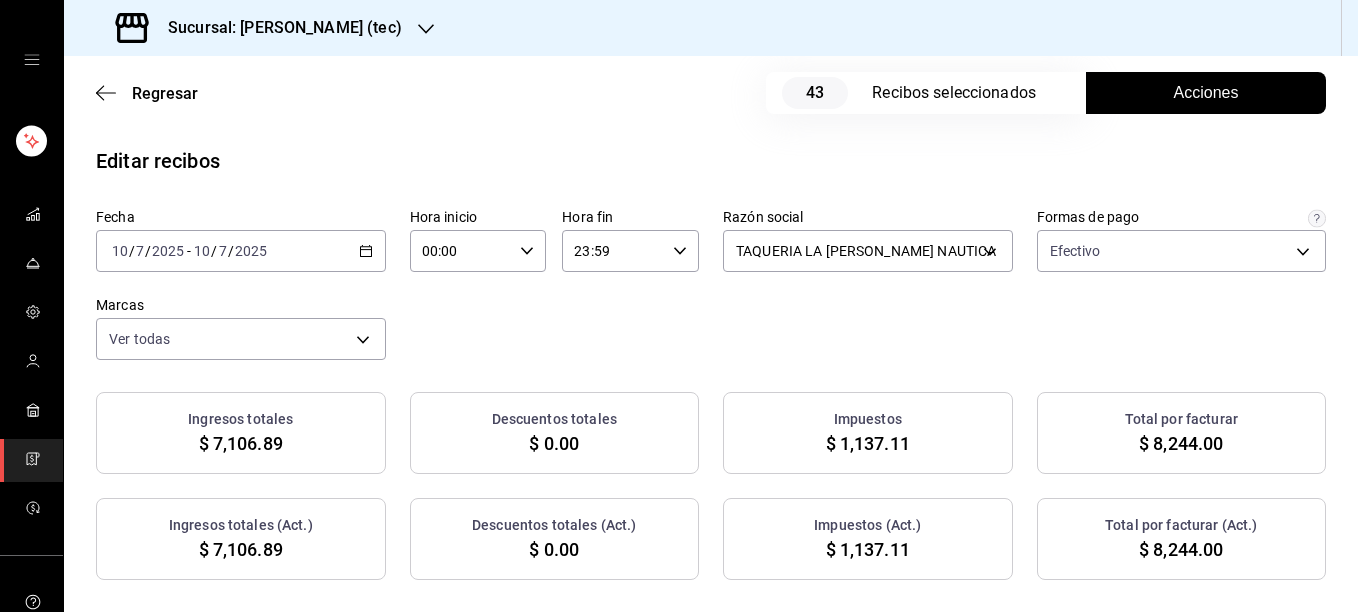 click on "Acciones" at bounding box center [1206, 93] 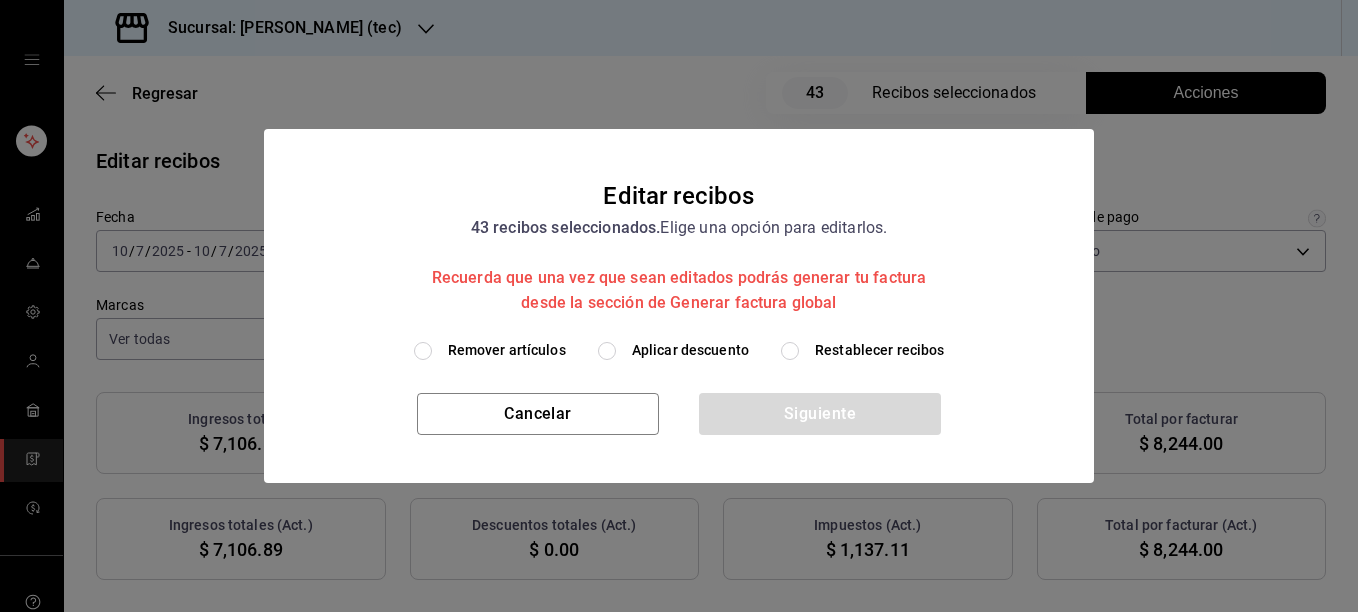 click on "Remover artículos" at bounding box center (507, 350) 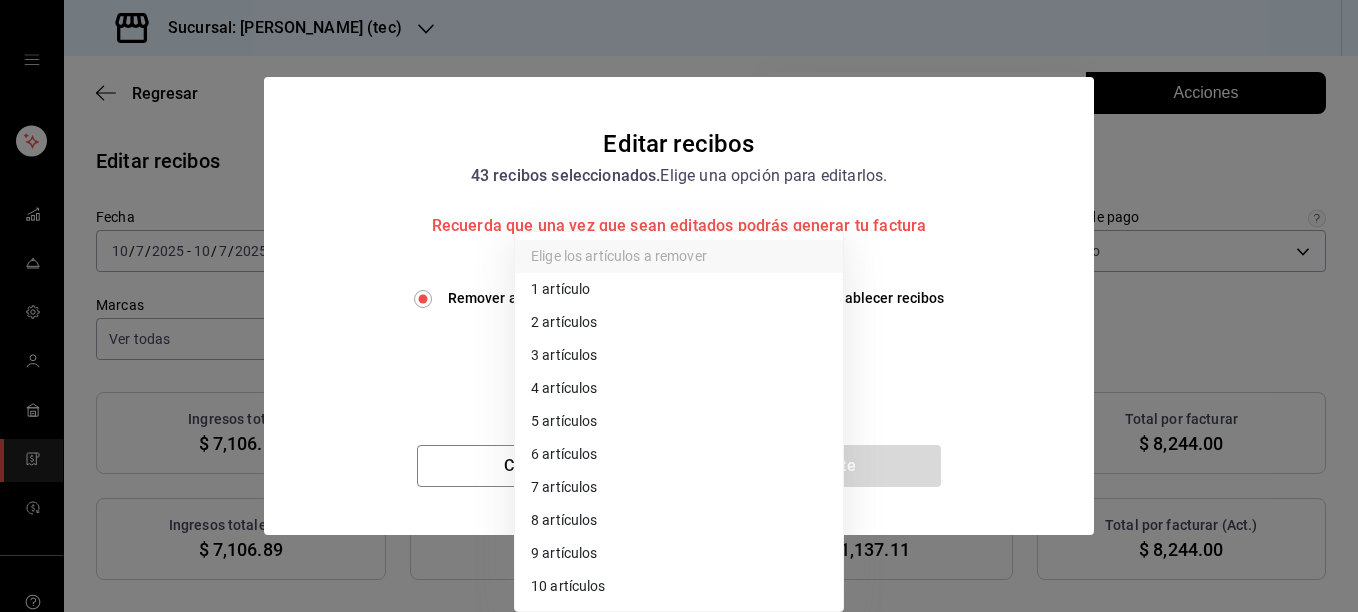 click on "Sucursal: [PERSON_NAME] (tec) Regresar 43 Recibos seleccionados Acciones Editar recibos Fecha [DATE] [DATE] - [DATE] [DATE] Hora inicio 00:00 Hora inicio Hora fin 23:59 Hora fin Razón social TAQUERIA LA [PERSON_NAME] NAUTICA 116d4d5c-2d3b-43d7-887b-986bef790ce9 Formas de pago   Efectivo 1b06d320-5b7d-40cf-b0a9-ba14998cd477 Marcas Ver todas c6f2de5c-732c-42eb-a6cb-d0ccc1d7036d Ingresos totales $ 7,106.89 Descuentos totales $ 0.00 Impuestos $ 1,137.11 Total por facturar $ 8,244.00 Ingresos totales (Act.) $ 7,106.89 Descuentos totales (Act.) $ 0.00 Impuestos  (Act.) $ 1,137.11 Total por facturar (Act.) $ 8,244.00 Editar recibos Quita la selección a los recibos que no quieras editar. Act. # de recibo Artículos (Orig.) Artículos (Act.) Subtotal (Orig.) Subtotal (Act.) Descuento total (Orig.) Descuento total (Act.) Impuestos (Orig.) Impuestos (Act.) Total (Orig.) Total (Act.) No 97B10072508608 3 3 $284.48 $284.48 $0.00 $0.00 $45.52 $45.52 $330.00 $330.00 No B831007259D94A 2 2 $137.93 $137.93 $0.00 5" at bounding box center [679, 306] 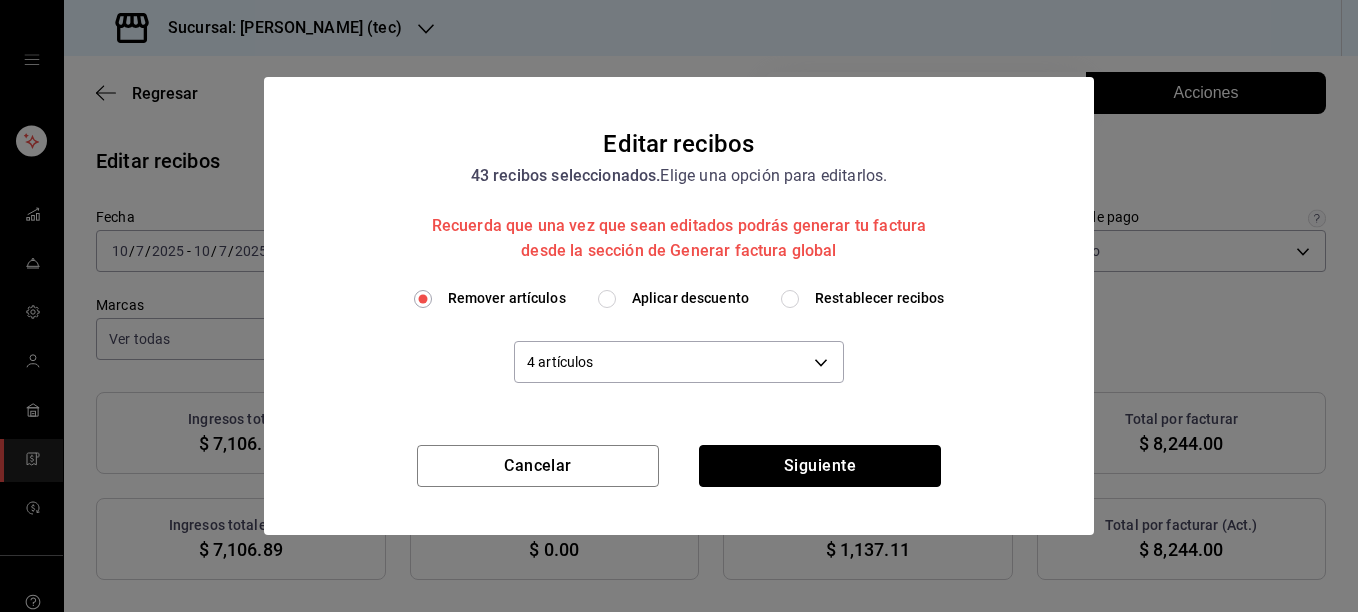 click on "Siguiente" at bounding box center [820, 466] 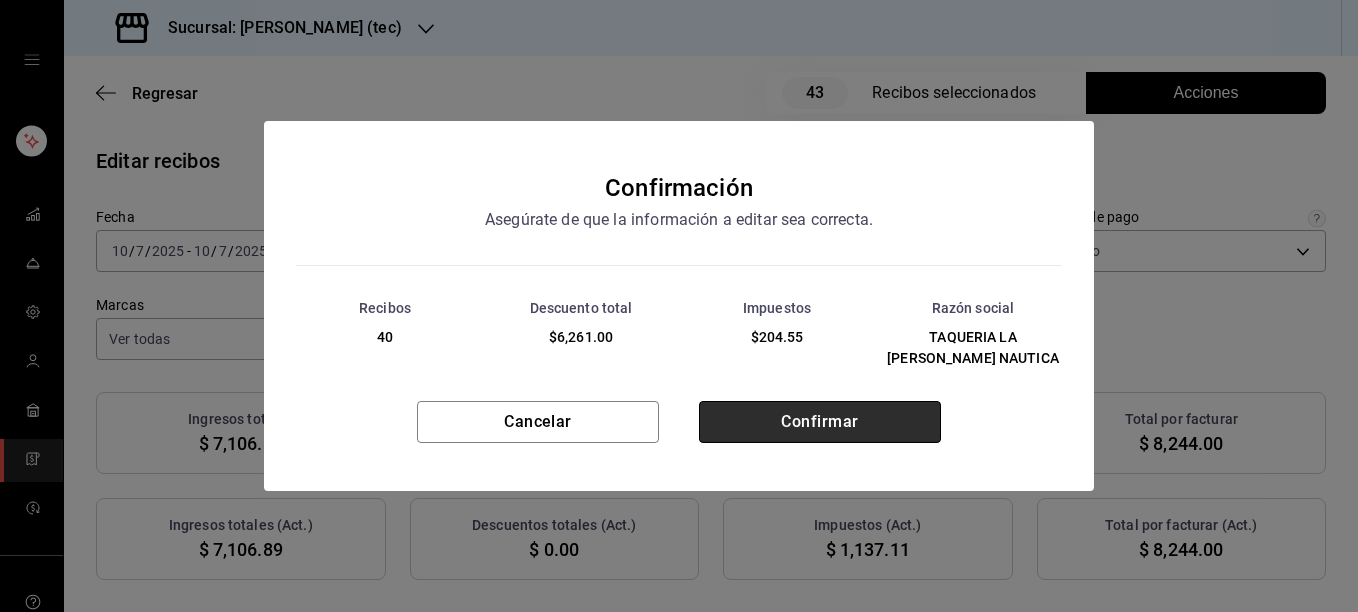 click on "Confirmar" at bounding box center (820, 422) 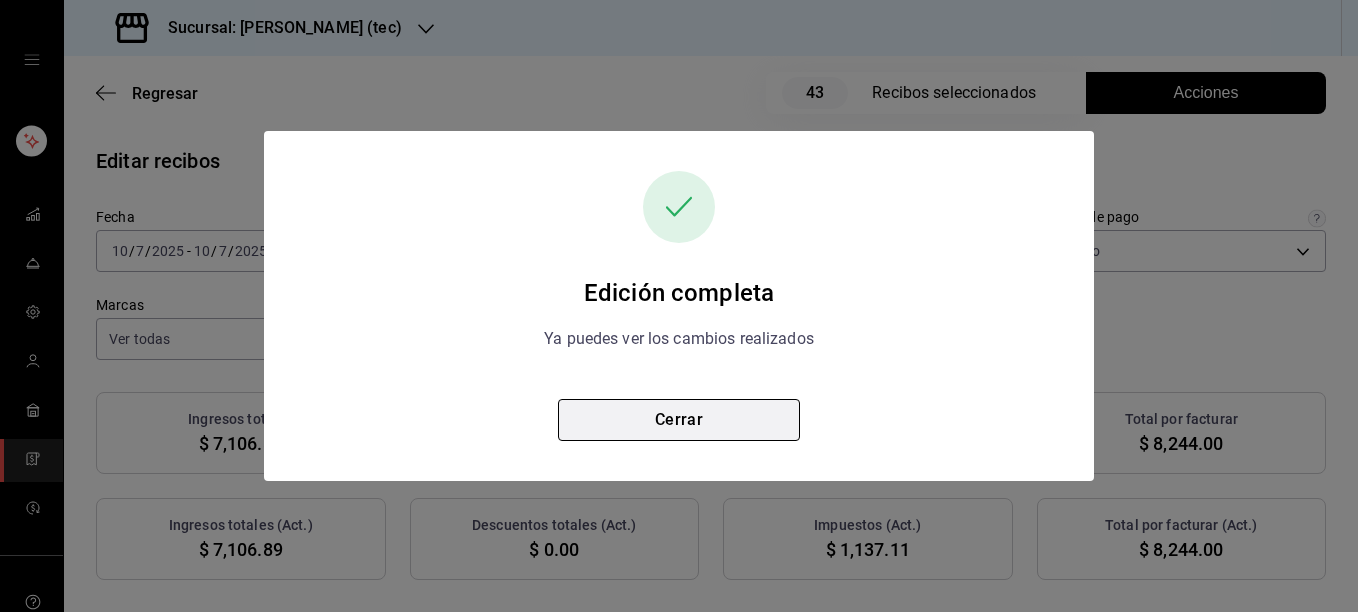 click on "Cerrar" at bounding box center (679, 420) 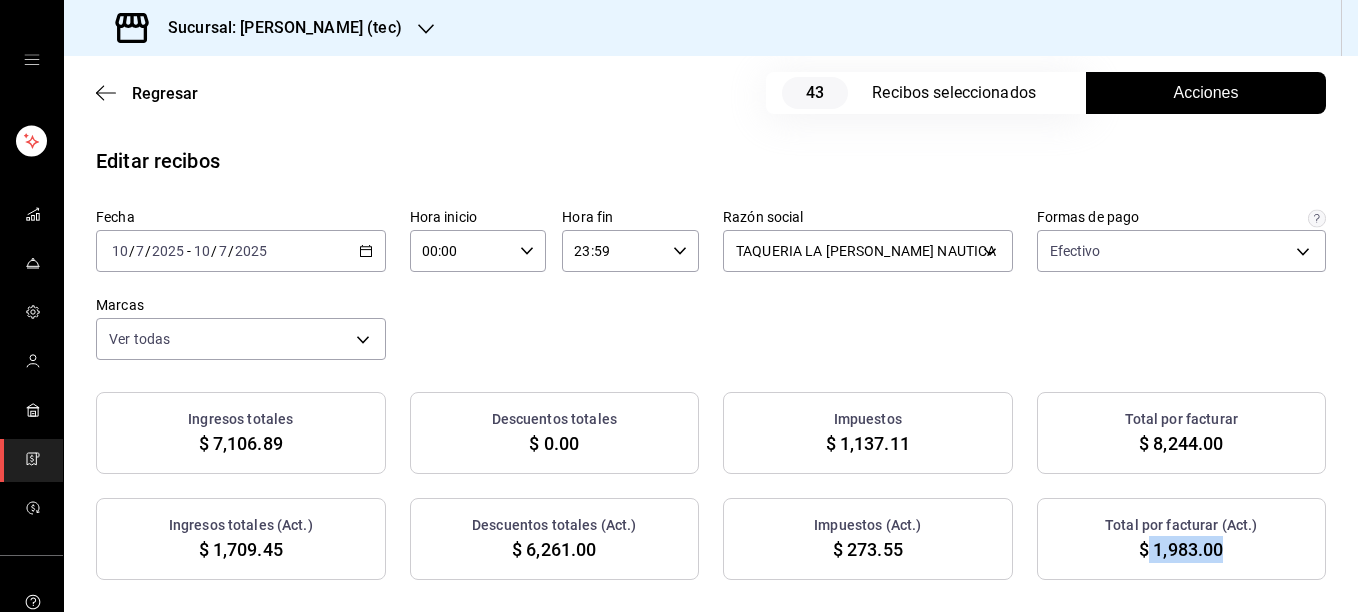 drag, startPoint x: 1137, startPoint y: 549, endPoint x: 1219, endPoint y: 556, distance: 82.29824 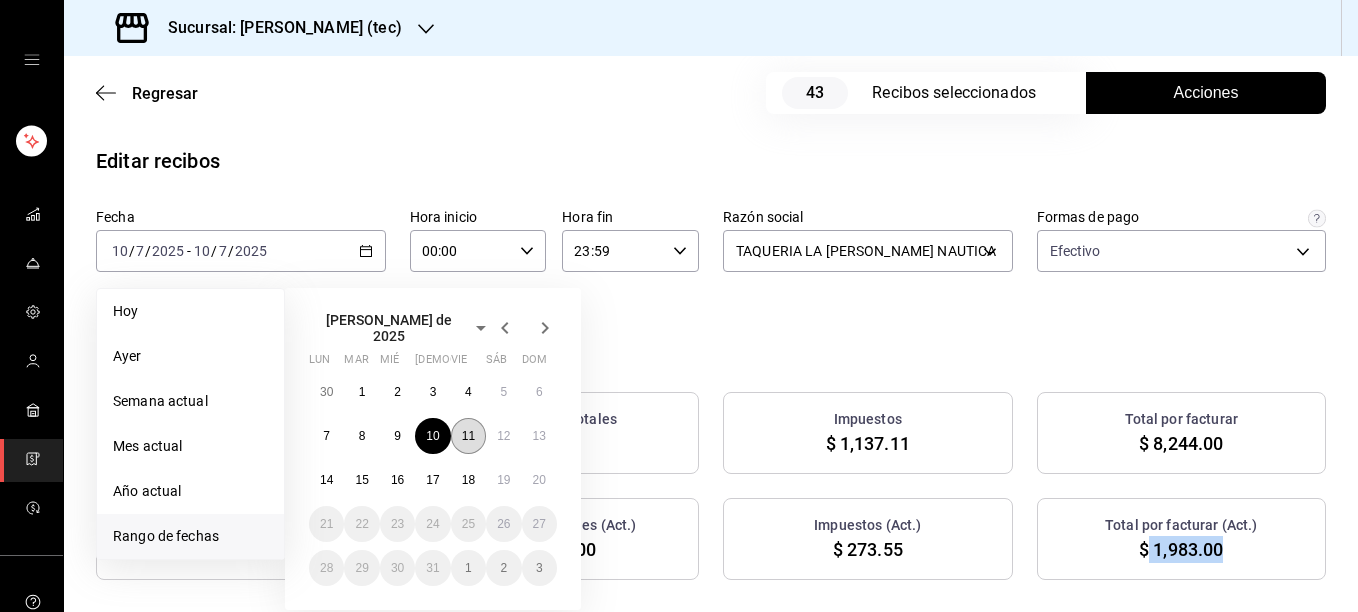 click on "11" at bounding box center (468, 436) 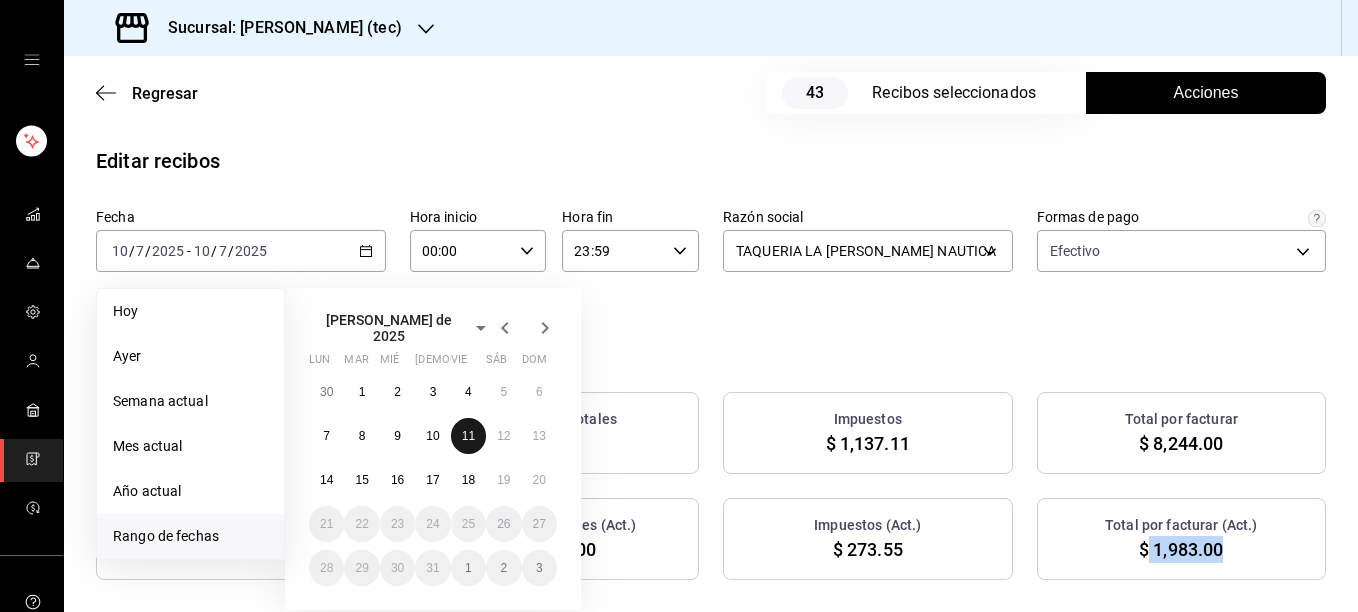 click on "11" at bounding box center (468, 436) 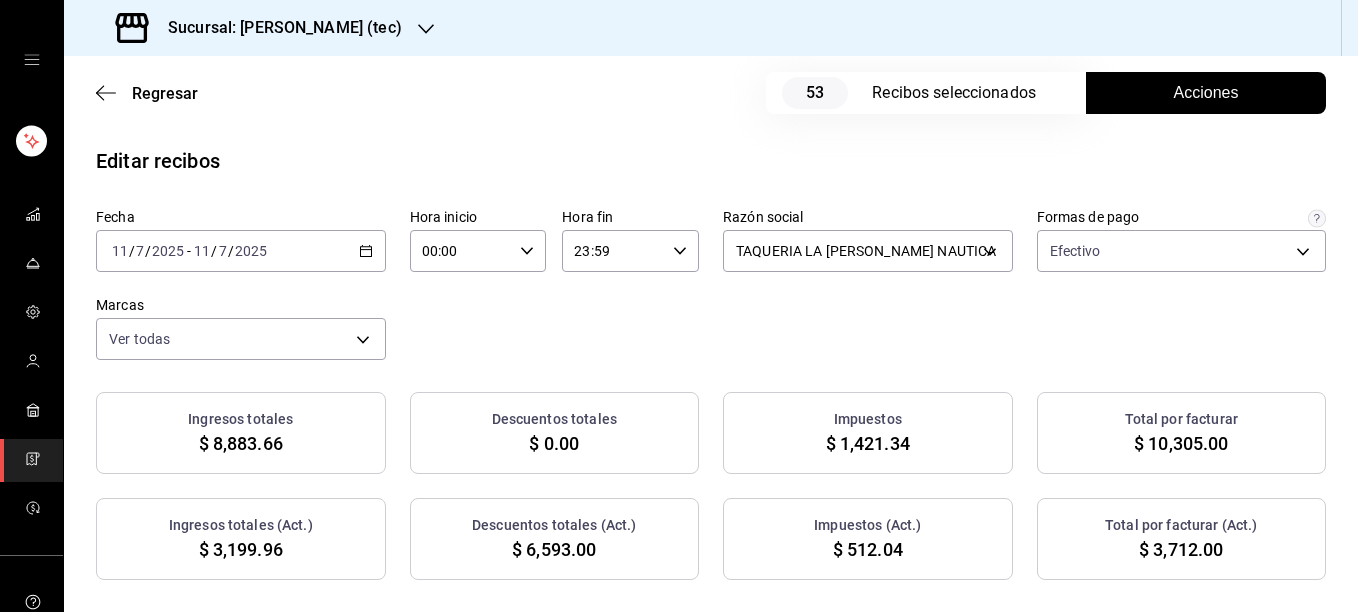 click on "Acciones" at bounding box center [1206, 93] 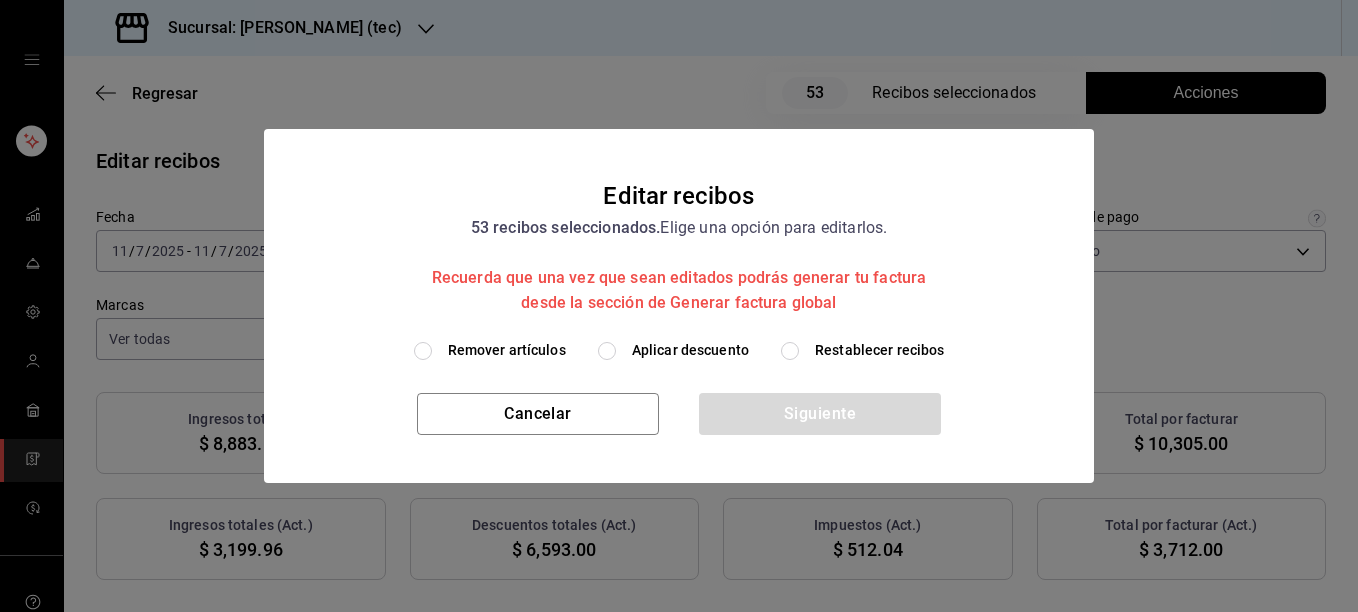click on "Restablecer recibos" at bounding box center (880, 350) 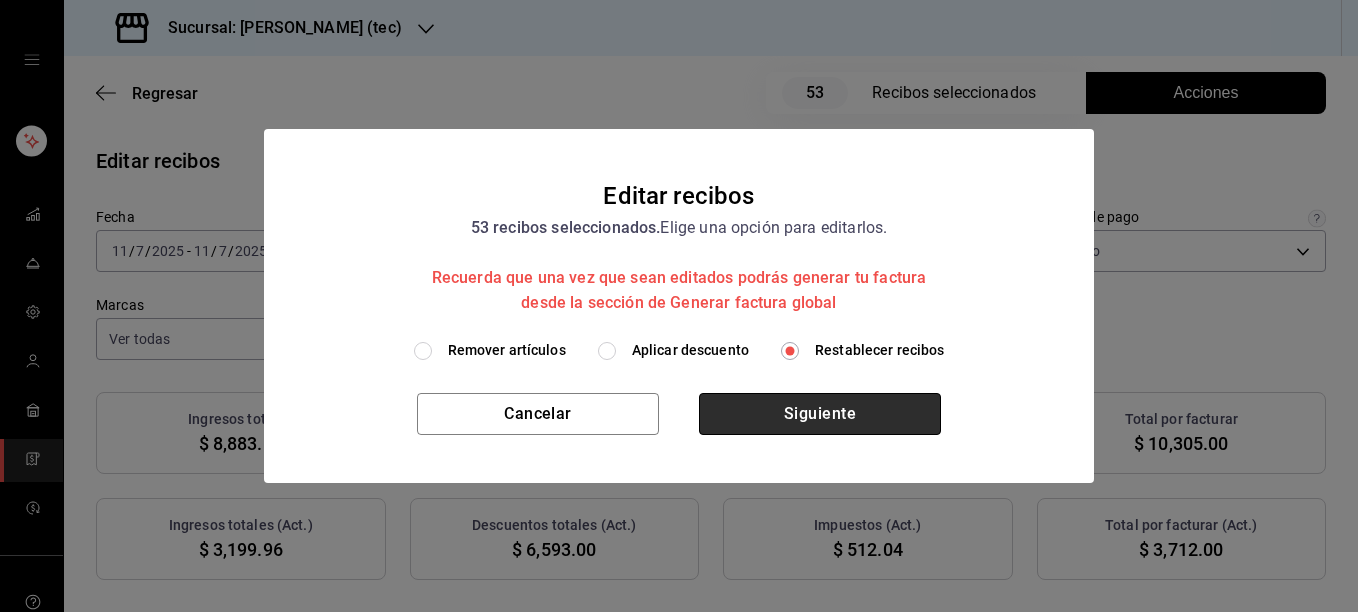click on "Siguiente" at bounding box center [820, 414] 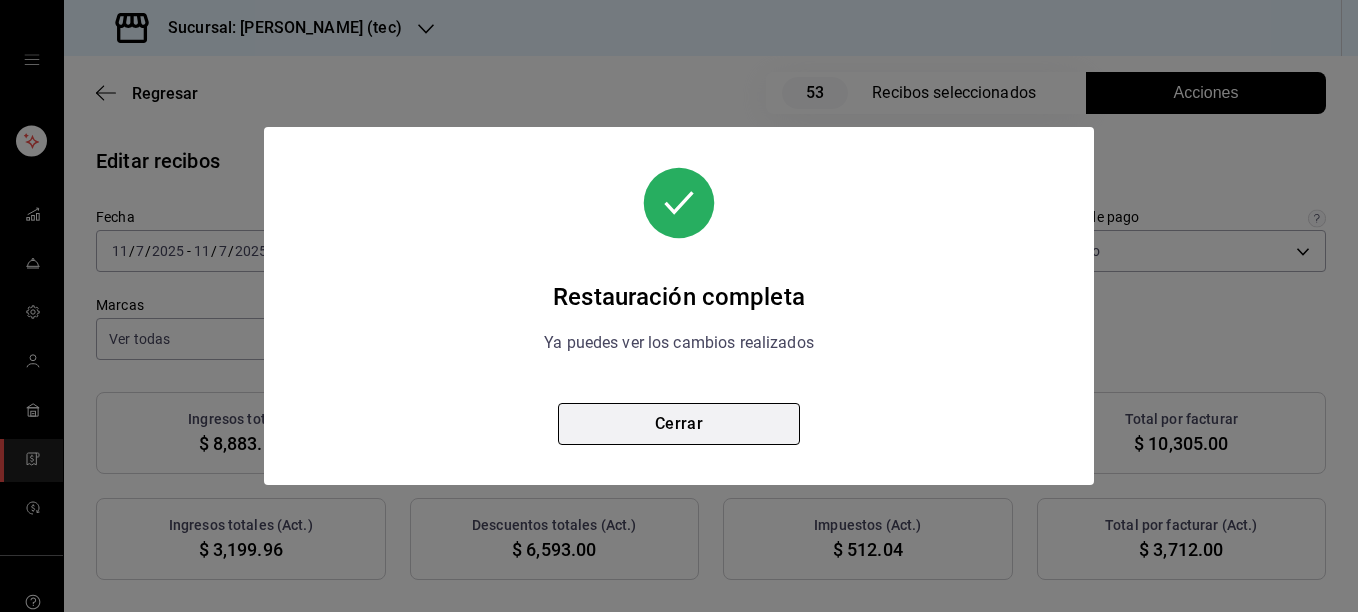 click on "Cerrar" at bounding box center (679, 424) 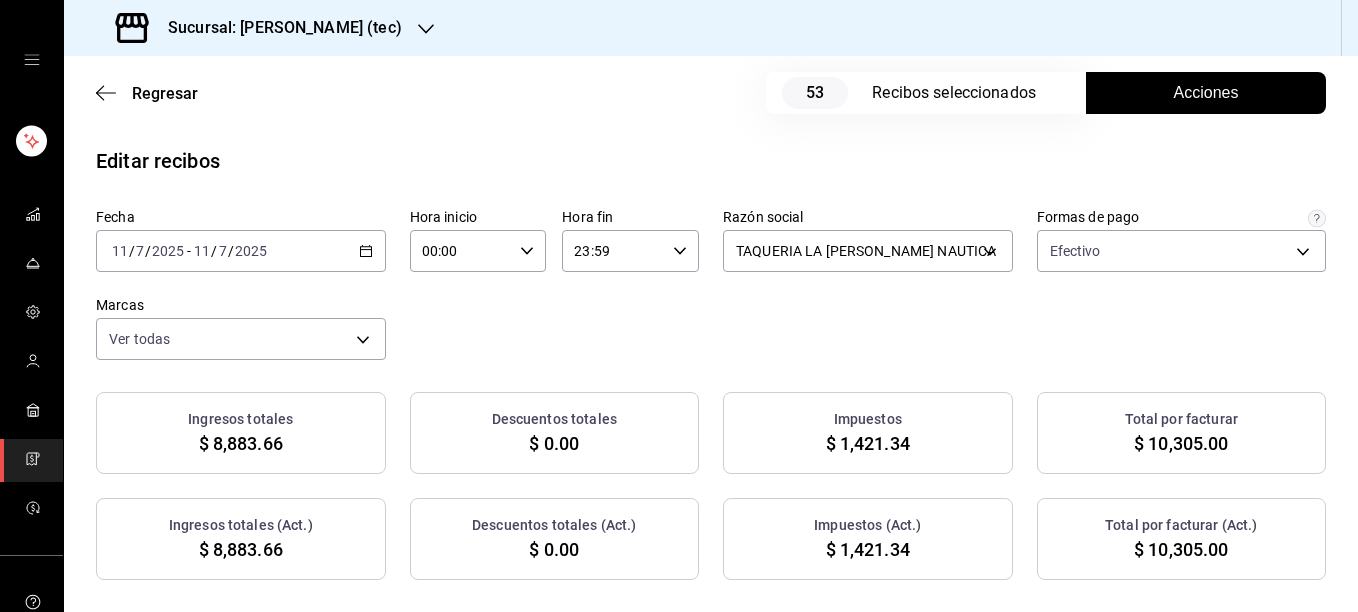 click on "Acciones" at bounding box center (1206, 93) 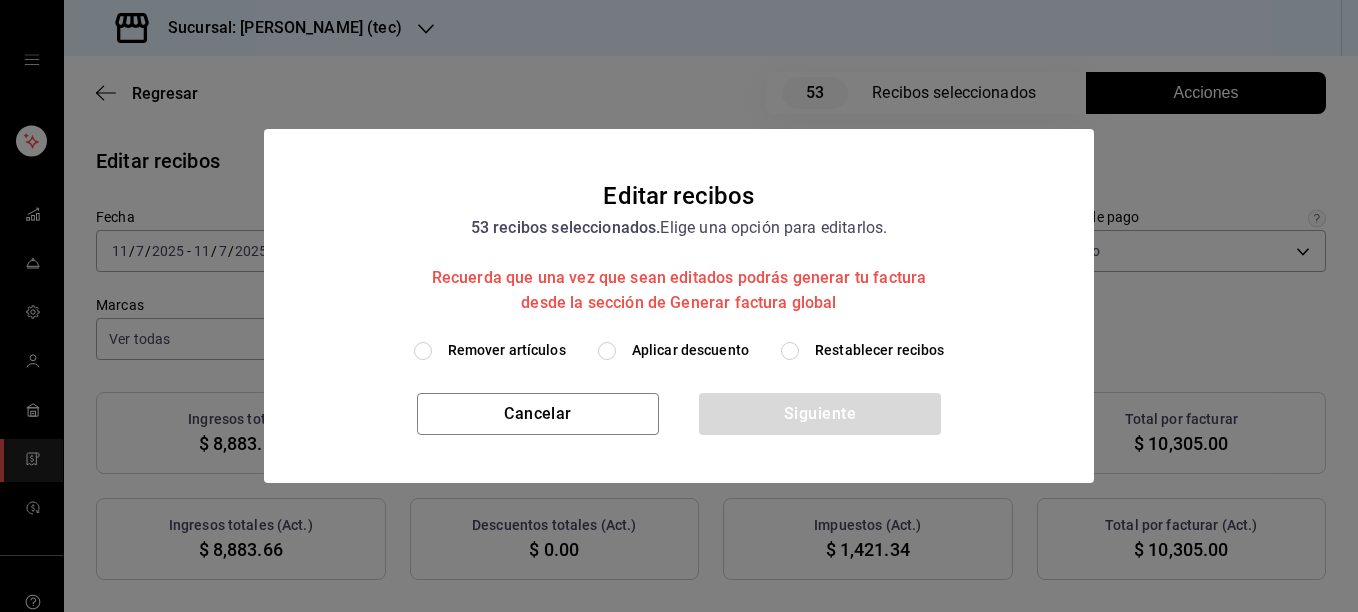 click on "Remover artículos" at bounding box center [507, 350] 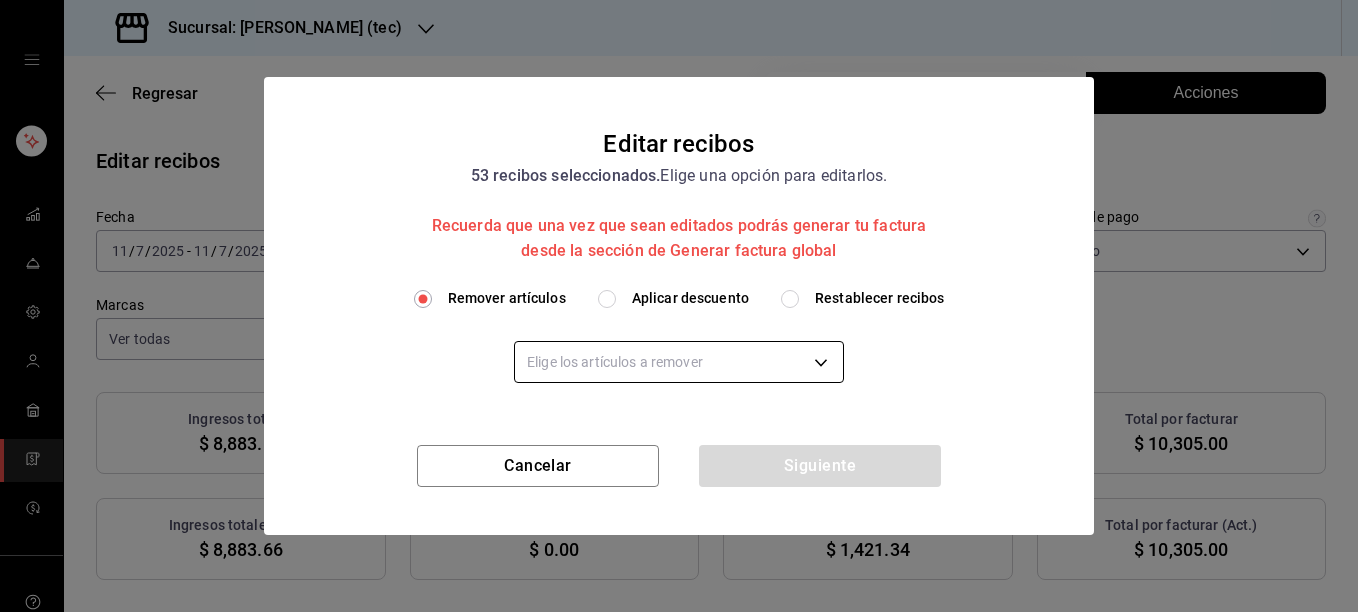 click on "Sucursal: [PERSON_NAME] (tec) Regresar 53 Recibos seleccionados Acciones Editar recibos Fecha [DATE] [DATE] - [DATE] [DATE] Hora inicio 00:00 Hora inicio Hora fin 23:59 Hora fin Razón social TAQUERIA LA [PERSON_NAME] NAUTICA 116d4d5c-2d3b-43d7-887b-986bef790ce9 Formas de pago   Efectivo 1b06d320-5b7d-40cf-b0a9-ba14998cd477 Marcas Ver todas c6f2de5c-732c-42eb-a6cb-d0ccc1d7036d Ingresos totales $ 8,883.66 Descuentos totales $ 0.00 Impuestos $ 1,421.34 Total por facturar $ 10,305.00 Ingresos totales (Act.) $ 8,883.66 Descuentos totales (Act.) $ 0.00 Impuestos  (Act.) $ 1,421.34 Total por facturar (Act.) $ 10,305.00 Editar recibos Quita la selección a los recibos que no quieras editar. Act. # de recibo Artículos (Orig.) Artículos (Act.) Subtotal (Orig.) Subtotal (Act.) Descuento total (Orig.) Descuento total (Act.) Impuestos (Orig.) Impuestos (Act.) Total (Orig.) Total (Act.) No A671107257C19C 3 3 $362.07 $362.07 $0.00 $0.00 $57.93 $57.93 $420.00 $420.00 No 48A110725DE7FB 3 3 $51.72 $51.72 $0.00 1" at bounding box center (679, 306) 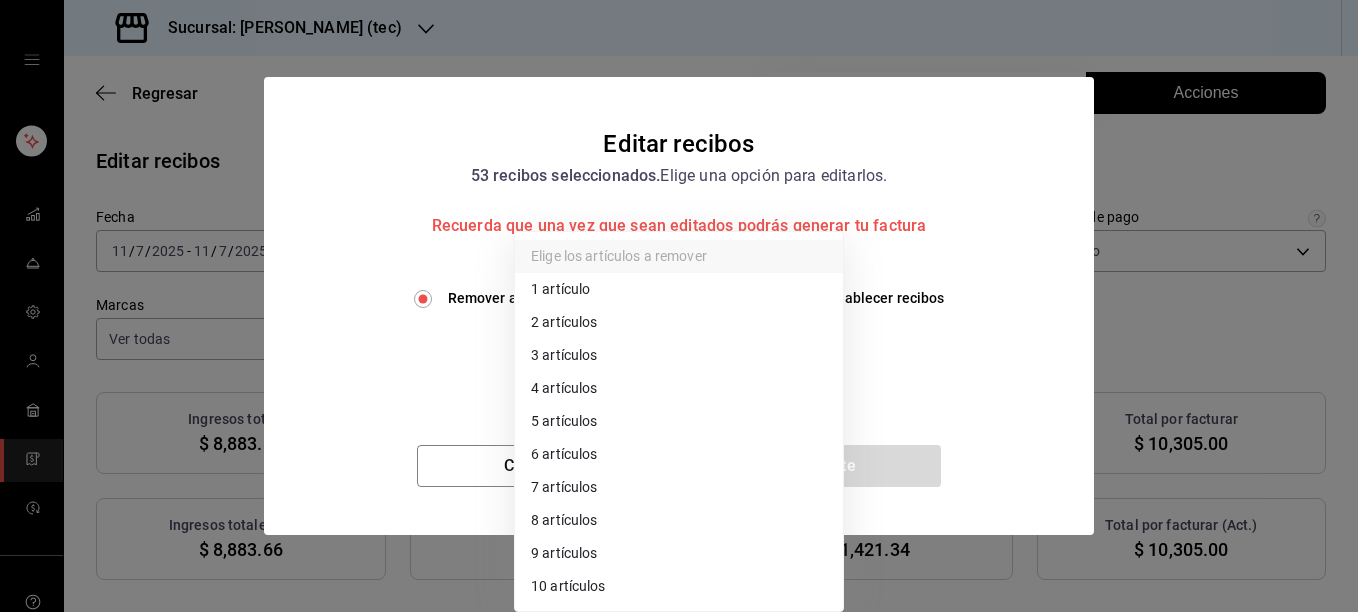 click on "4 artículos" at bounding box center (679, 388) 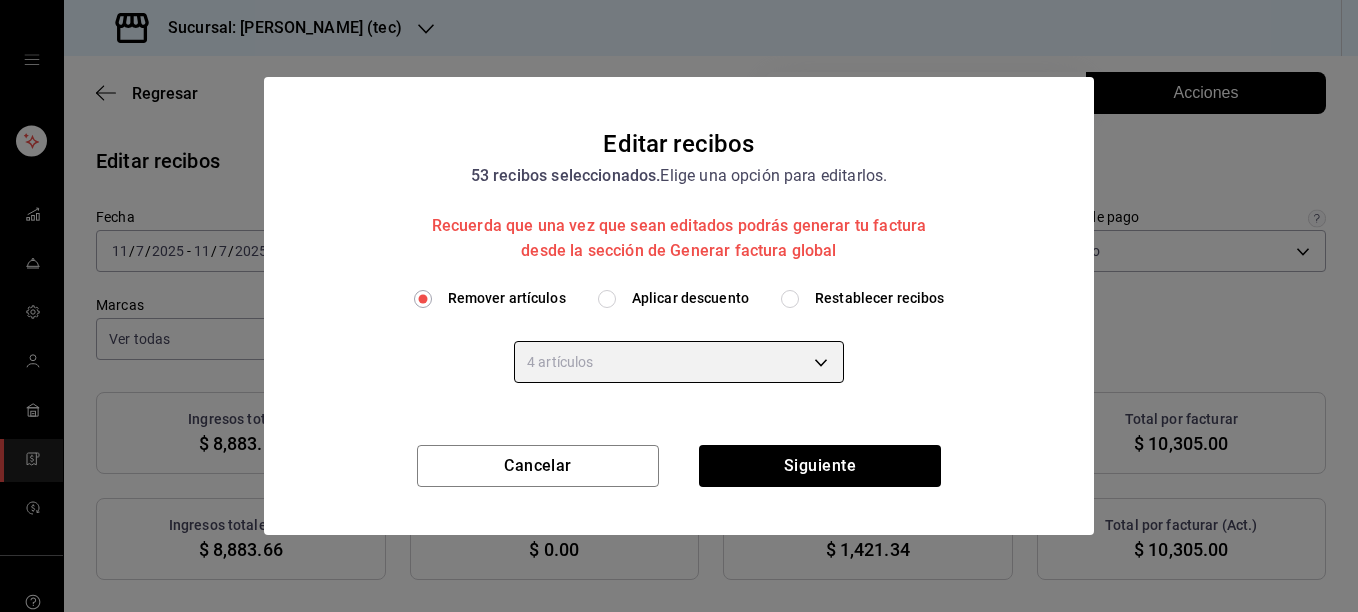 type on "4" 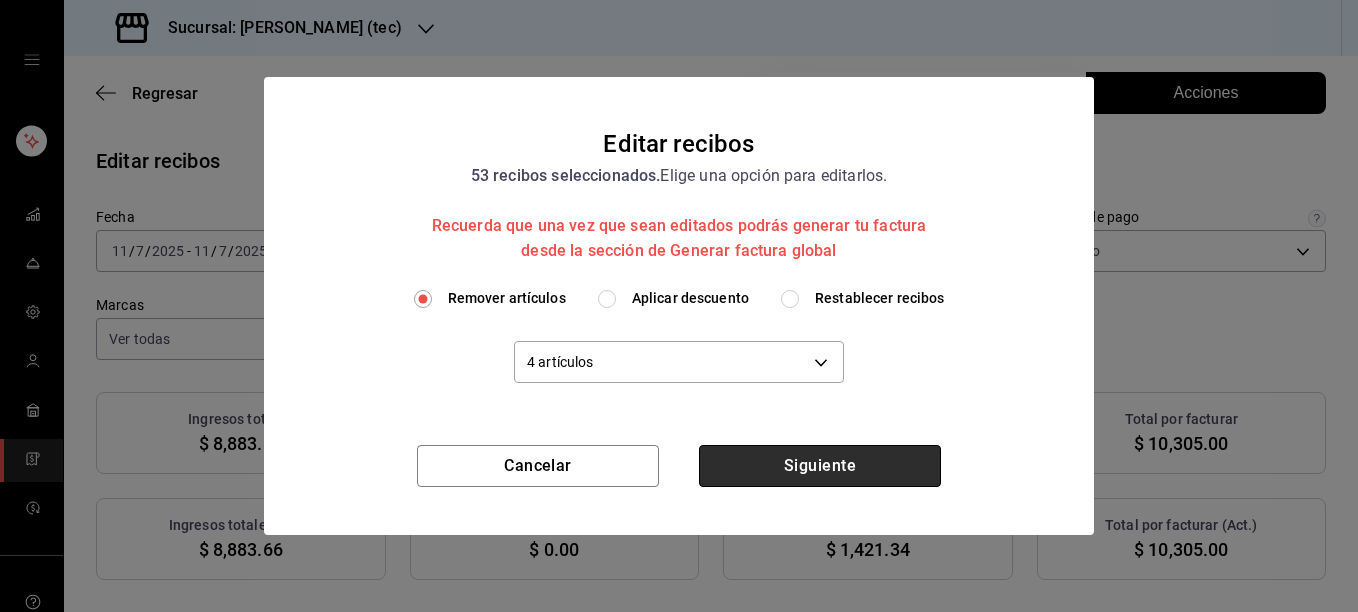 click on "Siguiente" at bounding box center [820, 466] 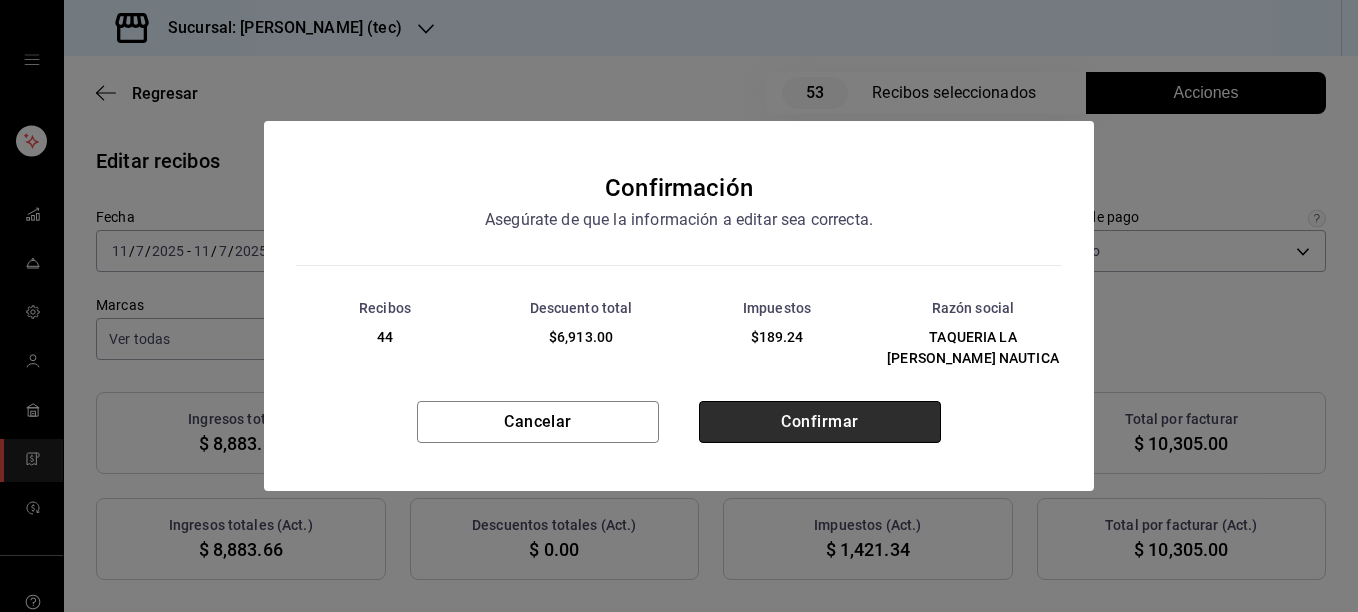 click on "Confirmar" at bounding box center (820, 422) 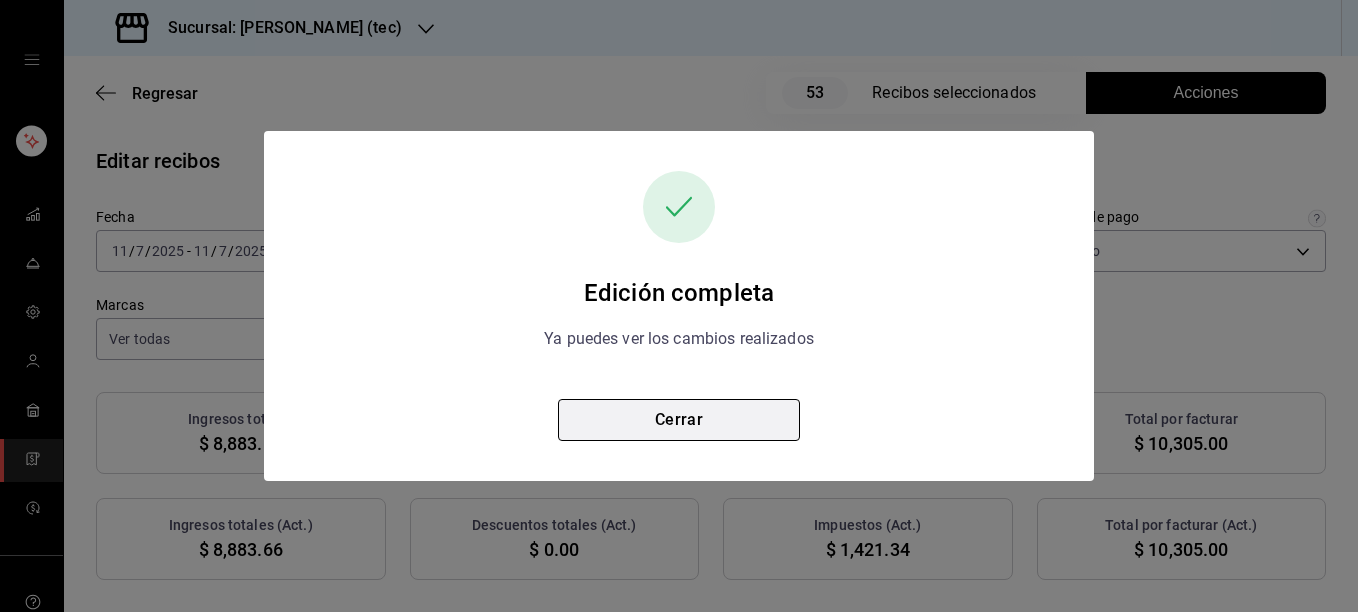 click on "Cerrar" at bounding box center [679, 420] 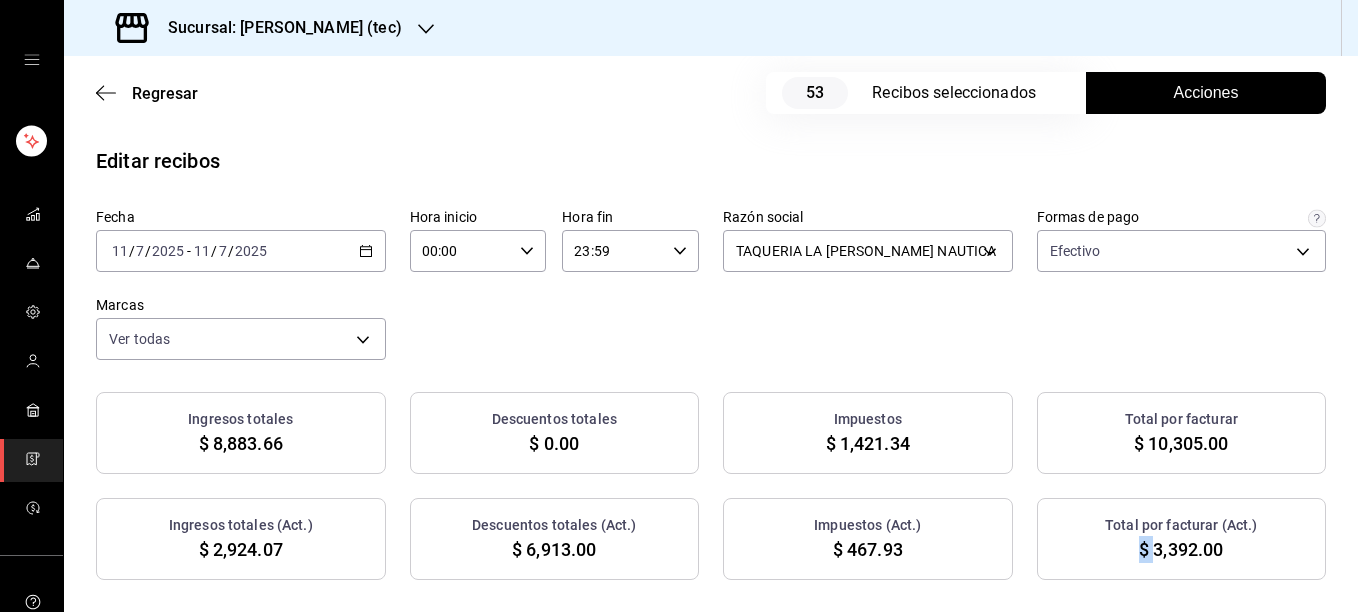 drag, startPoint x: 1140, startPoint y: 546, endPoint x: 1244, endPoint y: 560, distance: 104.93808 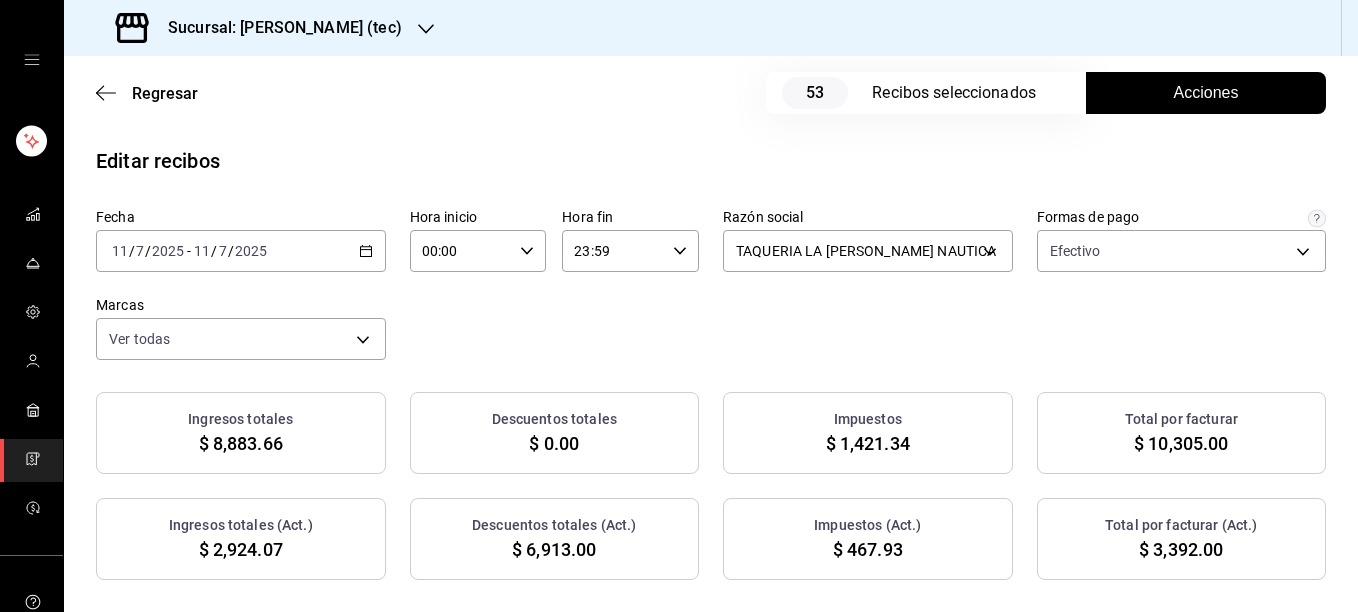 drag, startPoint x: 1244, startPoint y: 560, endPoint x: 1217, endPoint y: 560, distance: 27 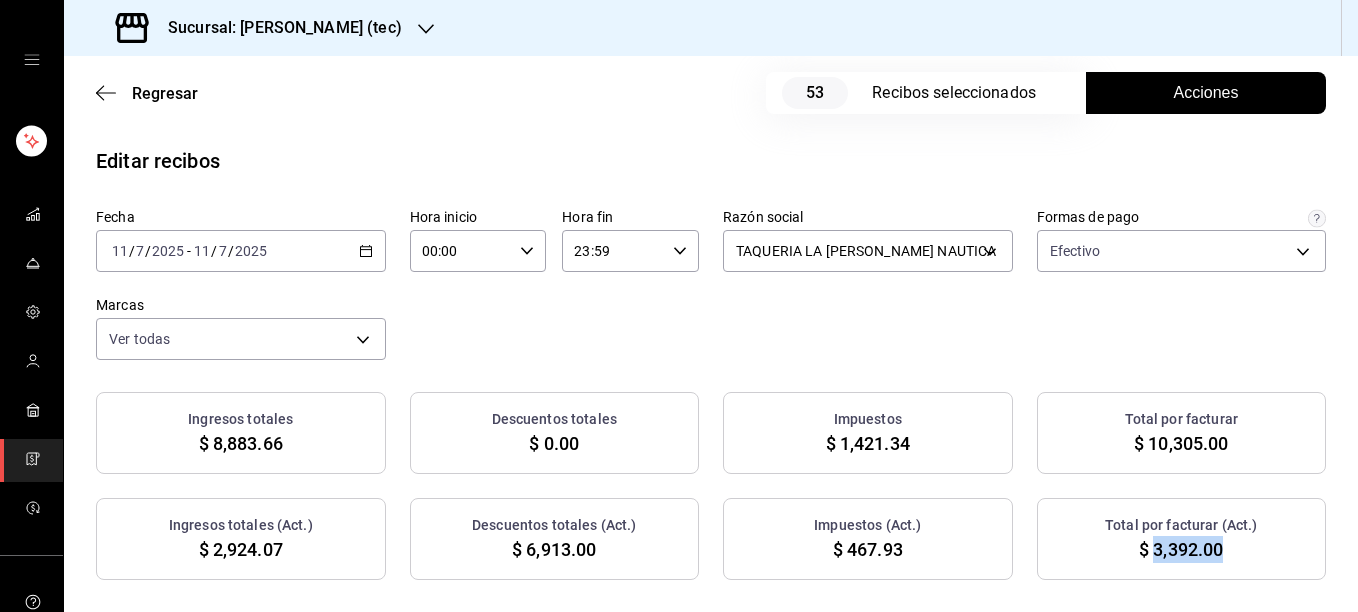drag, startPoint x: 1143, startPoint y: 552, endPoint x: 1215, endPoint y: 561, distance: 72.56032 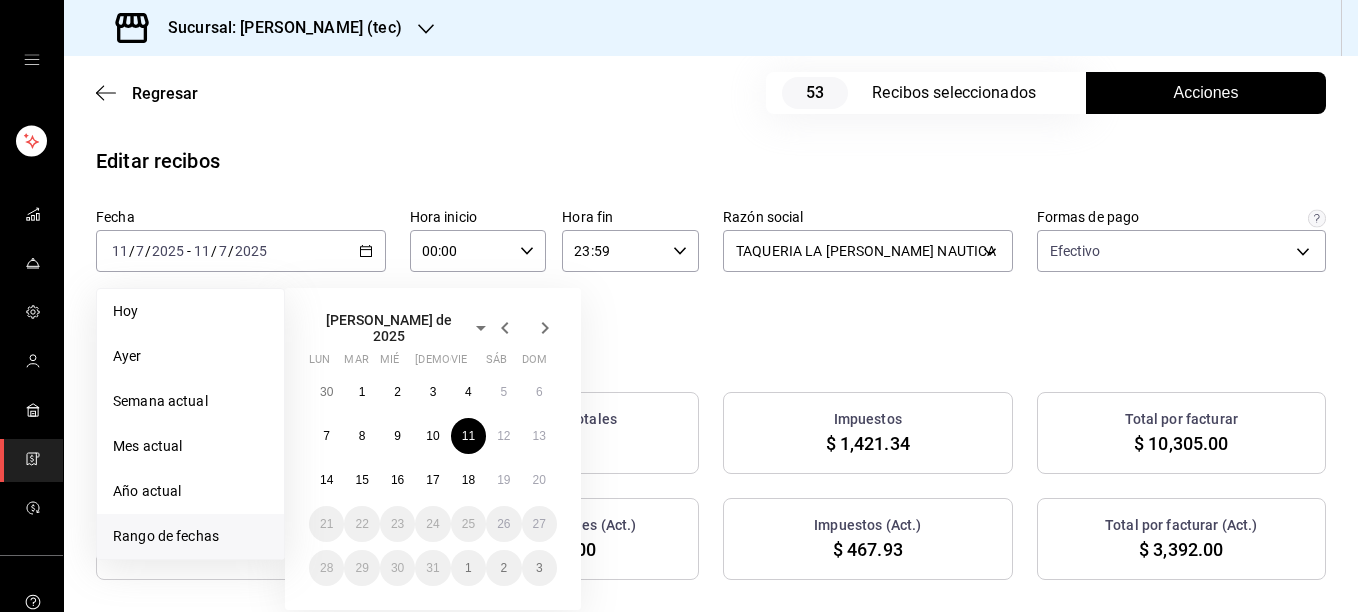 click on "Editar recibos" at bounding box center (711, 161) 